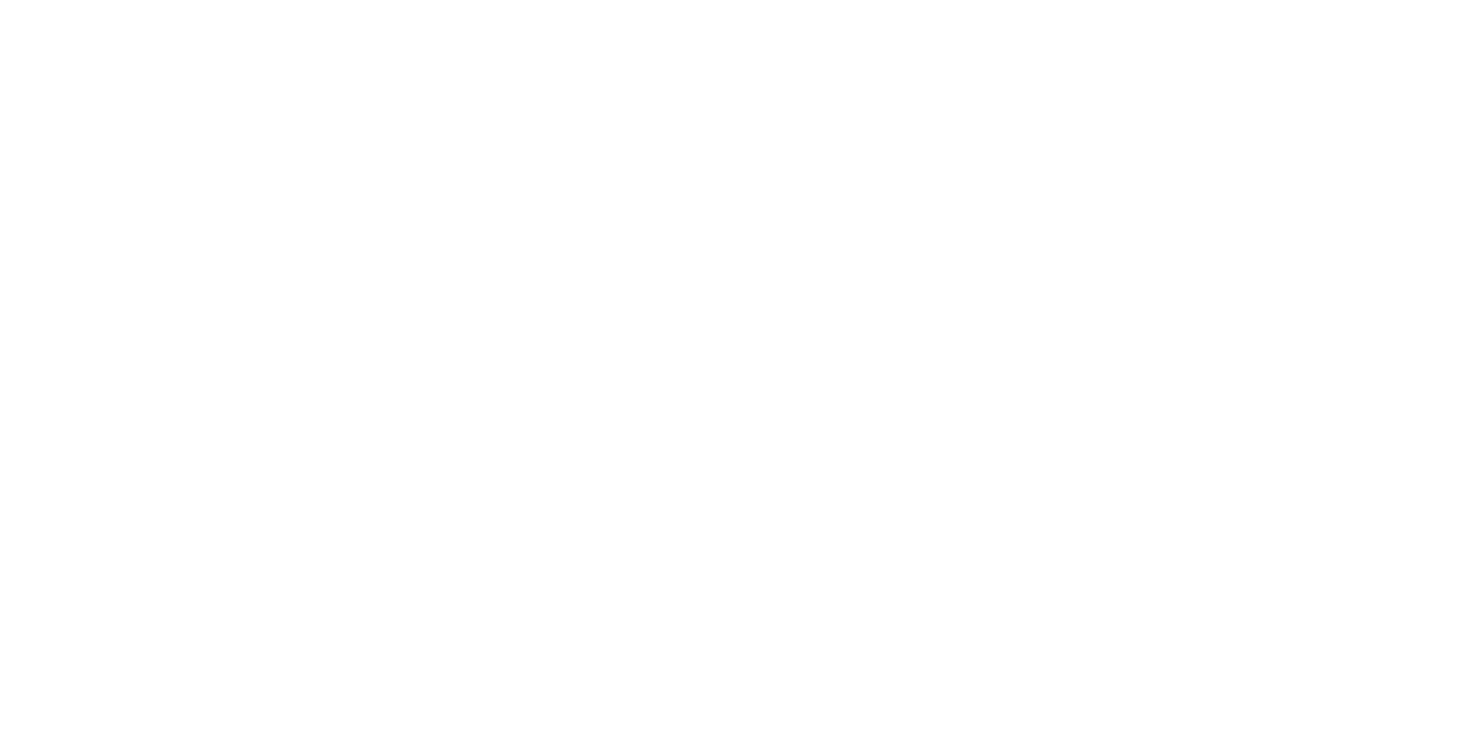 scroll, scrollTop: 0, scrollLeft: 0, axis: both 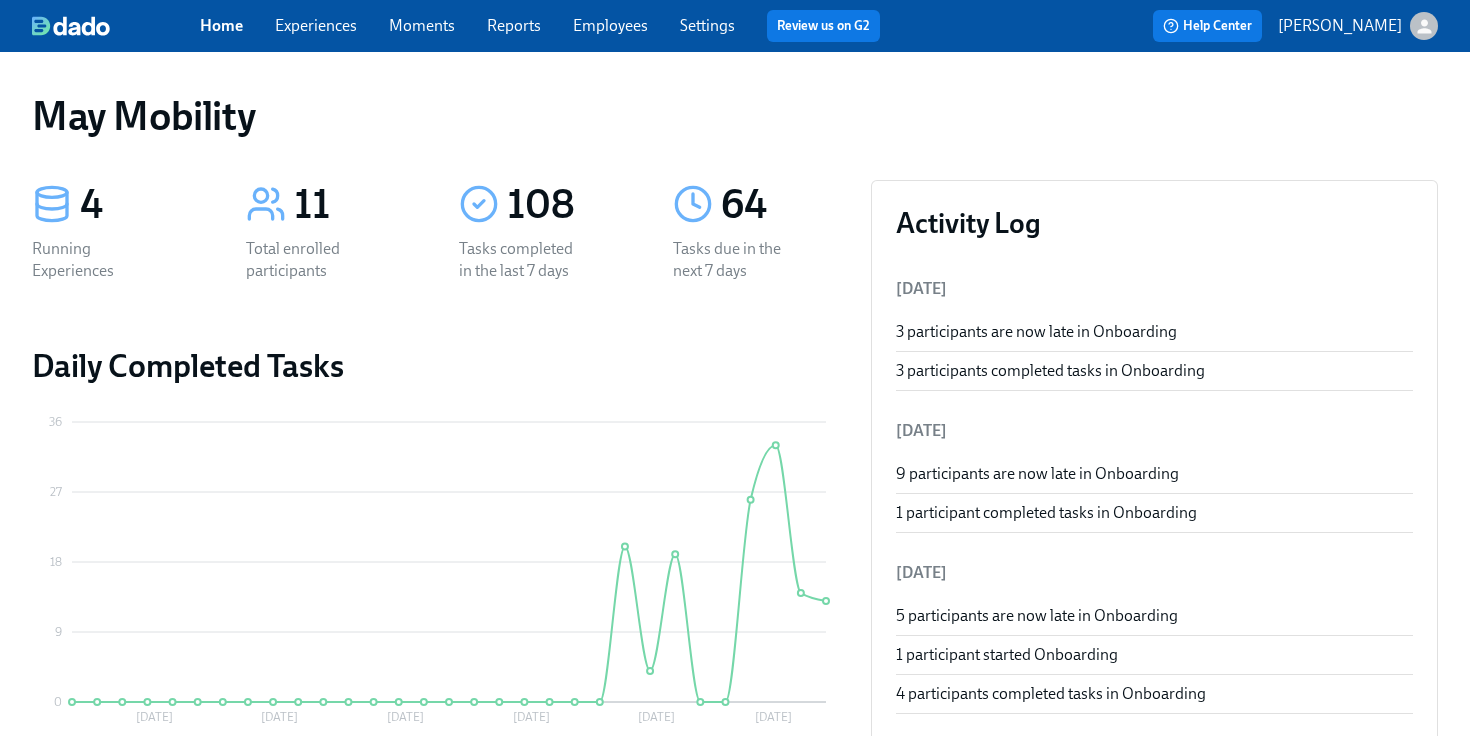 click on "Settings" at bounding box center [707, 25] 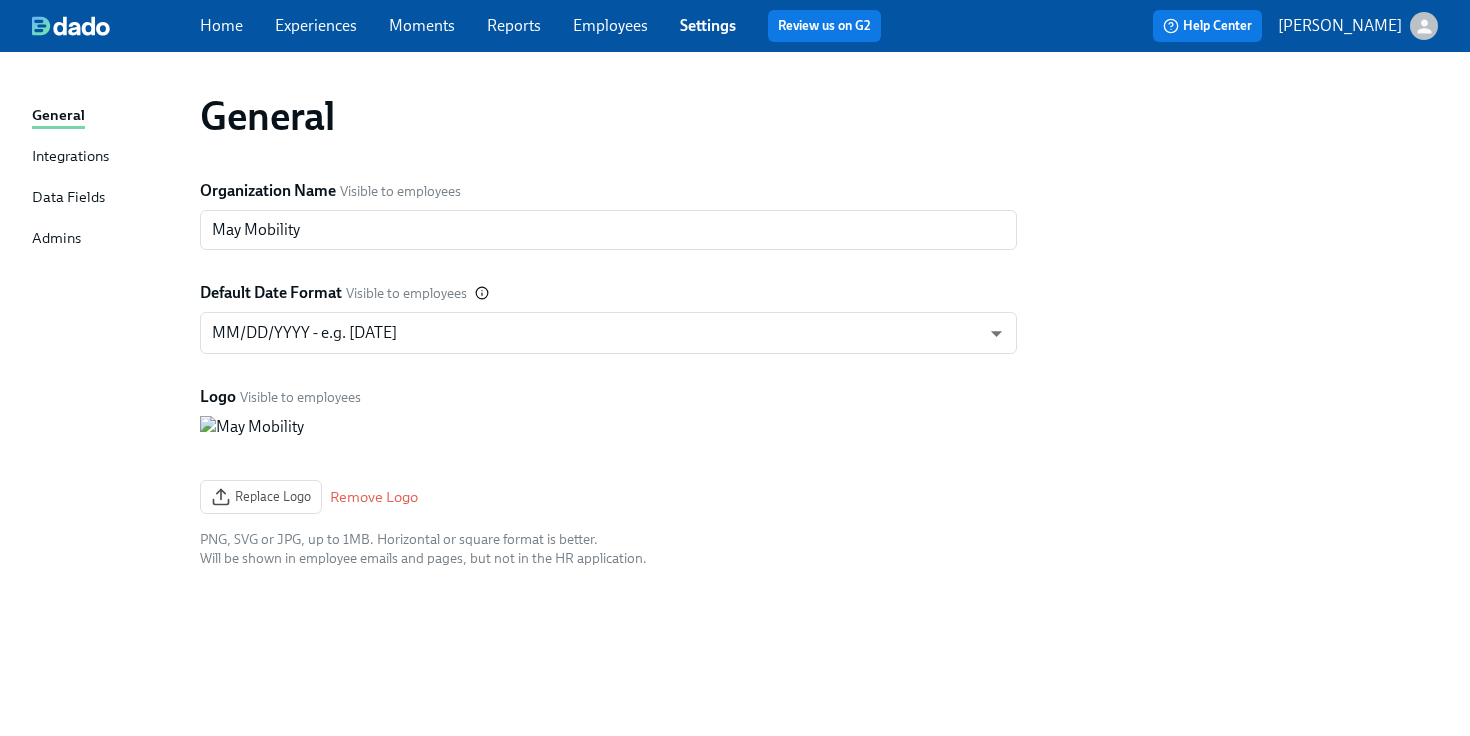 click on "Data Fields" at bounding box center [68, 198] 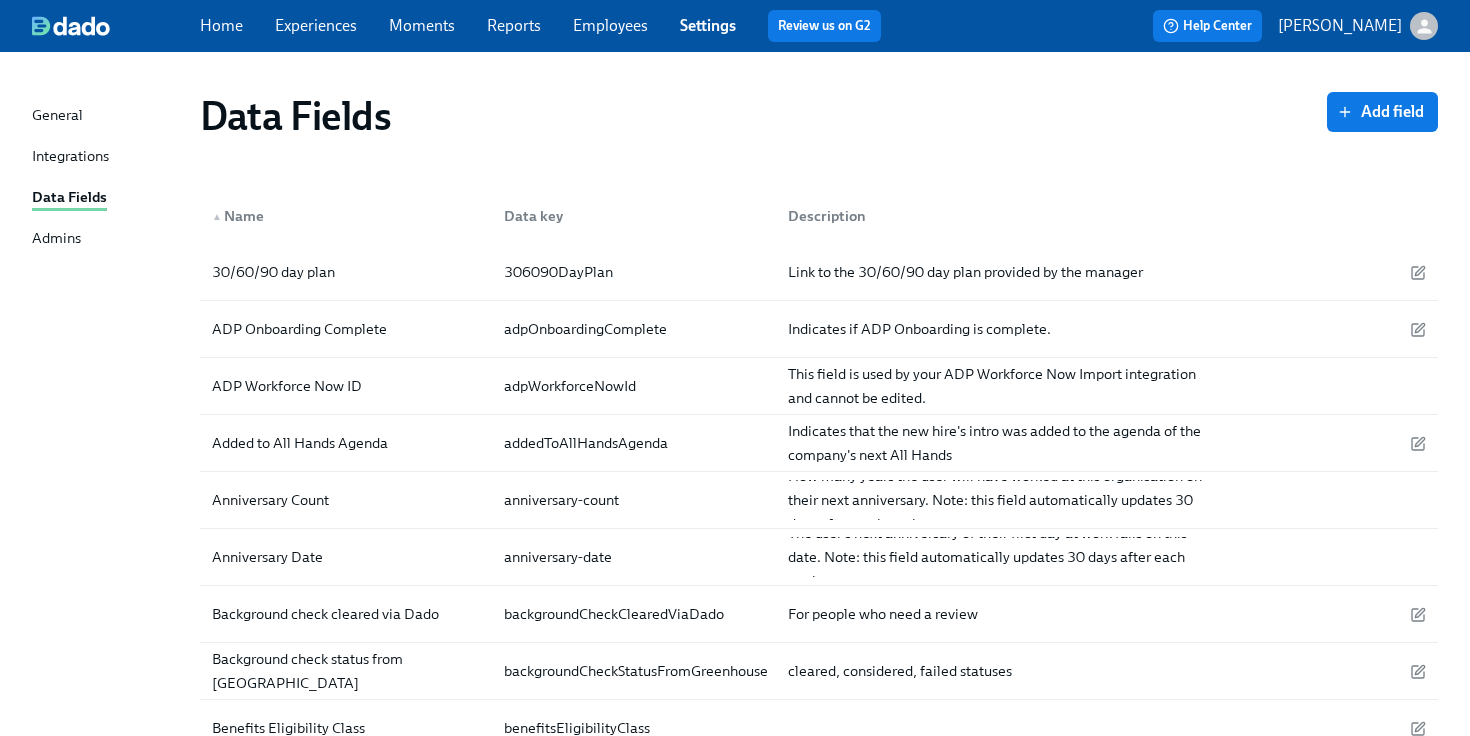 click on "Home Experiences Moments Reports Employees Settings Review us on G2" at bounding box center [548, 26] 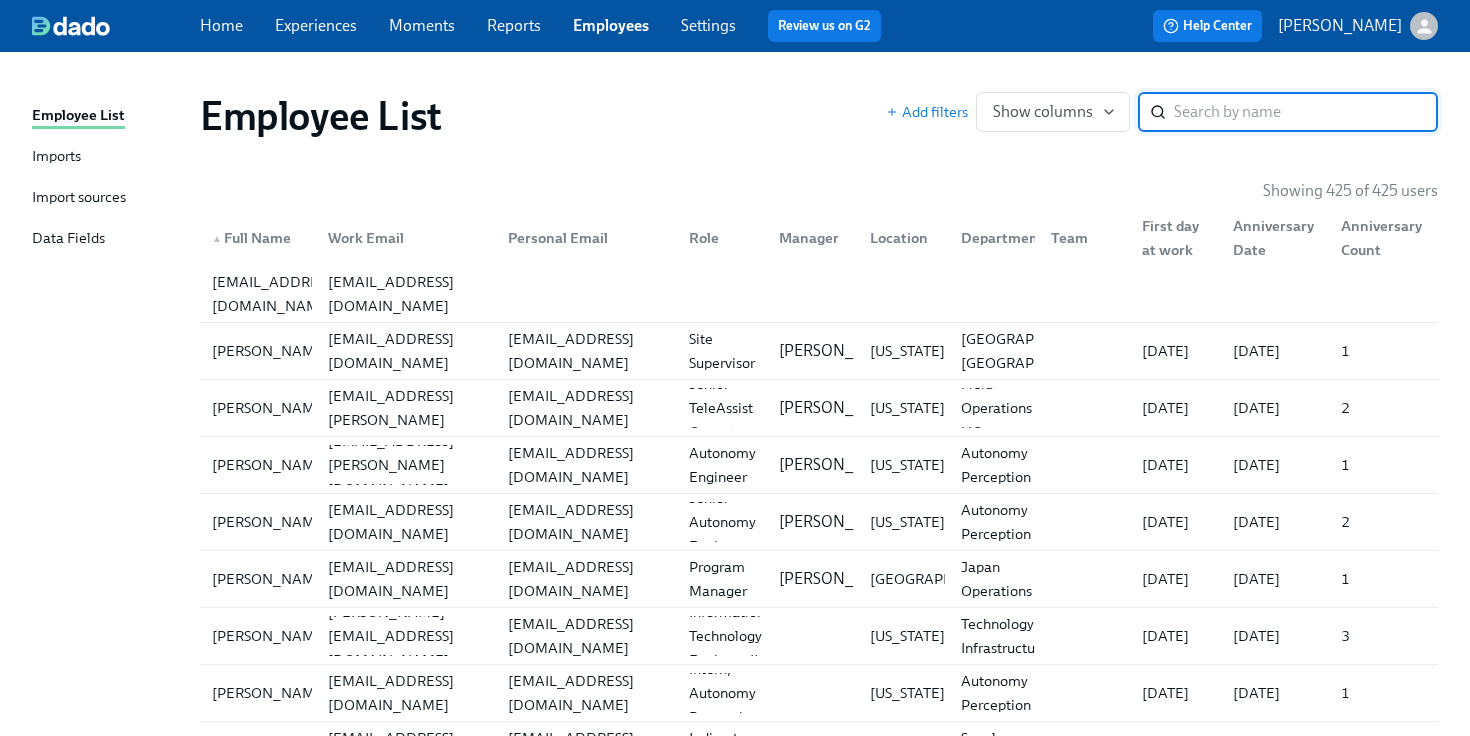 click on "Imports" at bounding box center (108, 157) 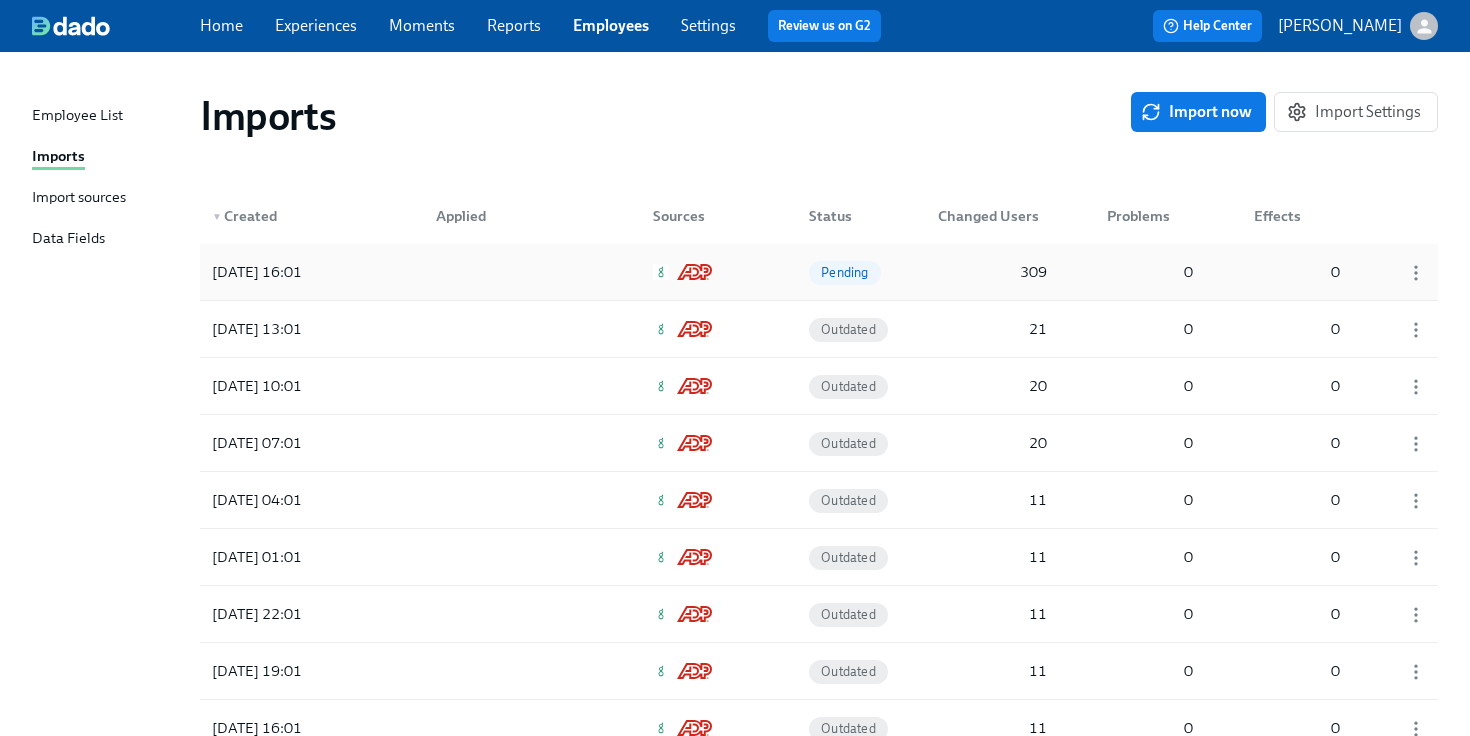 click on "[DATE] 16:01" at bounding box center [257, 272] 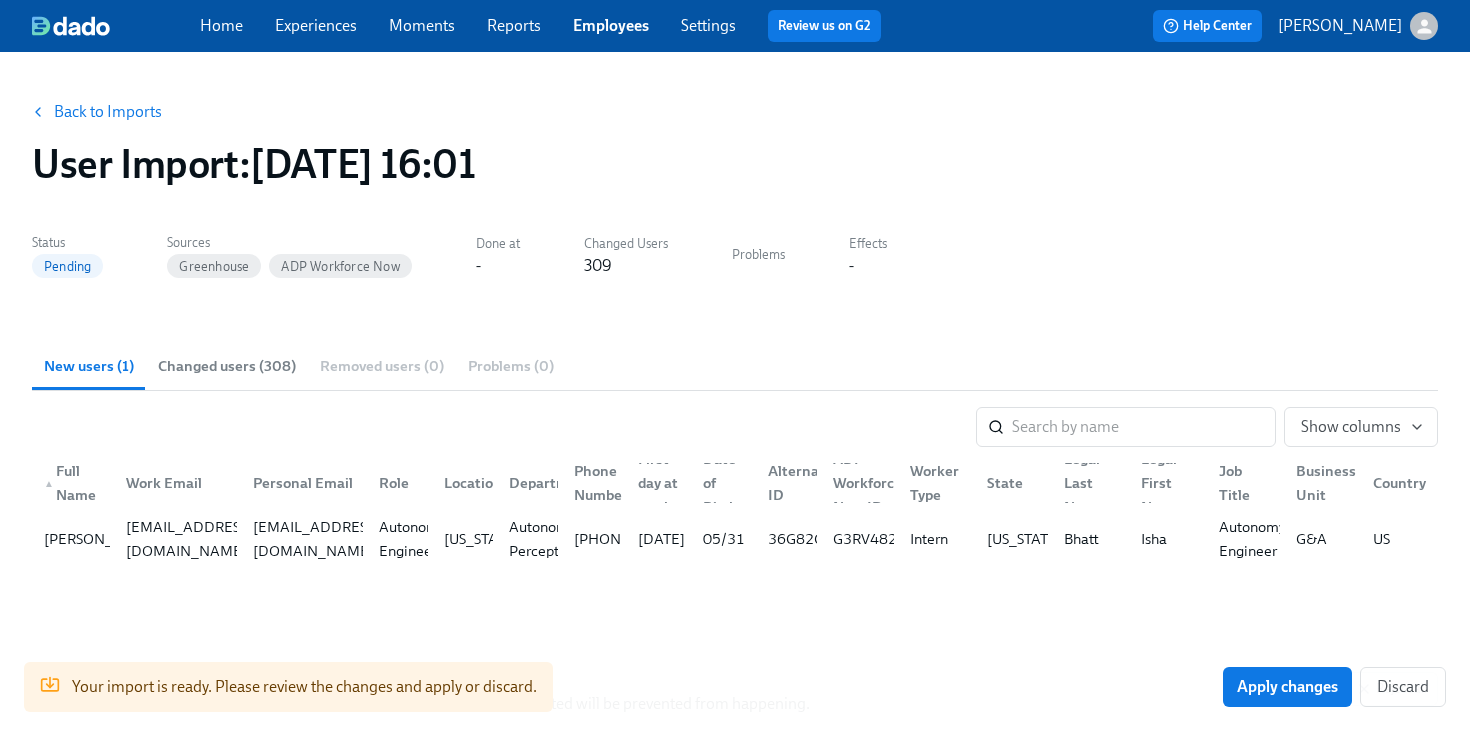 click on "Back to Imports" at bounding box center (108, 112) 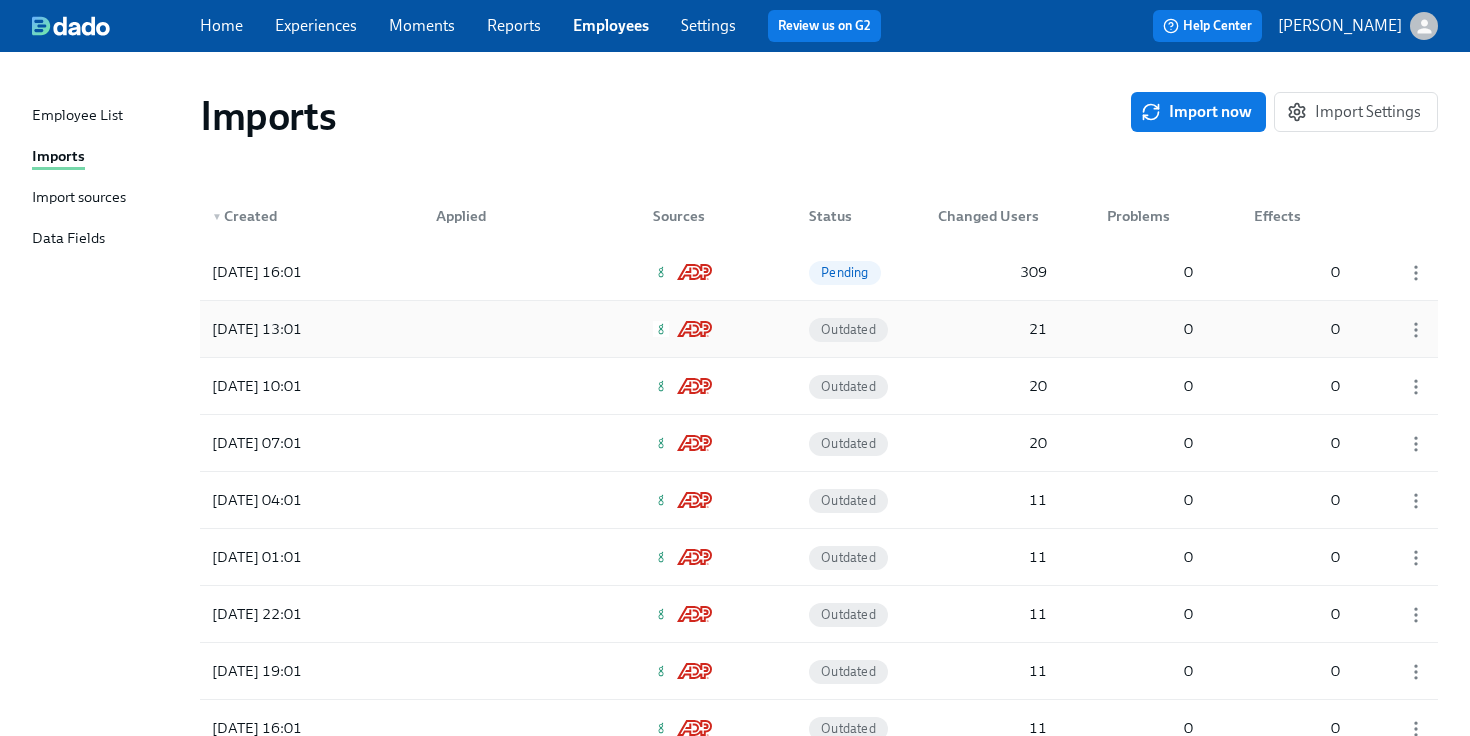 click at bounding box center (510, 329) 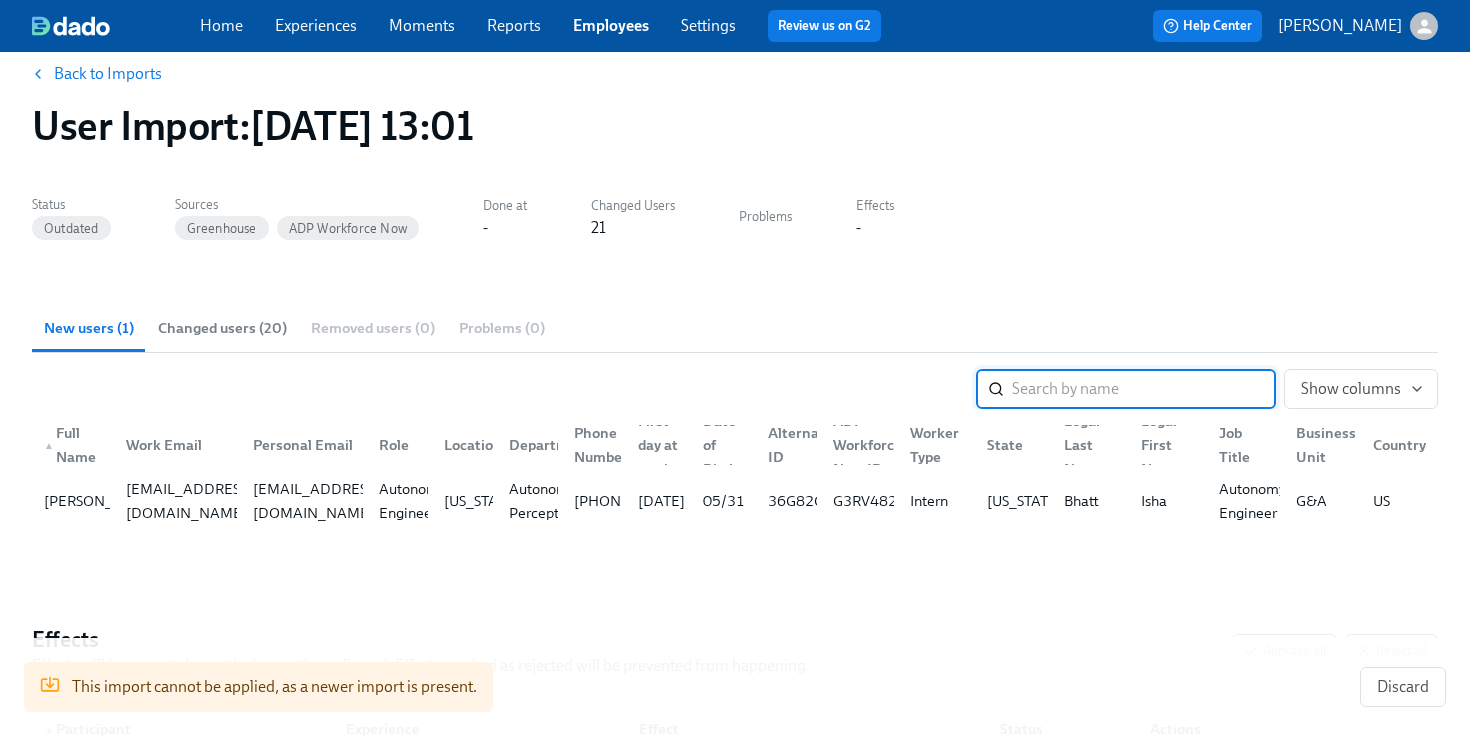 scroll, scrollTop: 49, scrollLeft: 0, axis: vertical 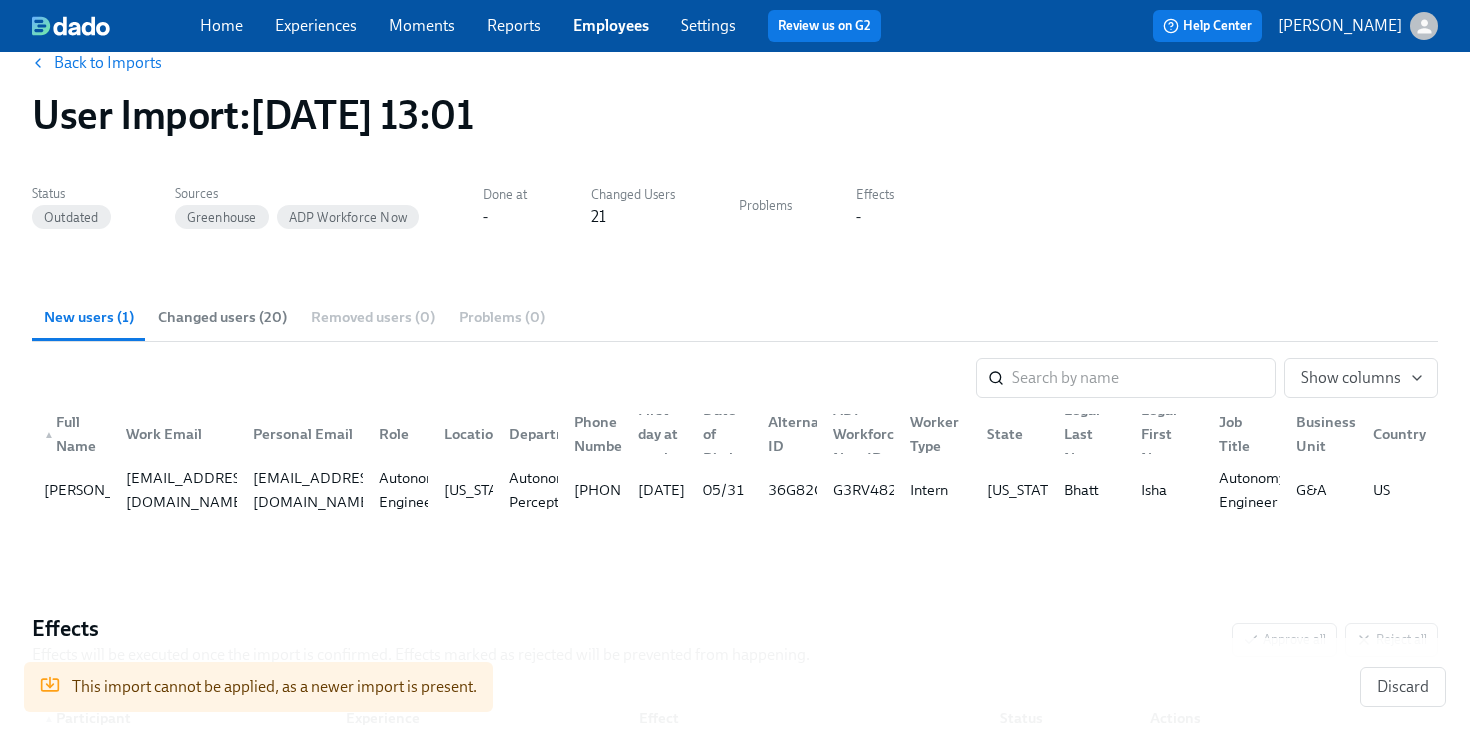 click on "Changed users (20)" at bounding box center [222, 317] 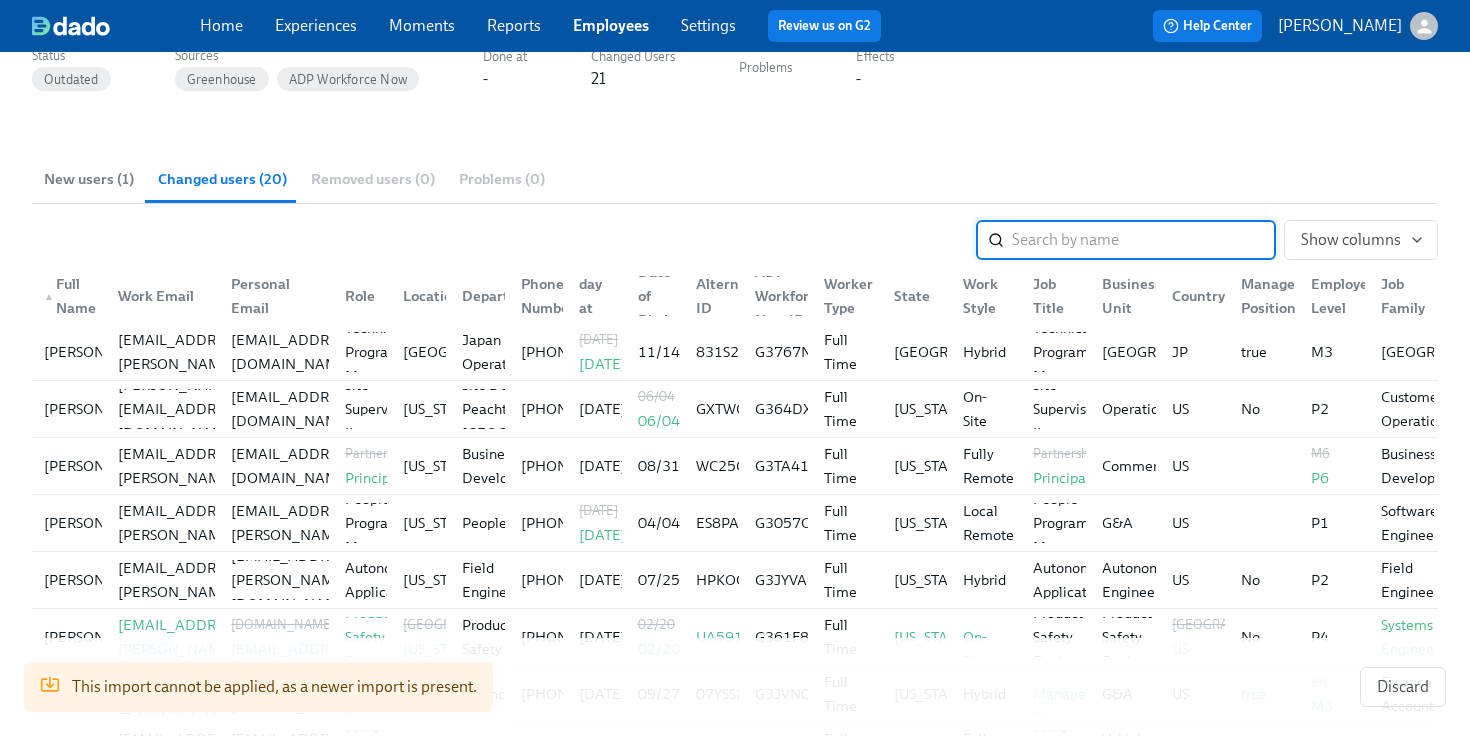 scroll, scrollTop: 203, scrollLeft: 0, axis: vertical 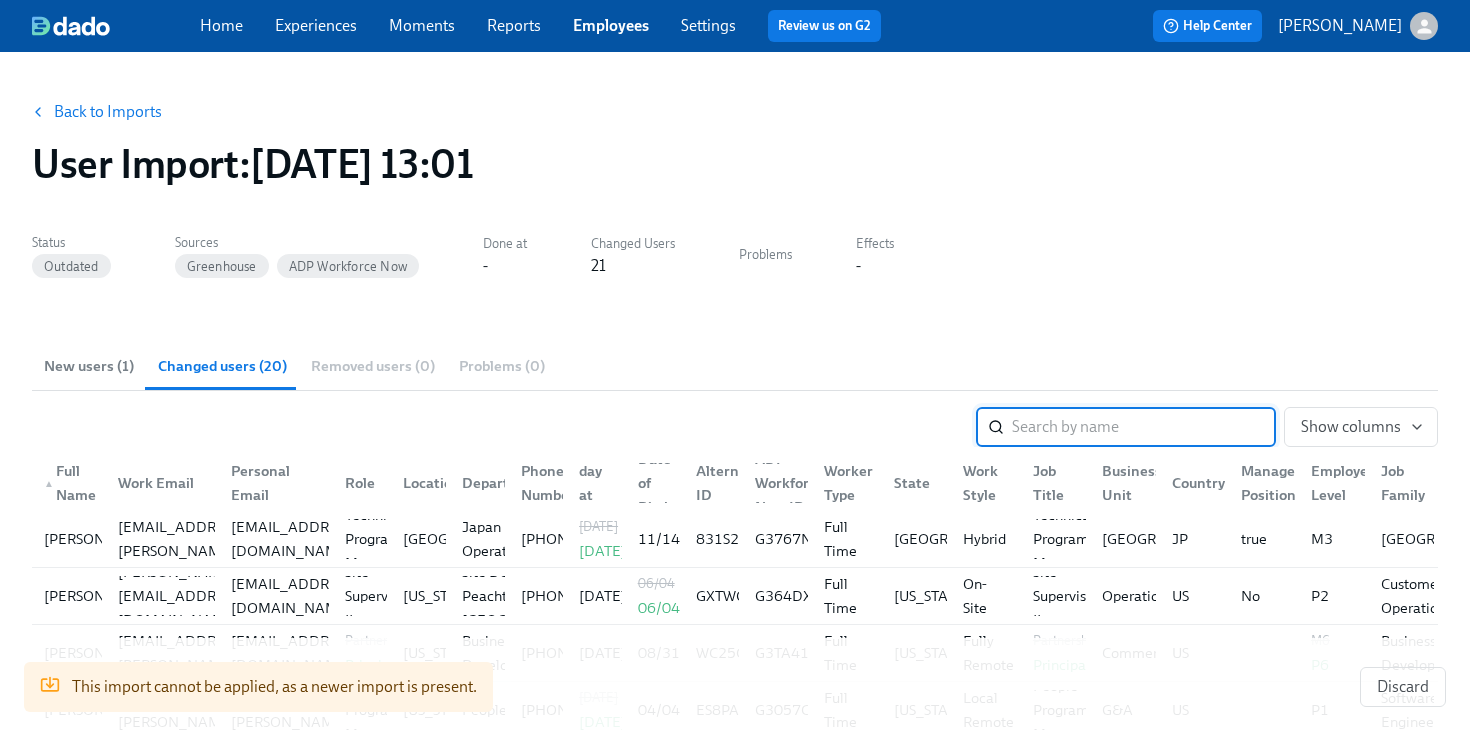 click on "Back to Imports" at bounding box center [108, 112] 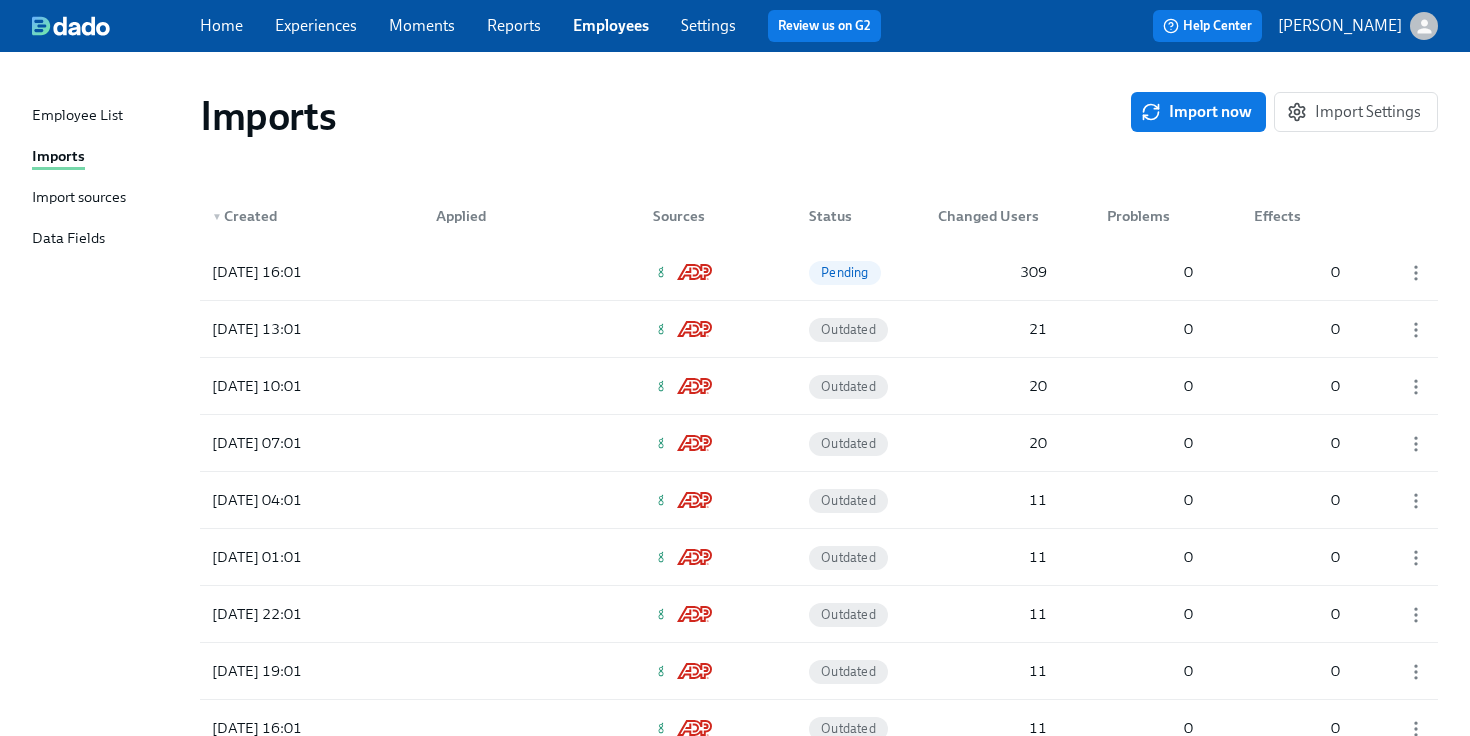 click on "Data Fields" at bounding box center [68, 239] 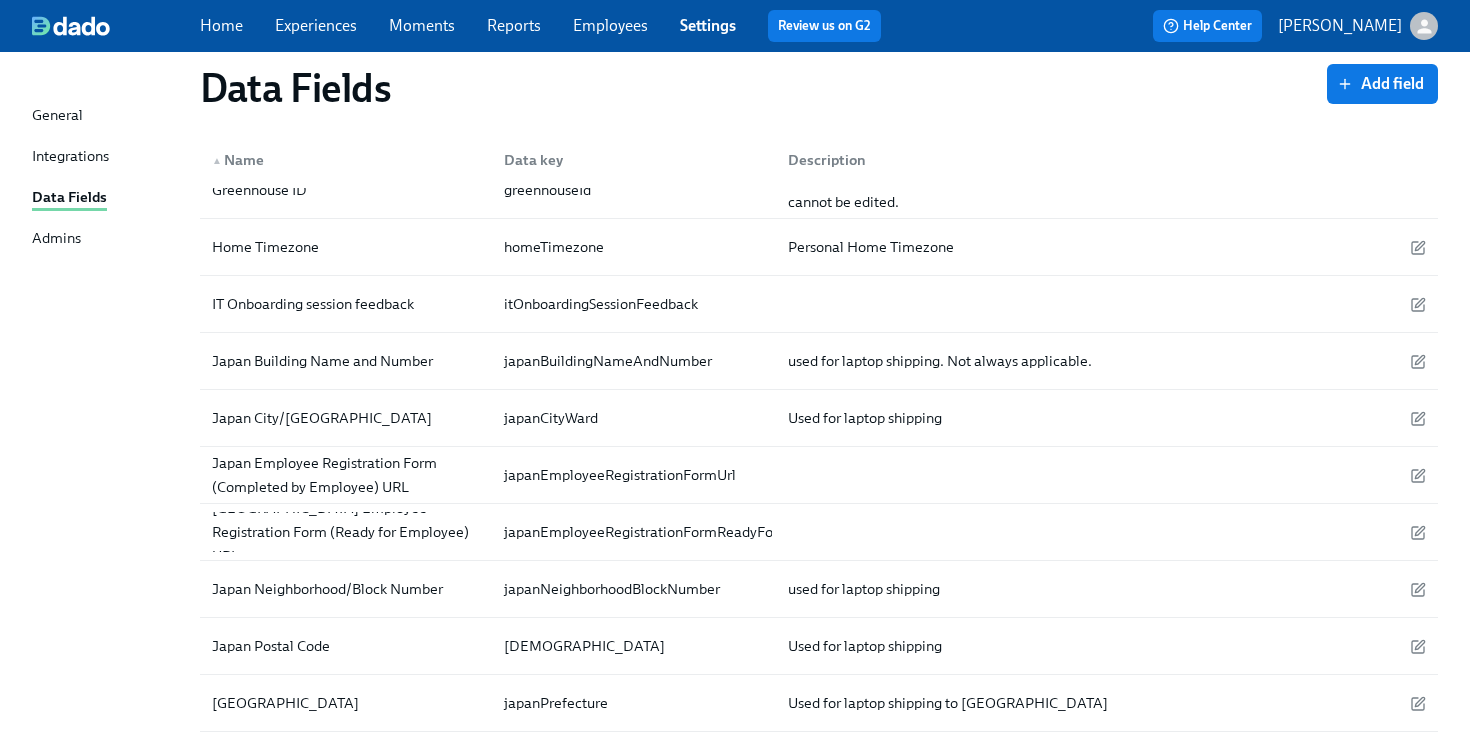 scroll, scrollTop: 1592, scrollLeft: 0, axis: vertical 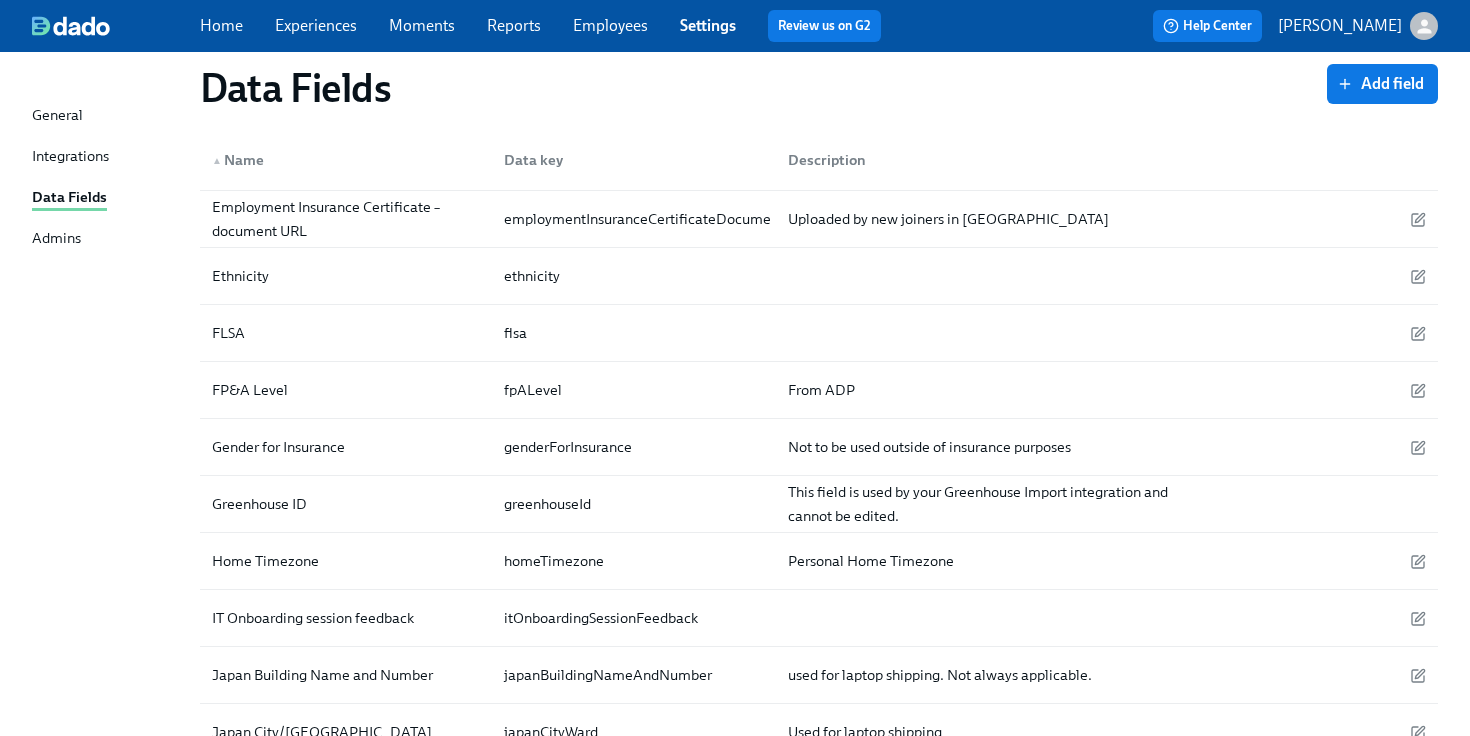 click on "Experiences" at bounding box center (316, 25) 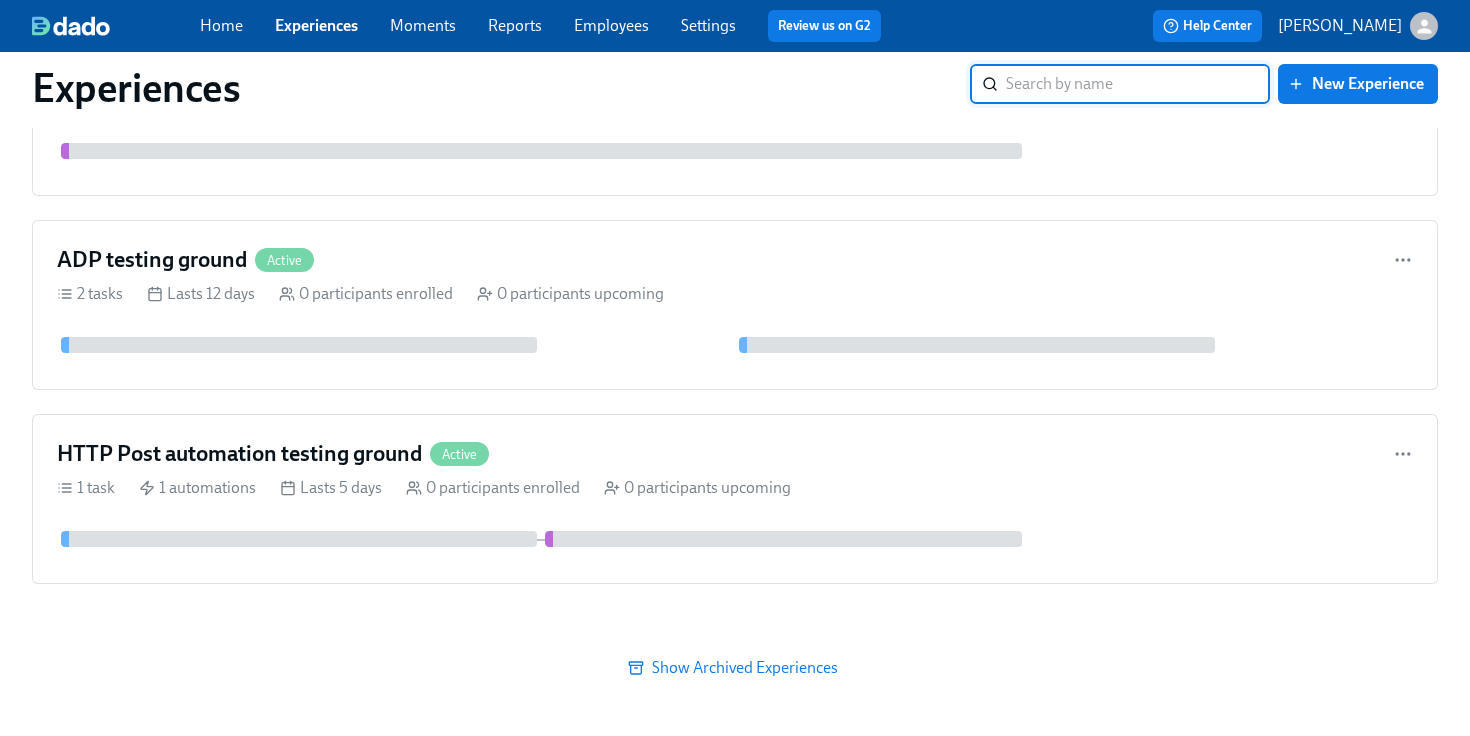 scroll, scrollTop: 0, scrollLeft: 0, axis: both 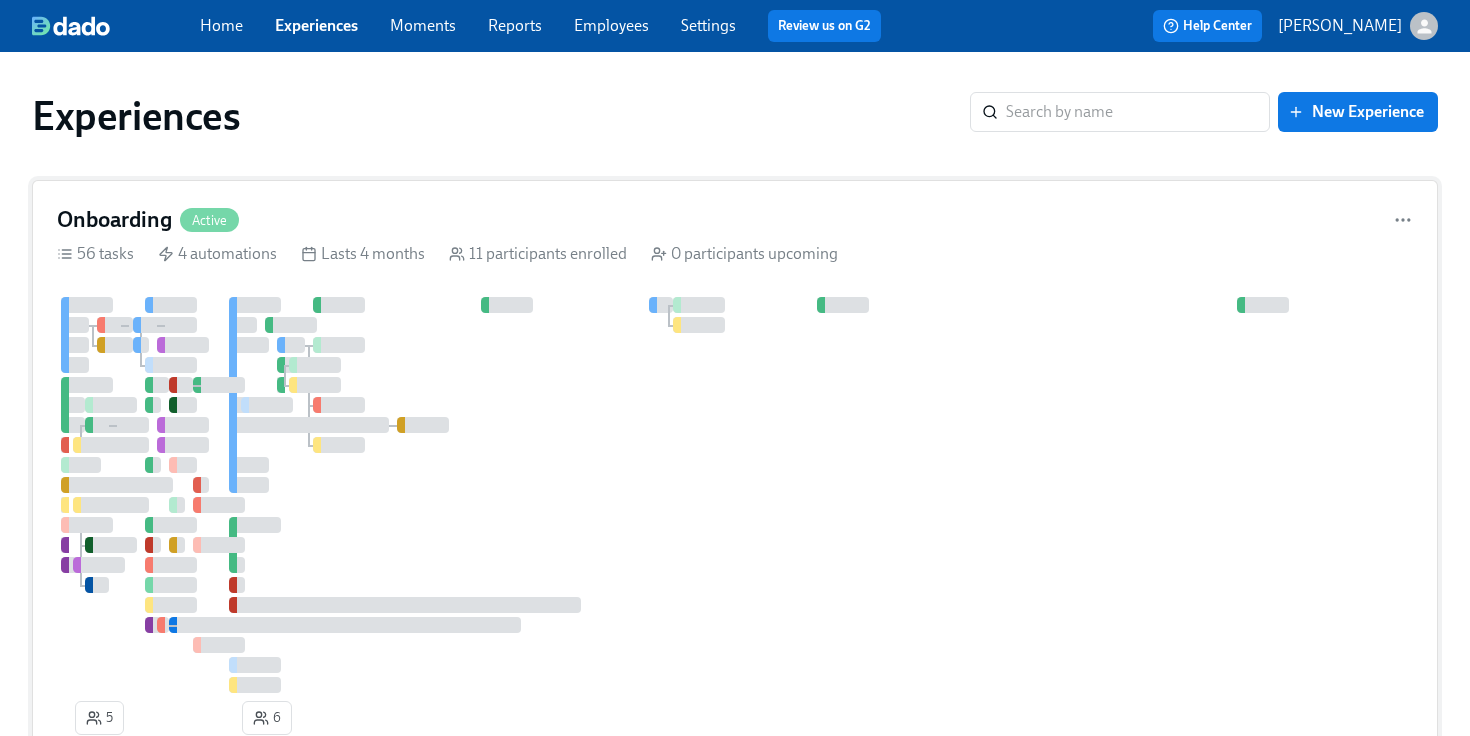 click at bounding box center [813, 495] 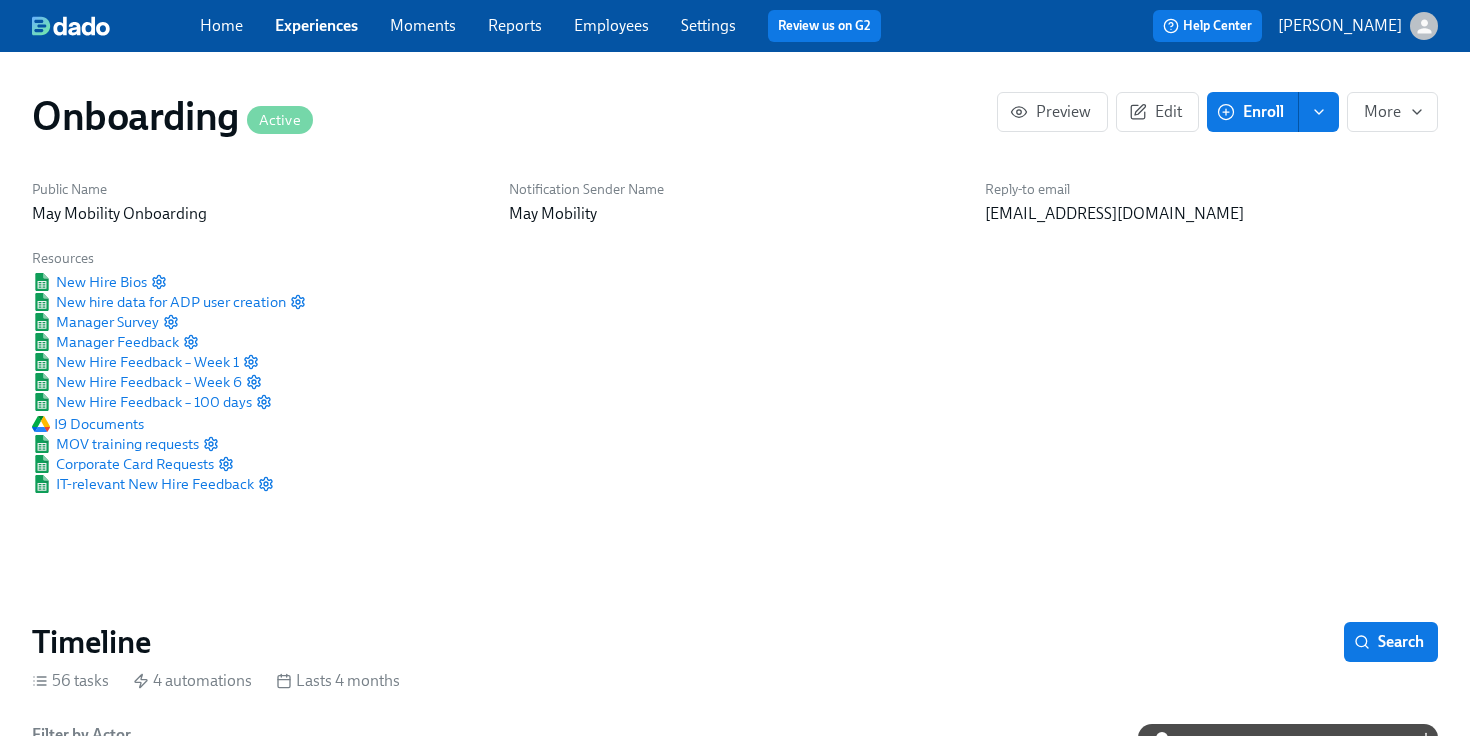 scroll, scrollTop: 0, scrollLeft: 3468, axis: horizontal 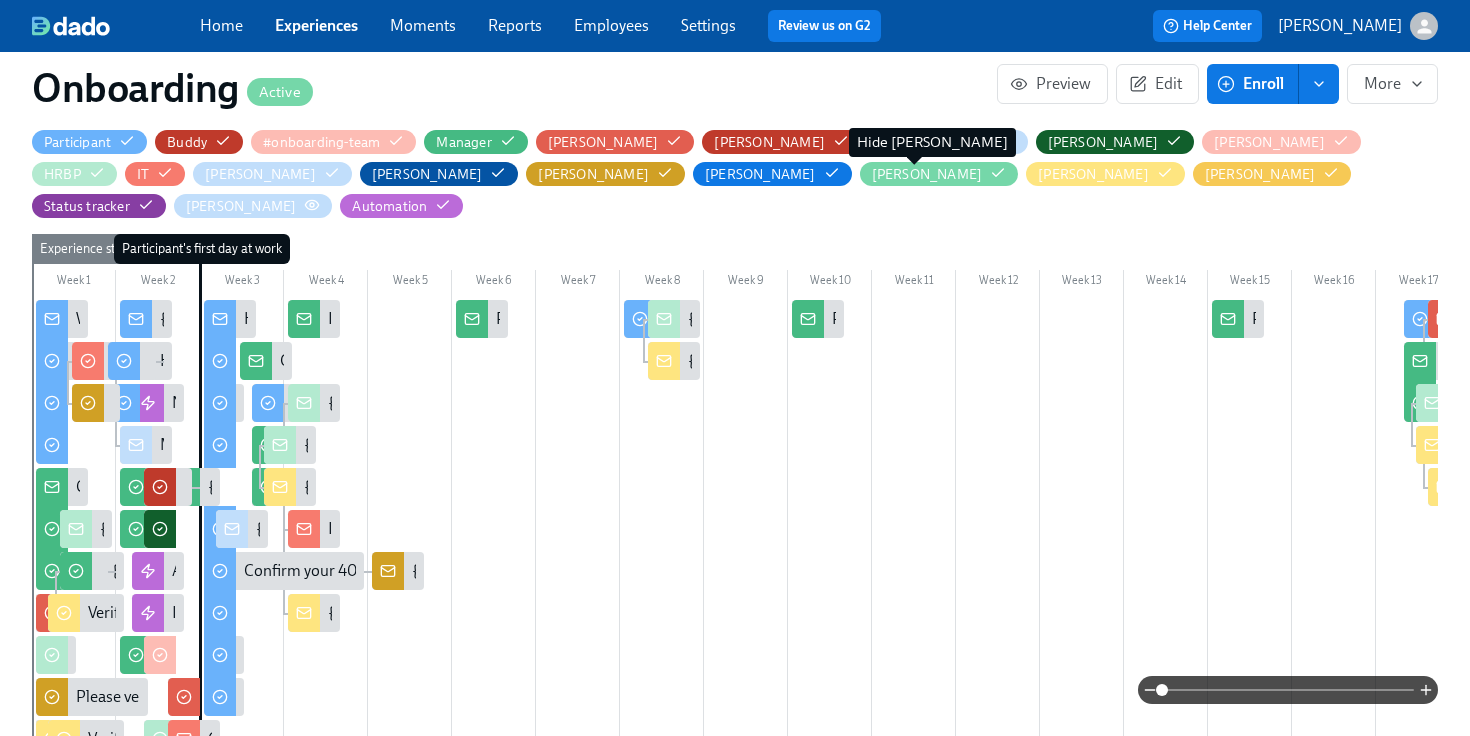 click on "[PERSON_NAME]" at bounding box center (241, 206) 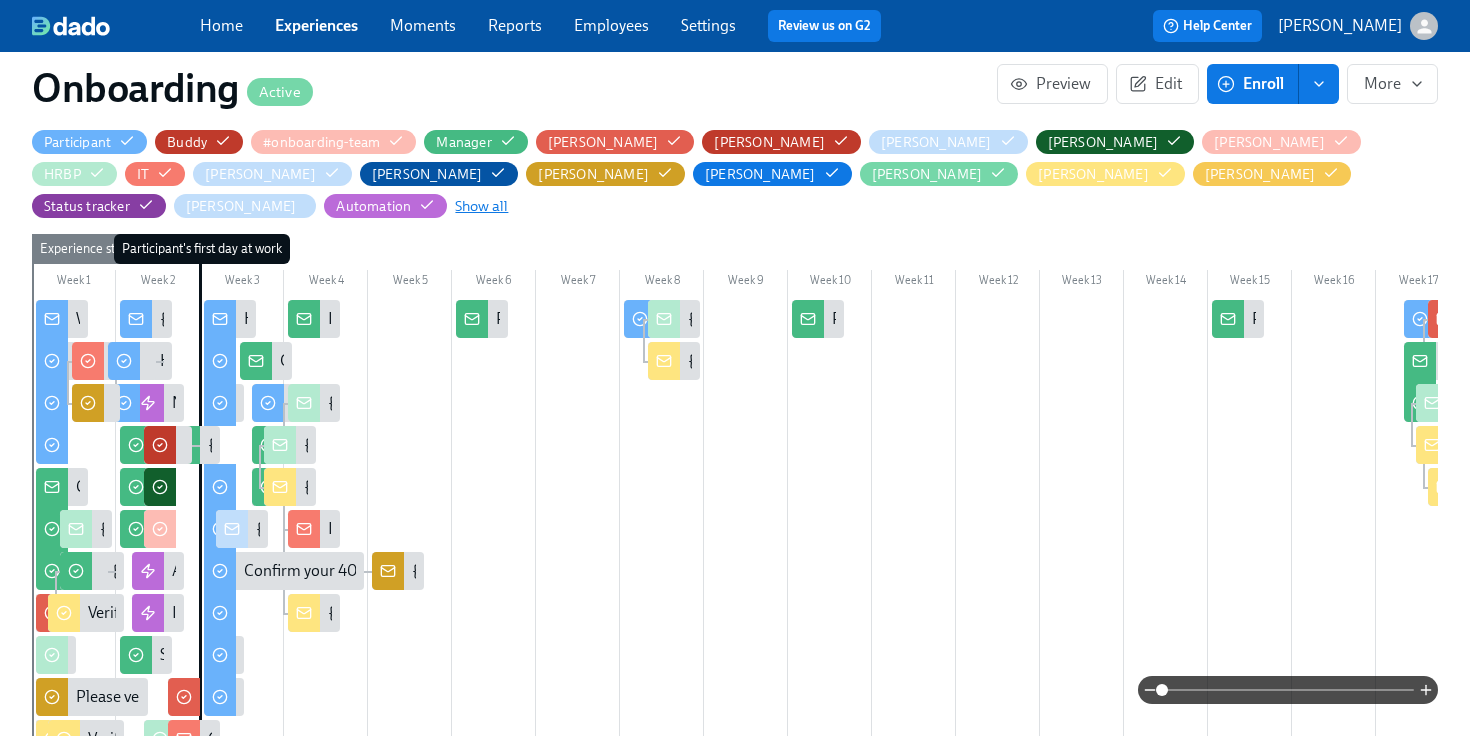 click on "Show all" at bounding box center [481, 206] 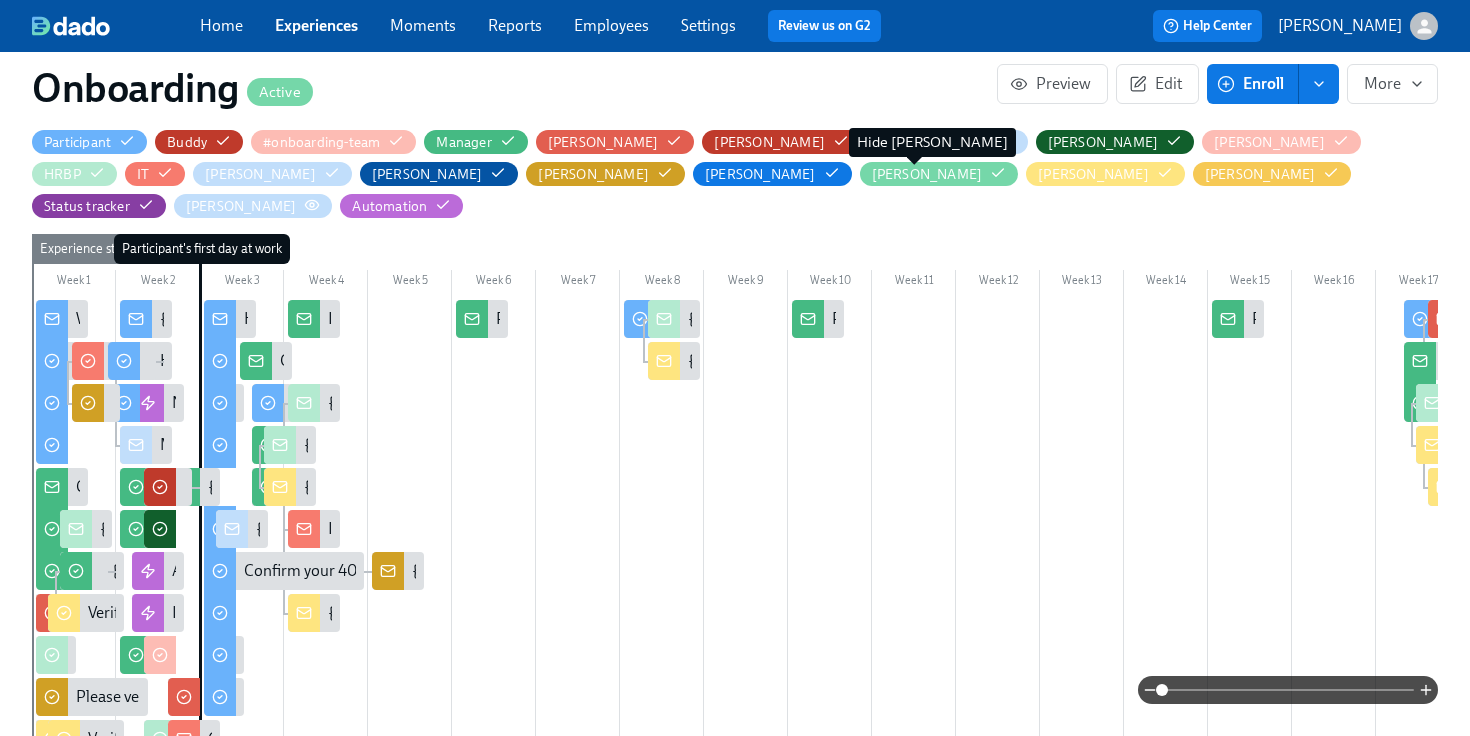 click on "[PERSON_NAME]" at bounding box center (241, 206) 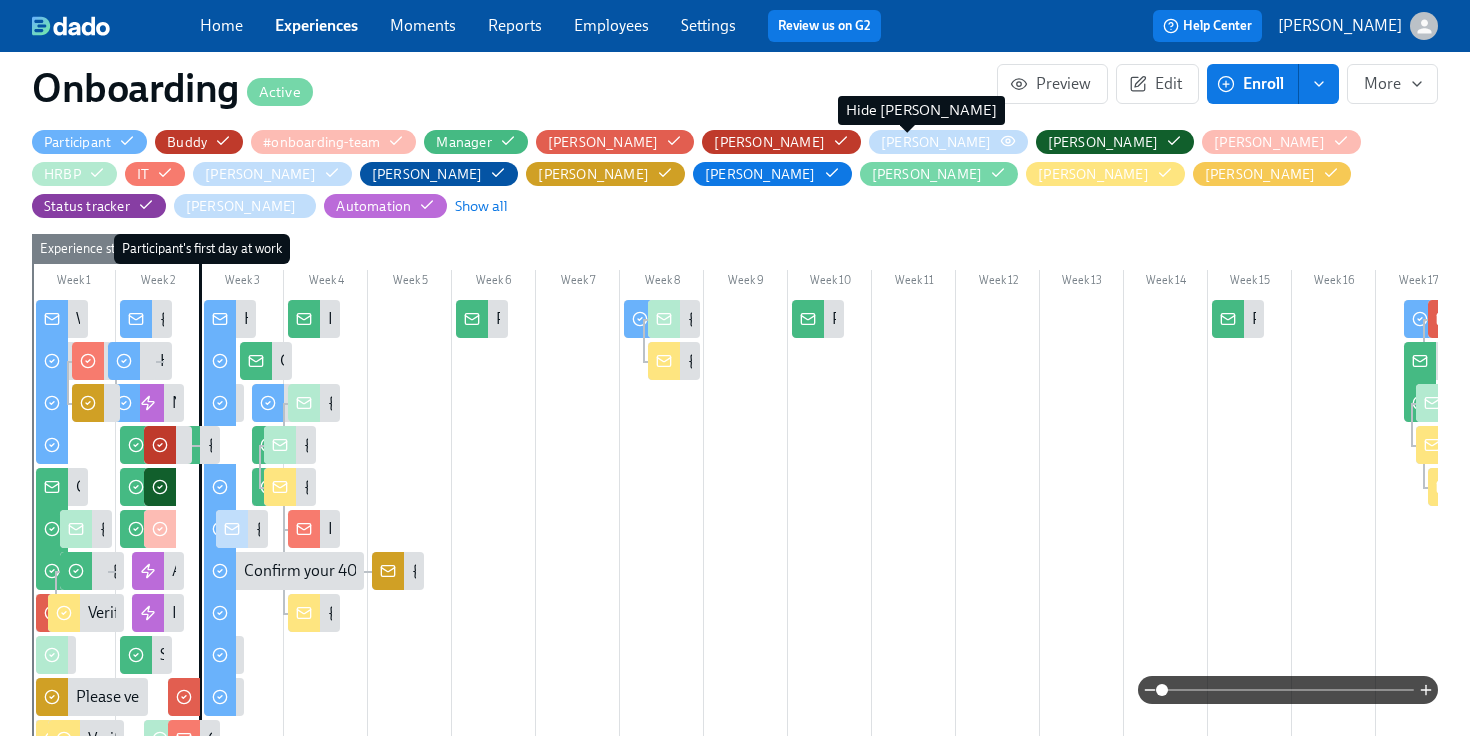 click on "[PERSON_NAME]" at bounding box center [936, 142] 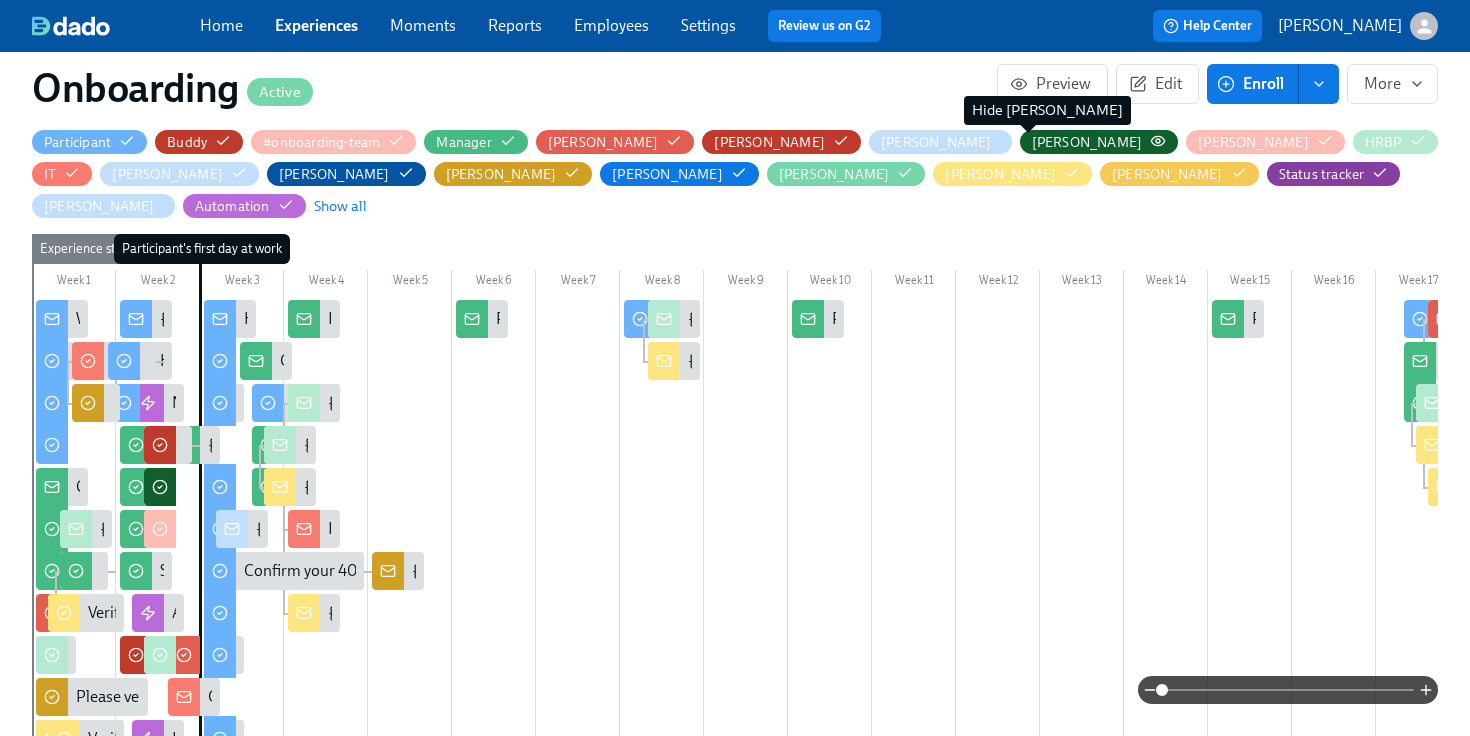 click on "[PERSON_NAME]" at bounding box center (1087, 142) 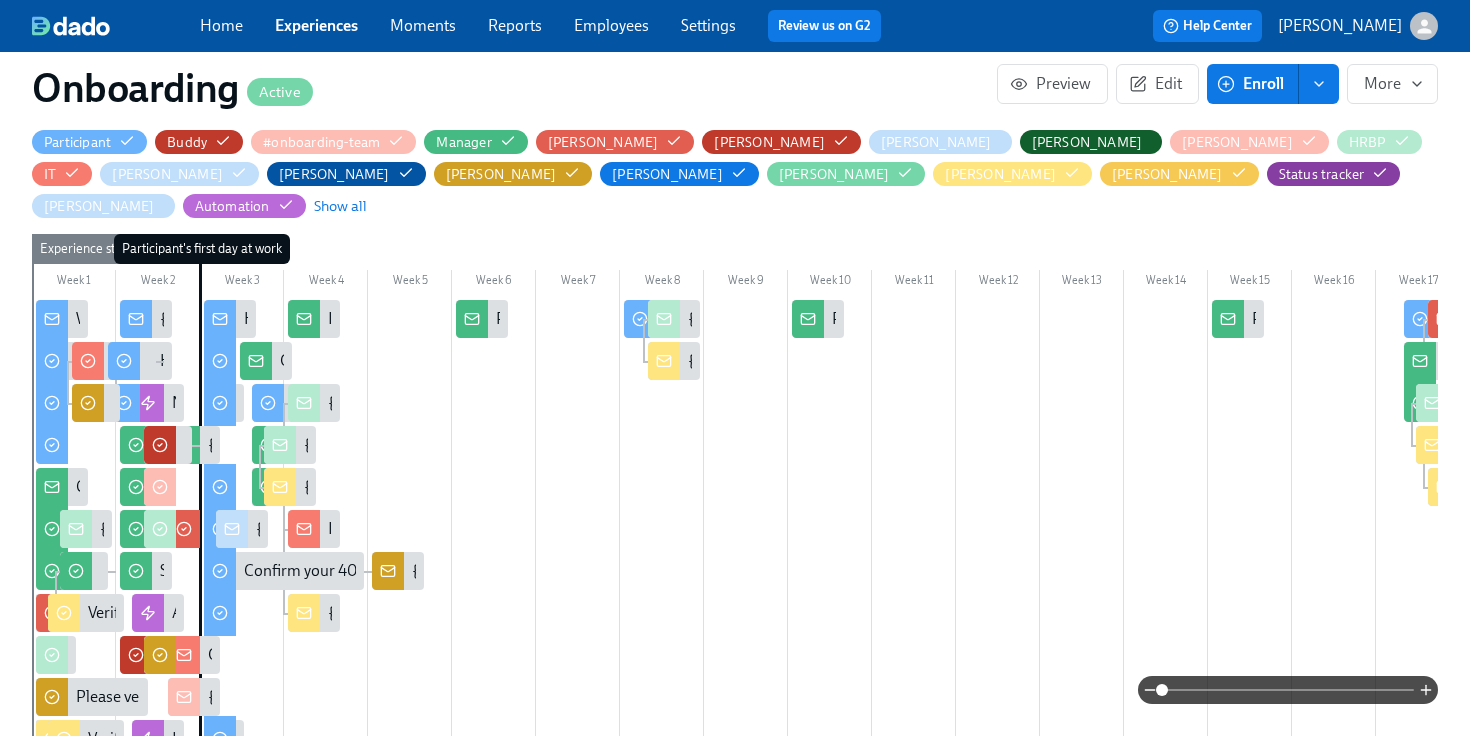 click on "[PERSON_NAME]" at bounding box center (1249, 142) 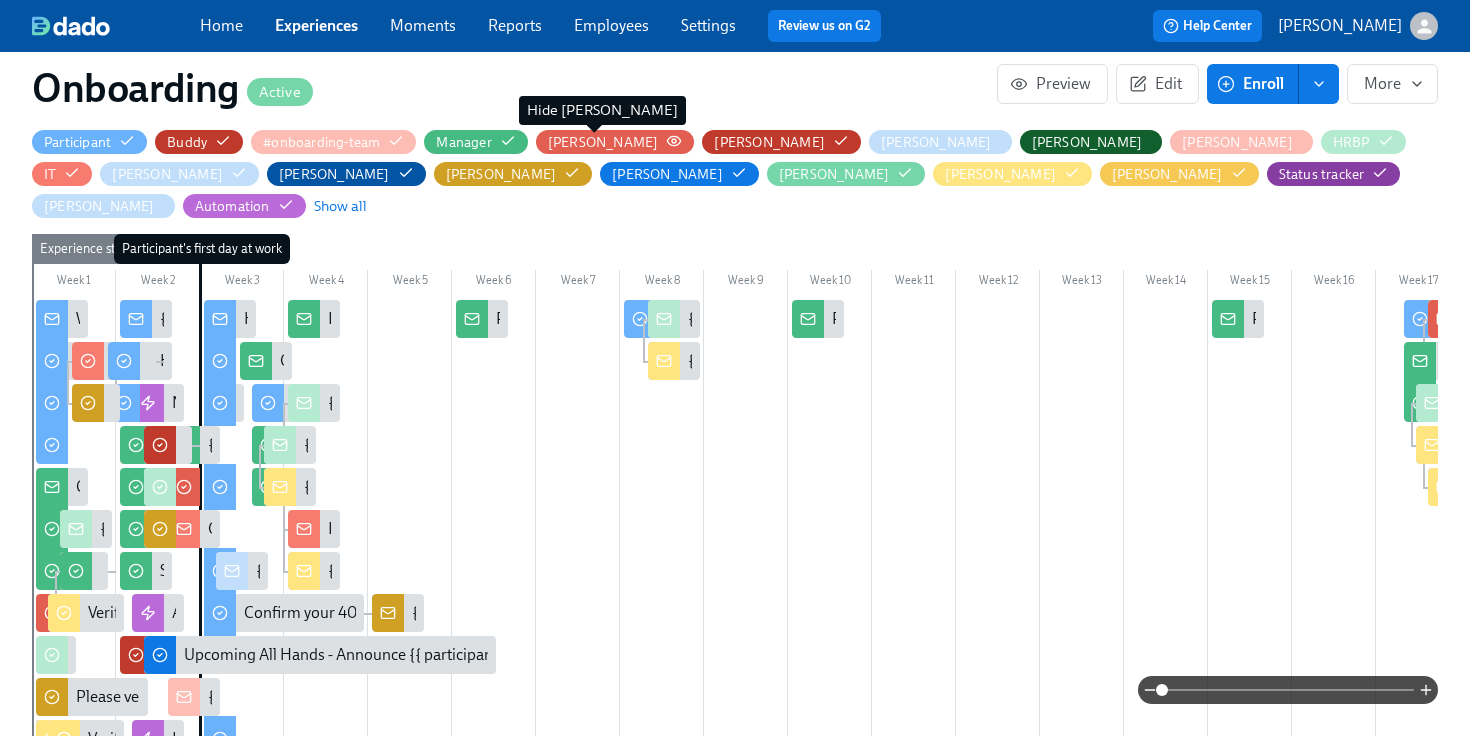 click on "[PERSON_NAME]" at bounding box center (603, 142) 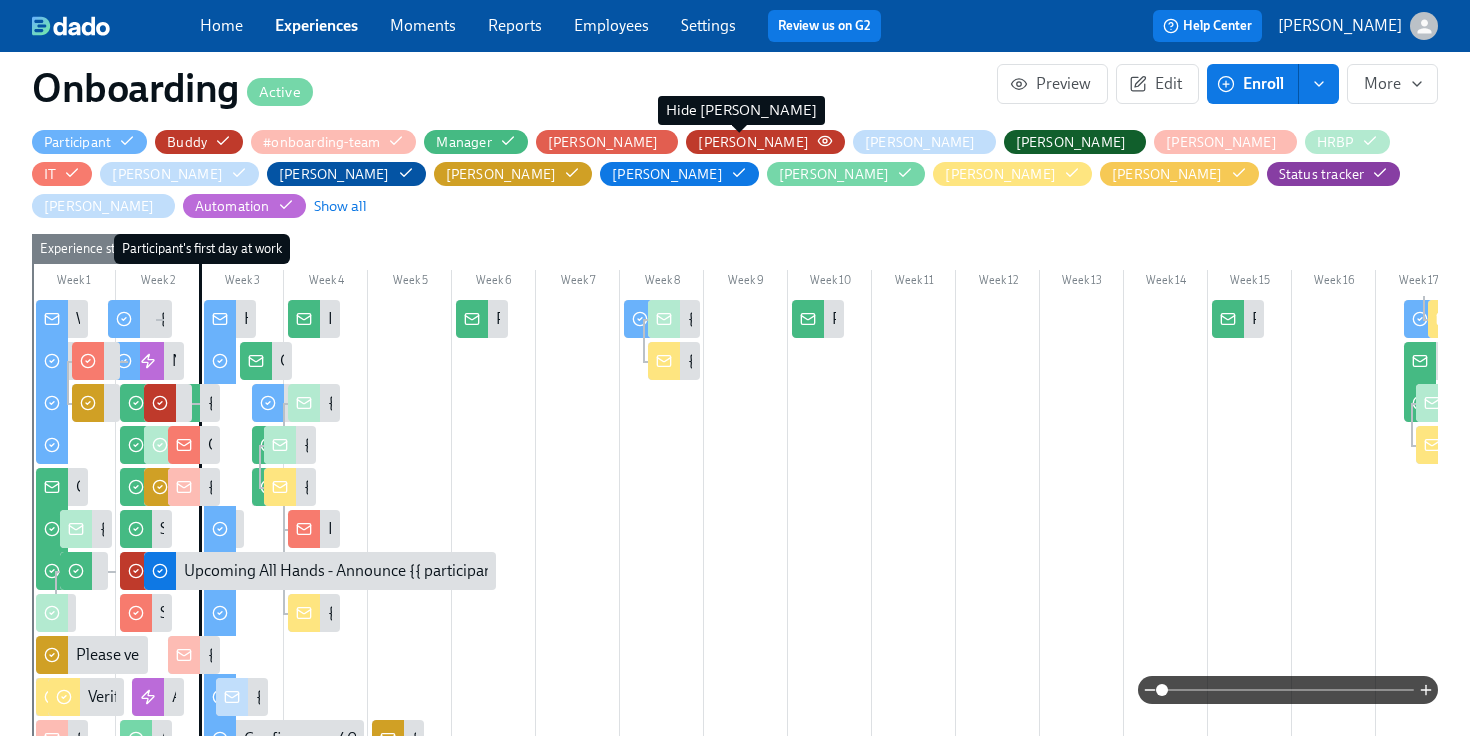 click on "[PERSON_NAME]" at bounding box center (753, 142) 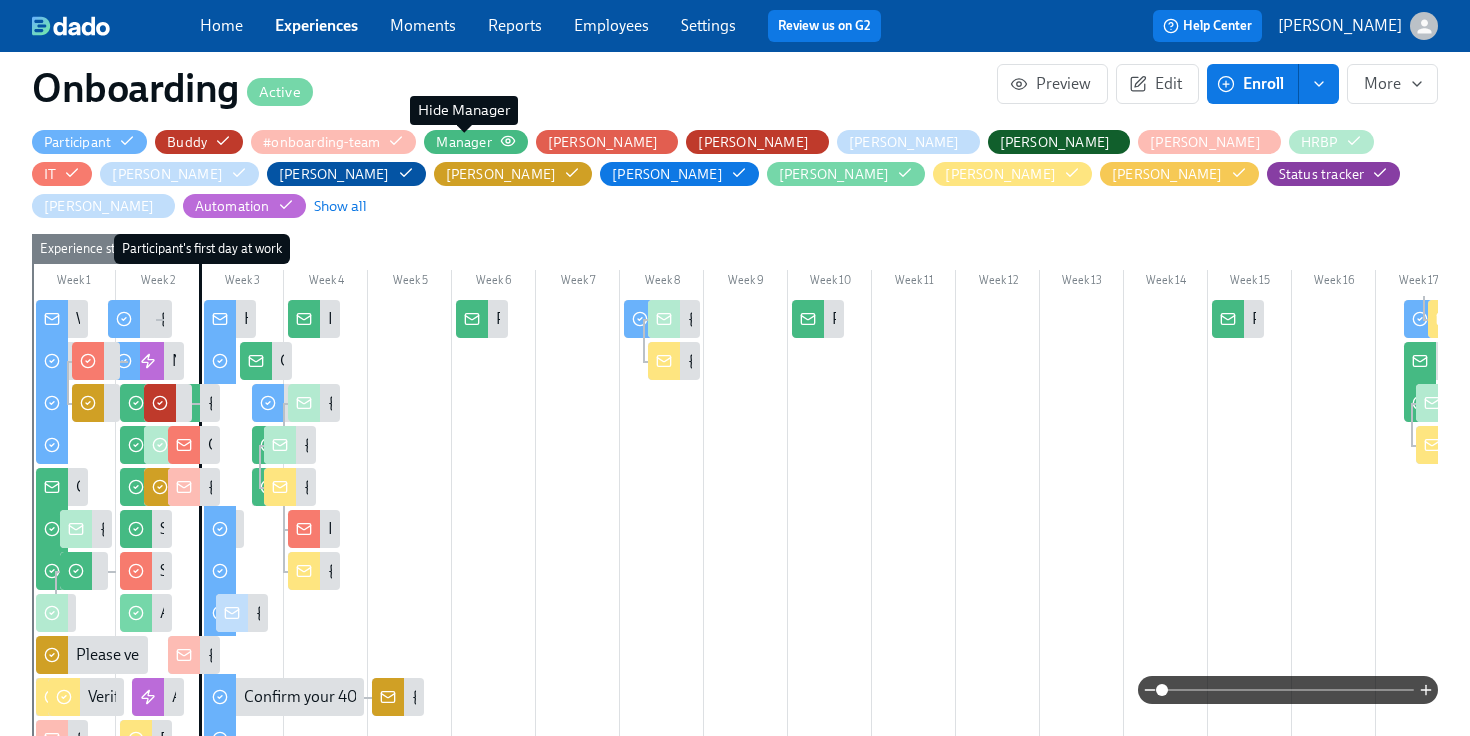 click on "Manager" at bounding box center [463, 142] 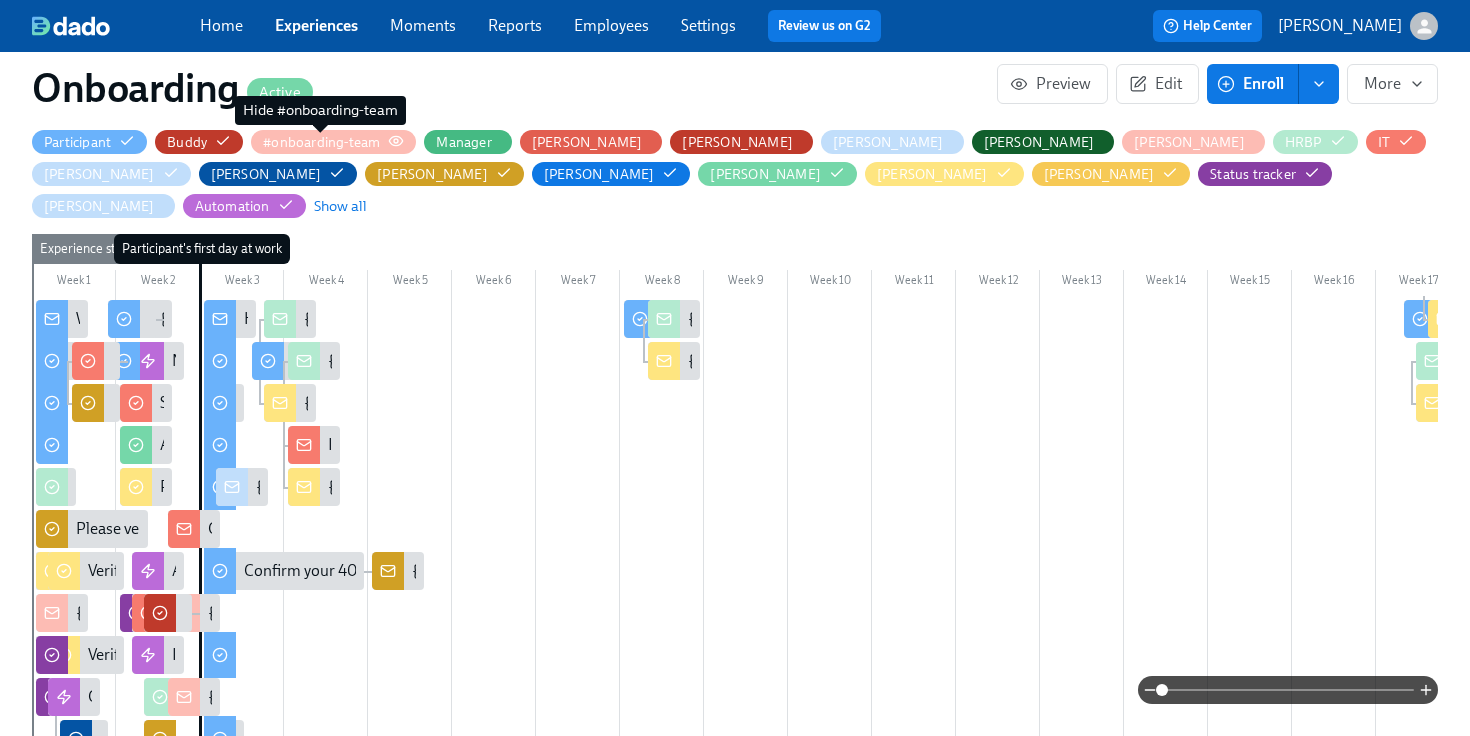 click on "#onboarding-team" at bounding box center (321, 142) 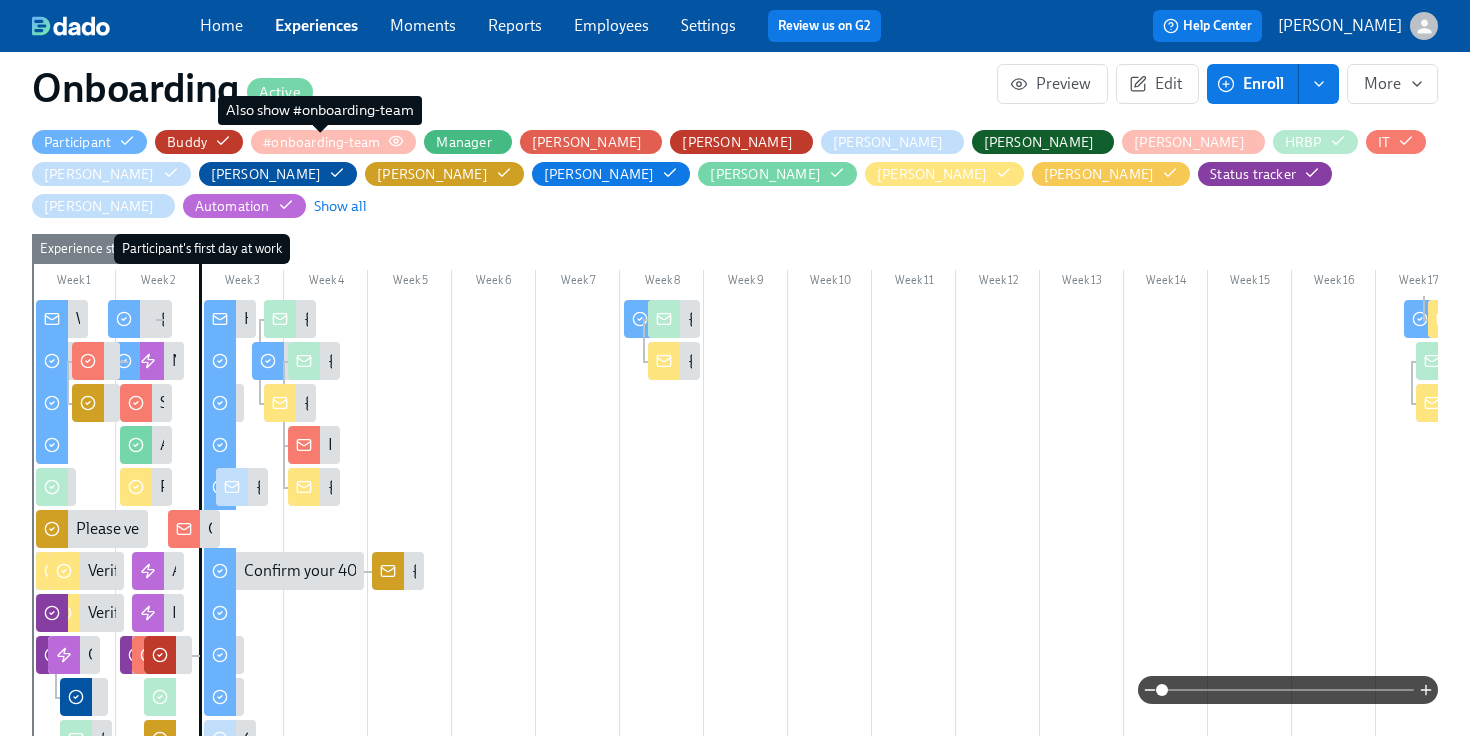 click on "#onboarding-team" at bounding box center (321, 142) 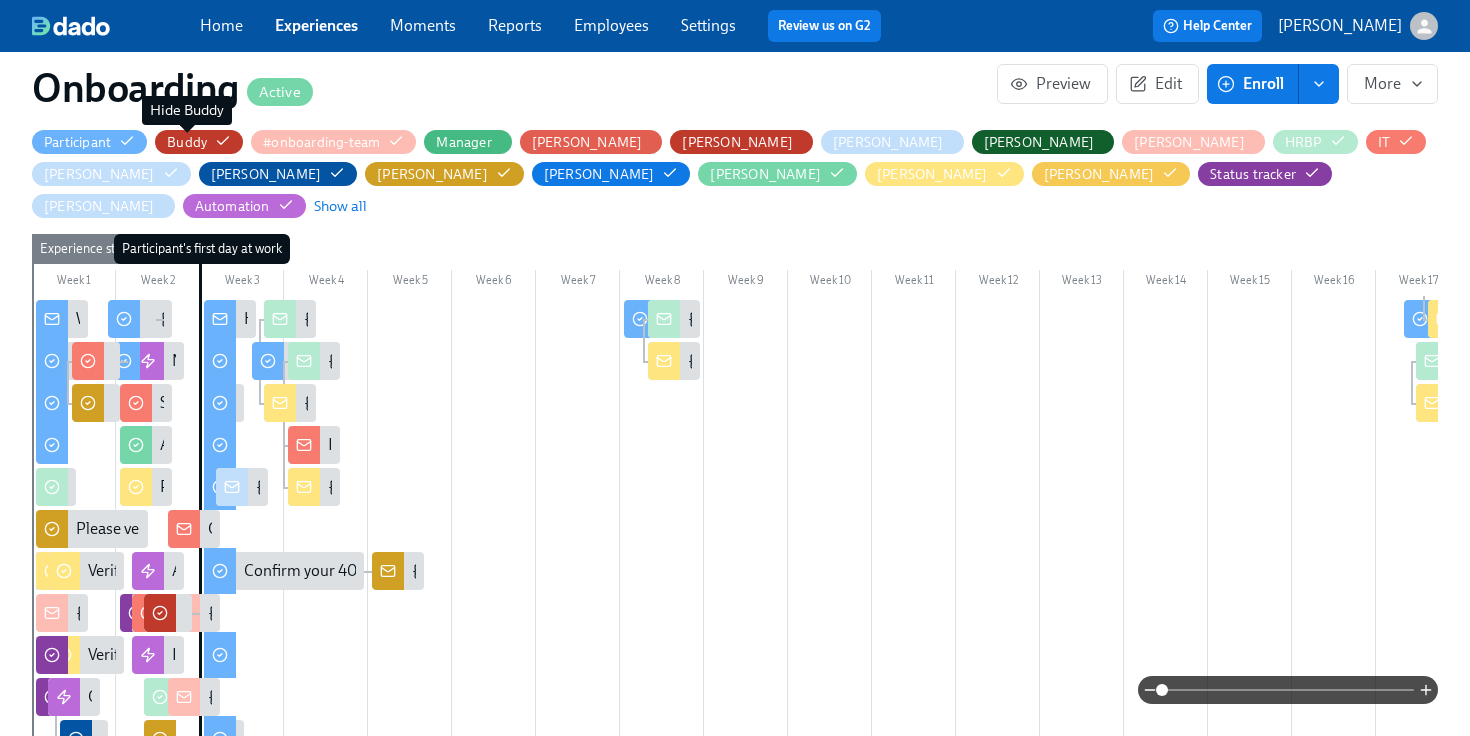 drag, startPoint x: 197, startPoint y: 136, endPoint x: 137, endPoint y: 136, distance: 60 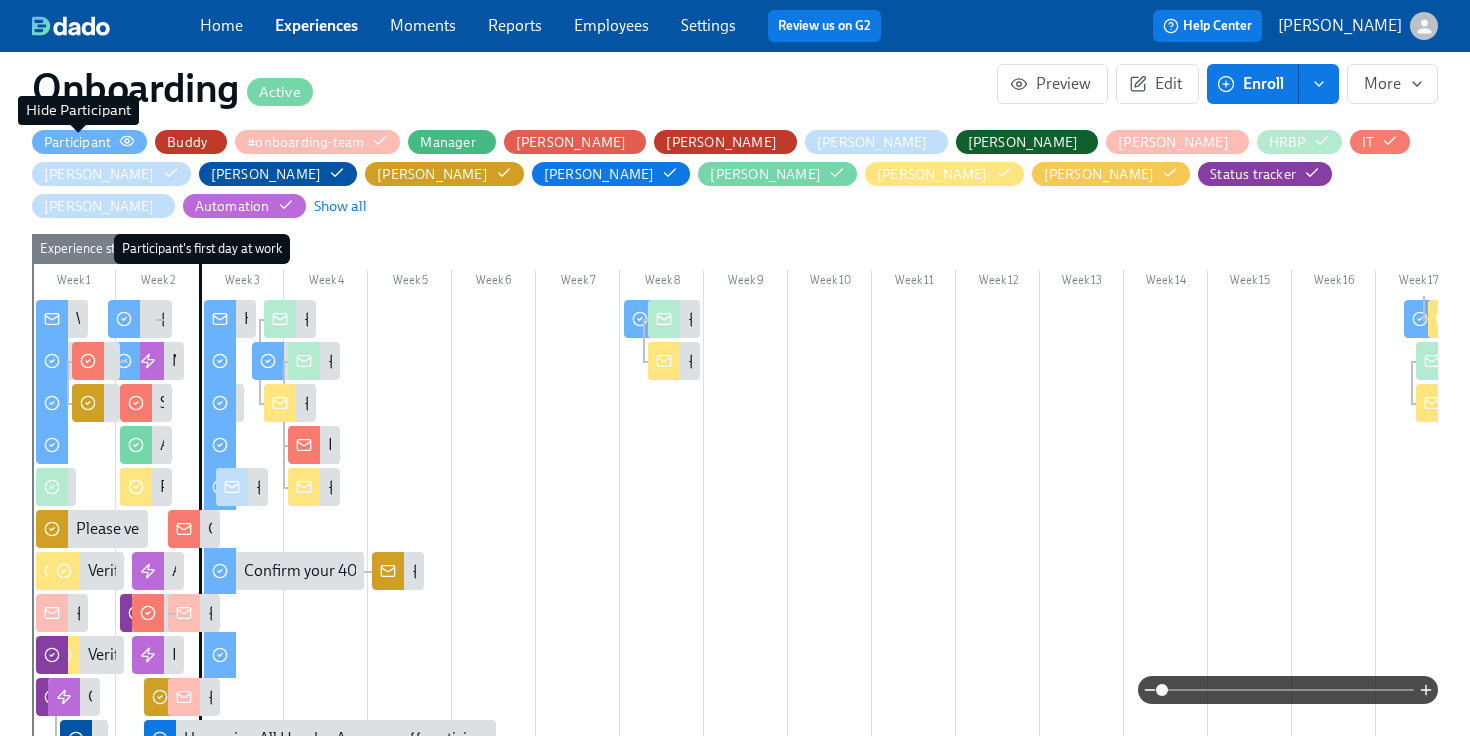 click on "Participant" at bounding box center (77, 142) 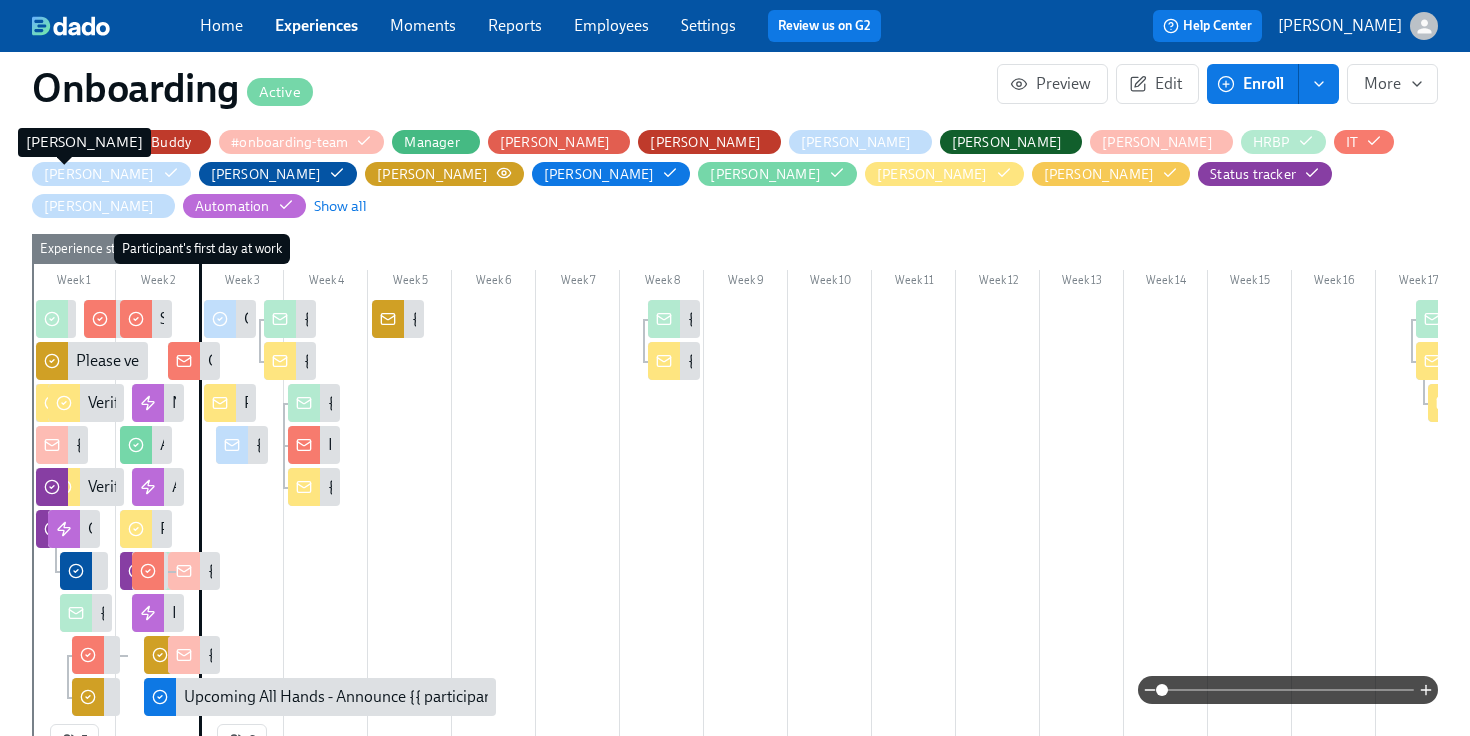 click on "[PERSON_NAME]" at bounding box center (432, 174) 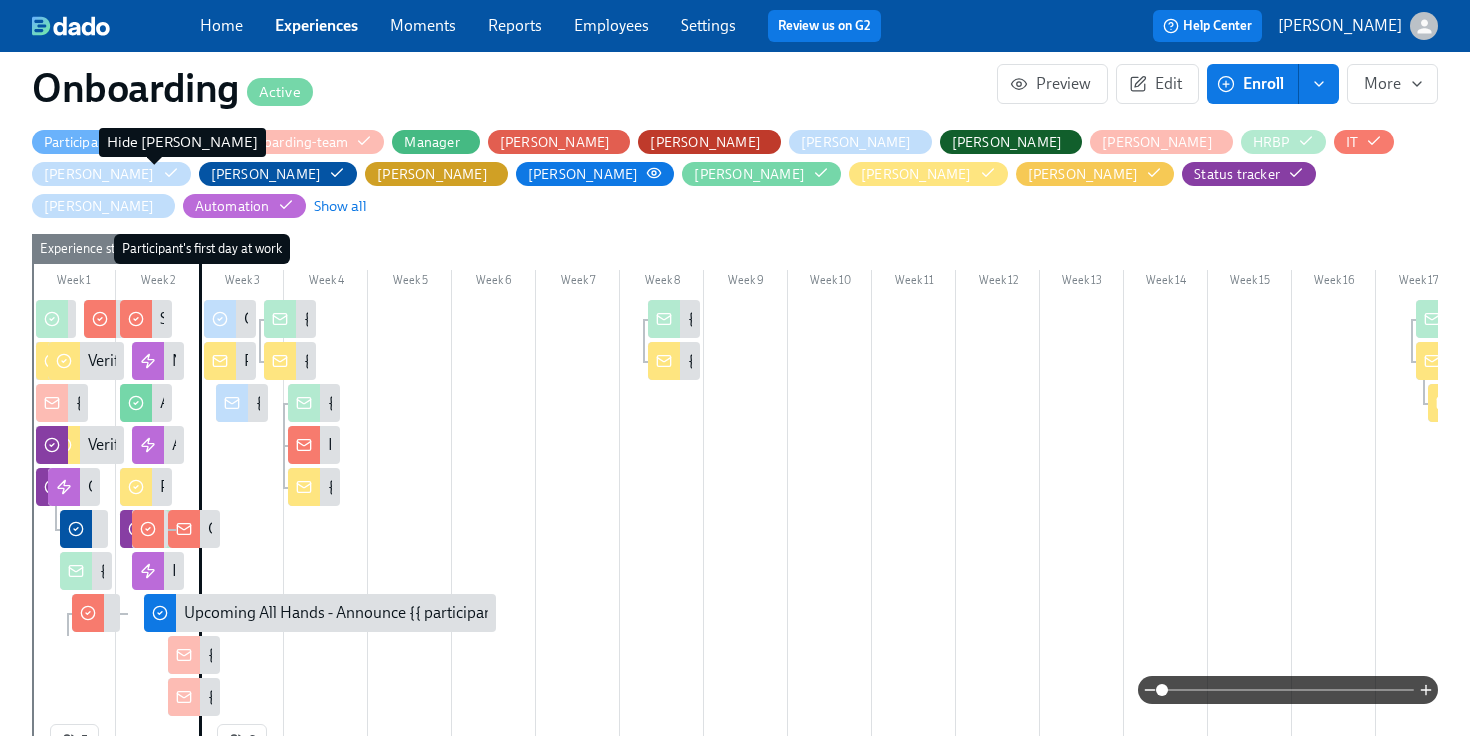 click on "[PERSON_NAME]" at bounding box center [583, 174] 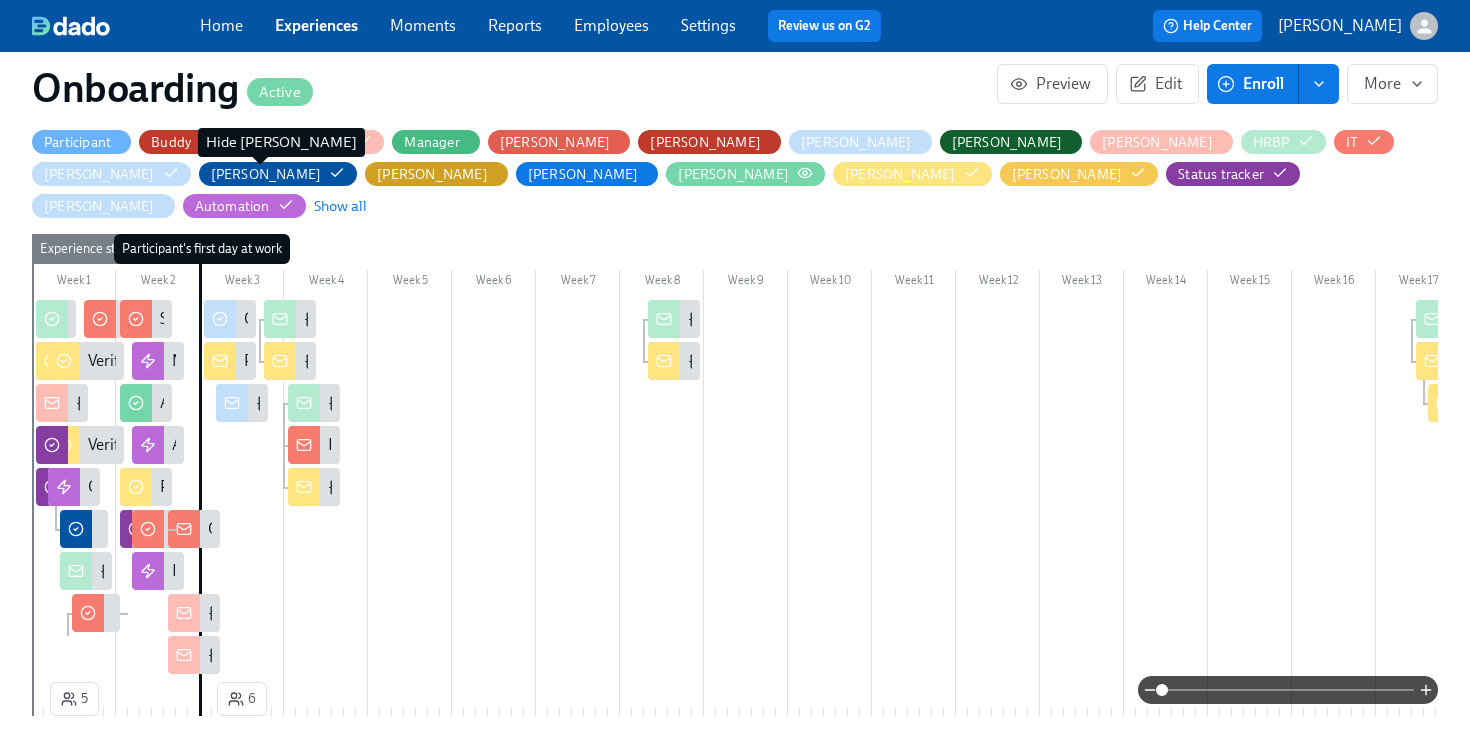 click on "[PERSON_NAME]" at bounding box center (733, 174) 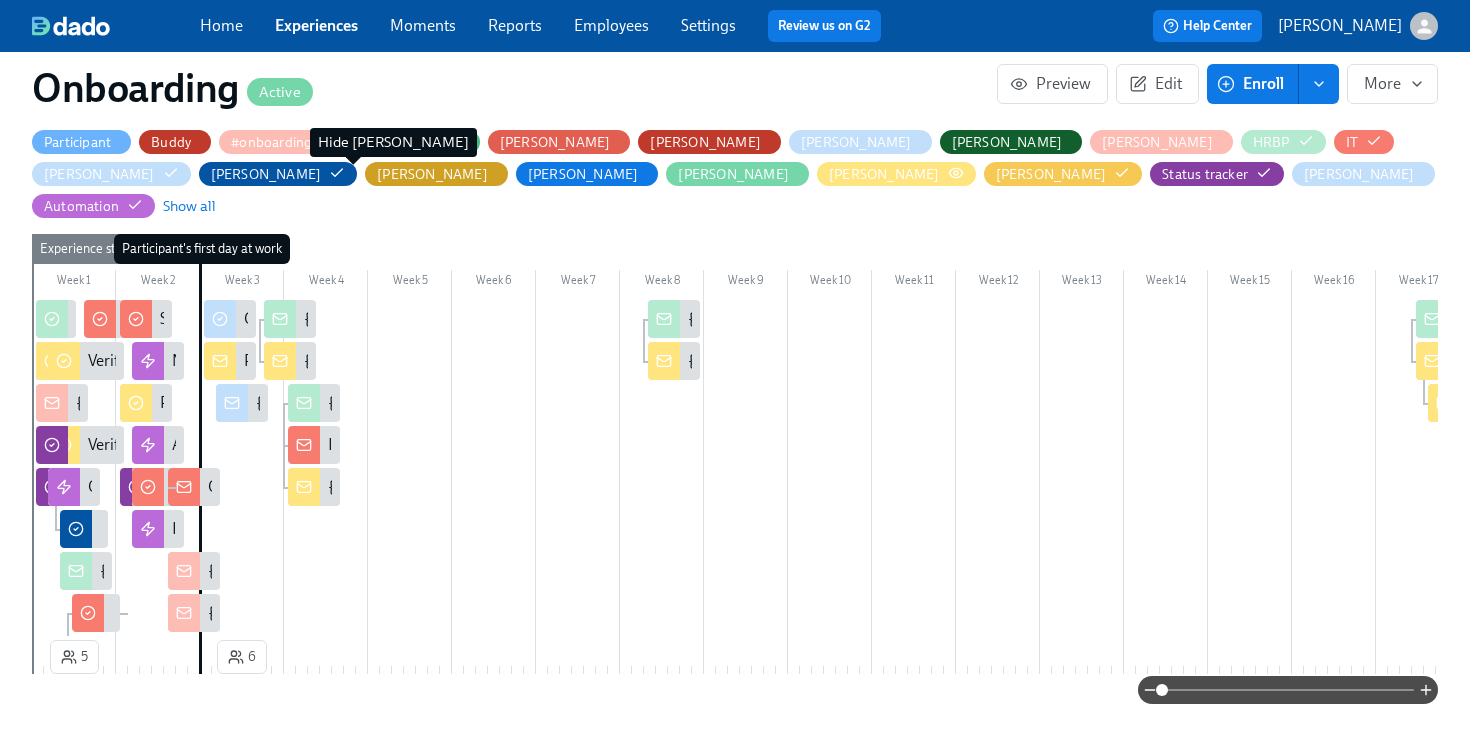 click on "[PERSON_NAME]" at bounding box center [884, 174] 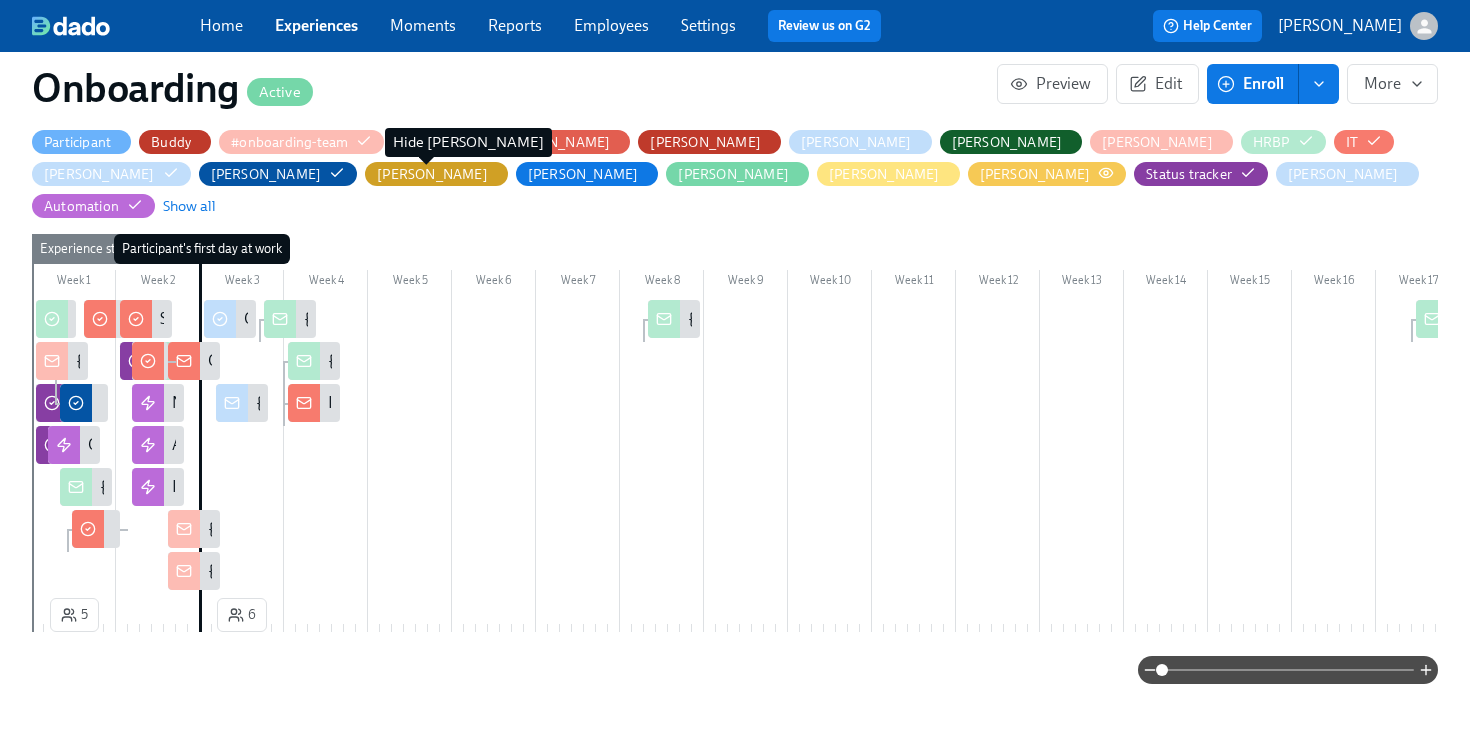 click on "[PERSON_NAME]" at bounding box center (1035, 174) 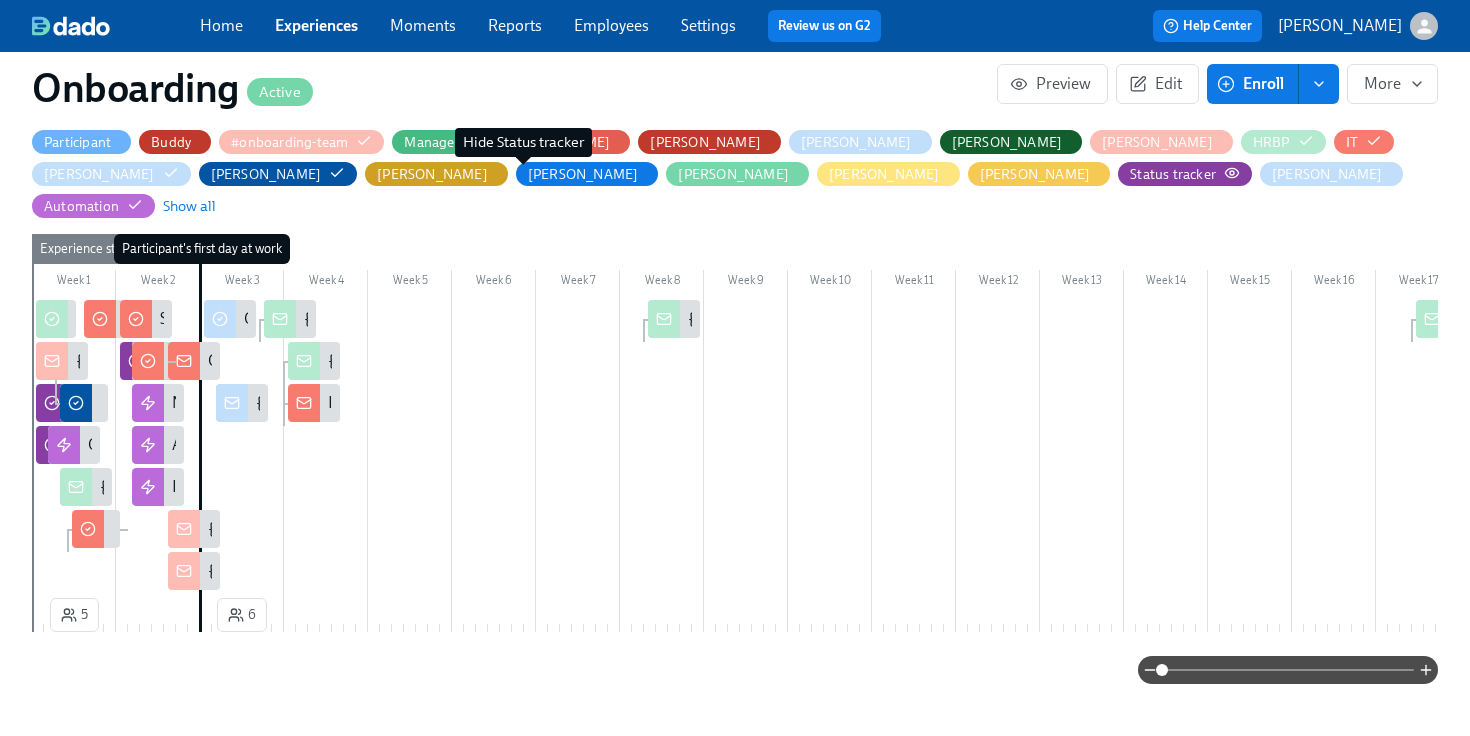 click on "Status tracker" at bounding box center [1173, 174] 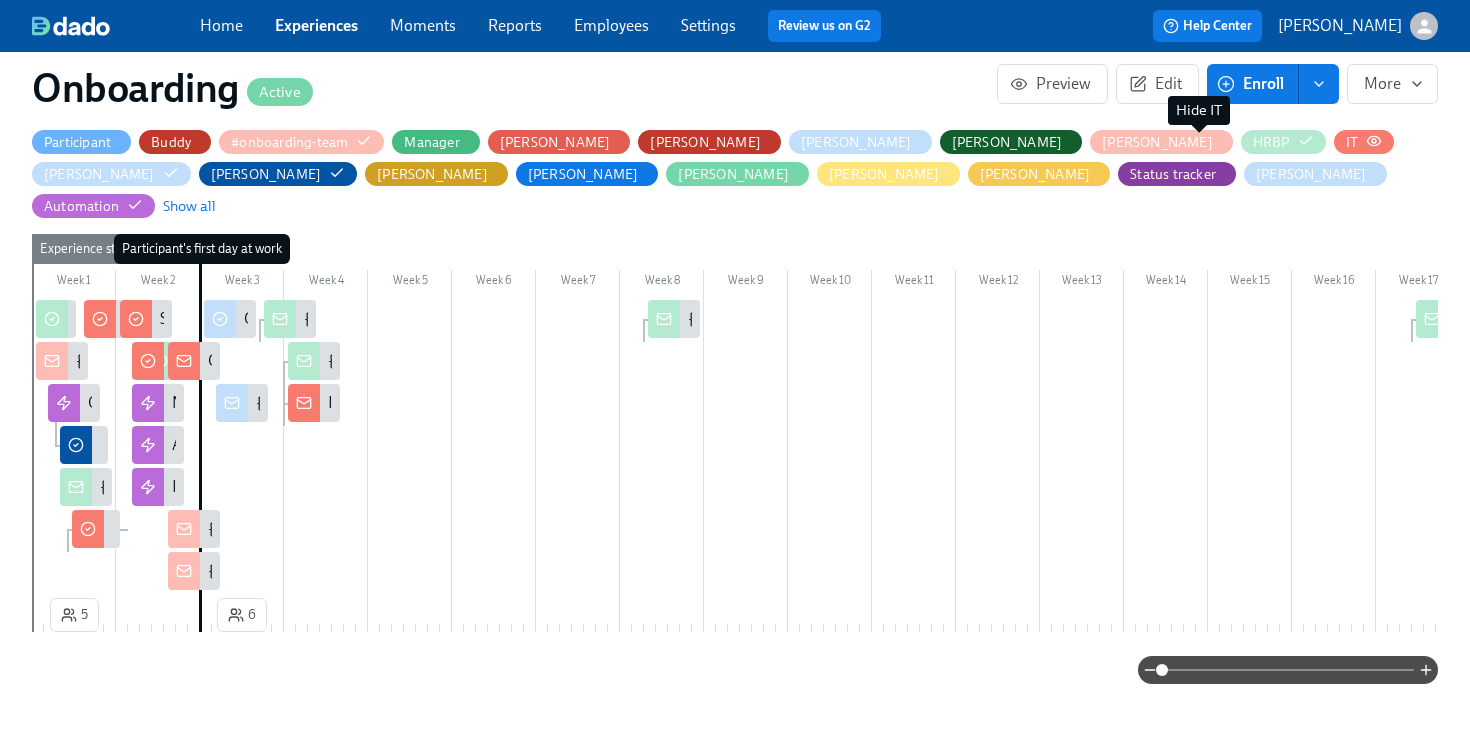 click on "IT" at bounding box center (1352, 142) 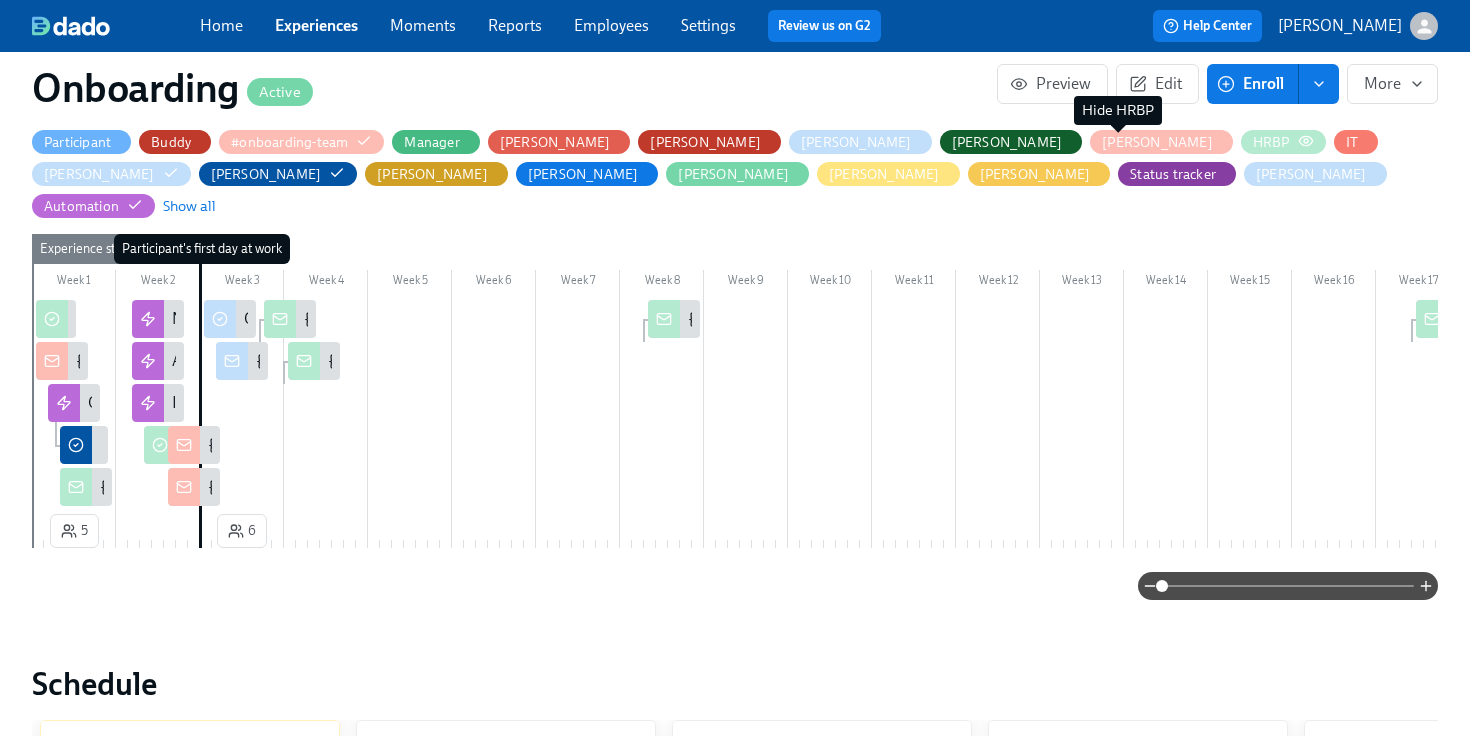 click on "HRBP" at bounding box center (1271, 142) 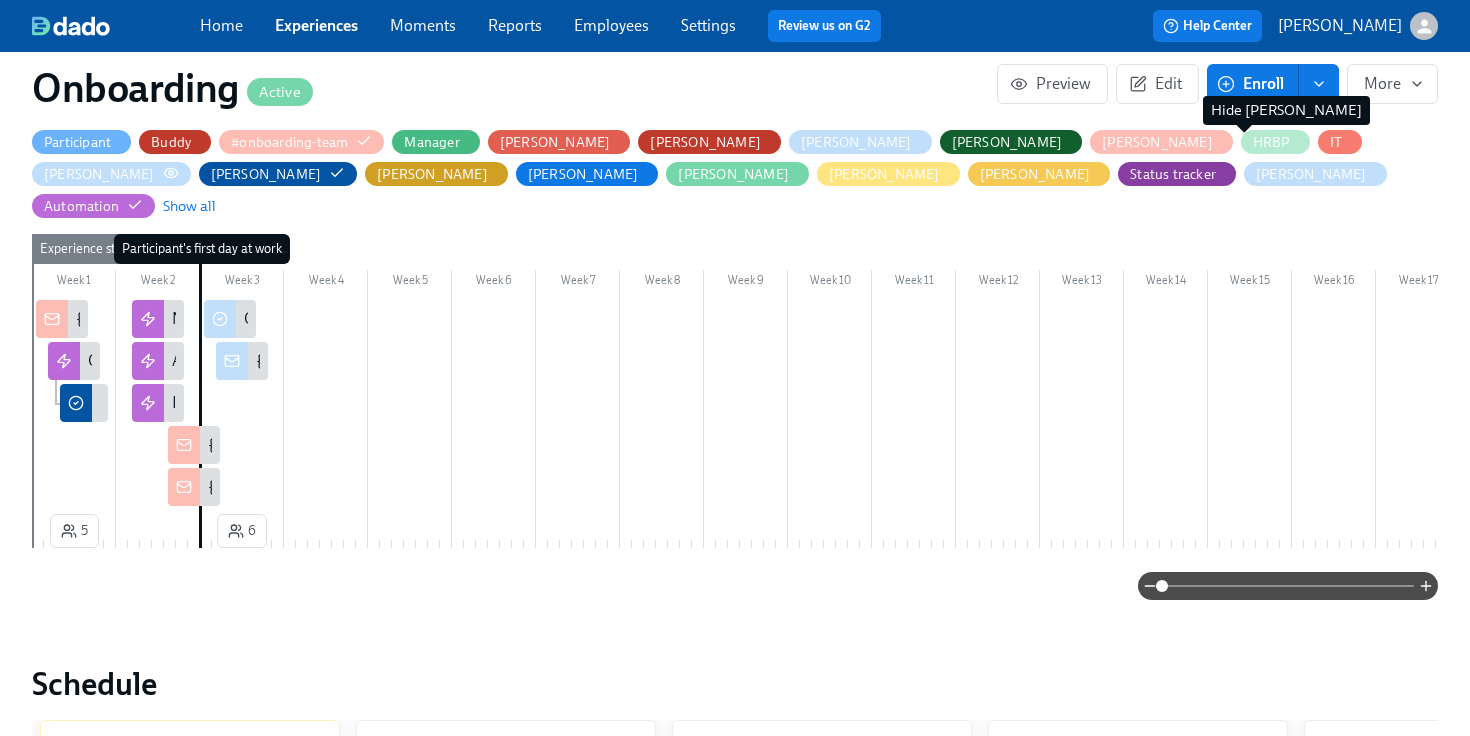 click on "[PERSON_NAME]" at bounding box center (99, 174) 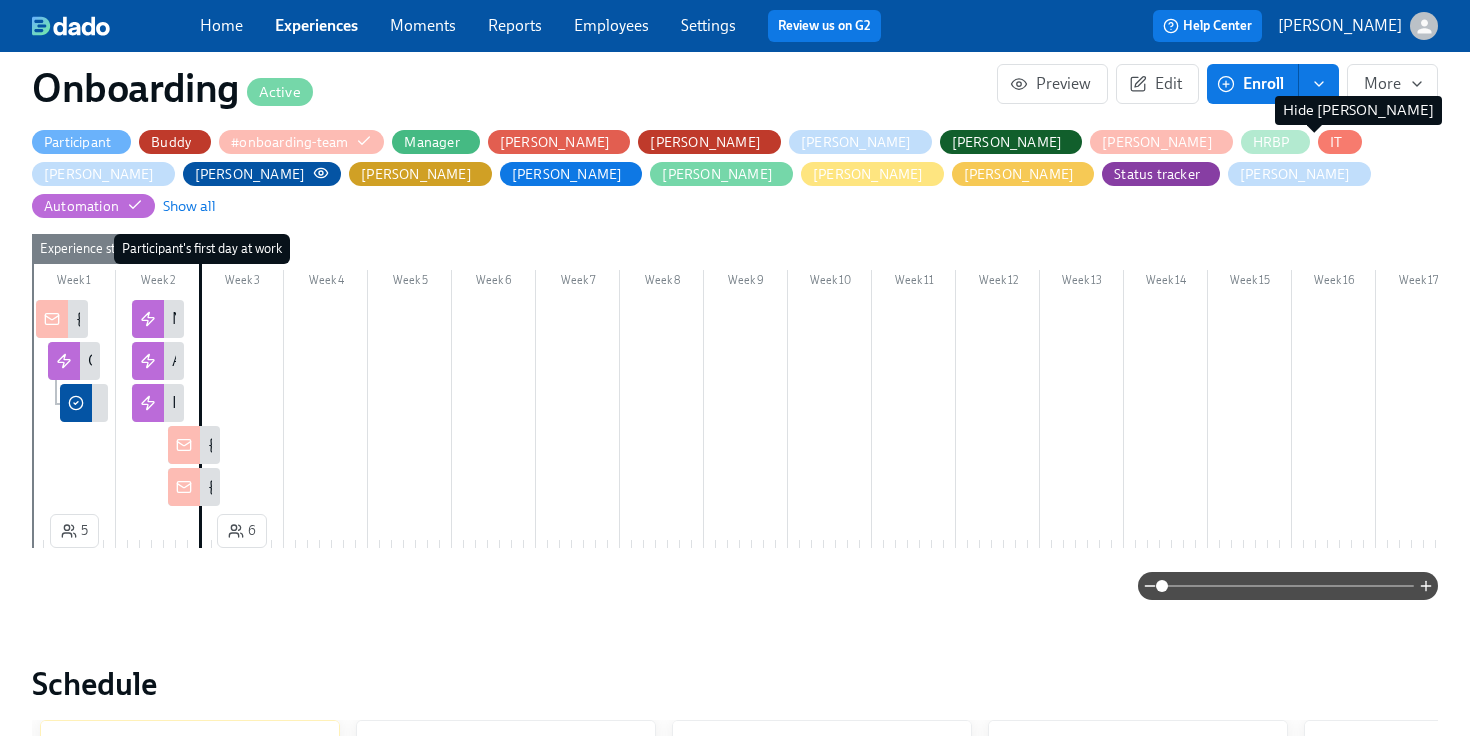 click on "[PERSON_NAME]" at bounding box center [250, 174] 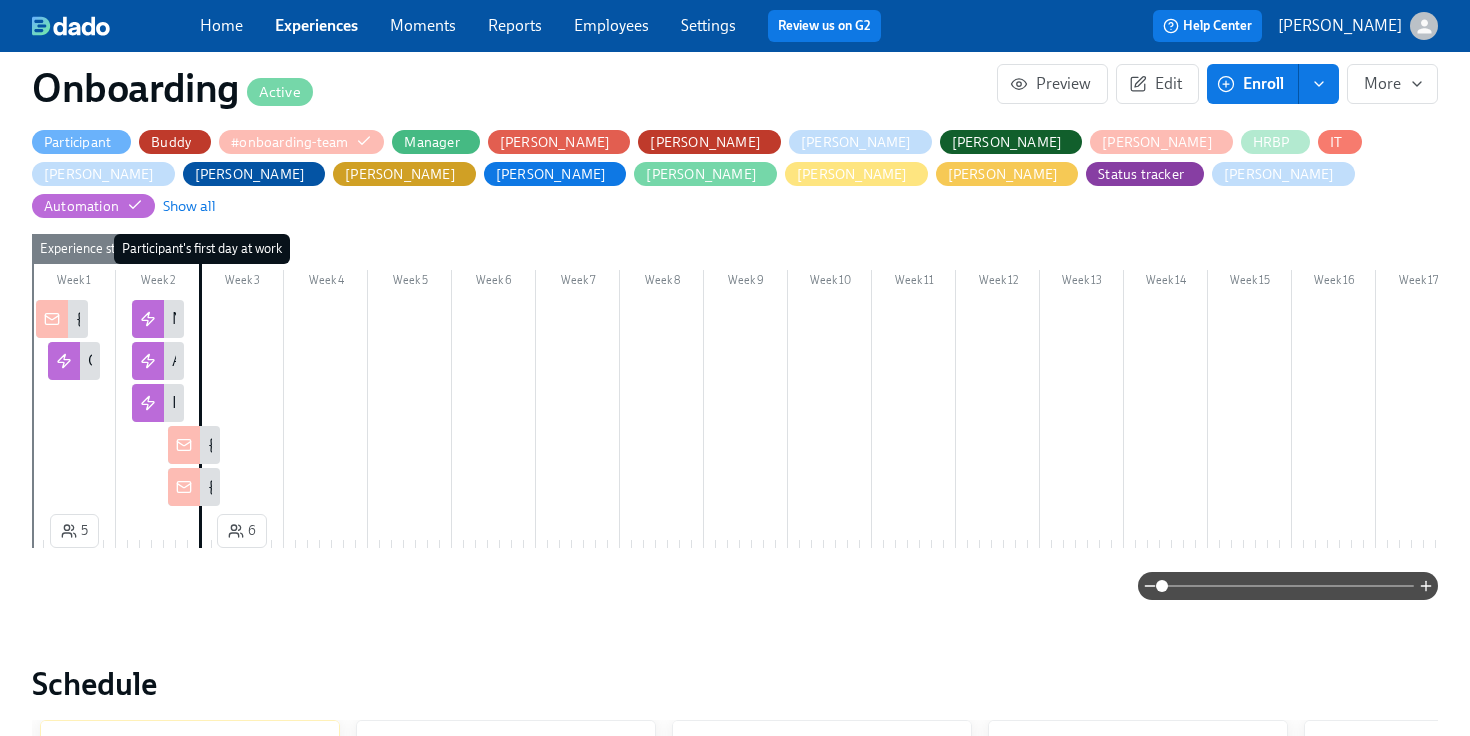 click on "{{ participant.fullName }} is joining the team on {{ participant.startDate | MMM DD YYYY }} 🎉" at bounding box center [62, 319] 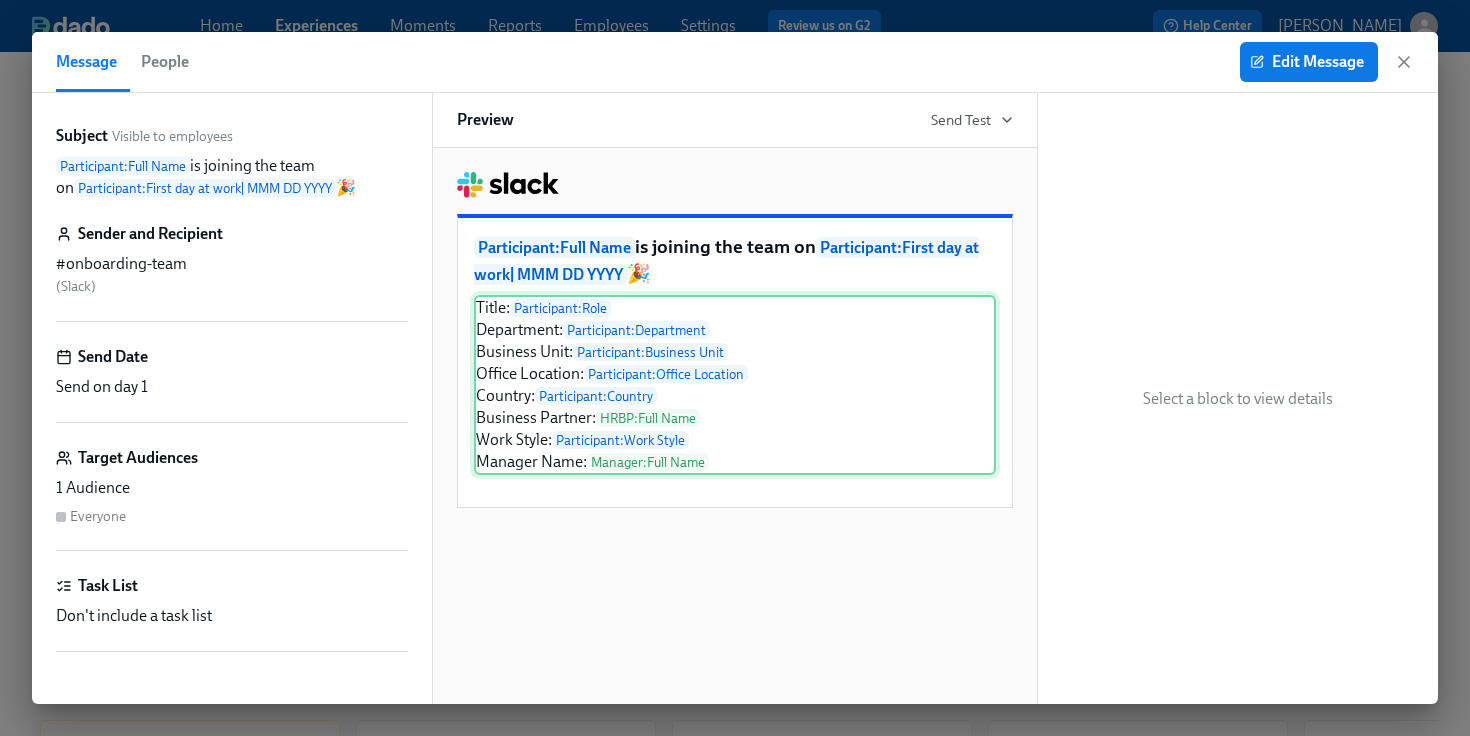 click on "Title:  Participant :  Role
Department:  Participant :  Department
Business Unit:  Participant :  Business Unit
Office Location:  Participant :  Office Location
Country:  Participant :  Country
Business Partner:  HRBP :  Full Name
Work Style:  Participant :  Work Style
Manager Name:  Manager :  Full Name" at bounding box center [735, 385] 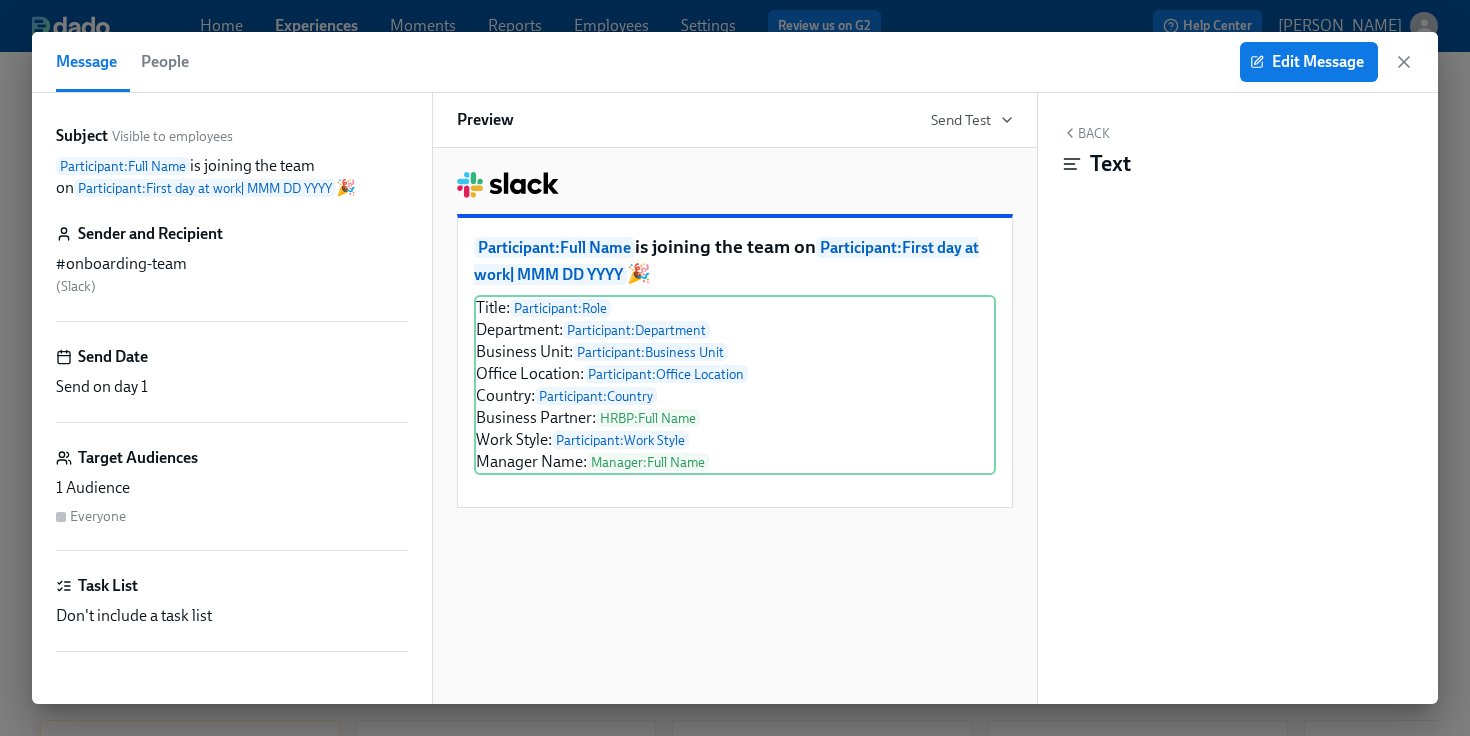 scroll, scrollTop: 6, scrollLeft: 0, axis: vertical 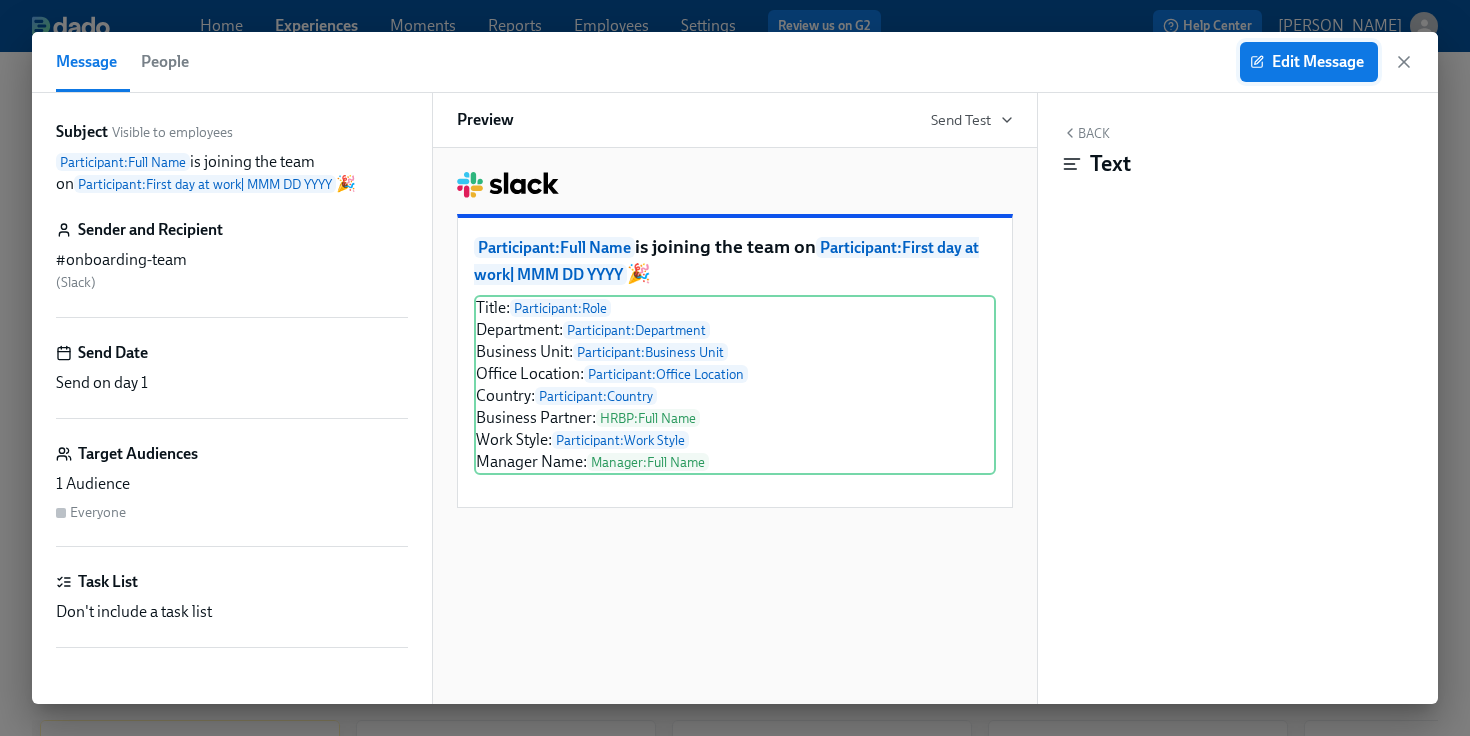 click on "Edit Message" at bounding box center [1309, 62] 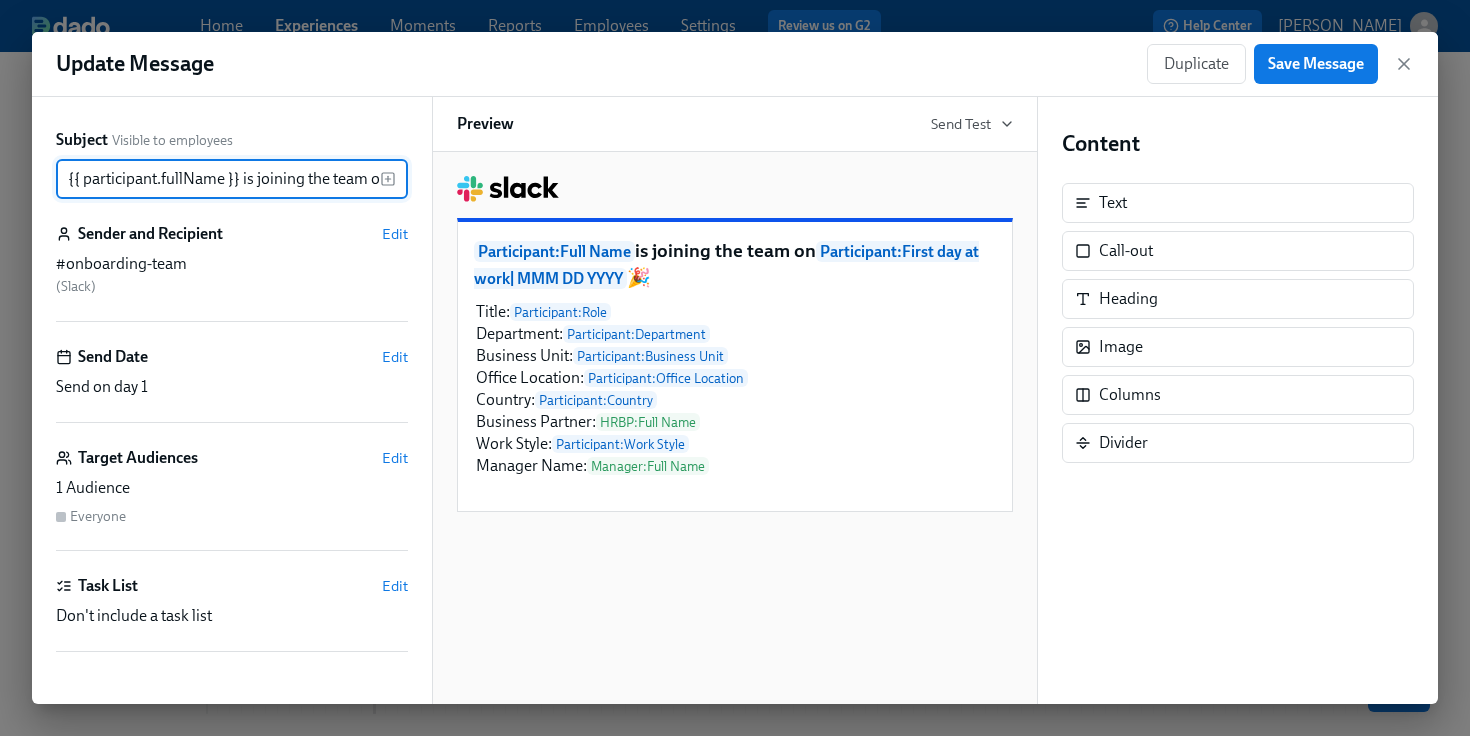 scroll, scrollTop: 0, scrollLeft: 0, axis: both 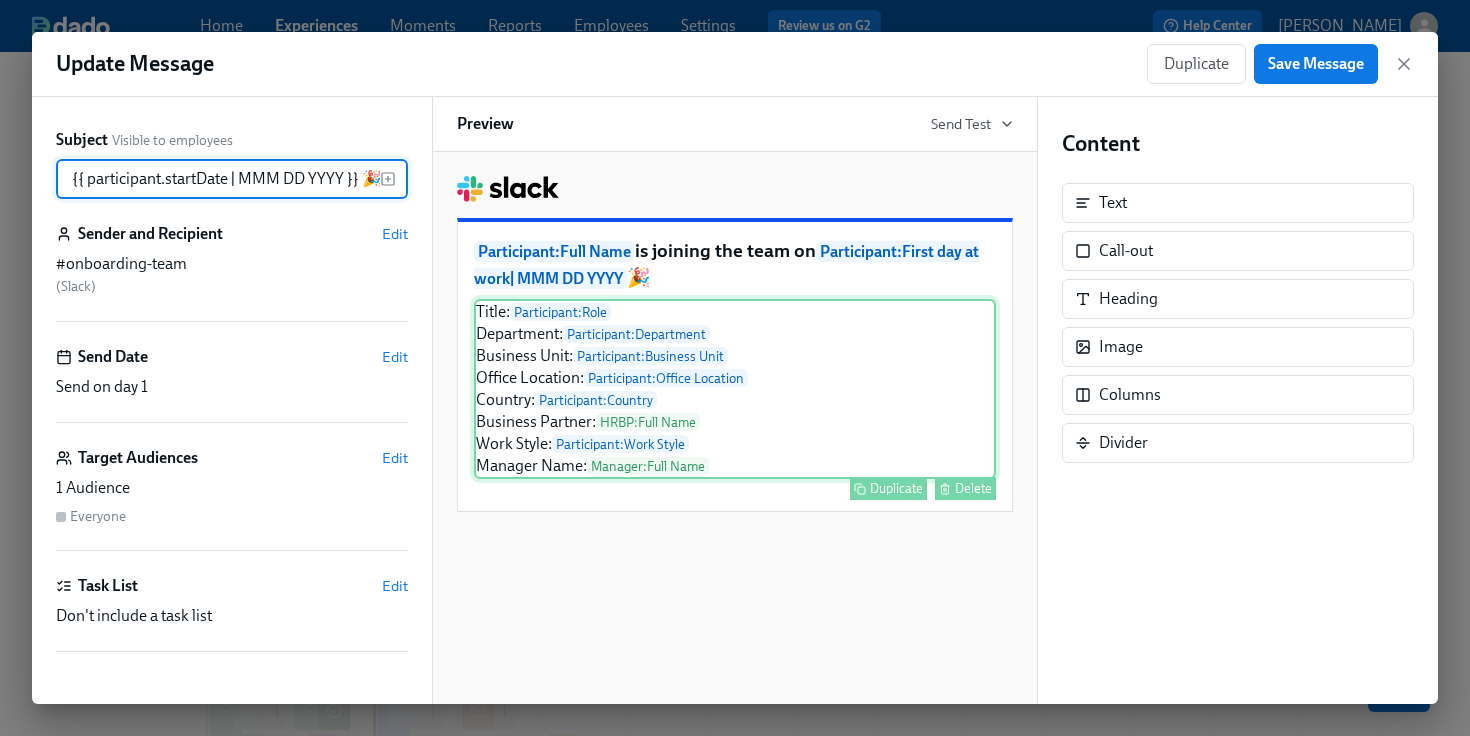 click on "Title:  Participant :  Role
Department:  Participant :  Department
Business Unit:  Participant :  Business Unit
Office Location:  Participant :  Office Location
Country:  Participant :  Country
Business Partner:  HRBP :  Full Name
Work Style:  Participant :  Work Style
Manager Name:  Manager :  Full Name   Duplicate   Delete" at bounding box center (735, 389) 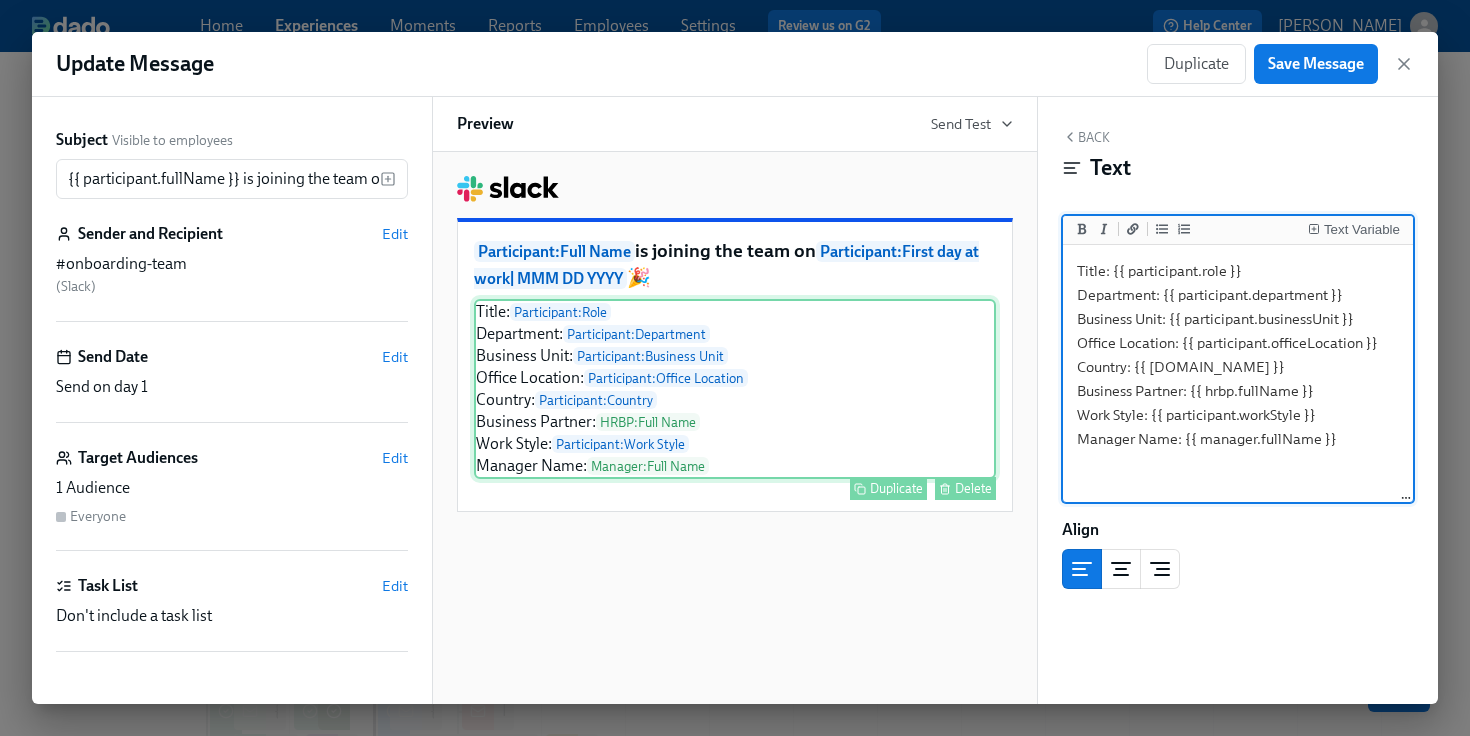 click on "Title:  Participant :  Role
Department:  Participant :  Department
Business Unit:  Participant :  Business Unit
Office Location:  Participant :  Office Location
Country:  Participant :  Country
Business Partner:  HRBP :  Full Name
Work Style:  Participant :  Work Style
Manager Name:  Manager :  Full Name   Duplicate   Delete" at bounding box center (735, 389) 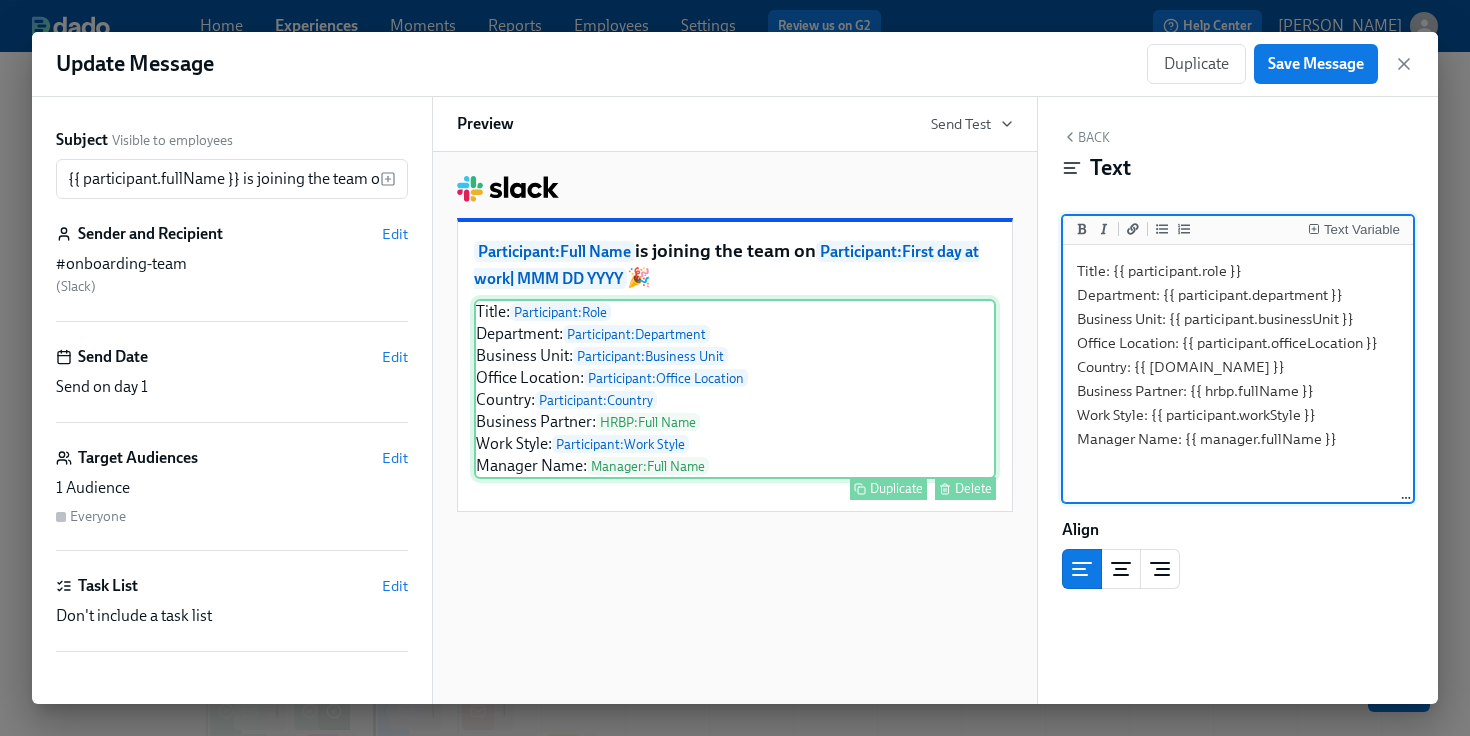 click on "Title:  Participant :  Role
Department:  Participant :  Department
Business Unit:  Participant :  Business Unit
Office Location:  Participant :  Office Location
Country:  Participant :  Country
Business Partner:  HRBP :  Full Name
Work Style:  Participant :  Work Style
Manager Name:  Manager :  Full Name   Duplicate   Delete" at bounding box center (735, 389) 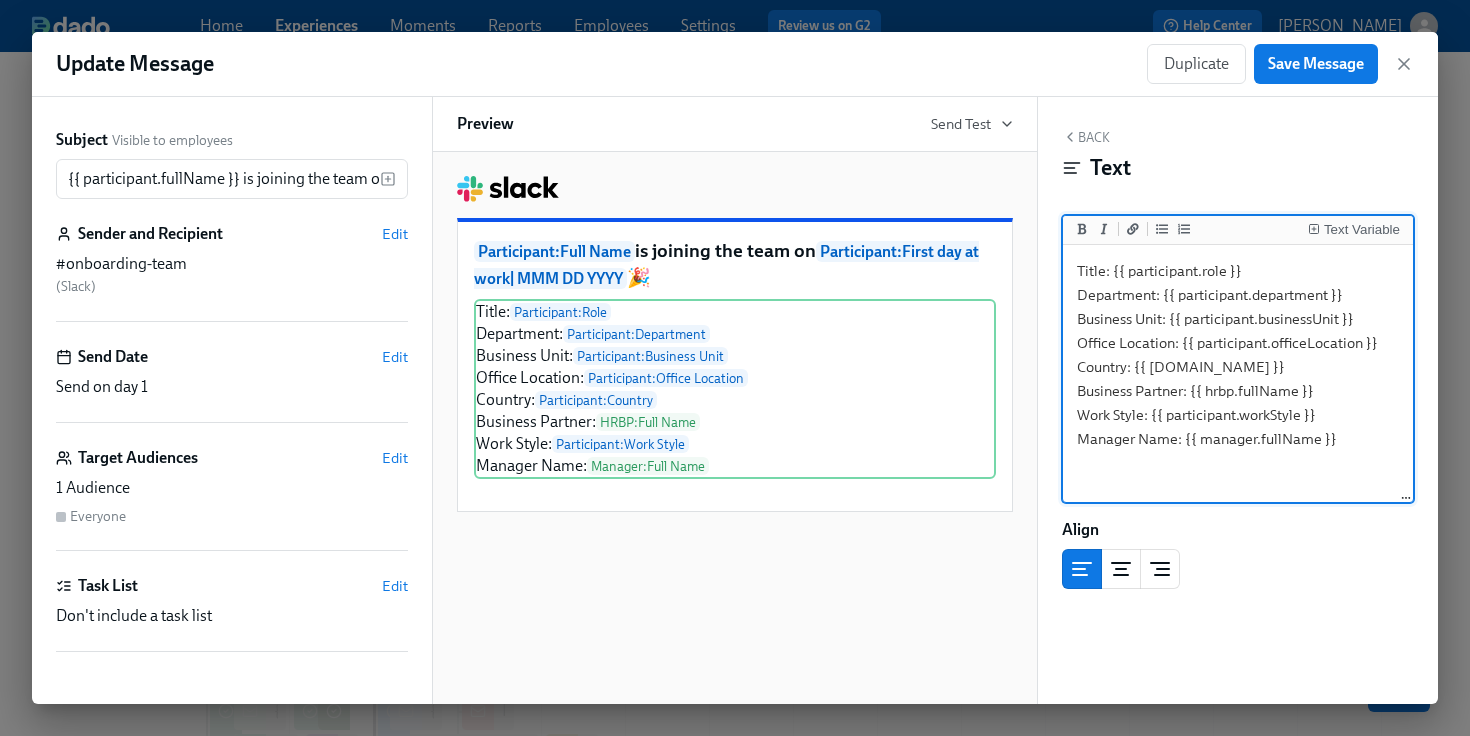 click on "Title: {{ participant.role }}
Department: {{ participant.department }}
Business Unit: {{ participant.businessUnit }}
Office Location: {{ participant.officeLocation }}
Country: {{ [DOMAIN_NAME] }}
Business Partner: {{ hrbp.fullName }}
Work Style: {{ participant.workStyle }}
Manager Name: {{ manager.fullName }}" at bounding box center (1238, 374) 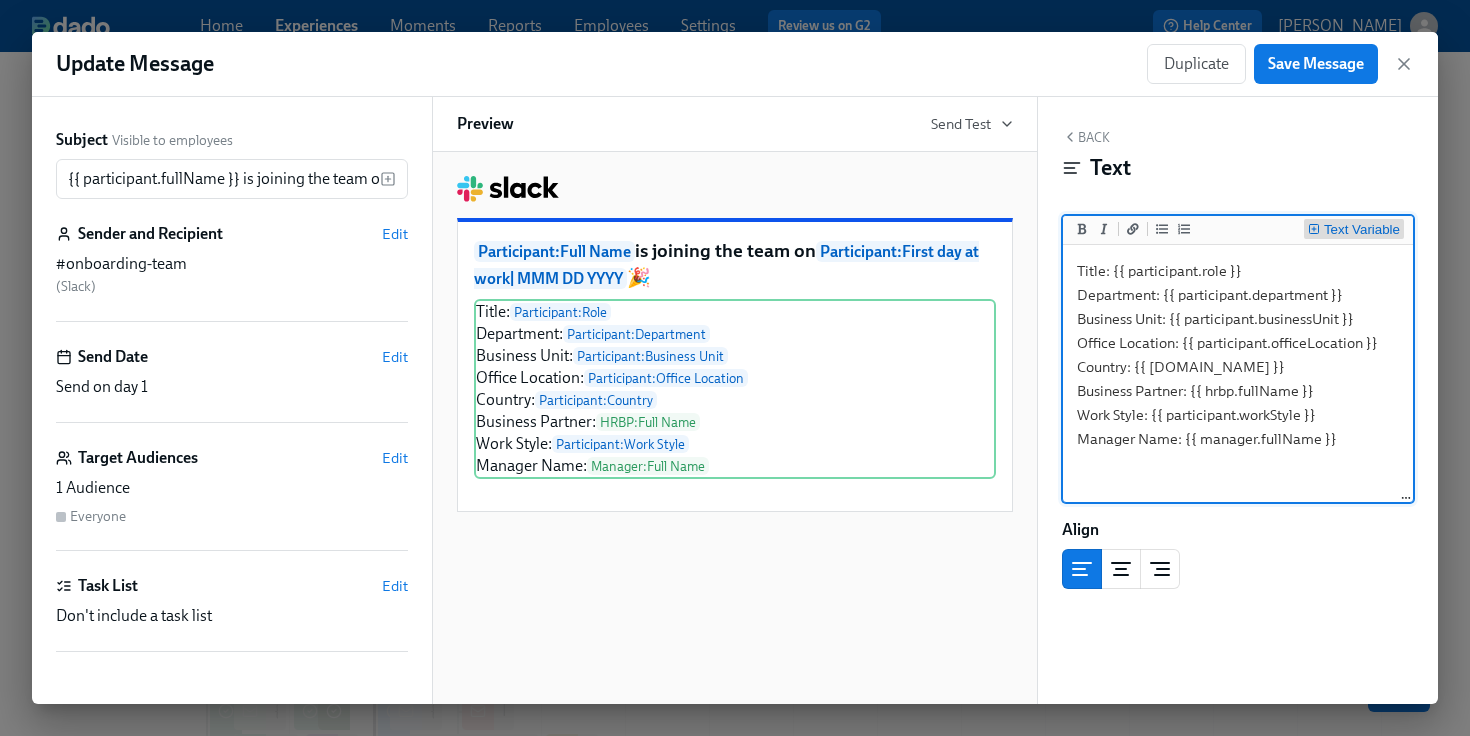 click on "Text Variable" at bounding box center (1362, 230) 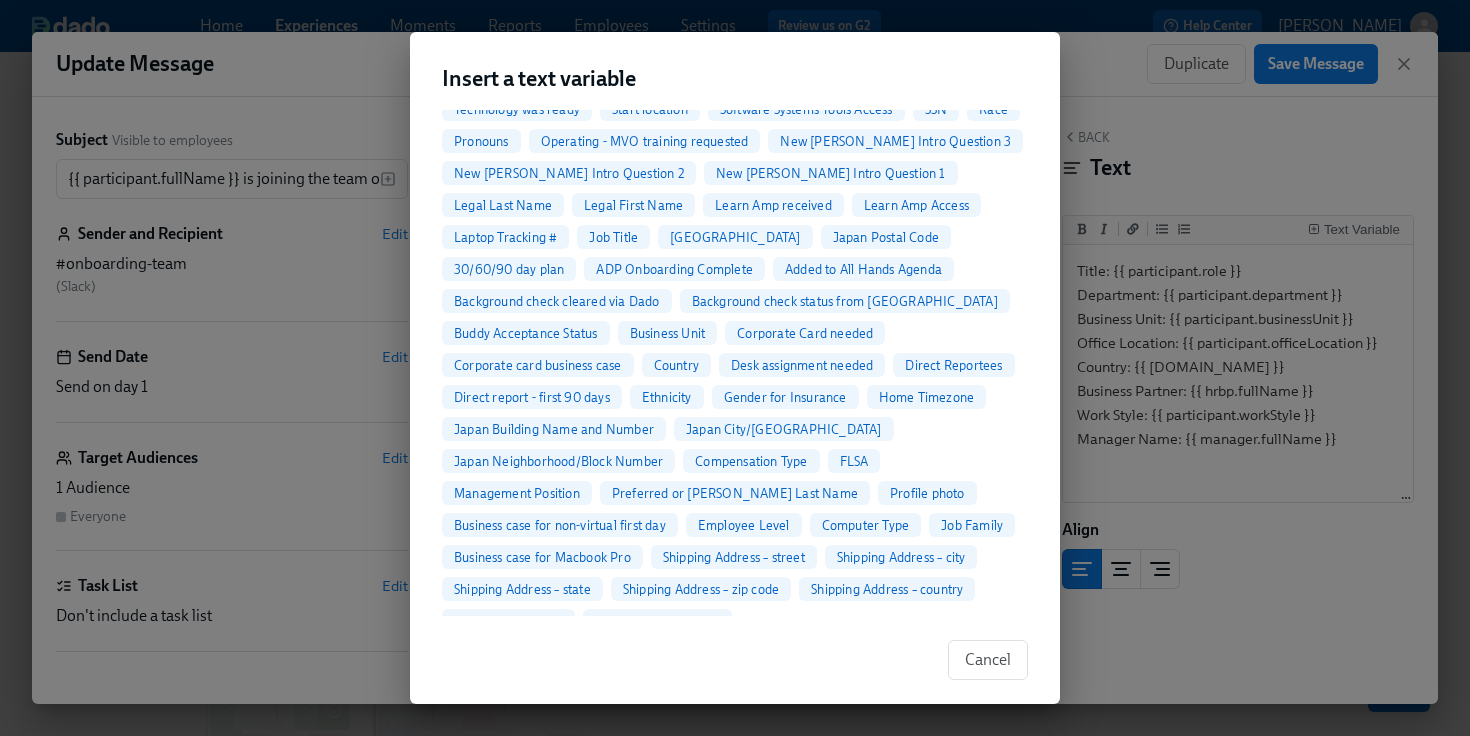 scroll, scrollTop: 411, scrollLeft: 0, axis: vertical 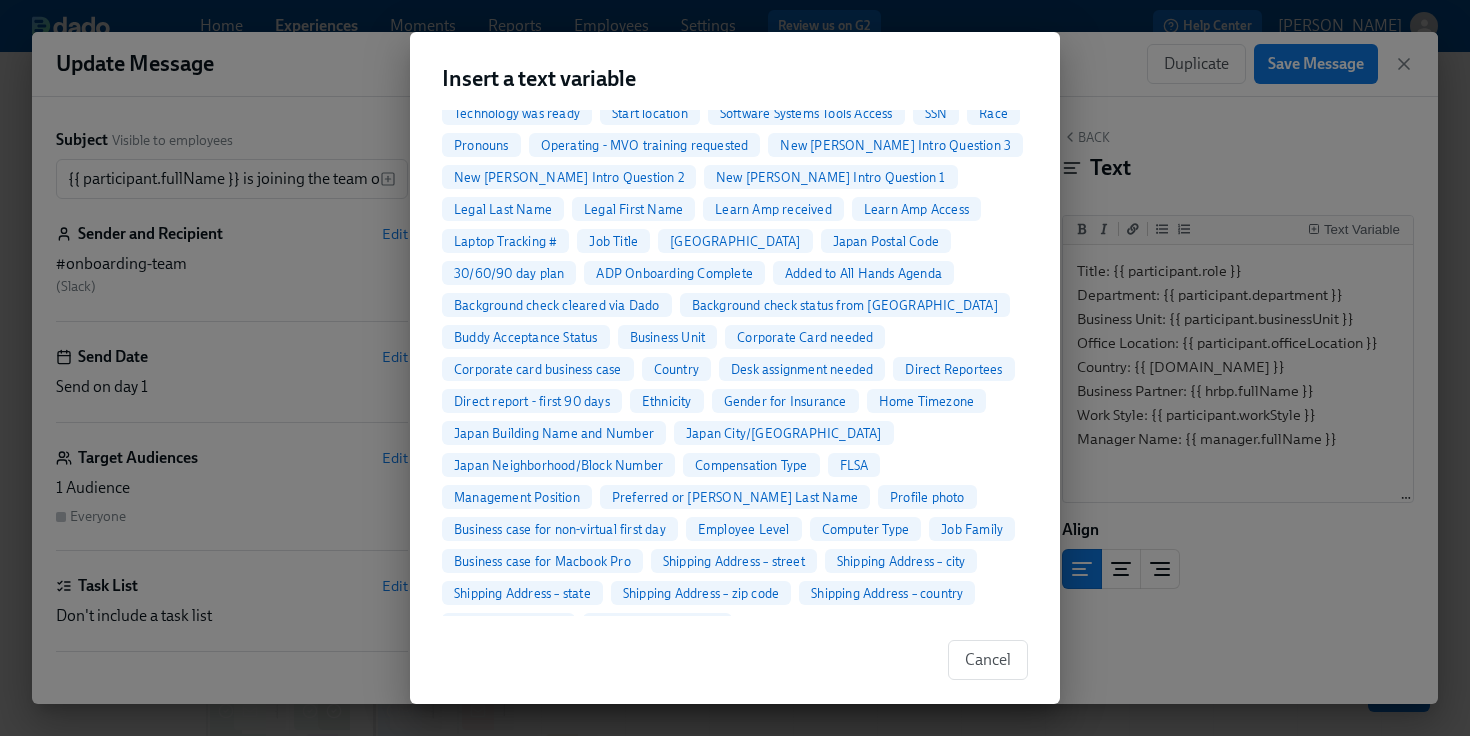 click on "Job Title" at bounding box center [613, 241] 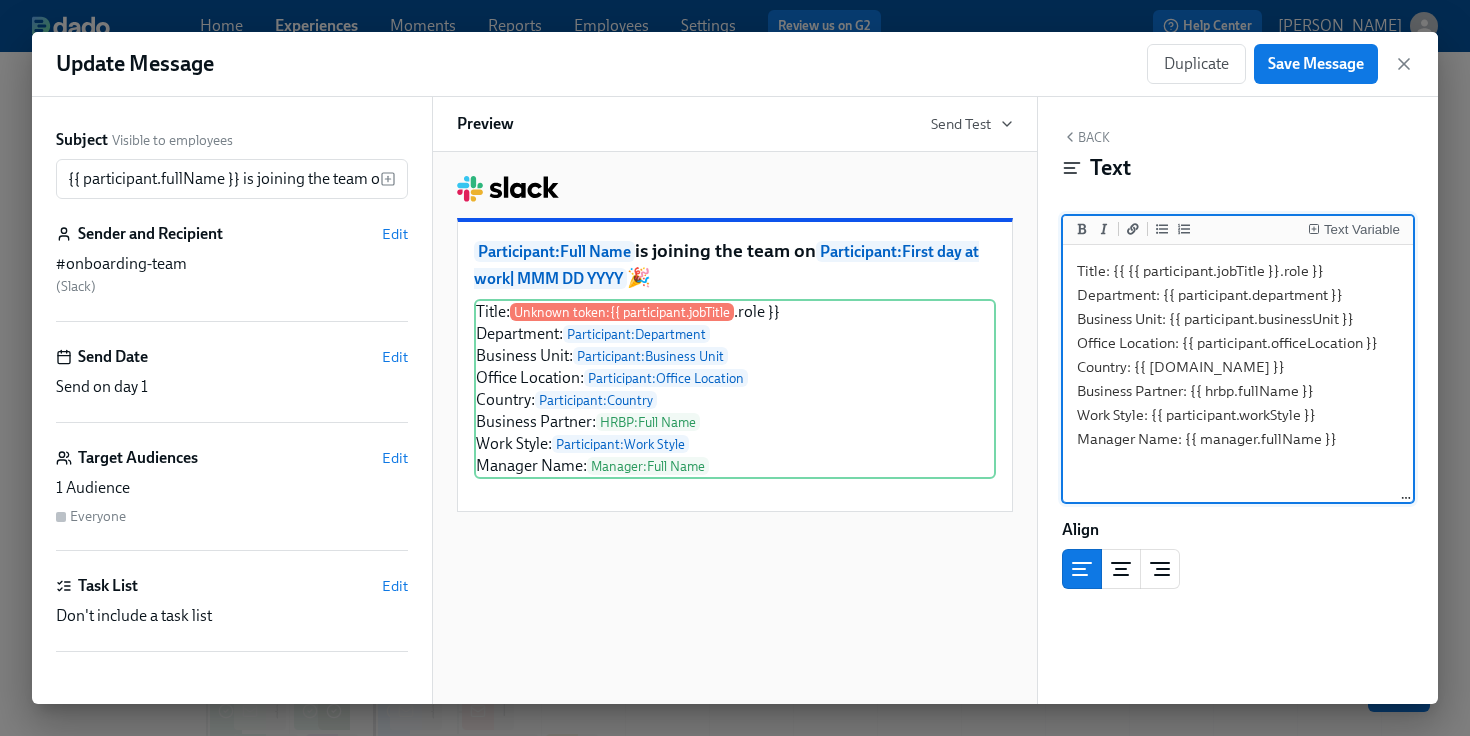 click on "Title: {{ {{ participant.jobTitle }}.role }}
Department: {{ participant.department }}
Business Unit: {{ participant.businessUnit }}
Office Location: {{ participant.officeLocation }}
Country: {{ [DOMAIN_NAME] }}
Business Partner: {{ hrbp.fullName }}
Work Style: {{ participant.workStyle }}
Manager Name: {{ manager.fullName }}" at bounding box center [1238, 374] 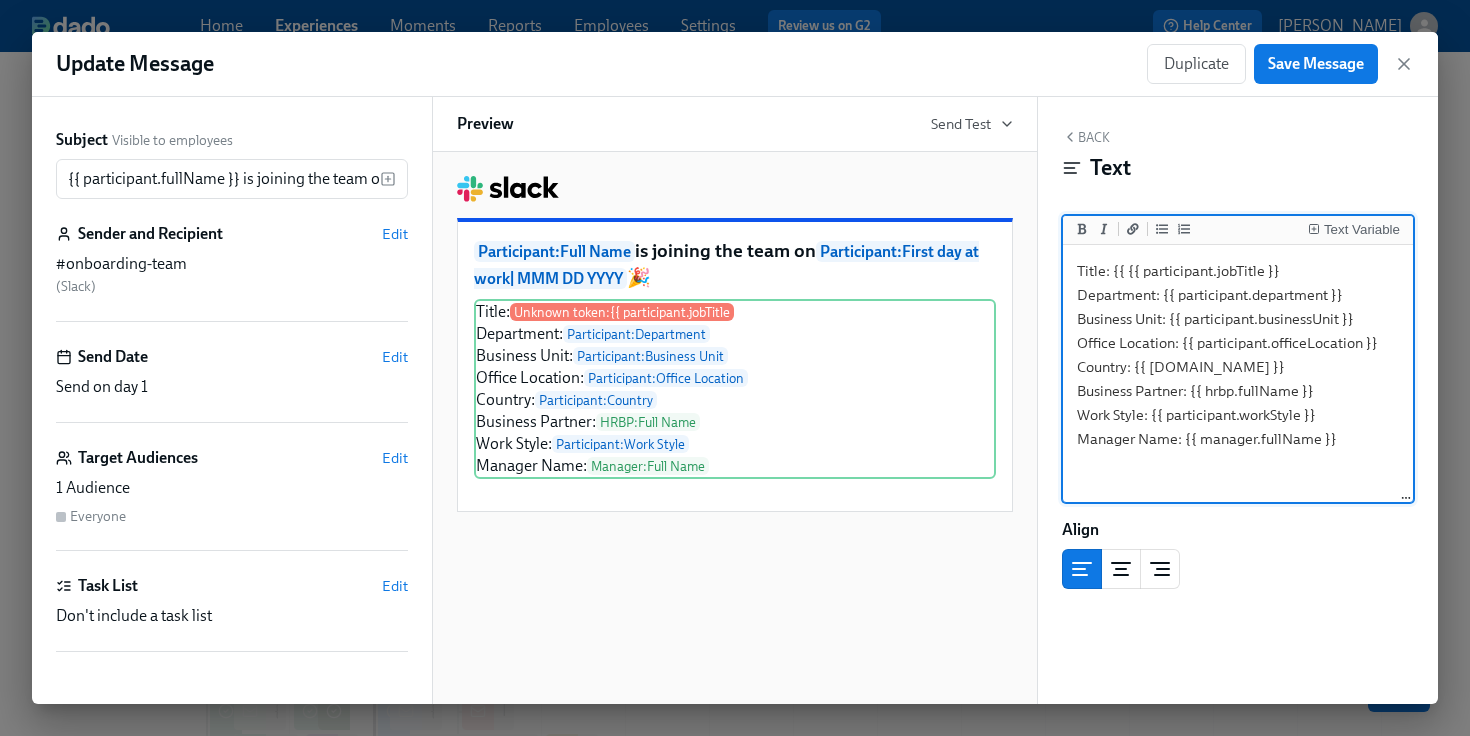 click on "Title: {{ {{ participant.jobTitle }}
Department: {{ participant.department }}
Business Unit: {{ participant.businessUnit }}
Office Location: {{ participant.officeLocation }}
Country: {{ [DOMAIN_NAME] }}
Business Partner: {{ hrbp.fullName }}
Work Style: {{ participant.workStyle }}
Manager Name: {{ manager.fullName }}" at bounding box center (1238, 374) 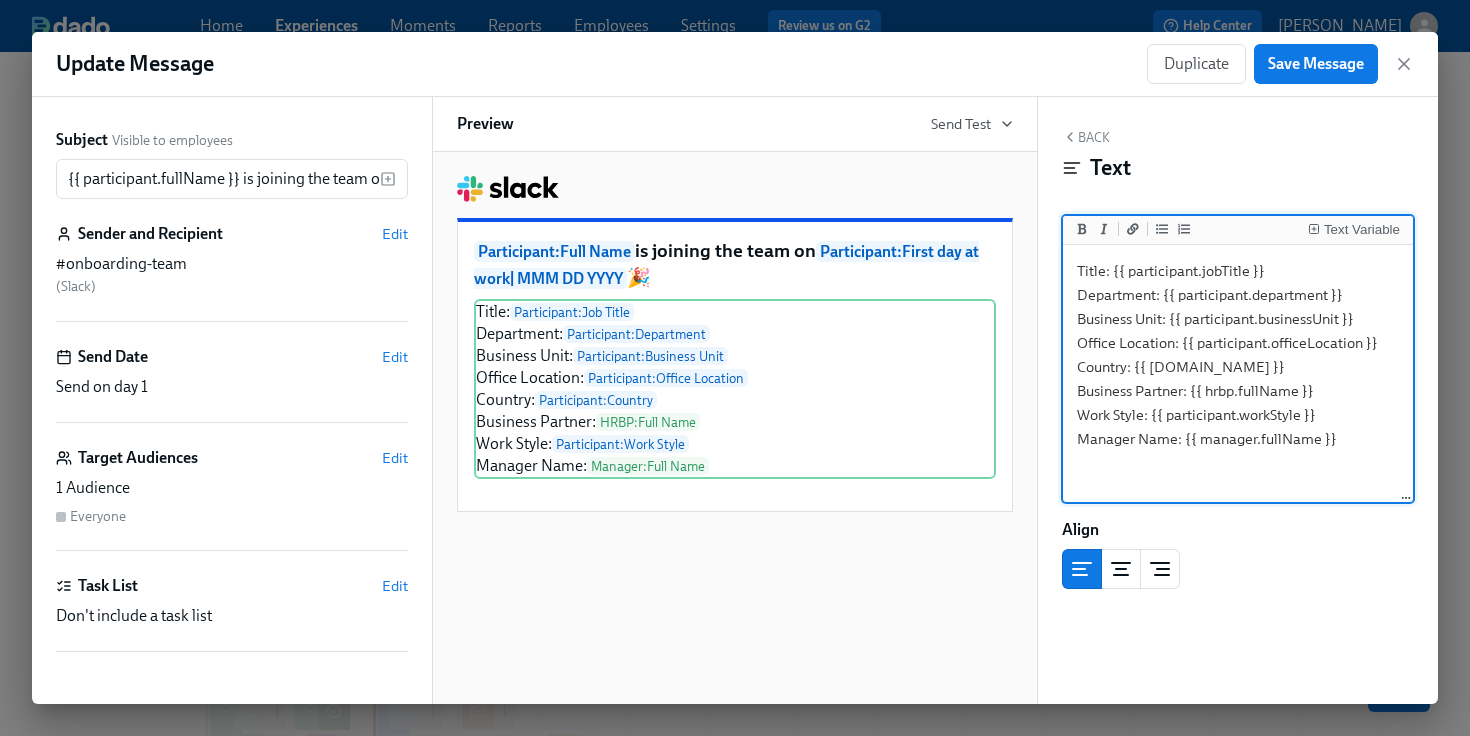 drag, startPoint x: 1268, startPoint y: 265, endPoint x: 1109, endPoint y: 267, distance: 159.01257 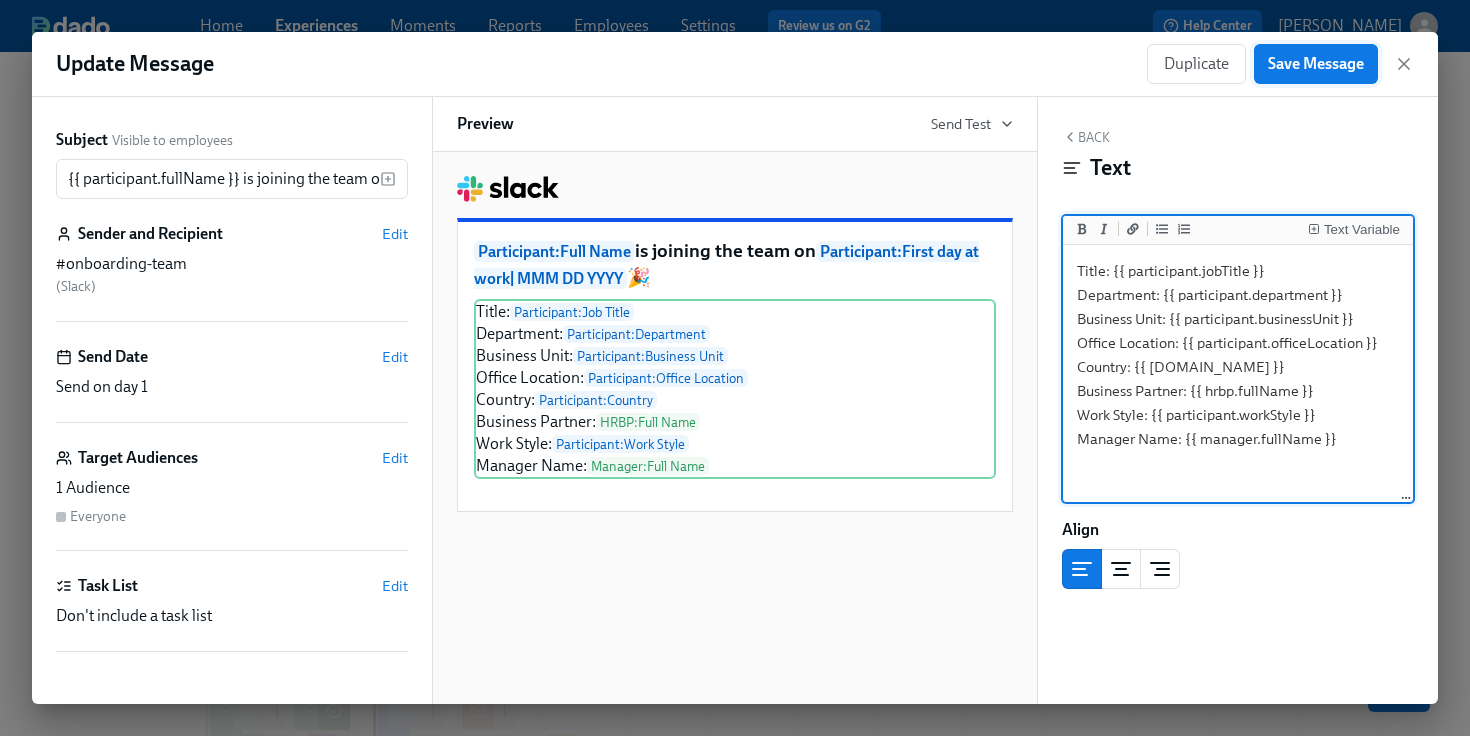 type on "Title: {{ participant.jobTitle }}
Department: {{ participant.department }}
Business Unit: {{ participant.businessUnit }}
Office Location: {{ participant.officeLocation }}
Country: {{ [DOMAIN_NAME] }}
Business Partner: {{ hrbp.fullName }}
Work Style: {{ participant.workStyle }}
Manager Name: {{ manager.fullName }}" 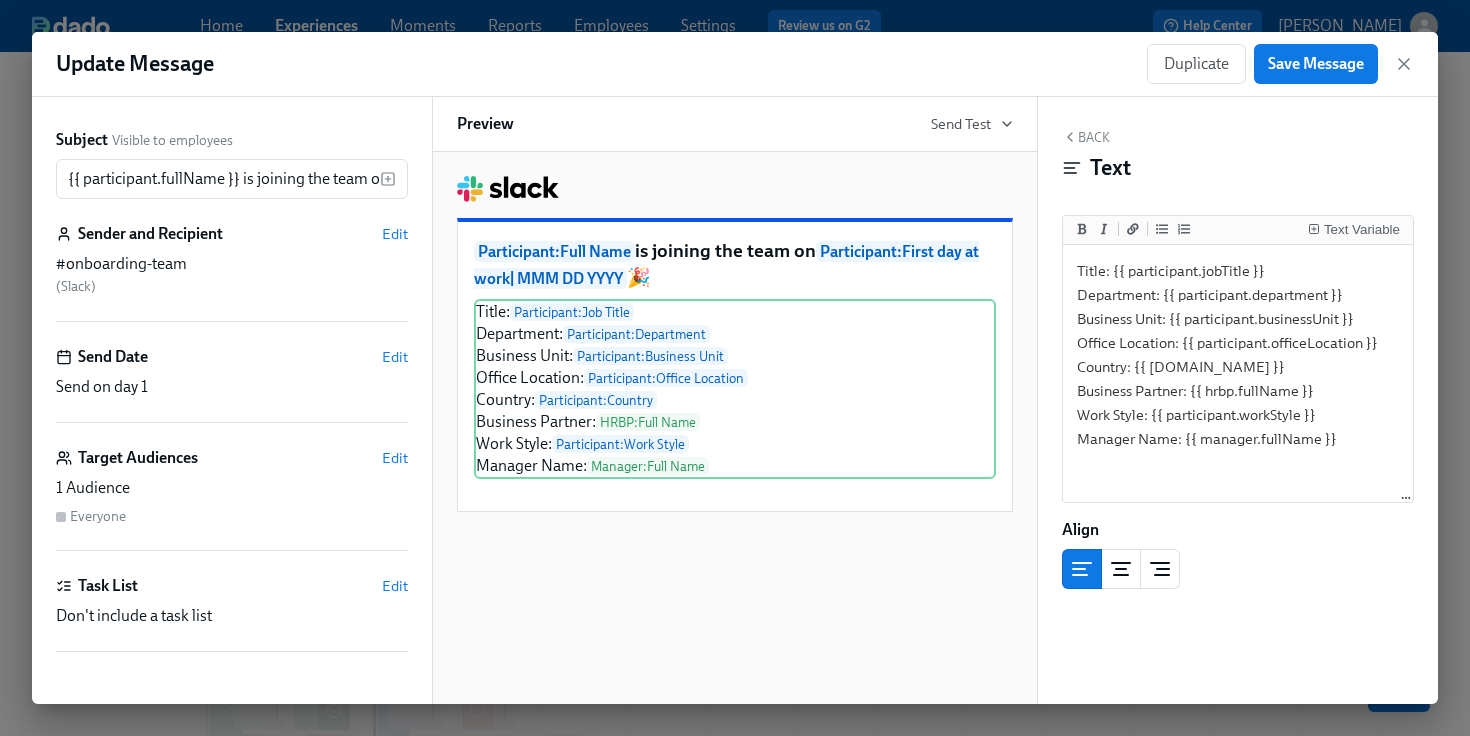 drag, startPoint x: 1301, startPoint y: 78, endPoint x: 1285, endPoint y: 124, distance: 48.703182 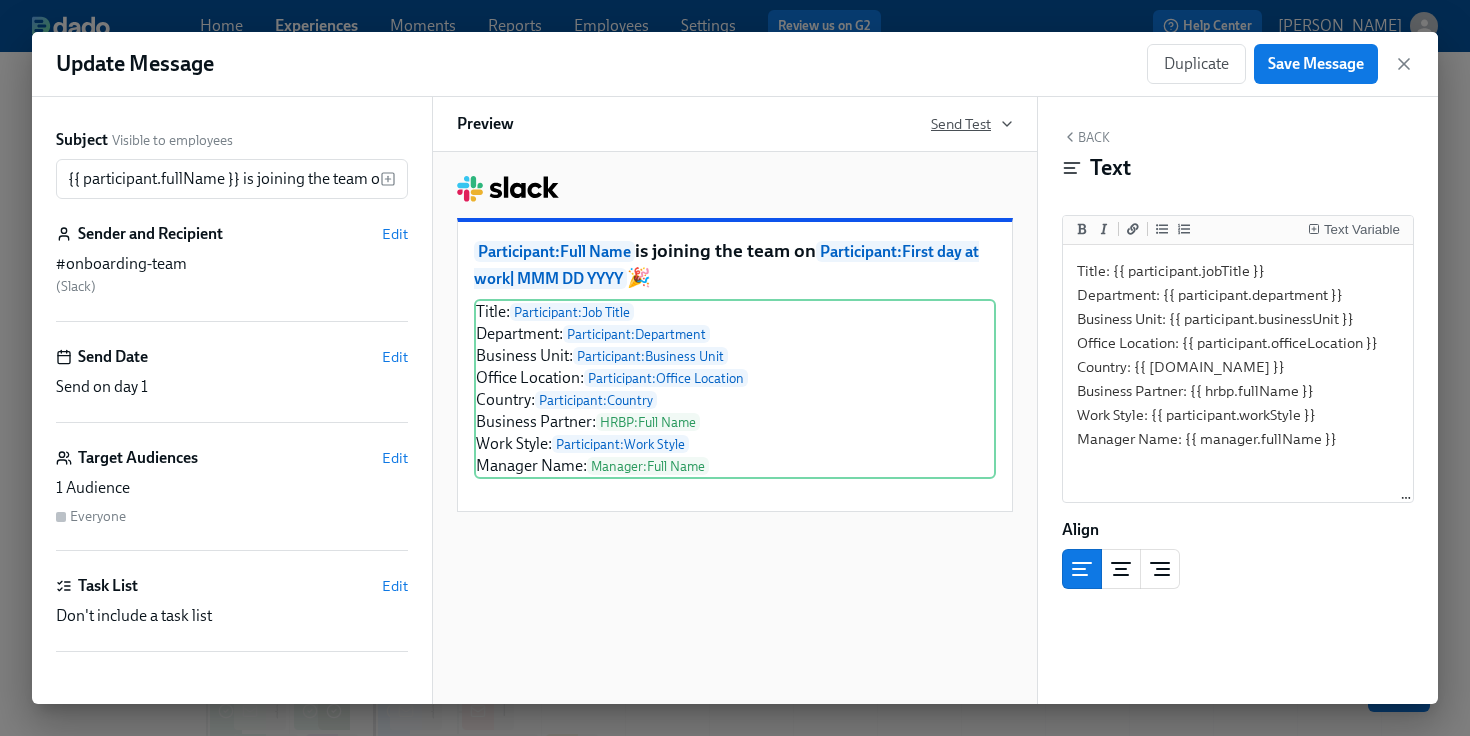 click on "Send Test" at bounding box center [972, 124] 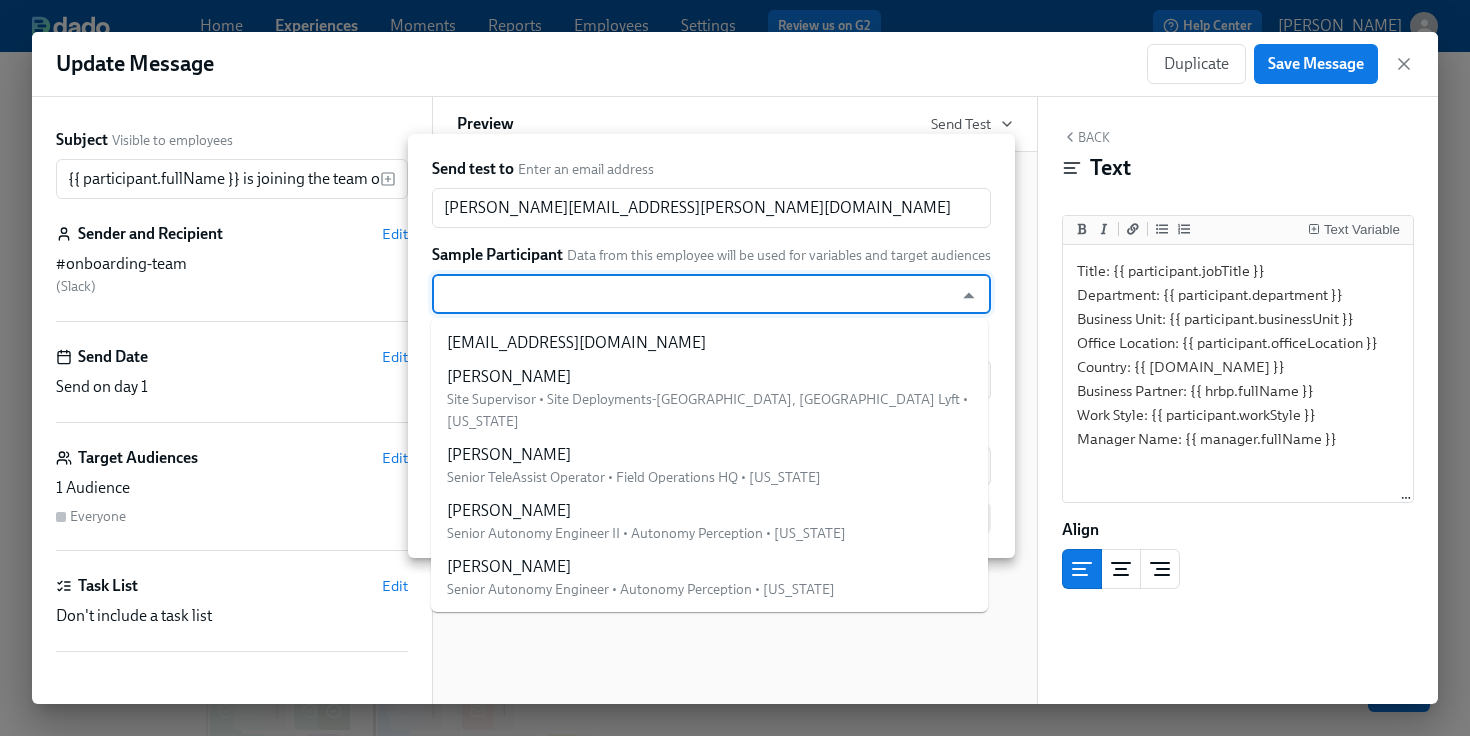 click at bounding box center [692, 294] 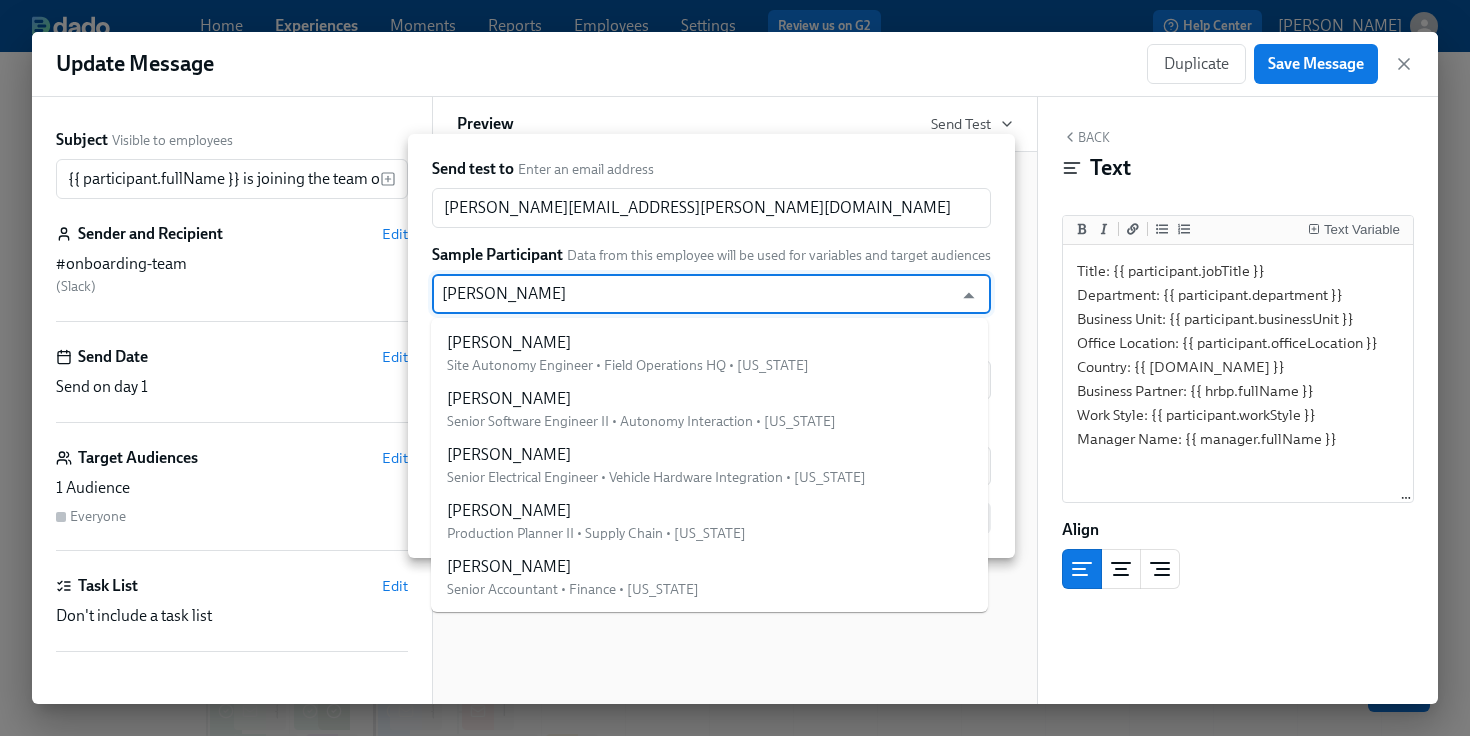 type on "laur" 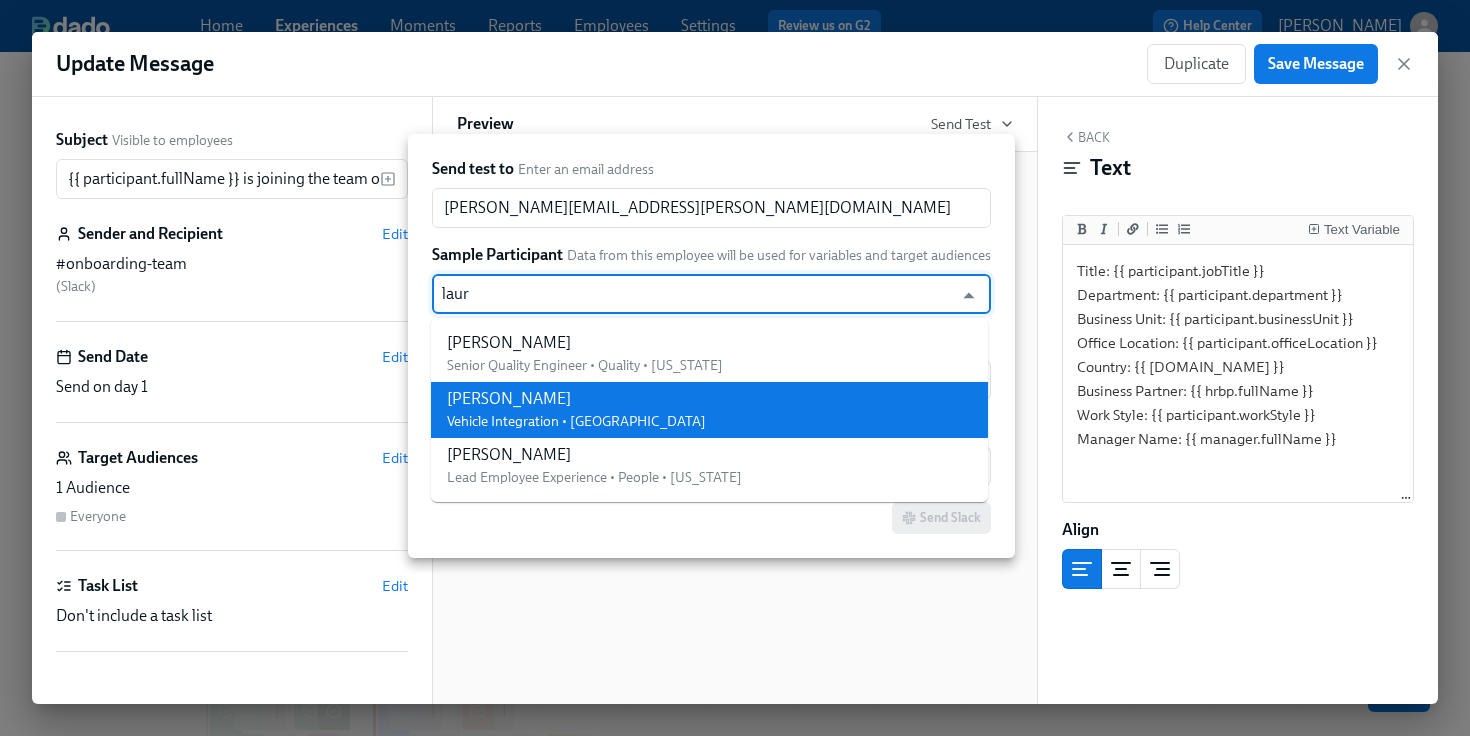 click on "[PERSON_NAME] Vehicle Integration • [GEOGRAPHIC_DATA]" at bounding box center (709, 410) 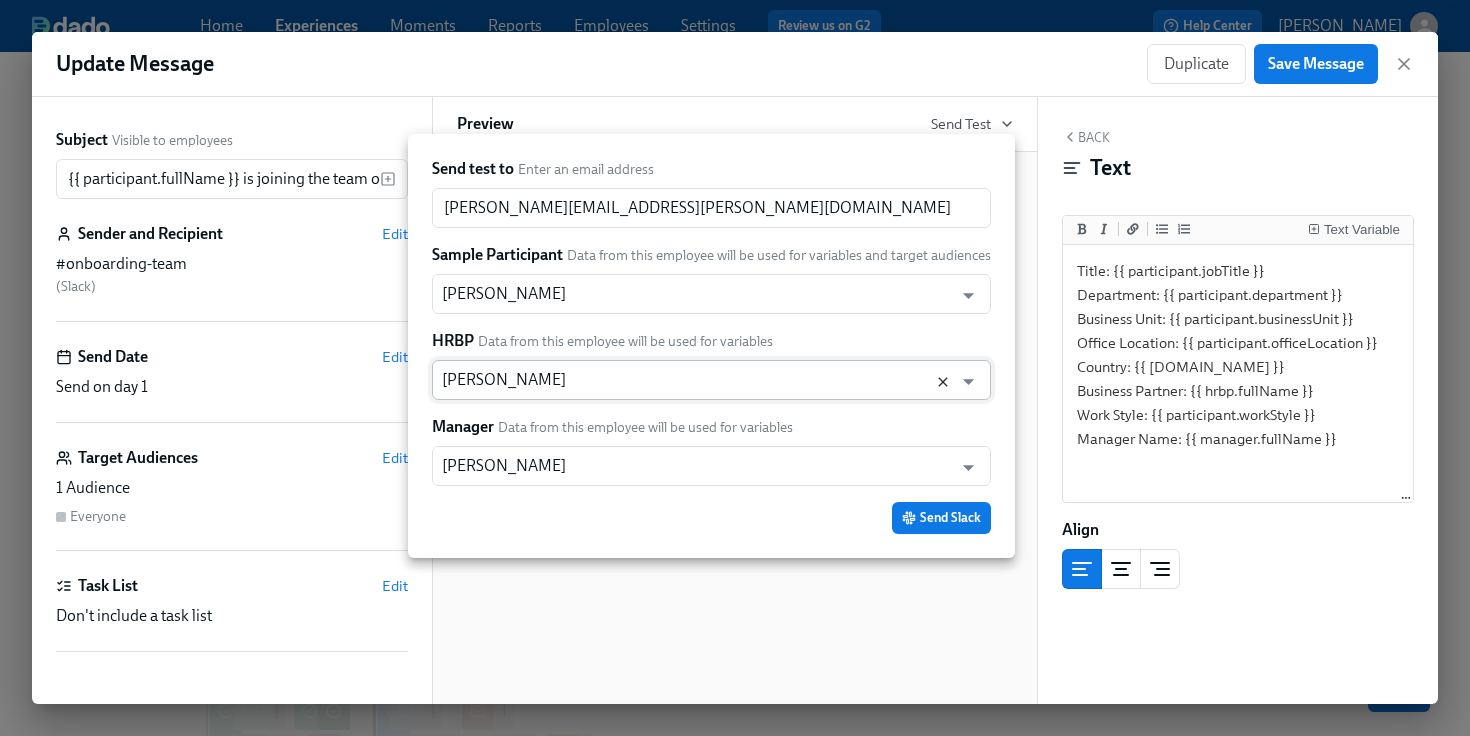 click 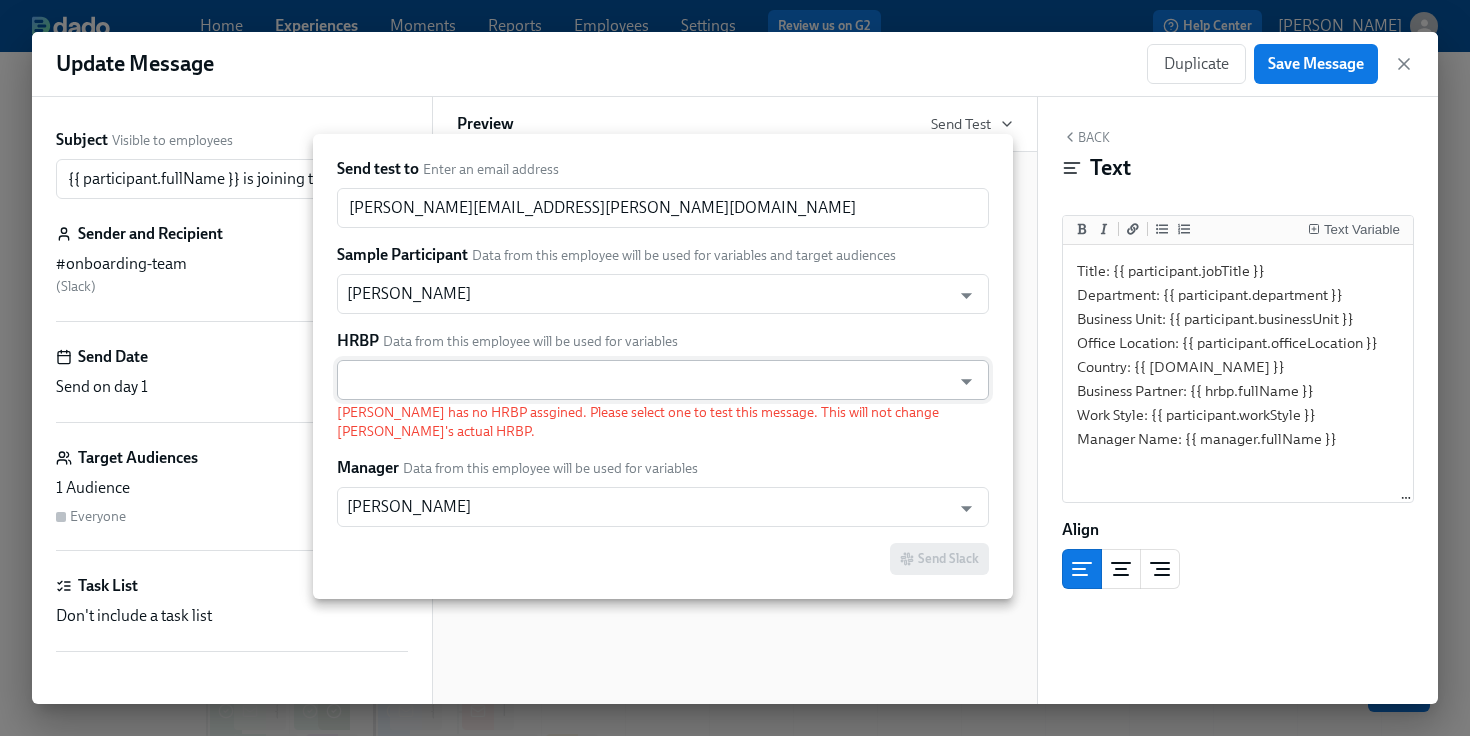 click at bounding box center (644, 380) 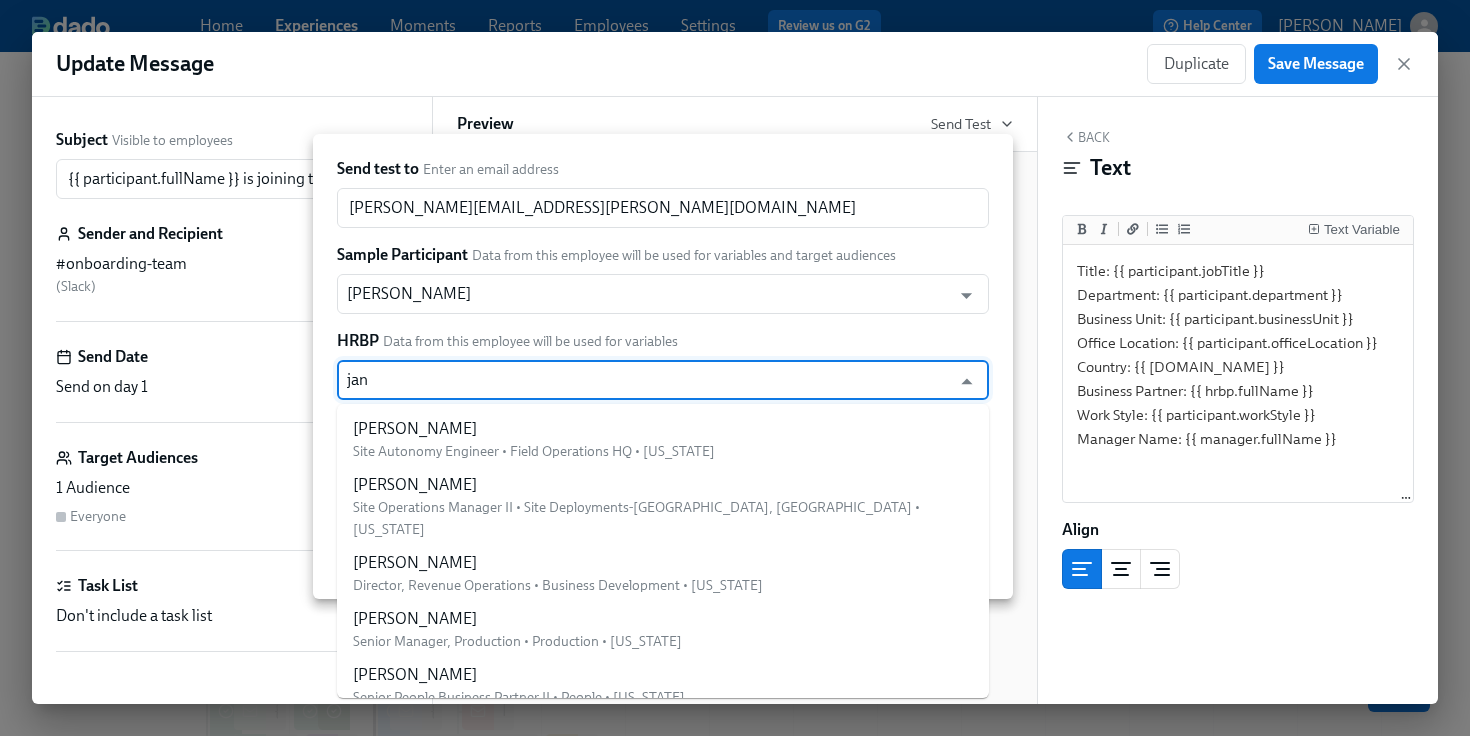 type on "[PERSON_NAME]" 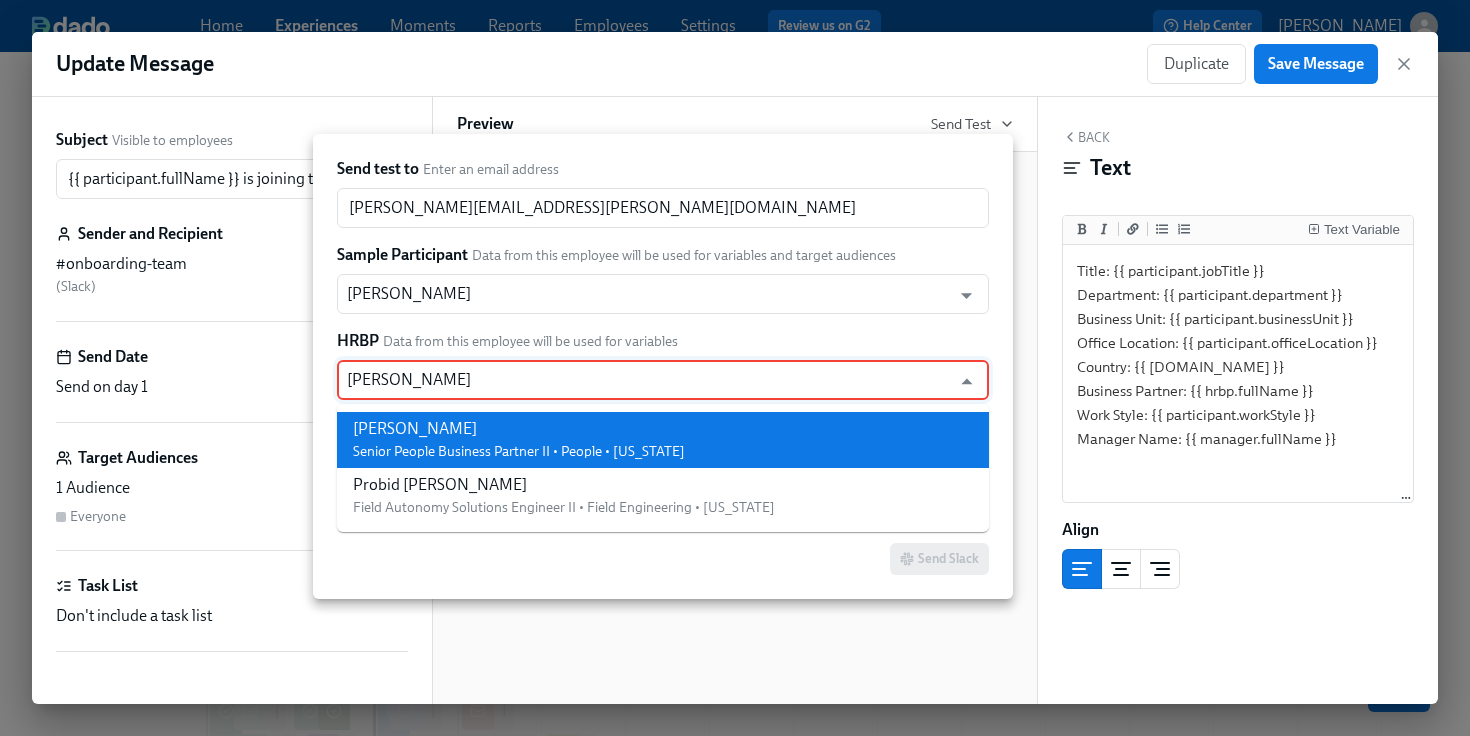click on "[PERSON_NAME] Senior People Business Partner II • People • [US_STATE]" at bounding box center (663, 440) 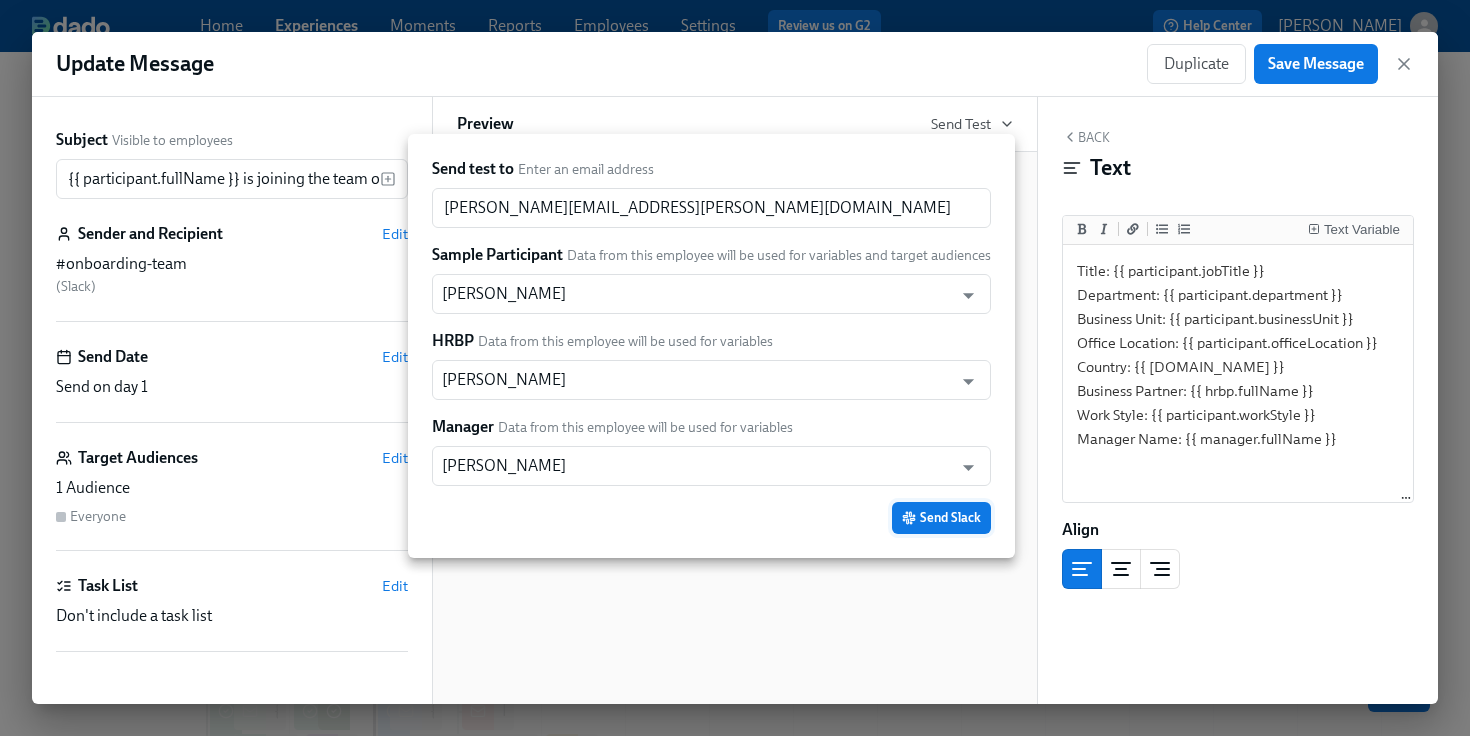 click 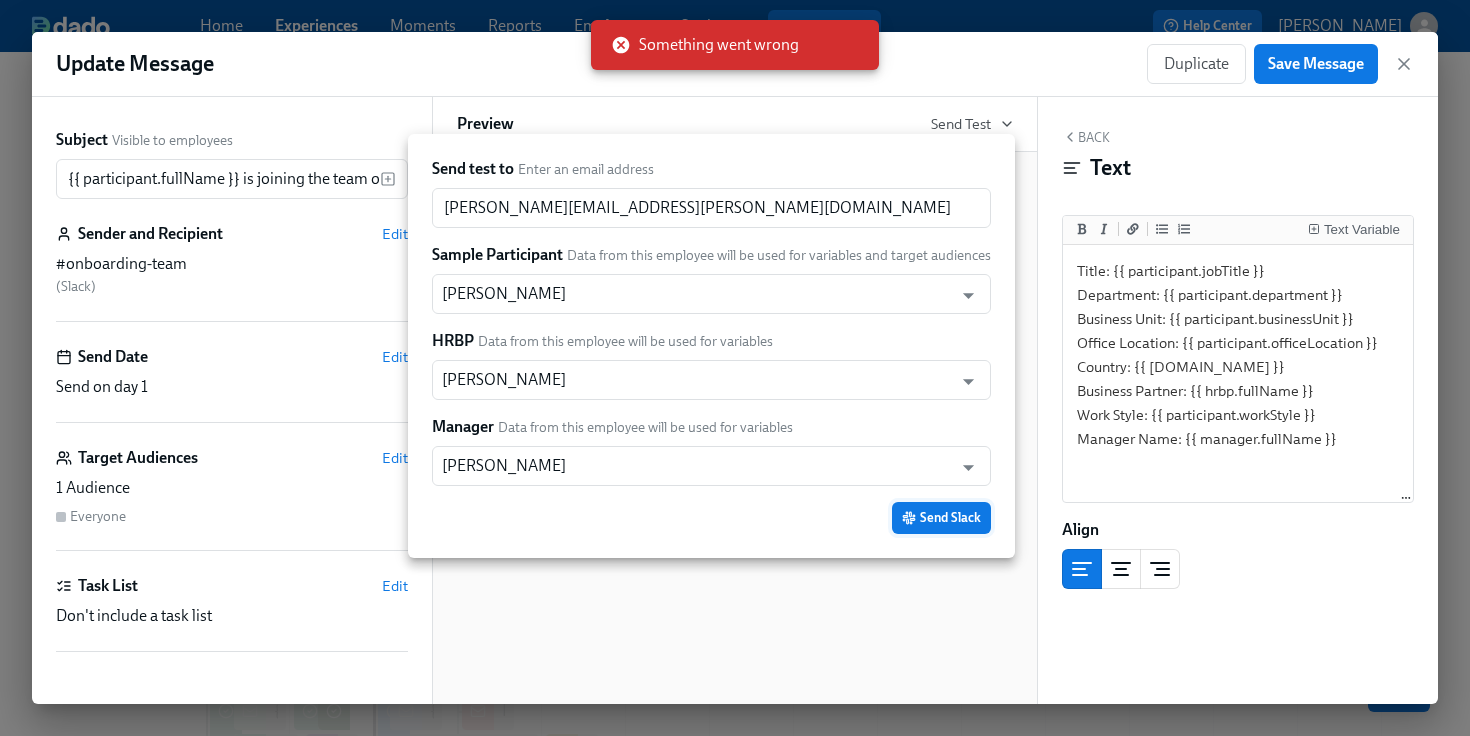 click 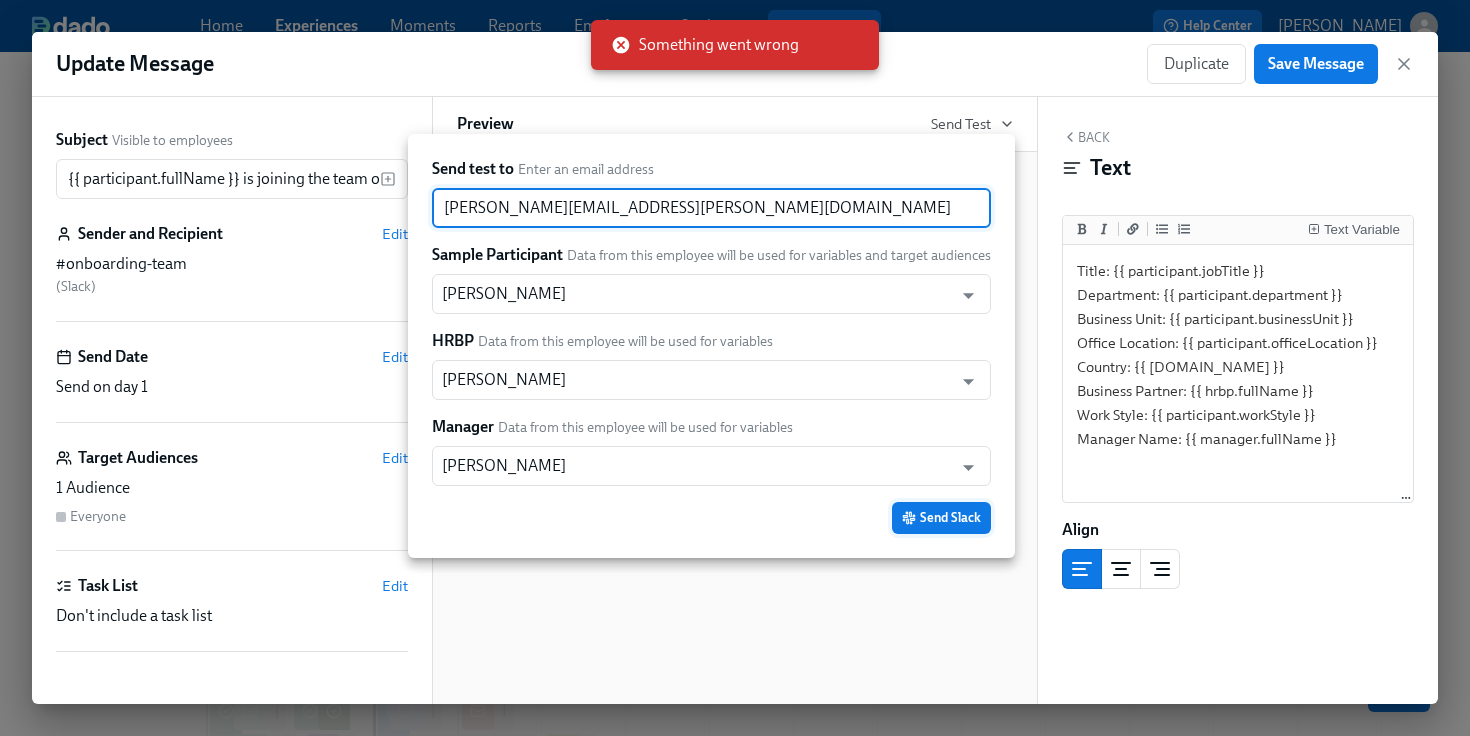 drag, startPoint x: 520, startPoint y: 210, endPoint x: 484, endPoint y: 210, distance: 36 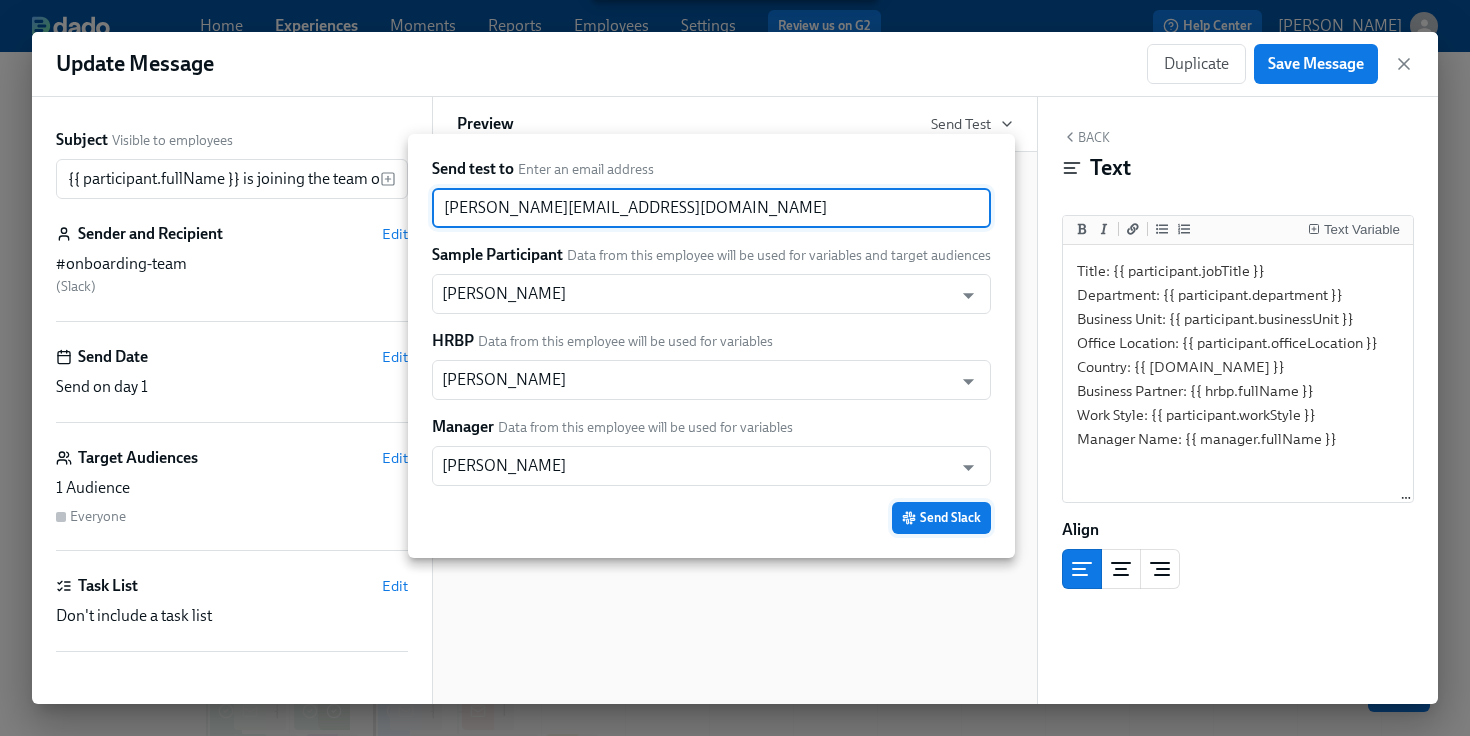 type on "[PERSON_NAME][EMAIL_ADDRESS][DOMAIN_NAME]" 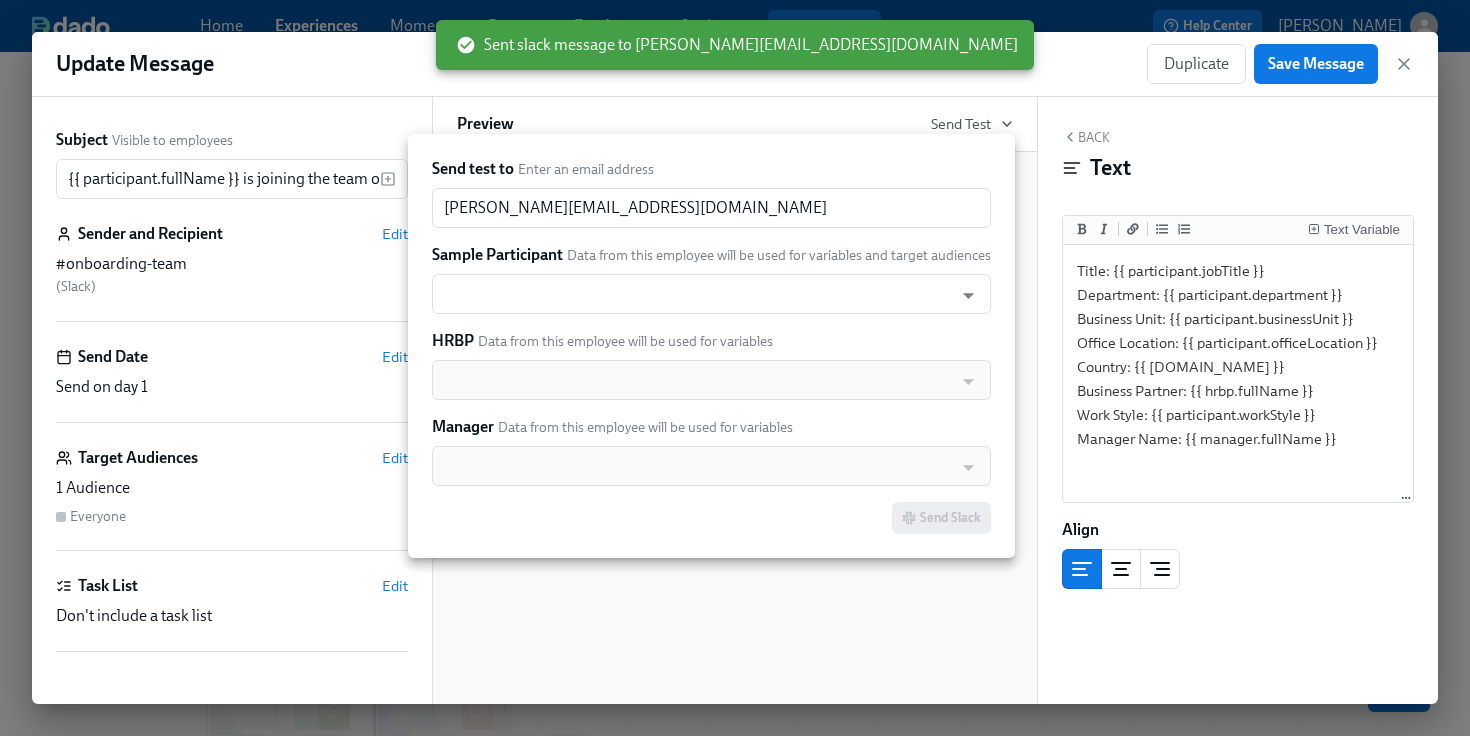 click at bounding box center (735, 368) 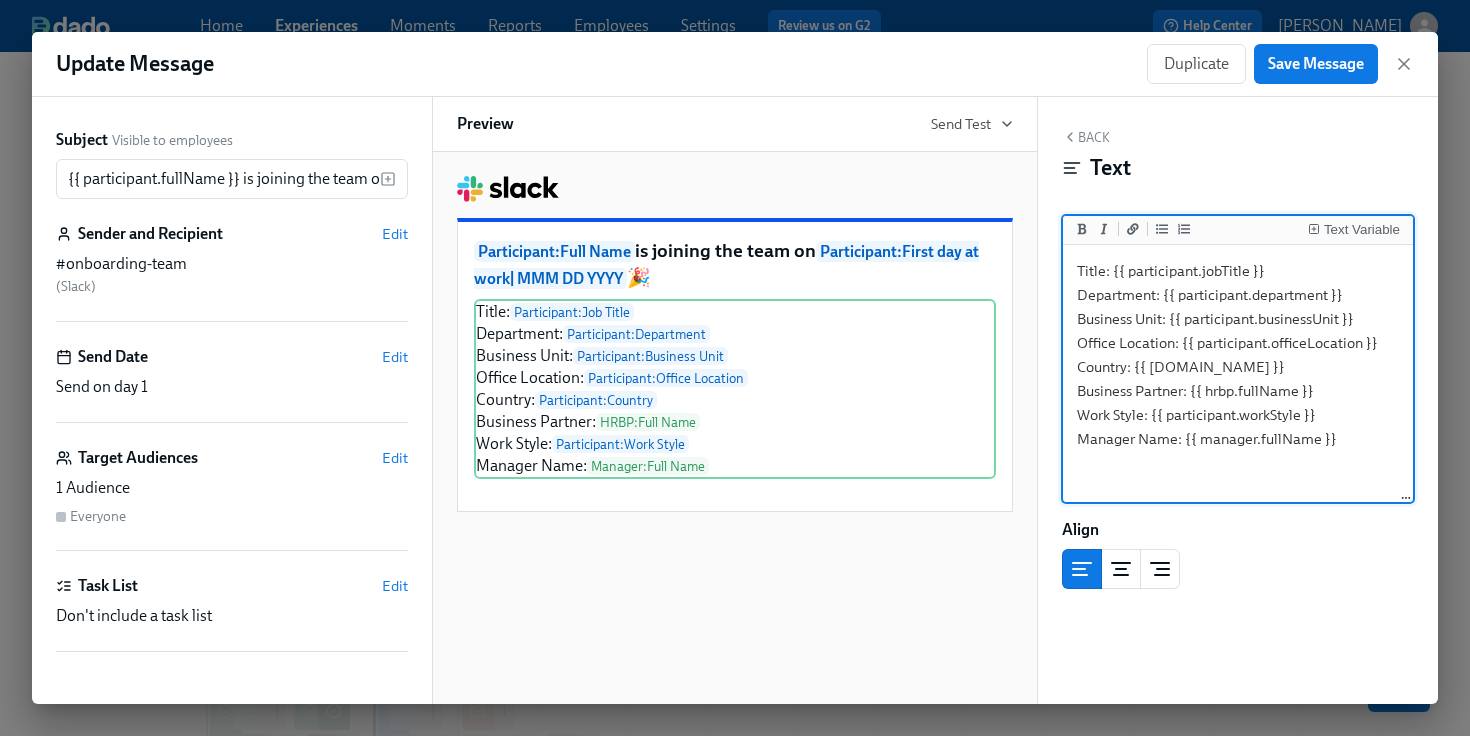 click on "Title: {{ participant.jobTitle }}
Department: {{ participant.department }}
Business Unit: {{ participant.businessUnit }}
Office Location: {{ participant.officeLocation }}
Country: {{ [DOMAIN_NAME] }}
Business Partner: {{ hrbp.fullName }}
Work Style: {{ participant.workStyle }}
Manager Name: {{ manager.fullName }}" at bounding box center [1238, 374] 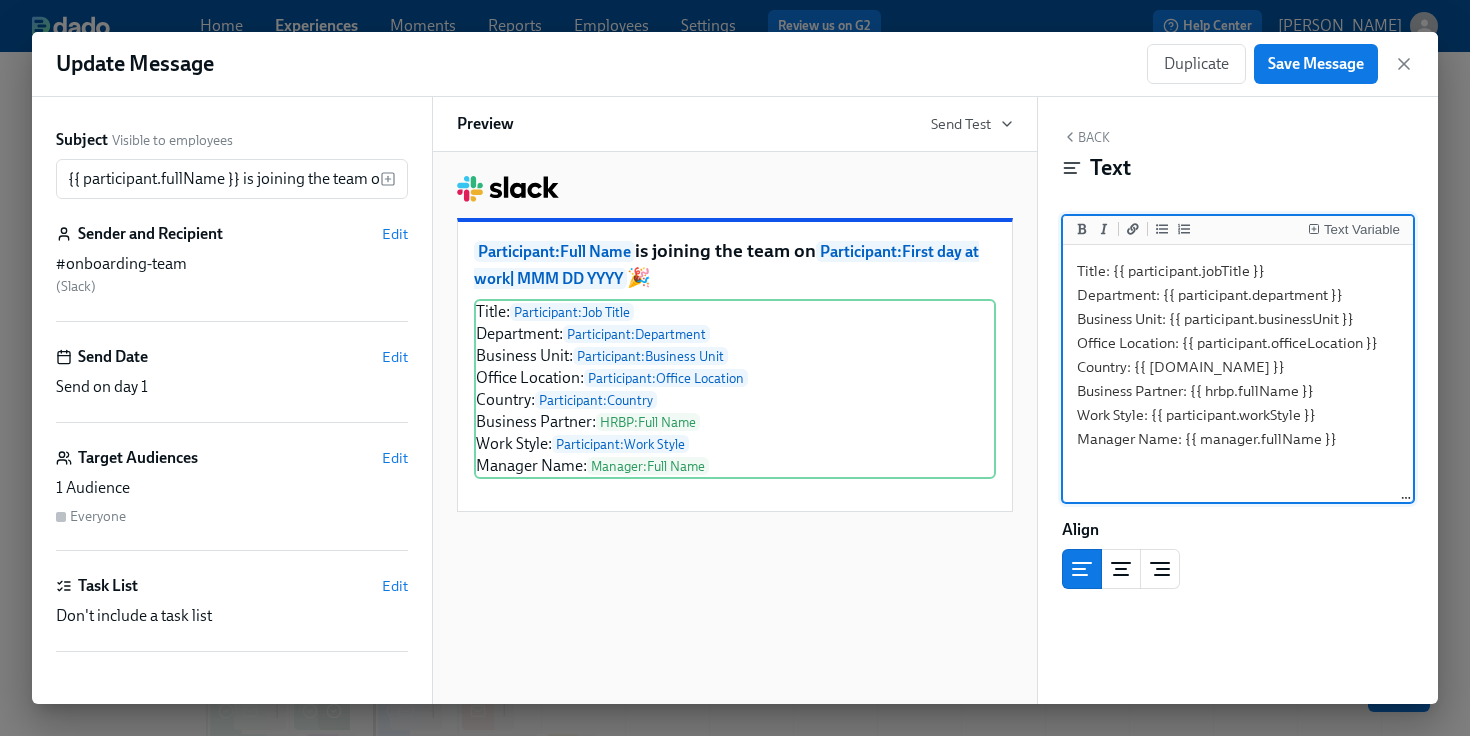 drag, startPoint x: 1269, startPoint y: 267, endPoint x: 1112, endPoint y: 265, distance: 157.01274 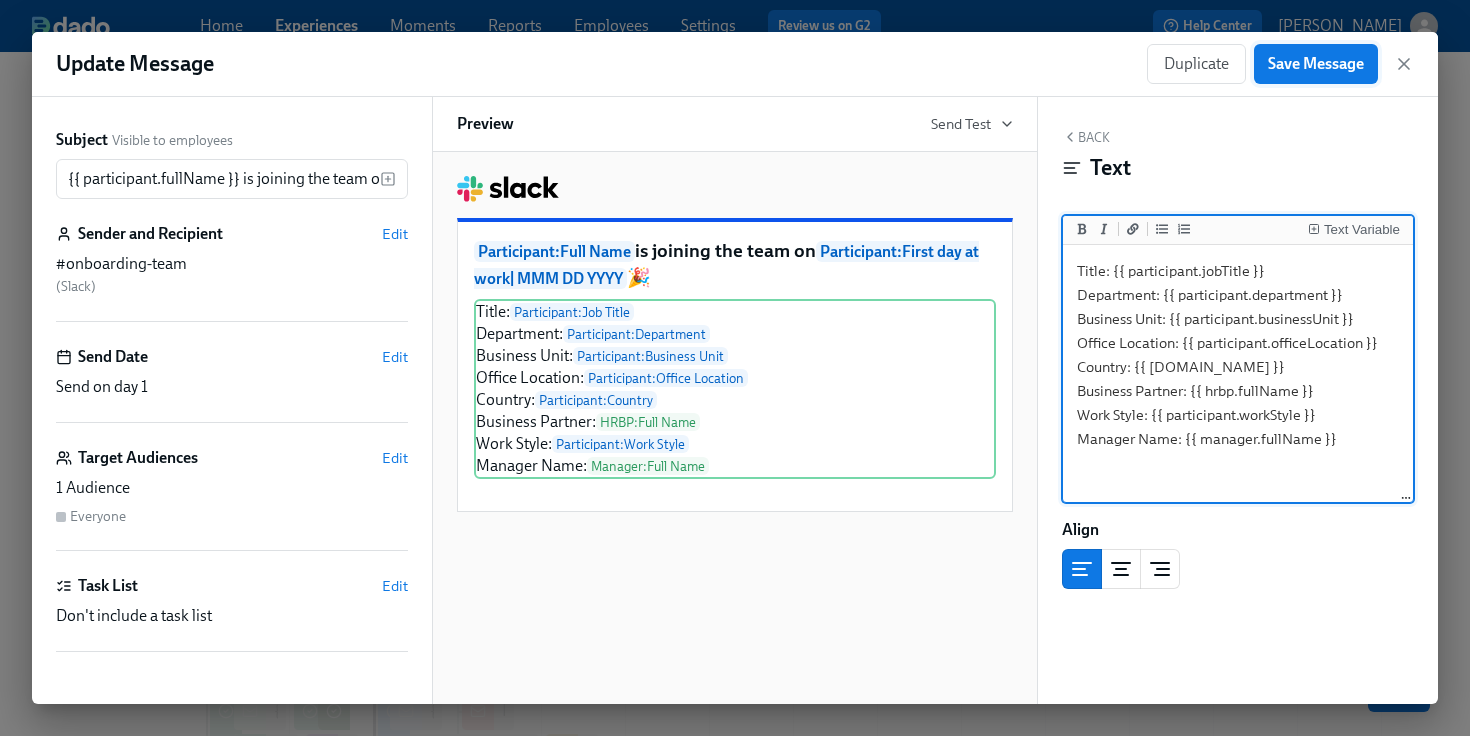 click on "Save Message" at bounding box center [1316, 64] 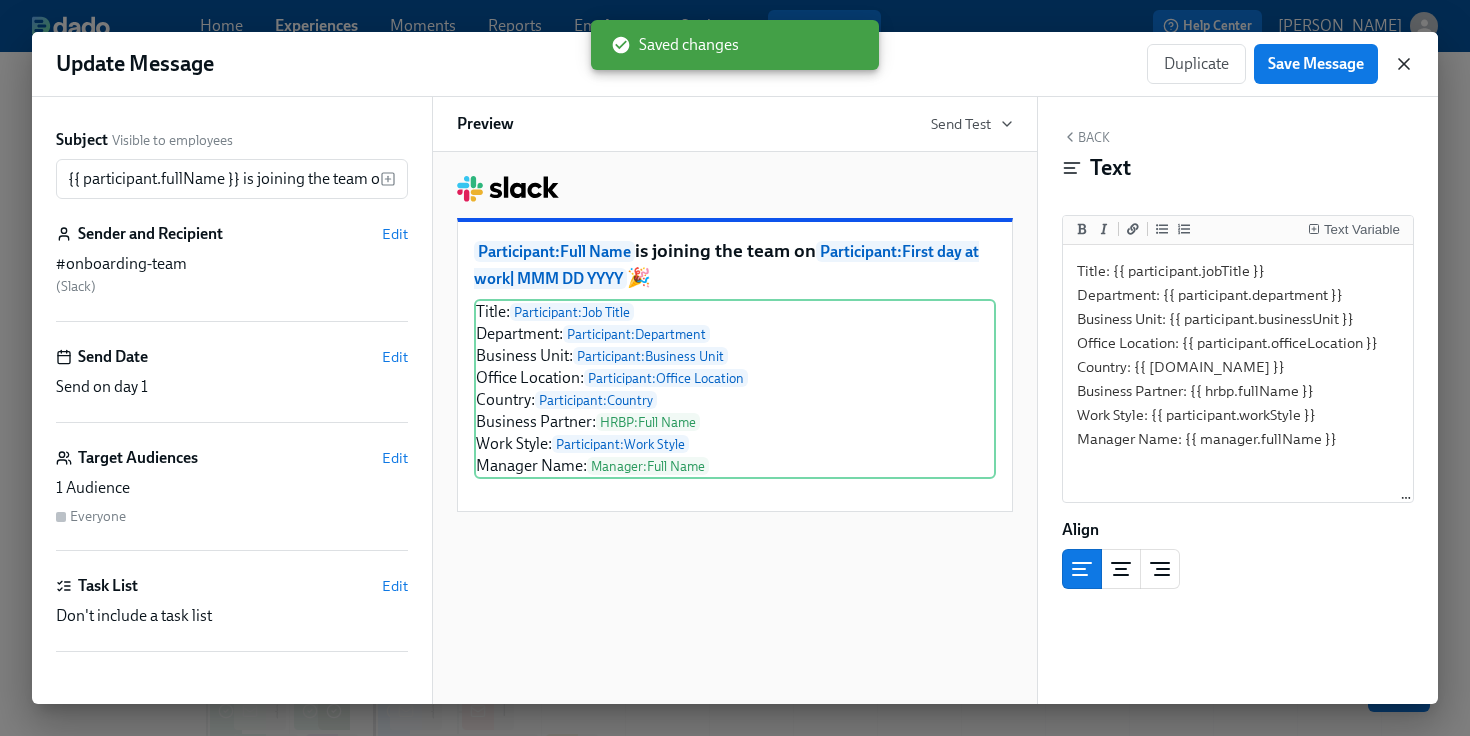 click 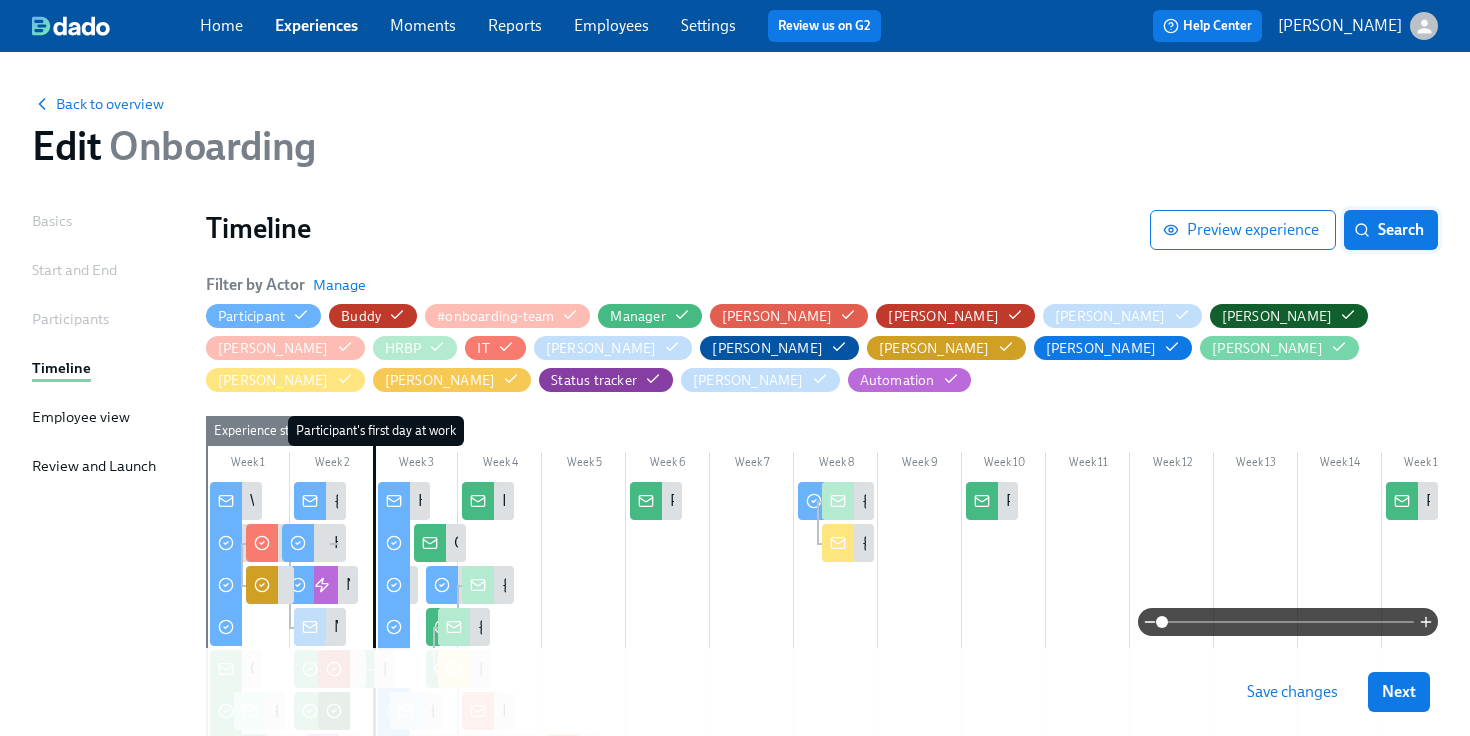 click on "Search" at bounding box center [1391, 230] 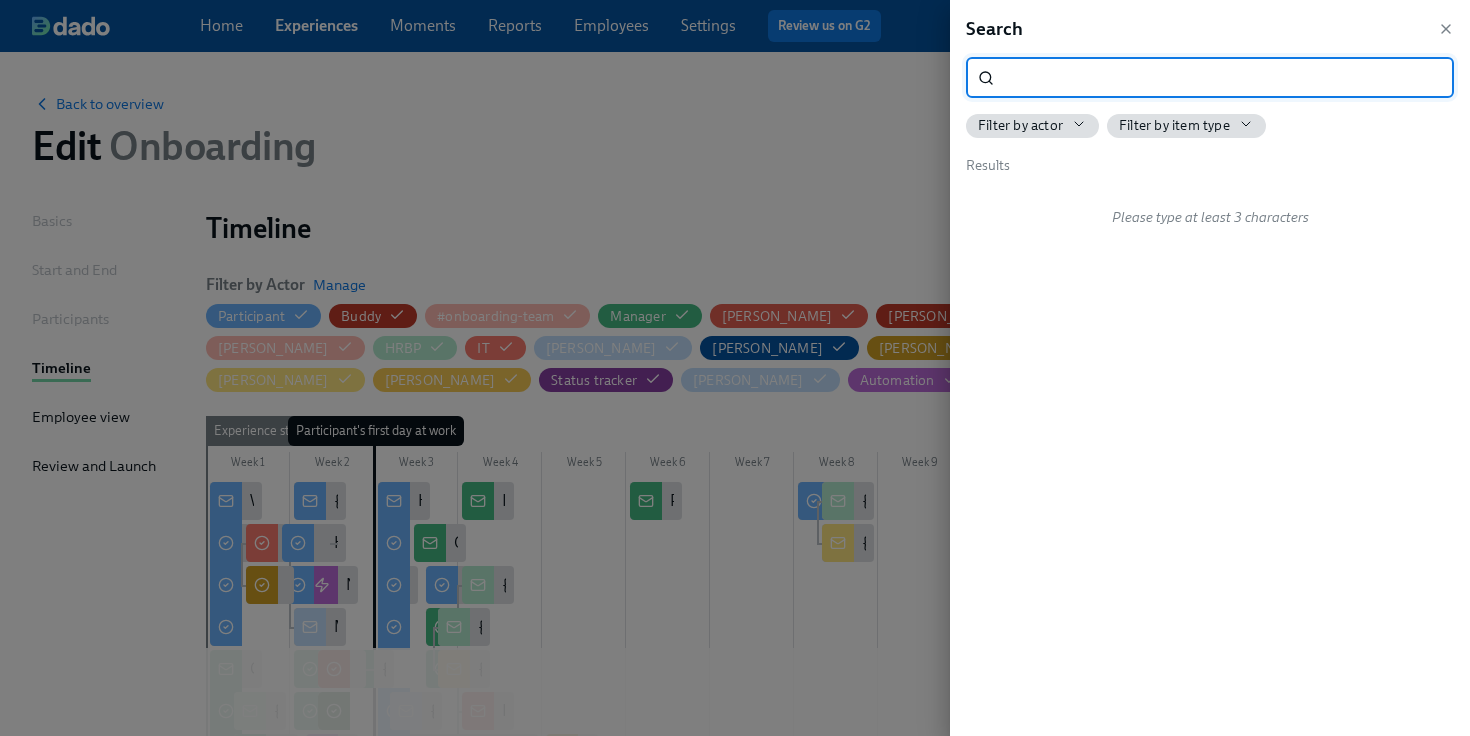 click 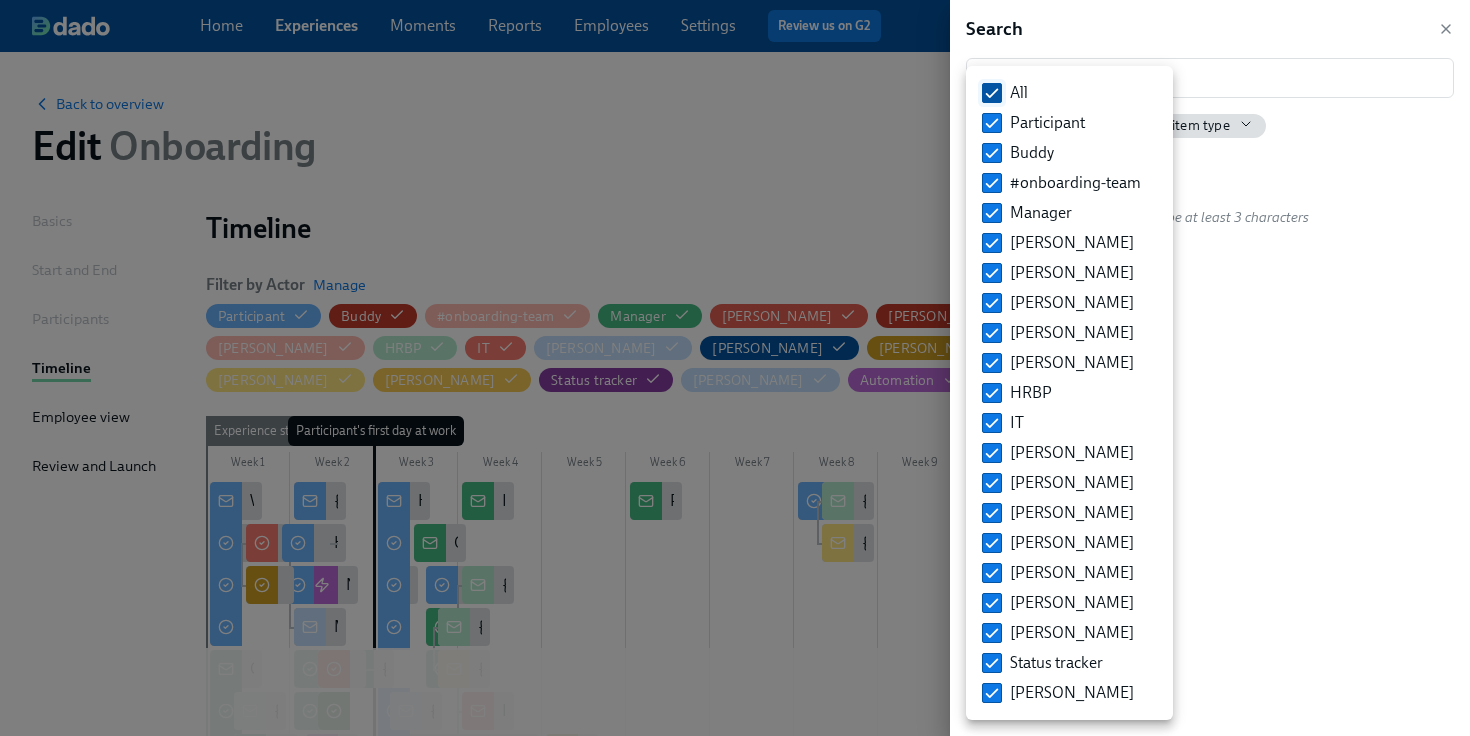 click on "All" at bounding box center [992, 93] 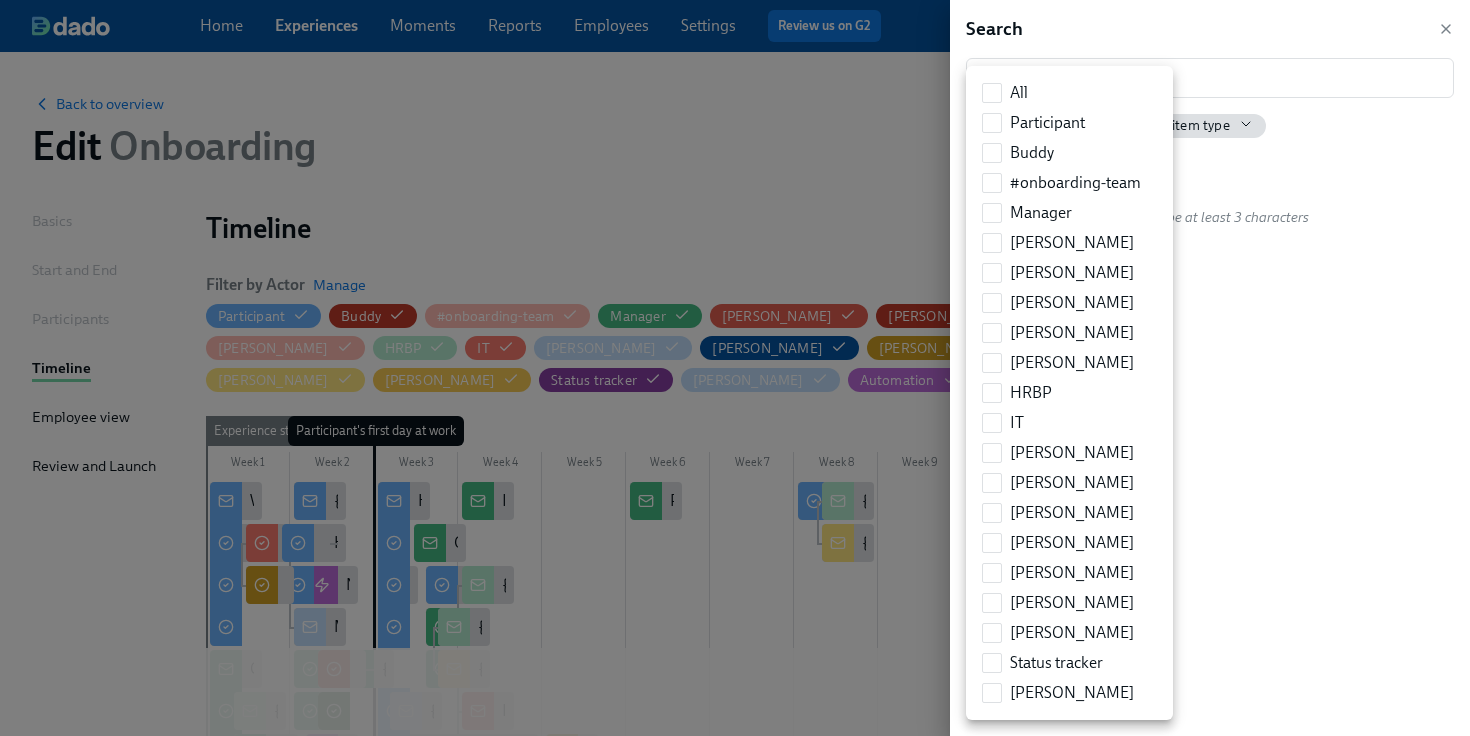 click at bounding box center [735, 368] 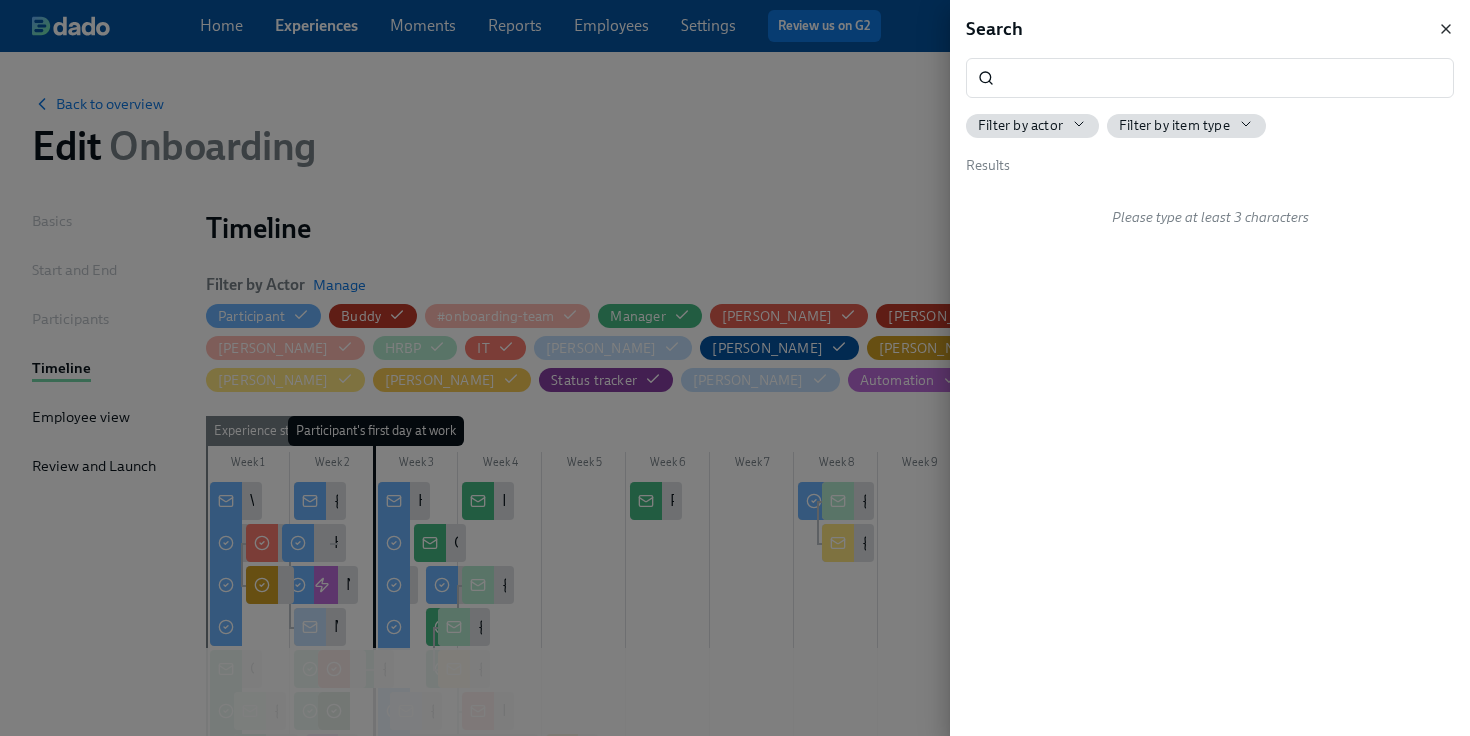click 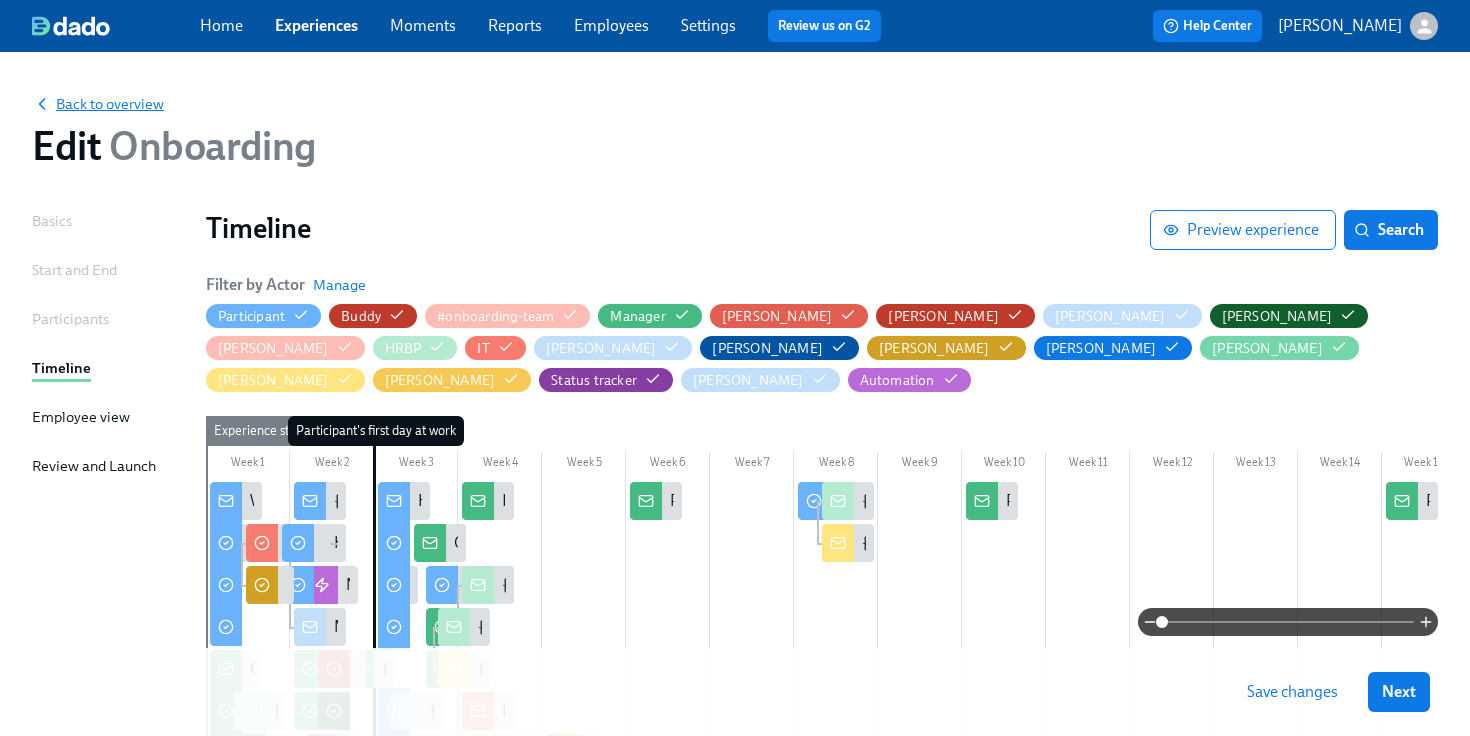 click on "Back to overview" at bounding box center (98, 104) 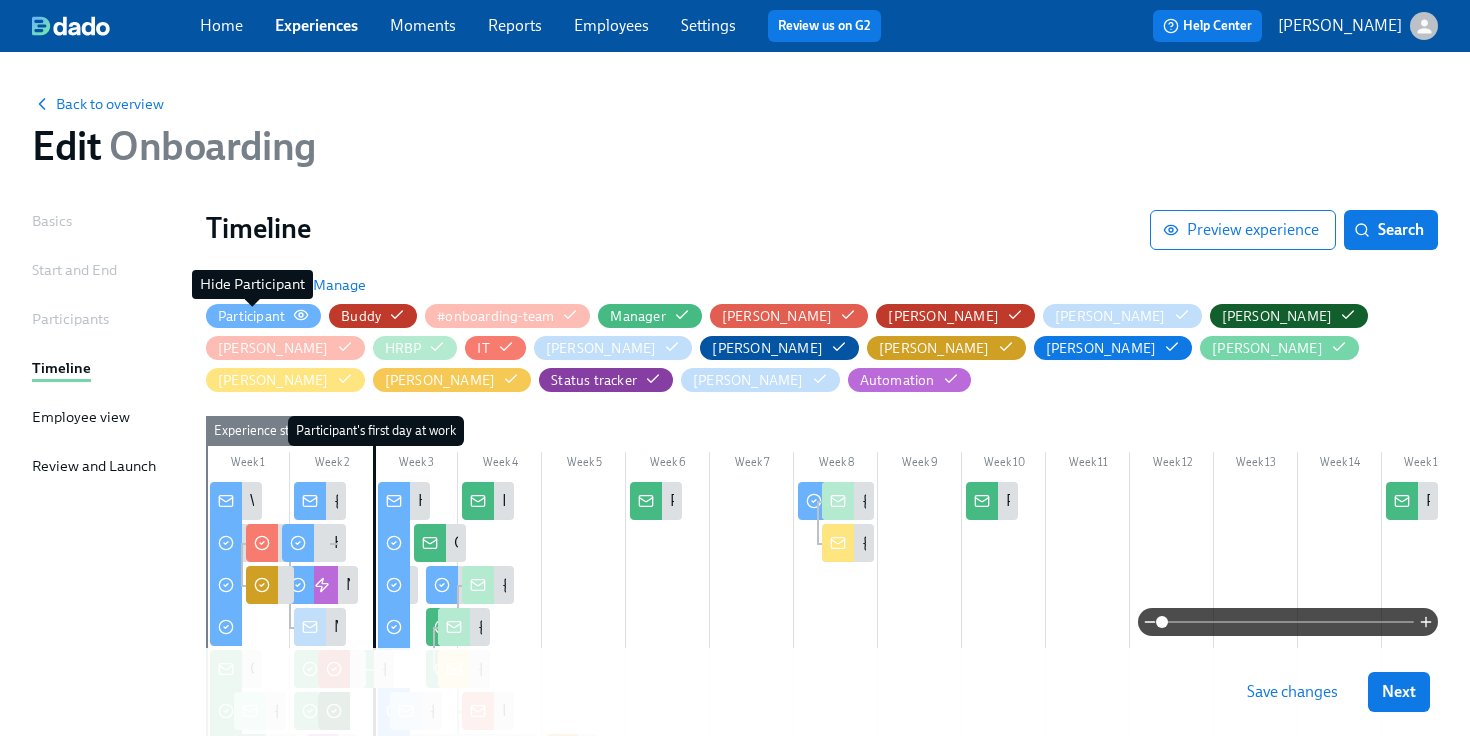 click on "Participant" at bounding box center [251, 316] 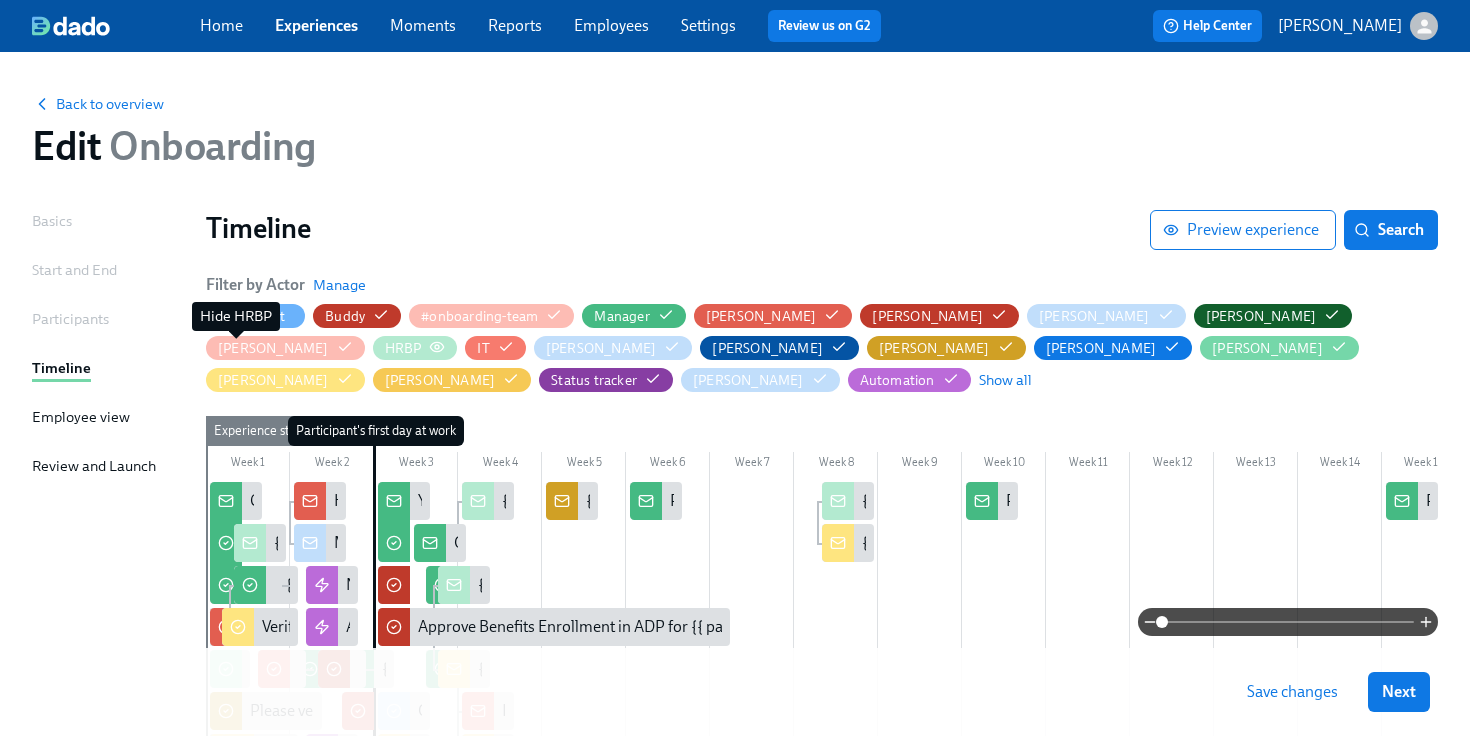click on "HRBP" at bounding box center [403, 348] 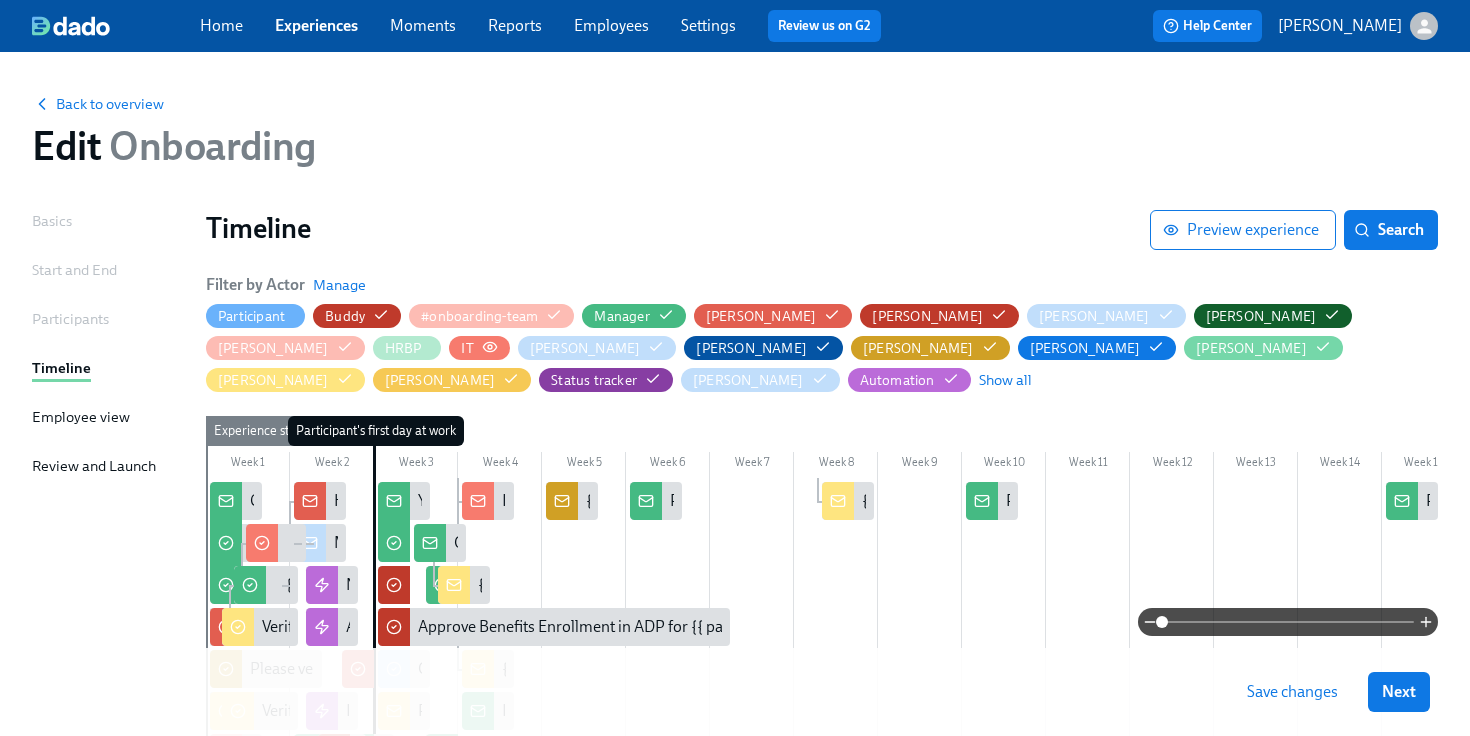 click on "IT" at bounding box center (467, 348) 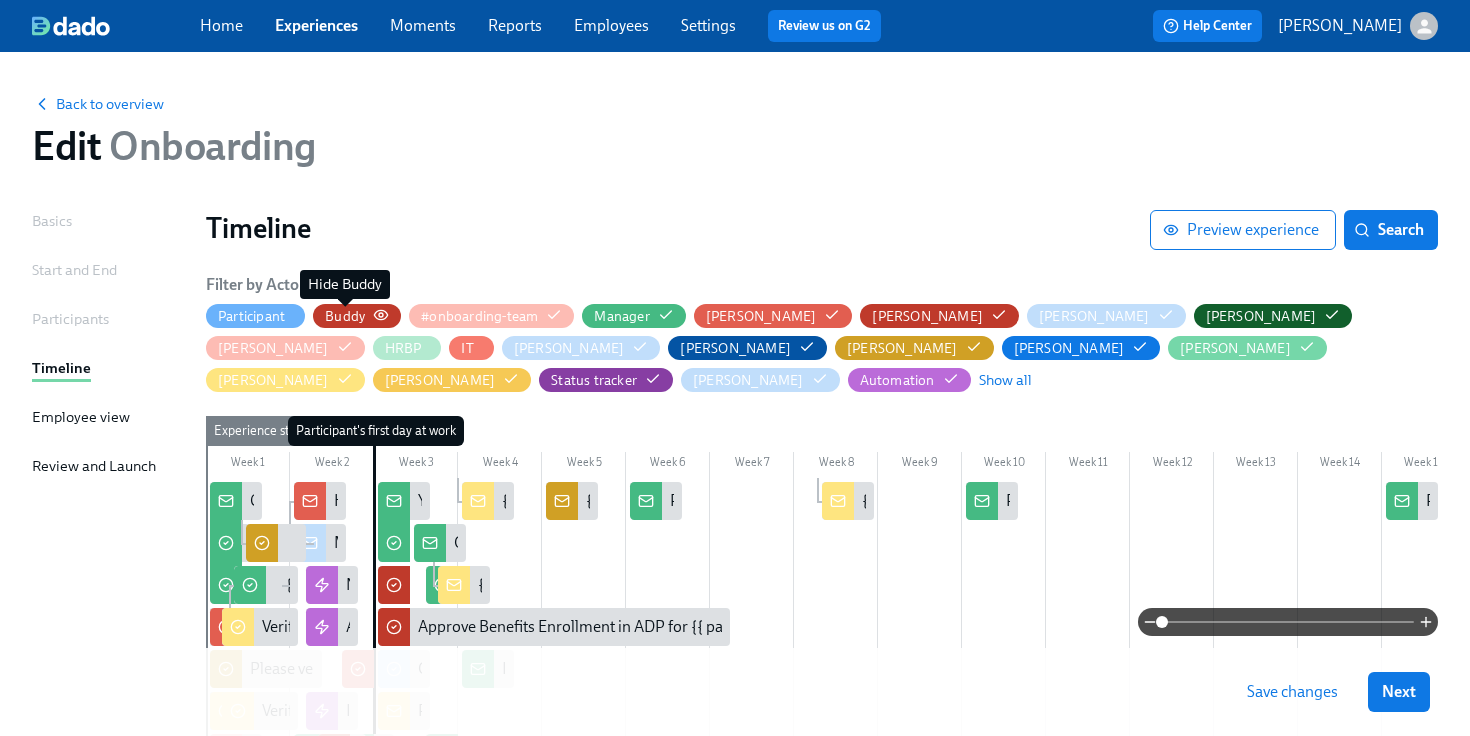 click on "Buddy" at bounding box center (345, 316) 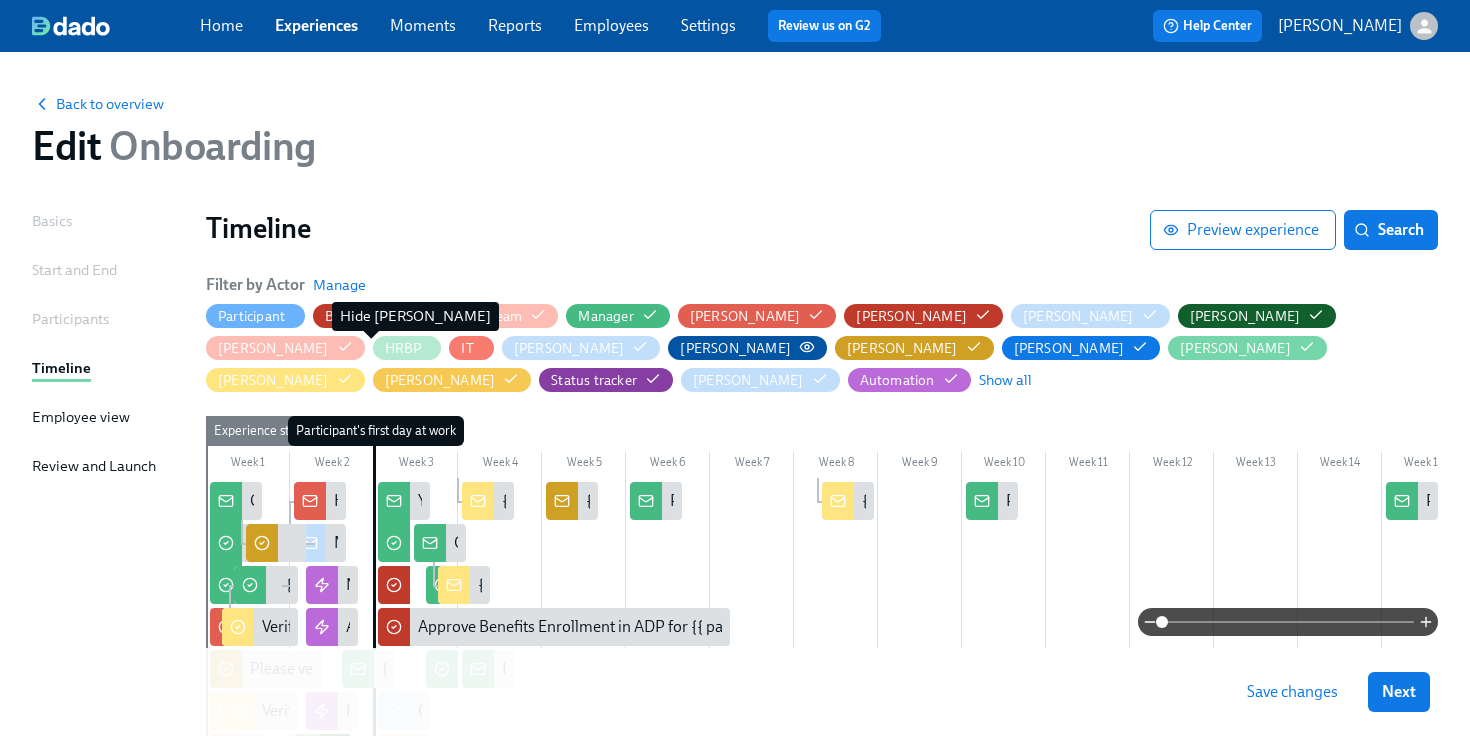 click on "[PERSON_NAME]" at bounding box center [735, 348] 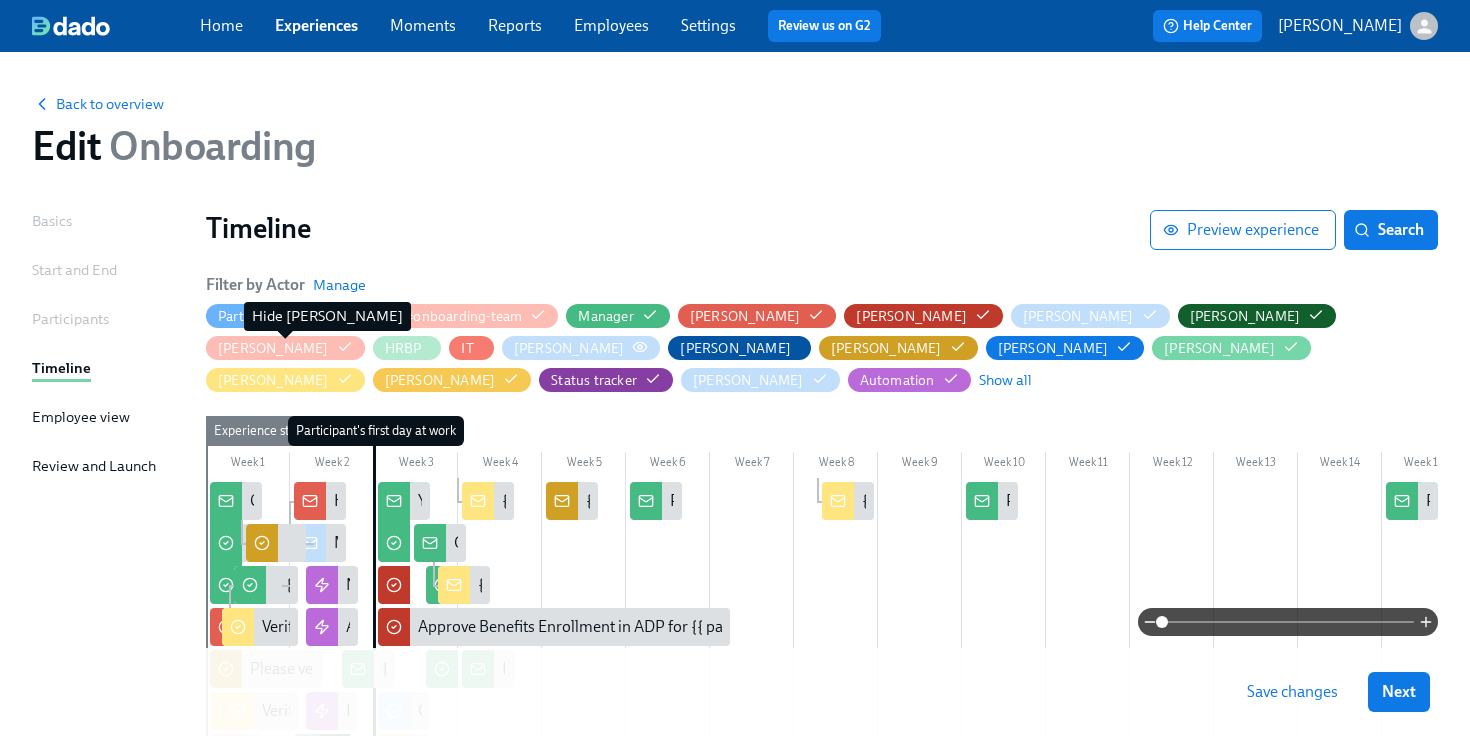 click on "[PERSON_NAME]" at bounding box center (569, 348) 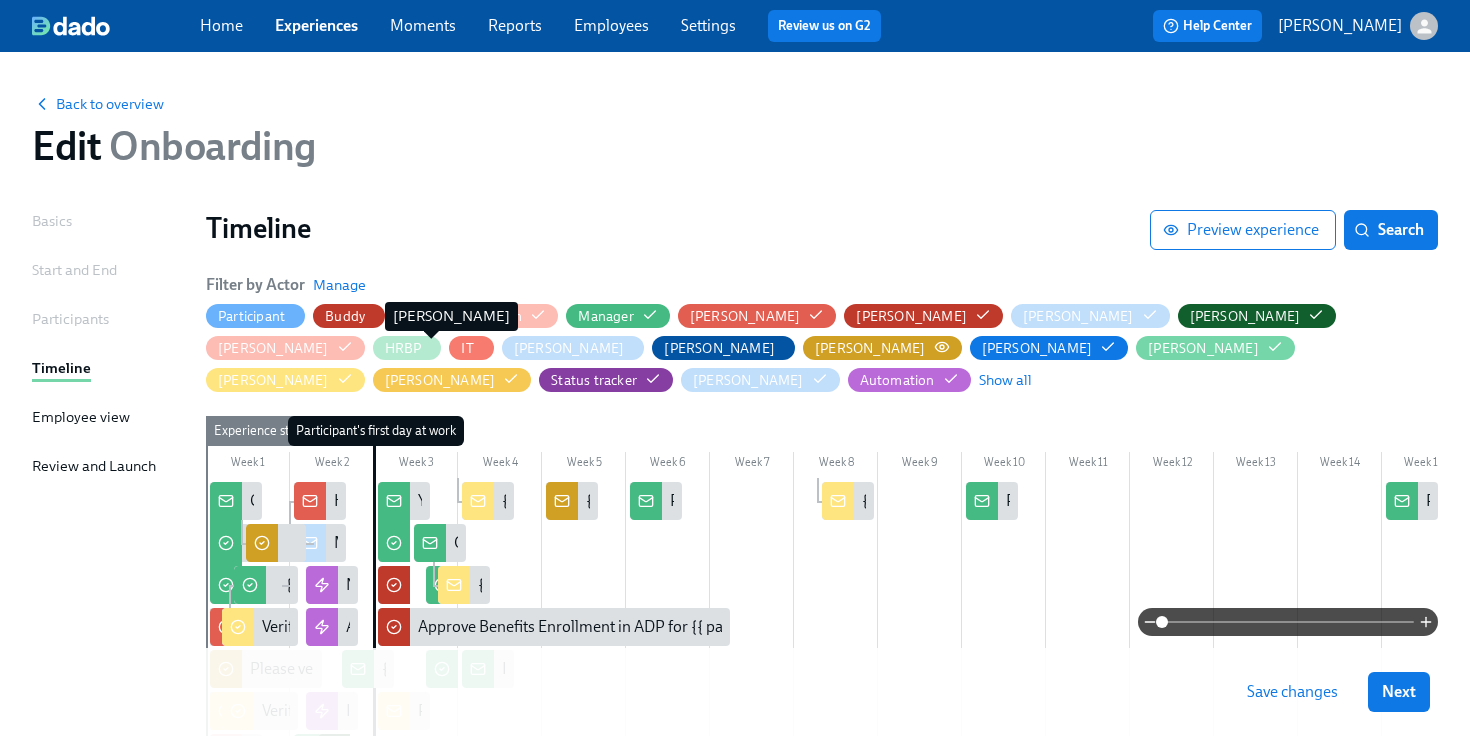 click on "[PERSON_NAME]" at bounding box center (870, 348) 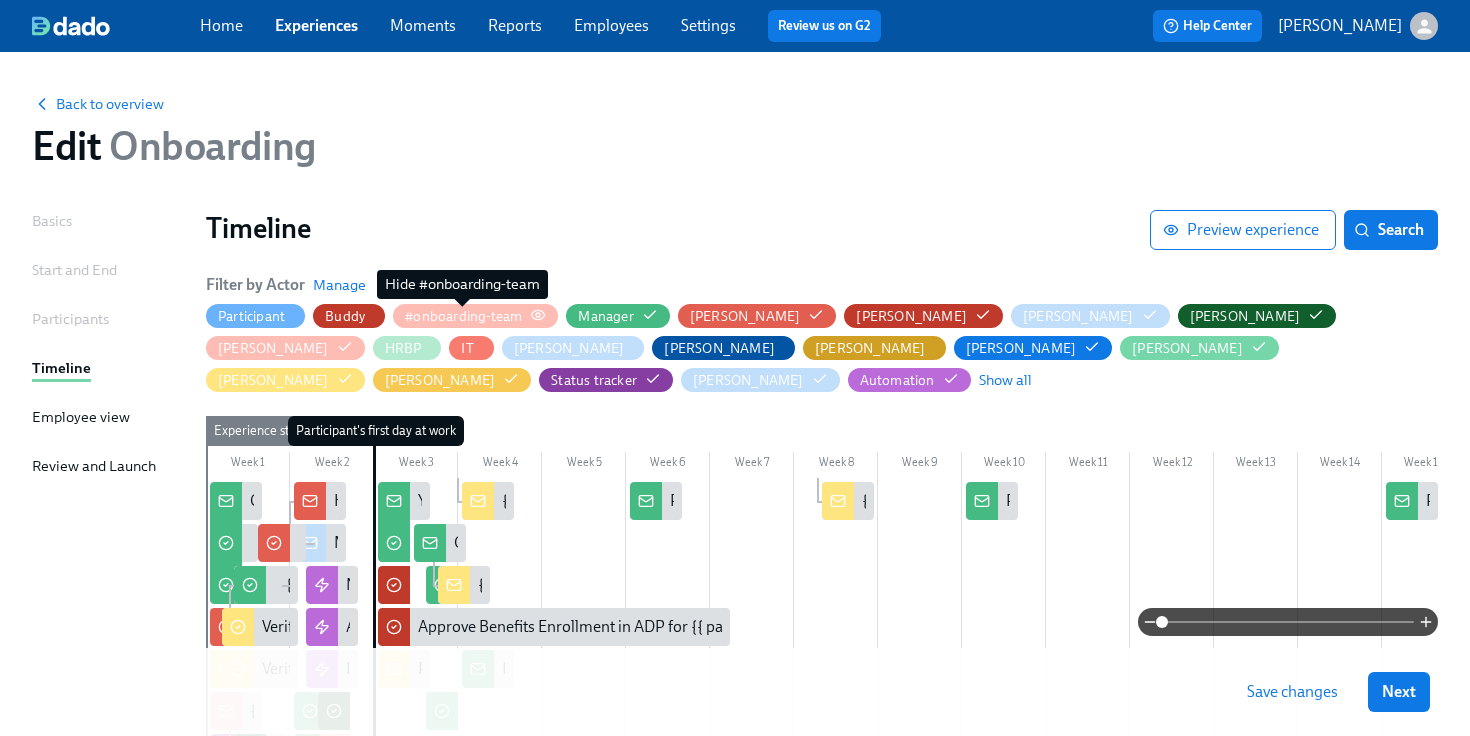 click on "#onboarding-team" at bounding box center [463, 316] 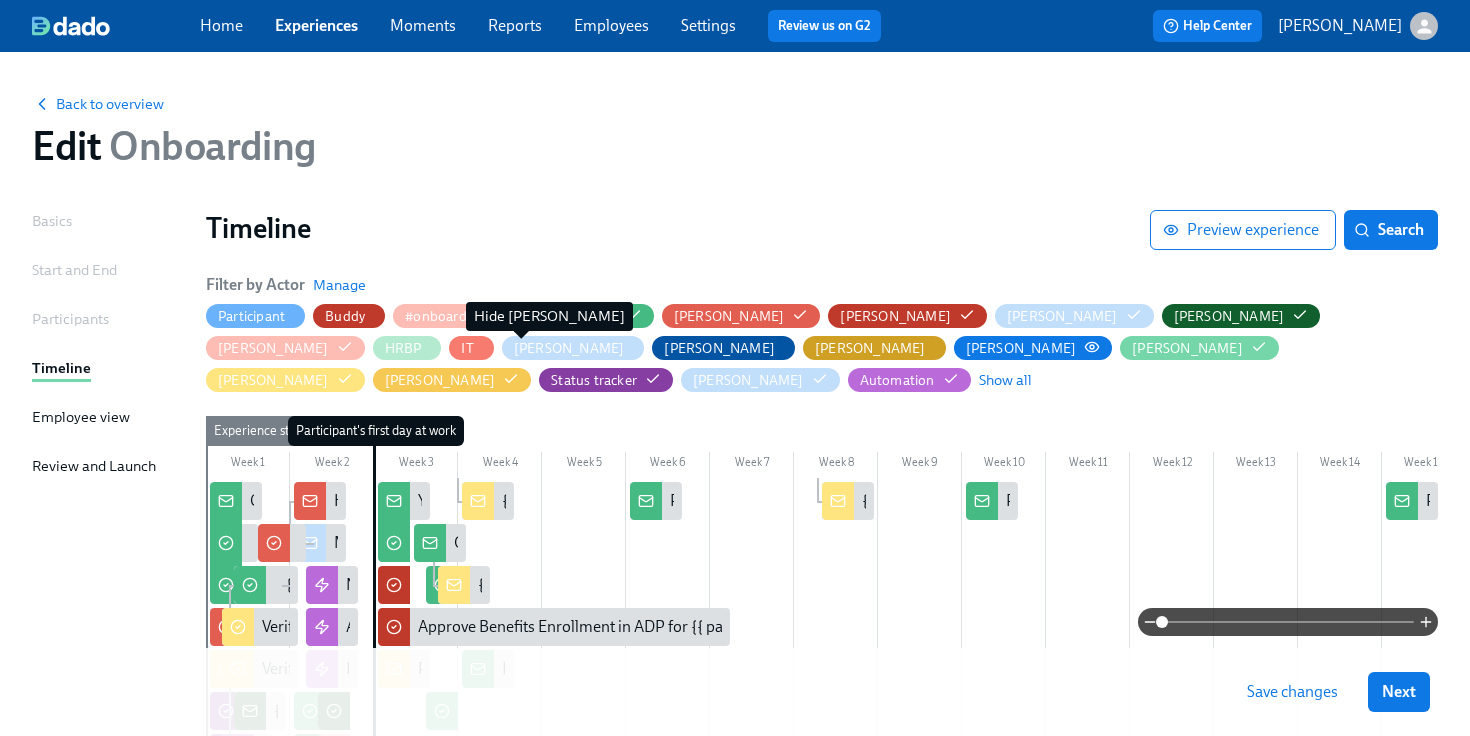 click on "[PERSON_NAME]" at bounding box center [1021, 348] 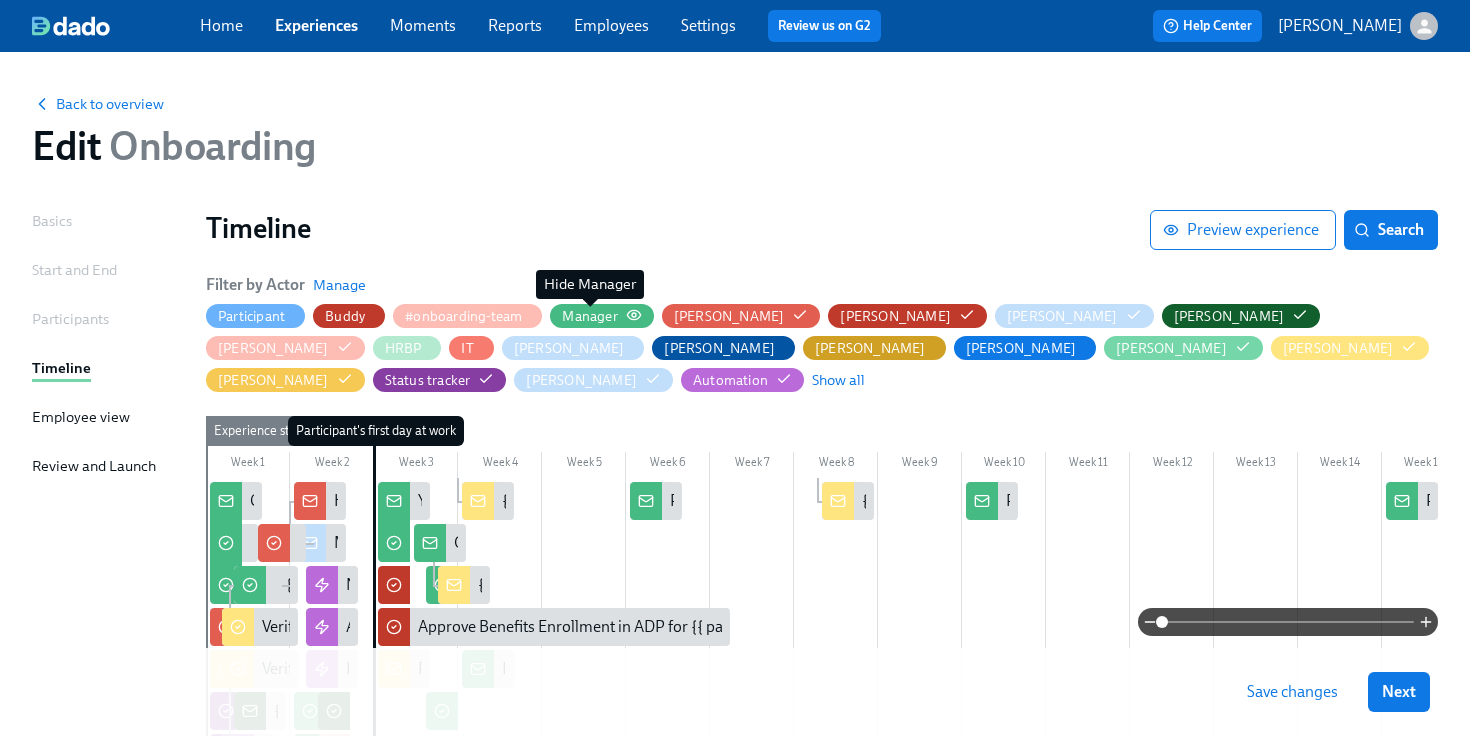 click on "Manager" at bounding box center (589, 316) 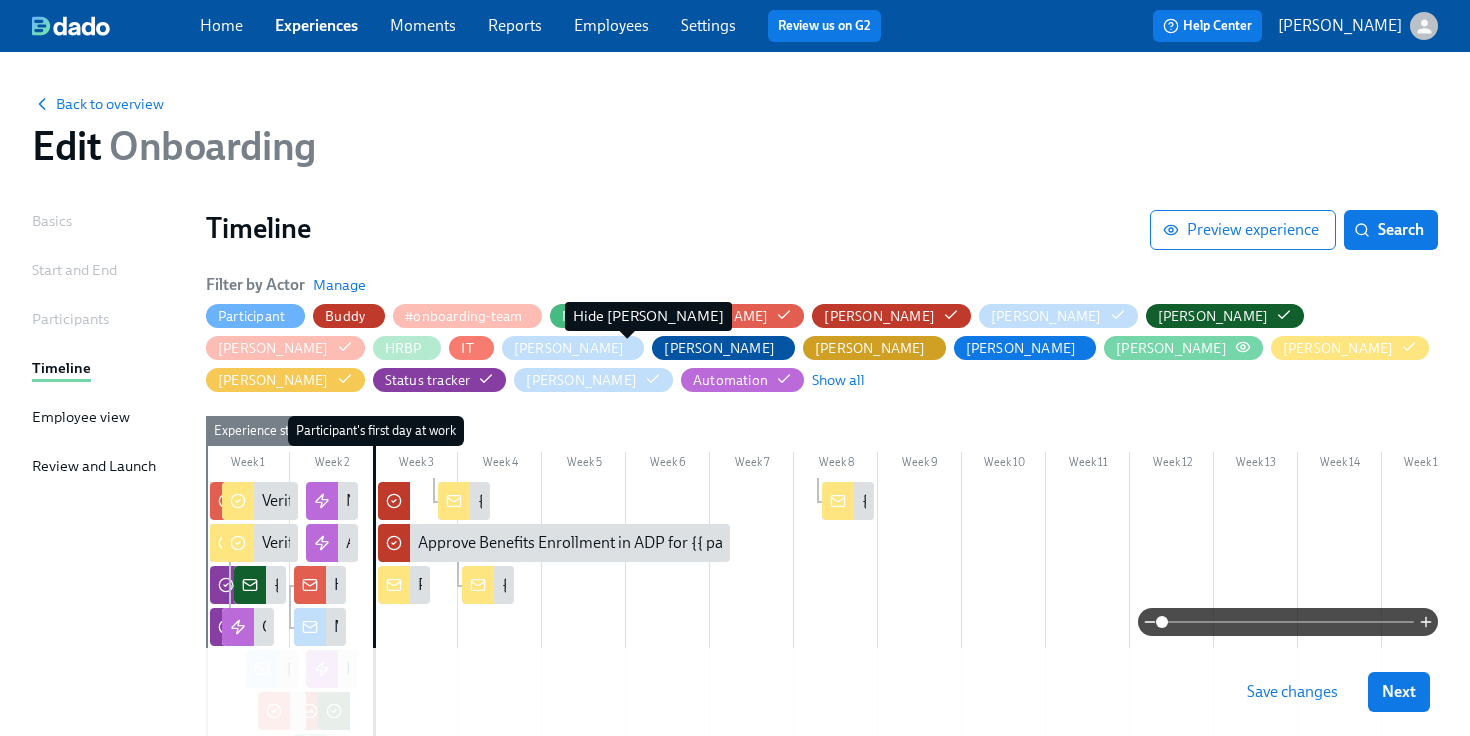 click on "[PERSON_NAME]" at bounding box center (1171, 348) 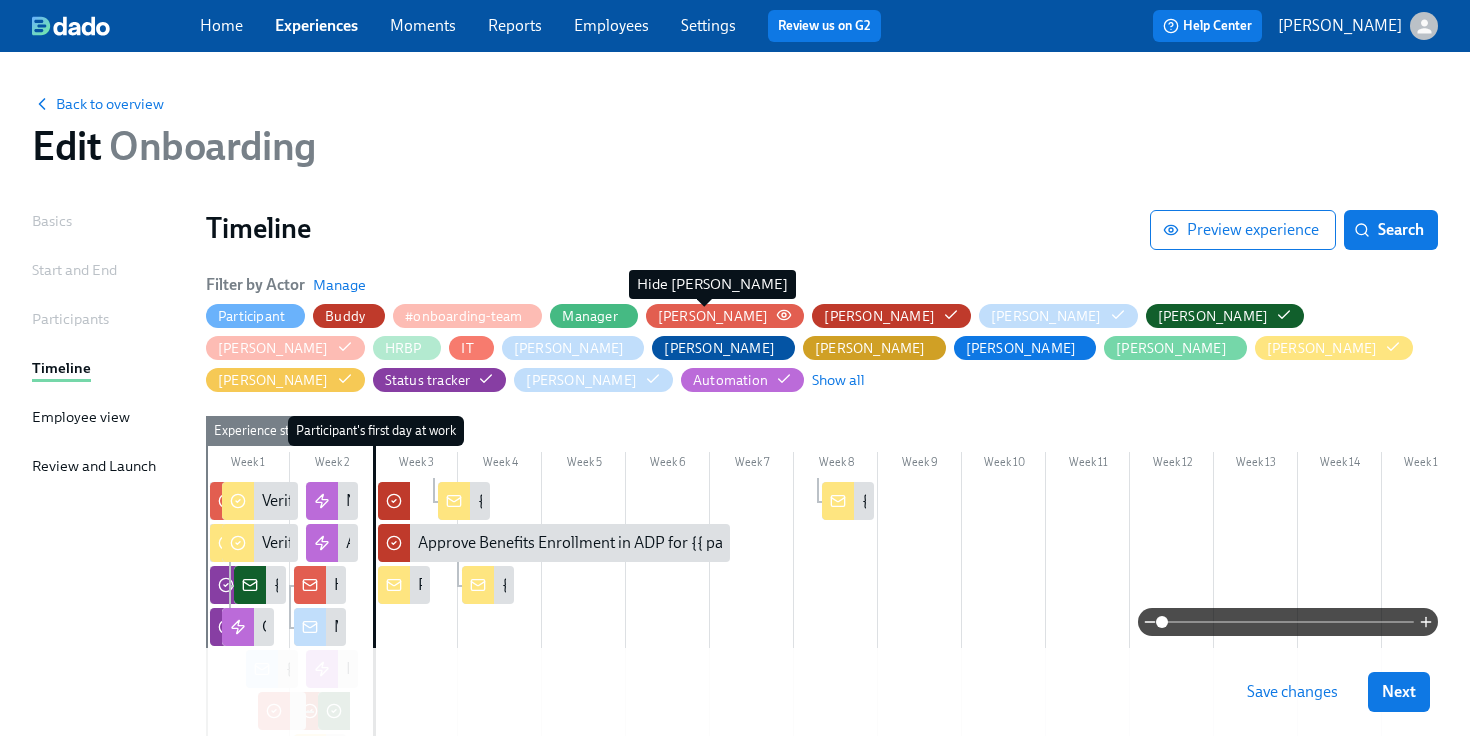 click on "[PERSON_NAME]" at bounding box center (713, 316) 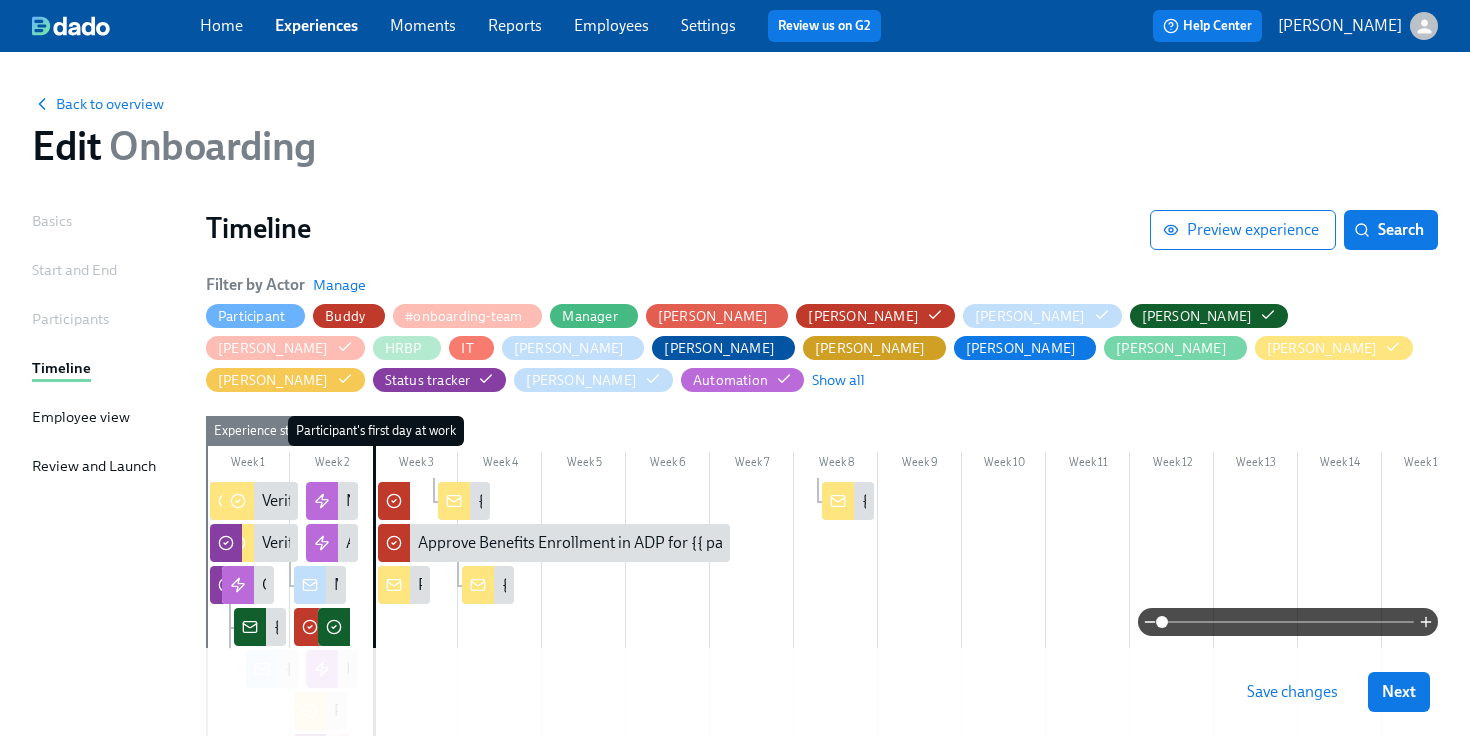 click on "[PERSON_NAME]" at bounding box center (1334, 348) 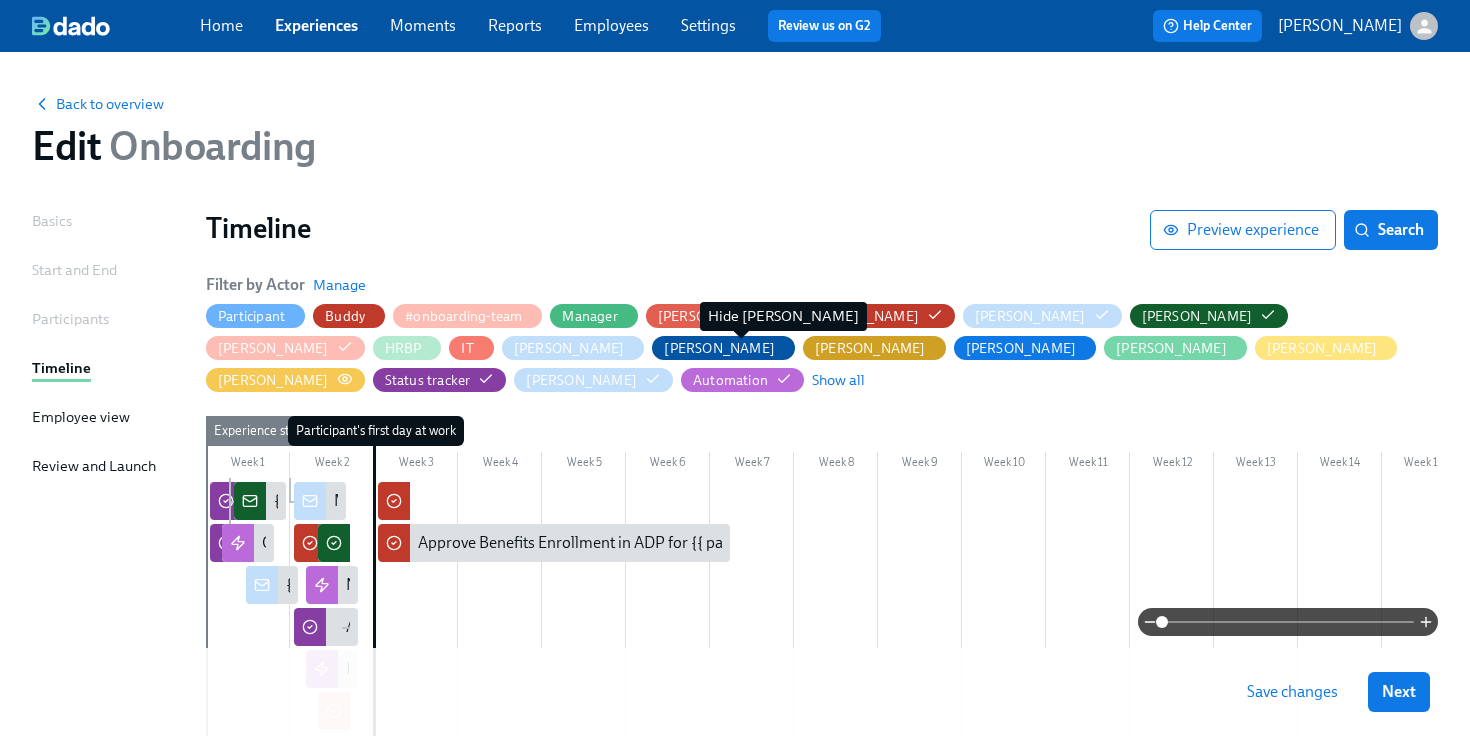 click on "[PERSON_NAME]" at bounding box center (273, 380) 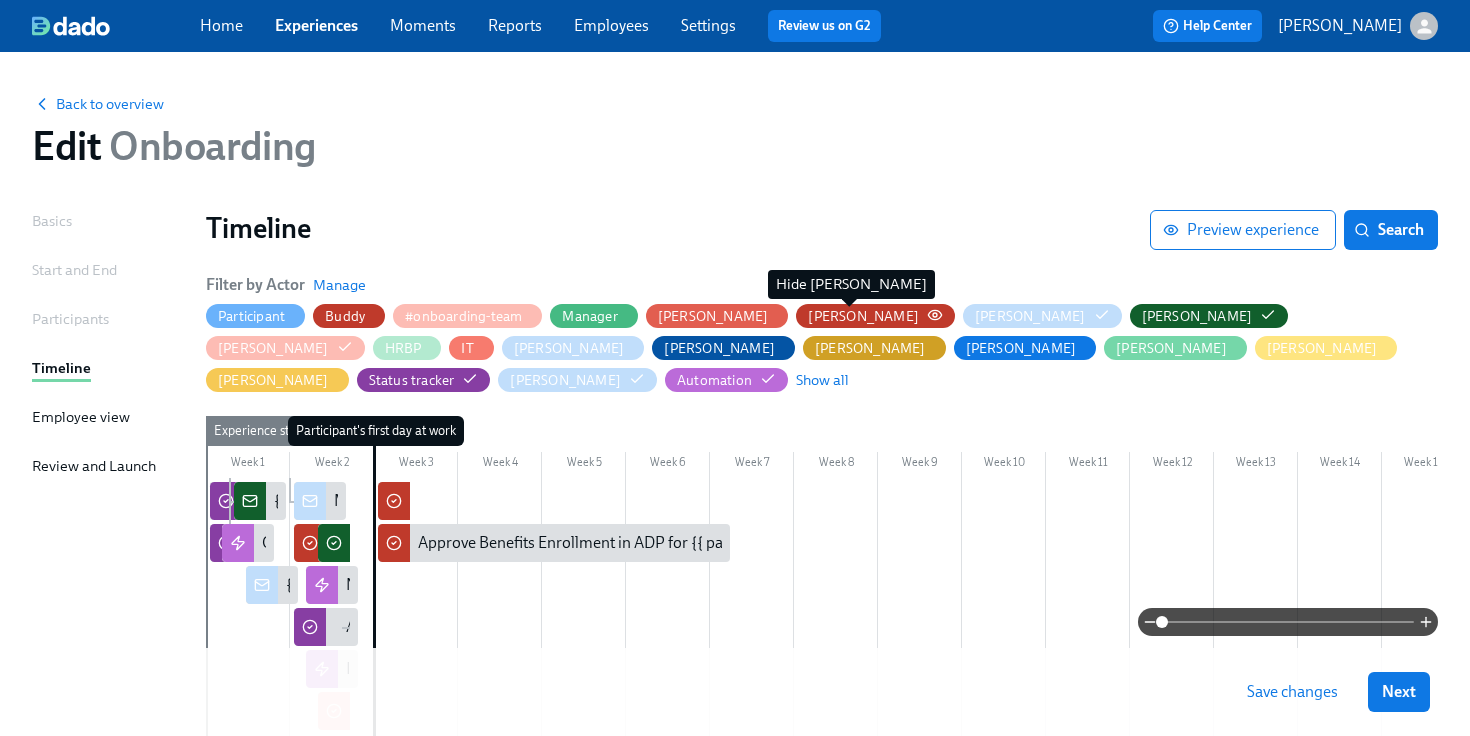 click on "[PERSON_NAME]" at bounding box center (863, 316) 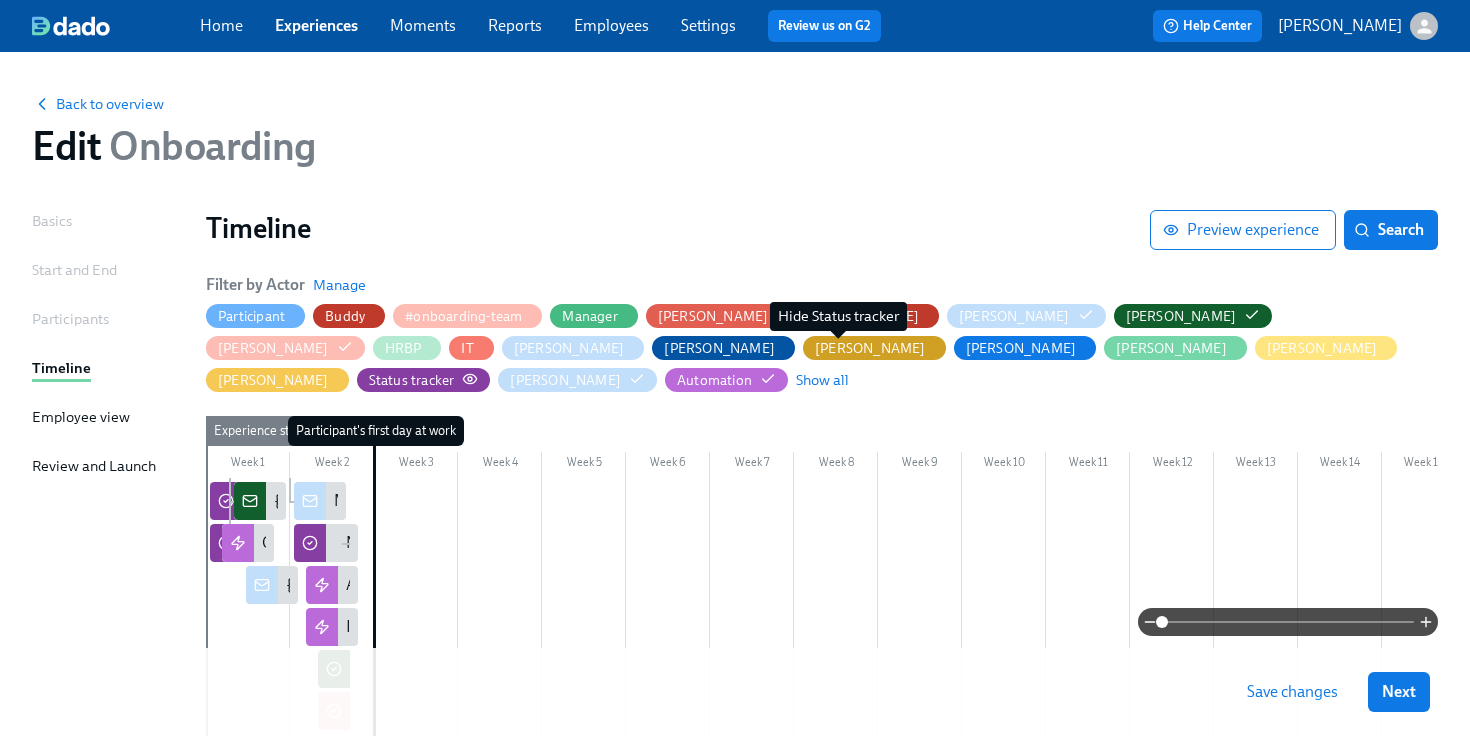 click on "Status tracker" at bounding box center (412, 380) 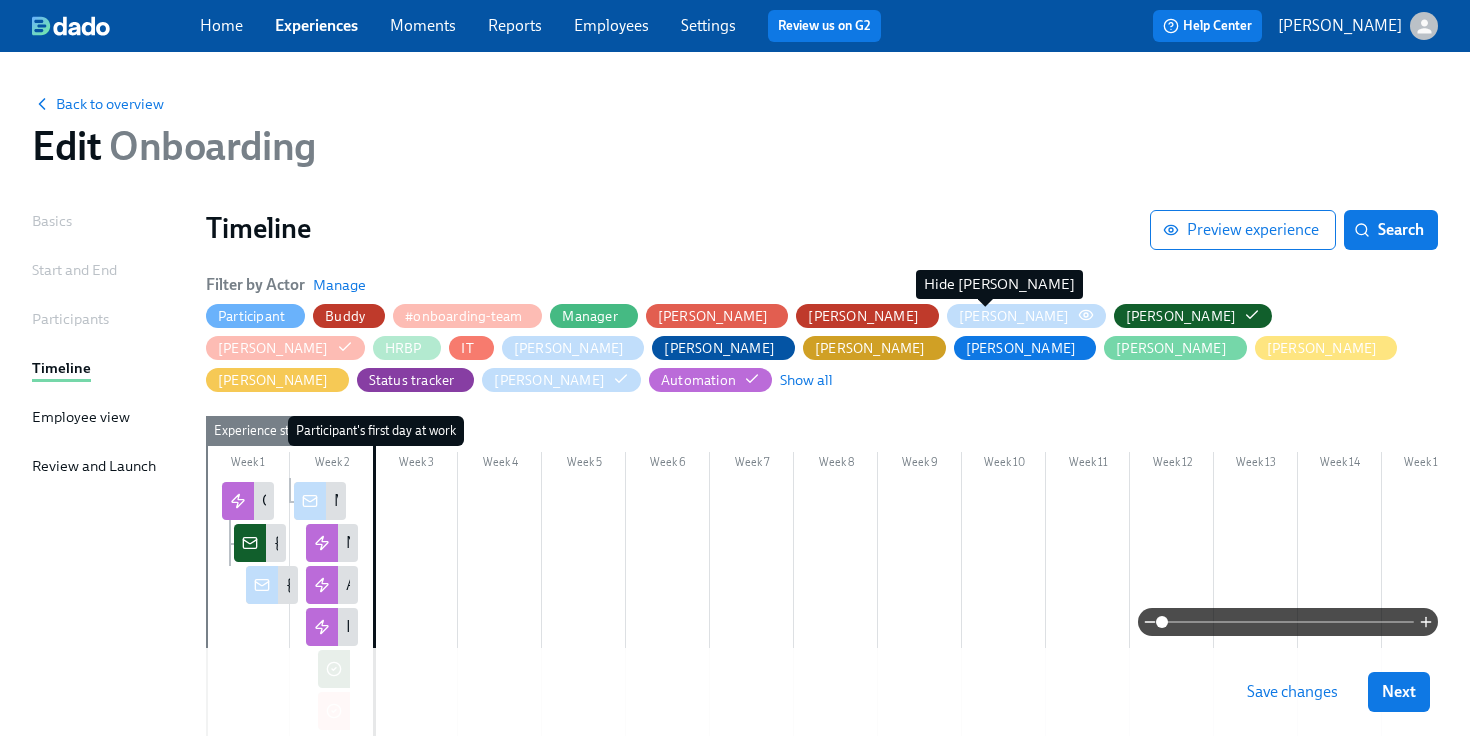 click on "[PERSON_NAME]" at bounding box center (1014, 316) 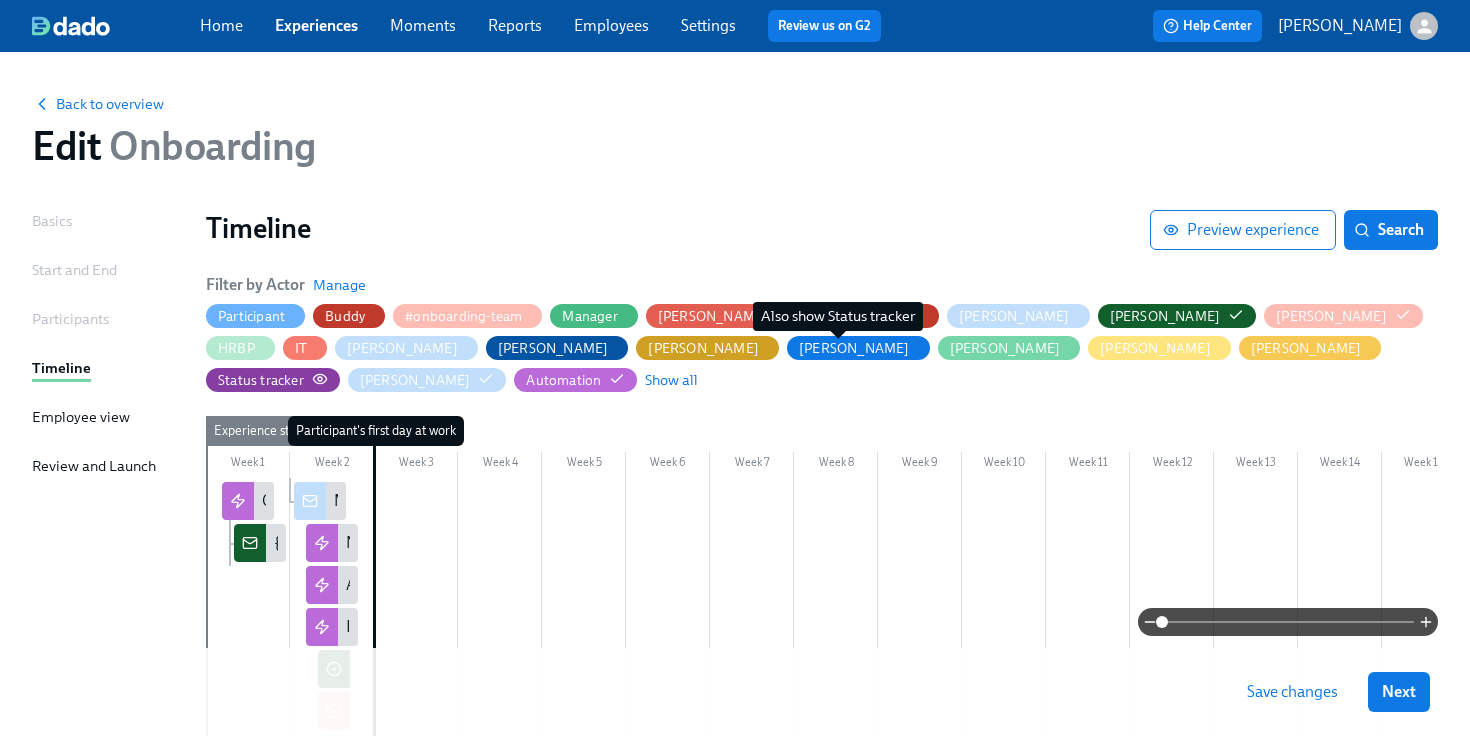 click on "Status tracker" at bounding box center [261, 380] 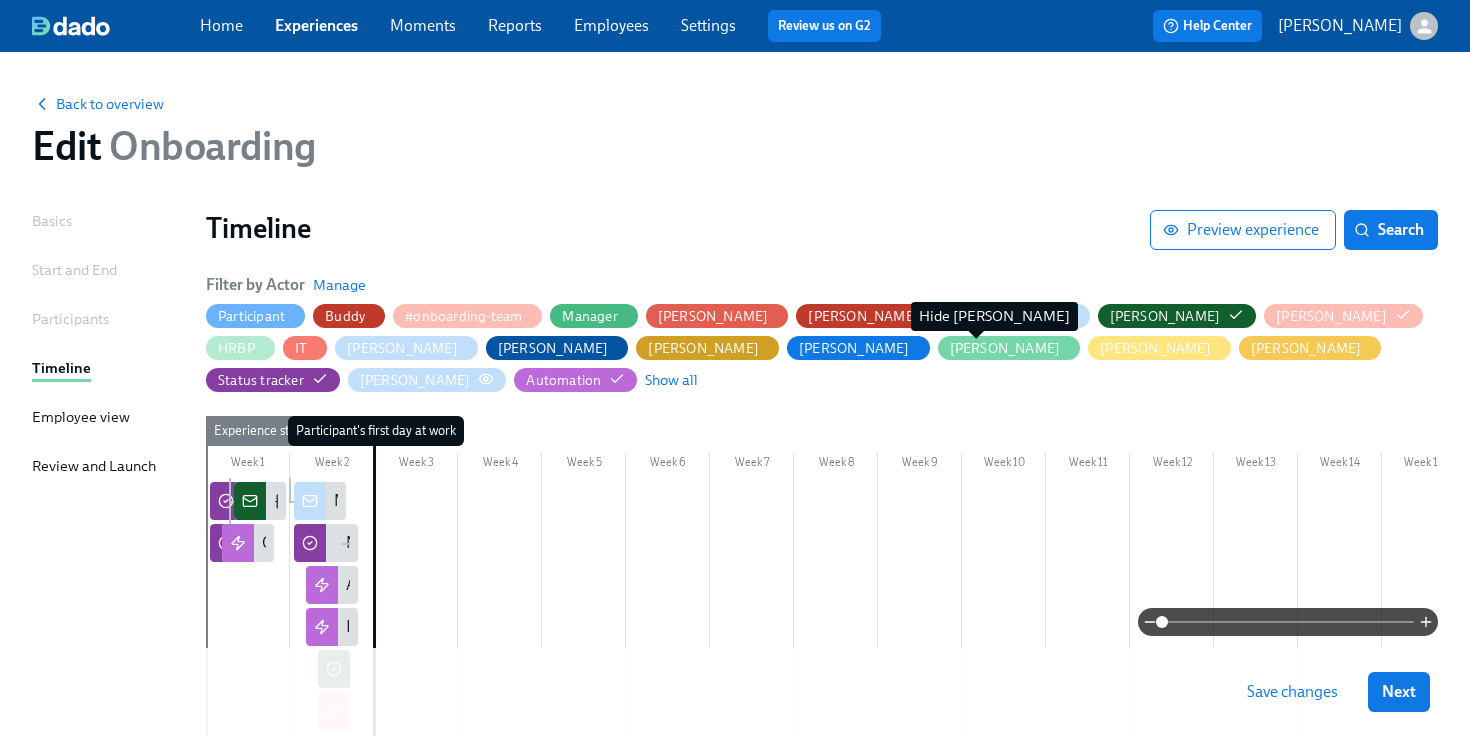 click on "[PERSON_NAME]" at bounding box center (415, 380) 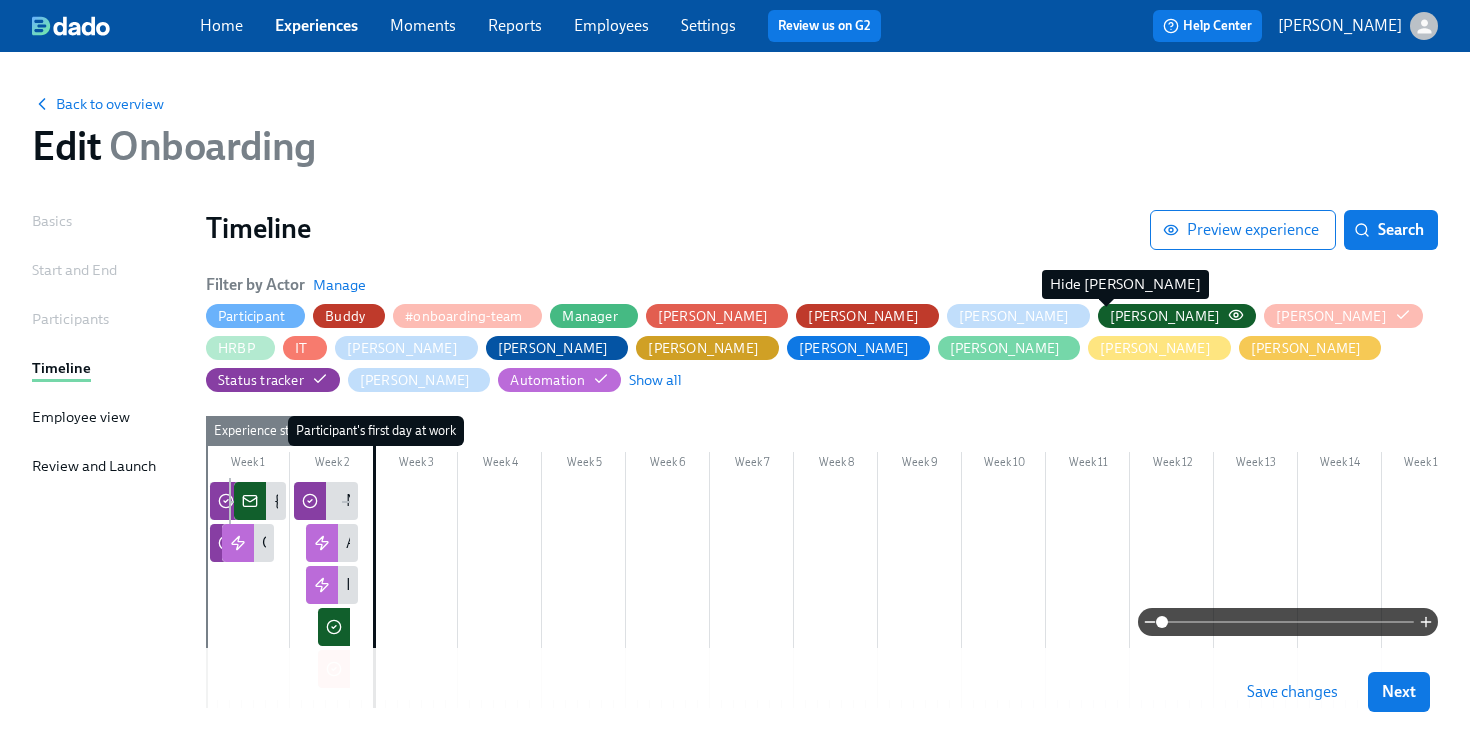click on "[PERSON_NAME]" at bounding box center (1165, 316) 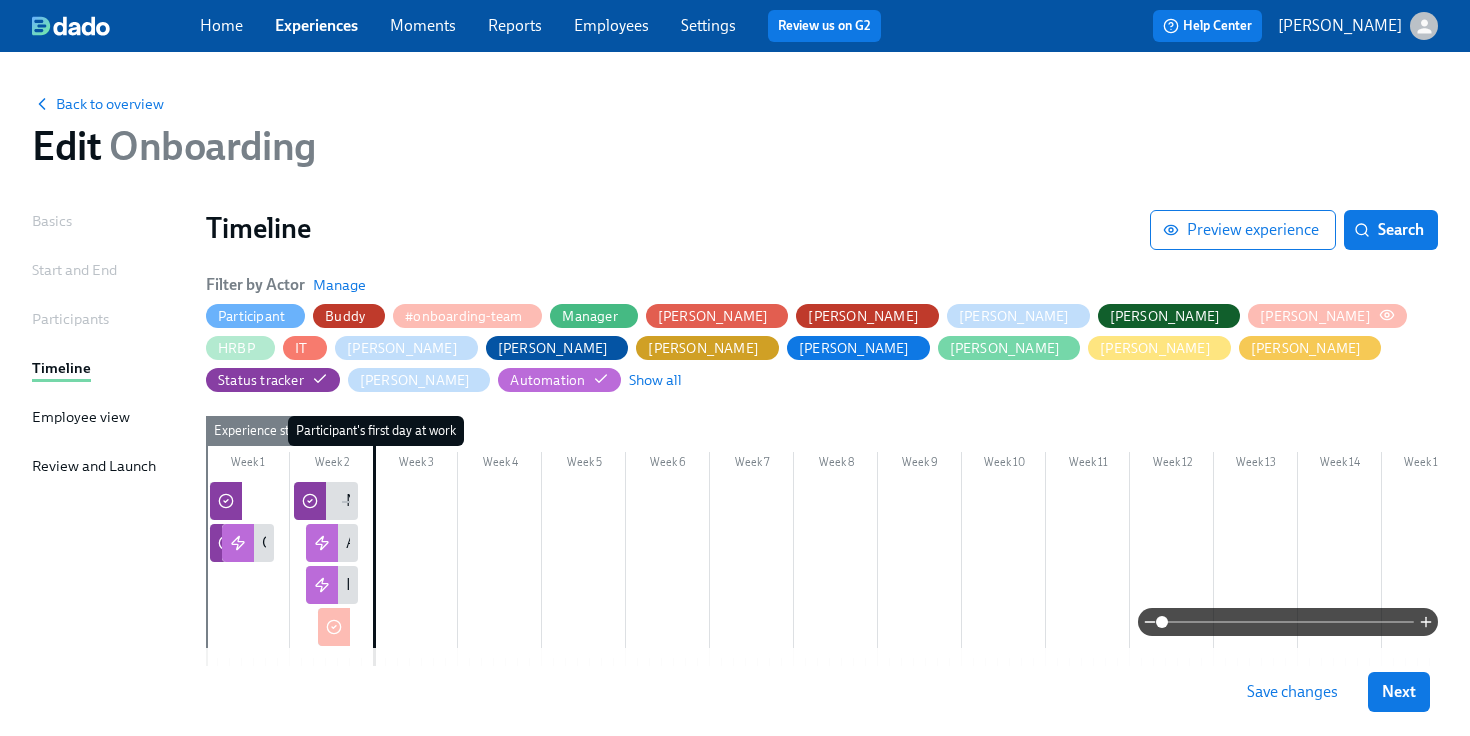 click on "[PERSON_NAME]" at bounding box center [1315, 316] 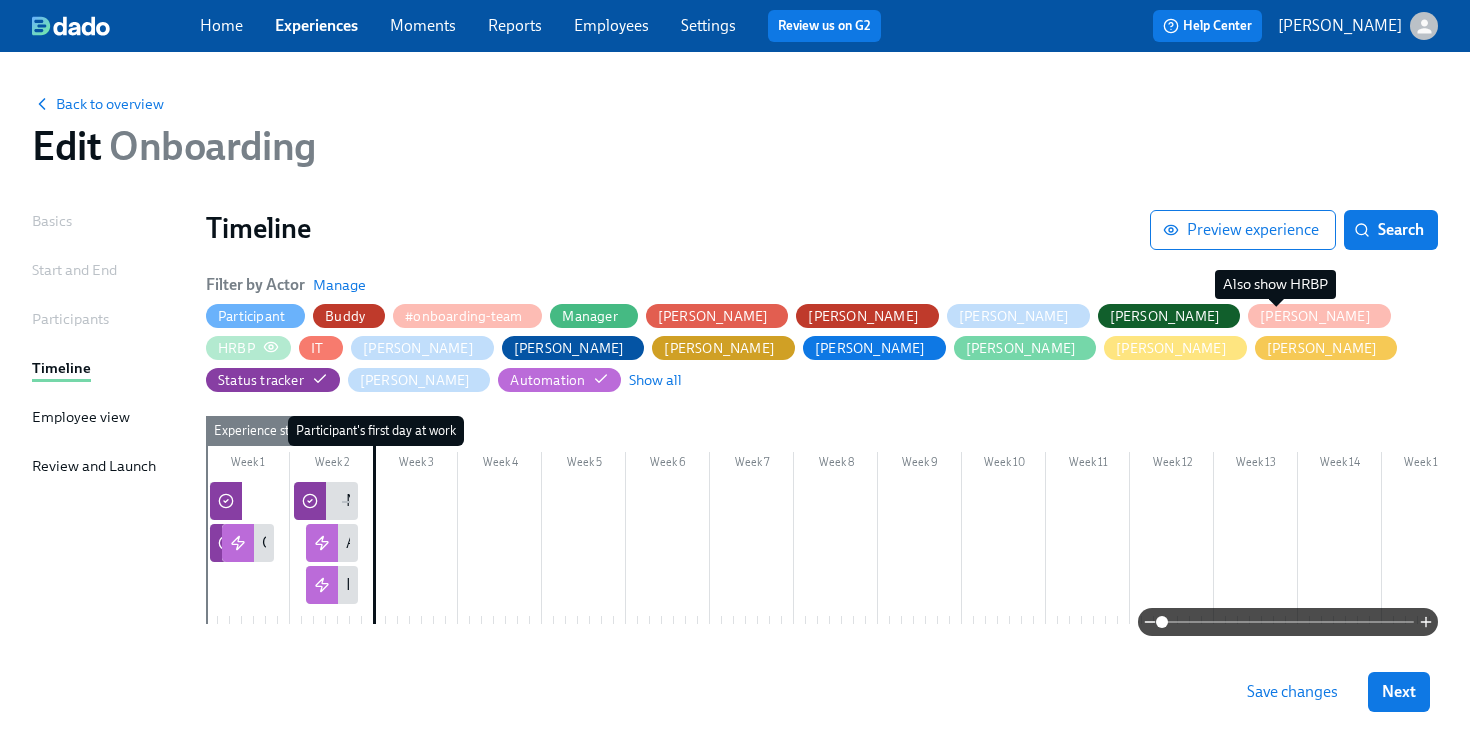 click on "HRBP" at bounding box center (236, 348) 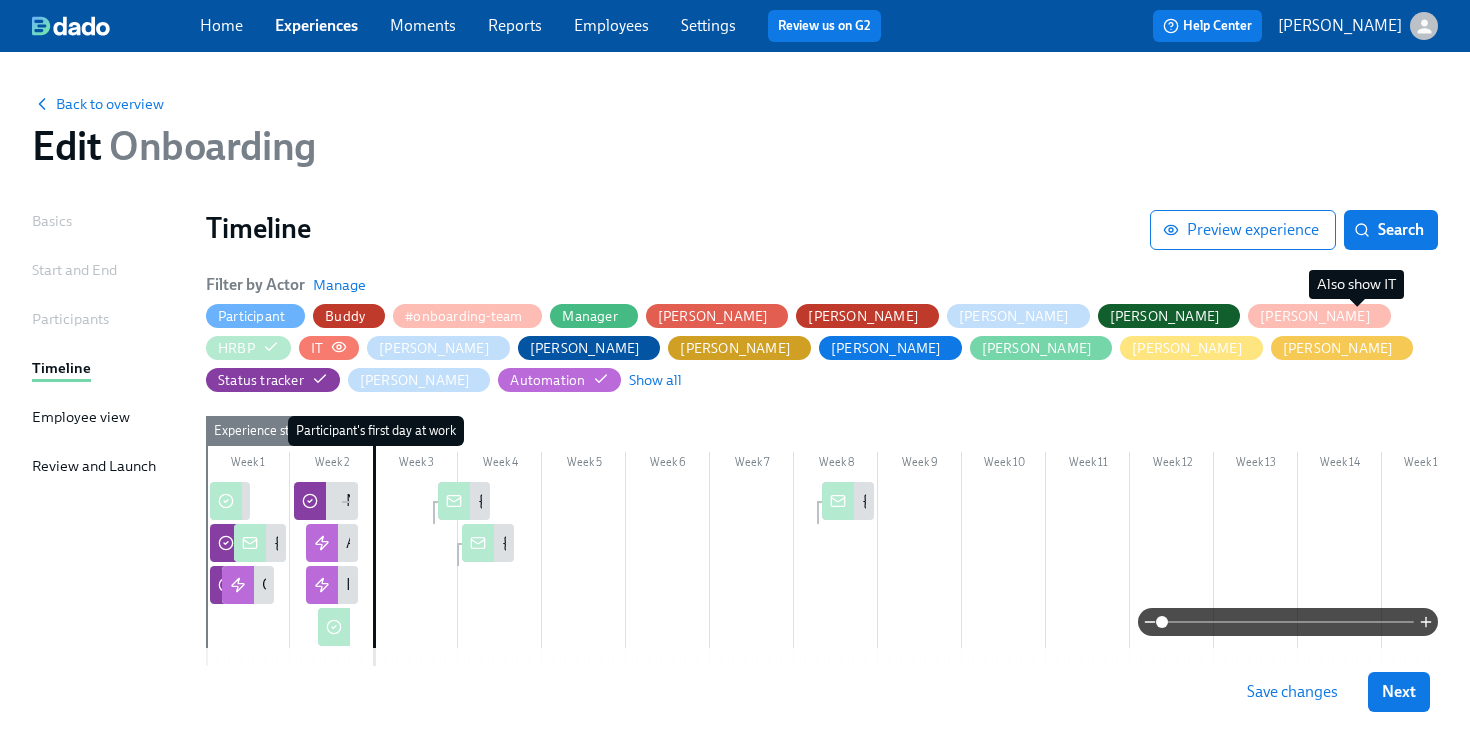 click on "IT" at bounding box center (317, 348) 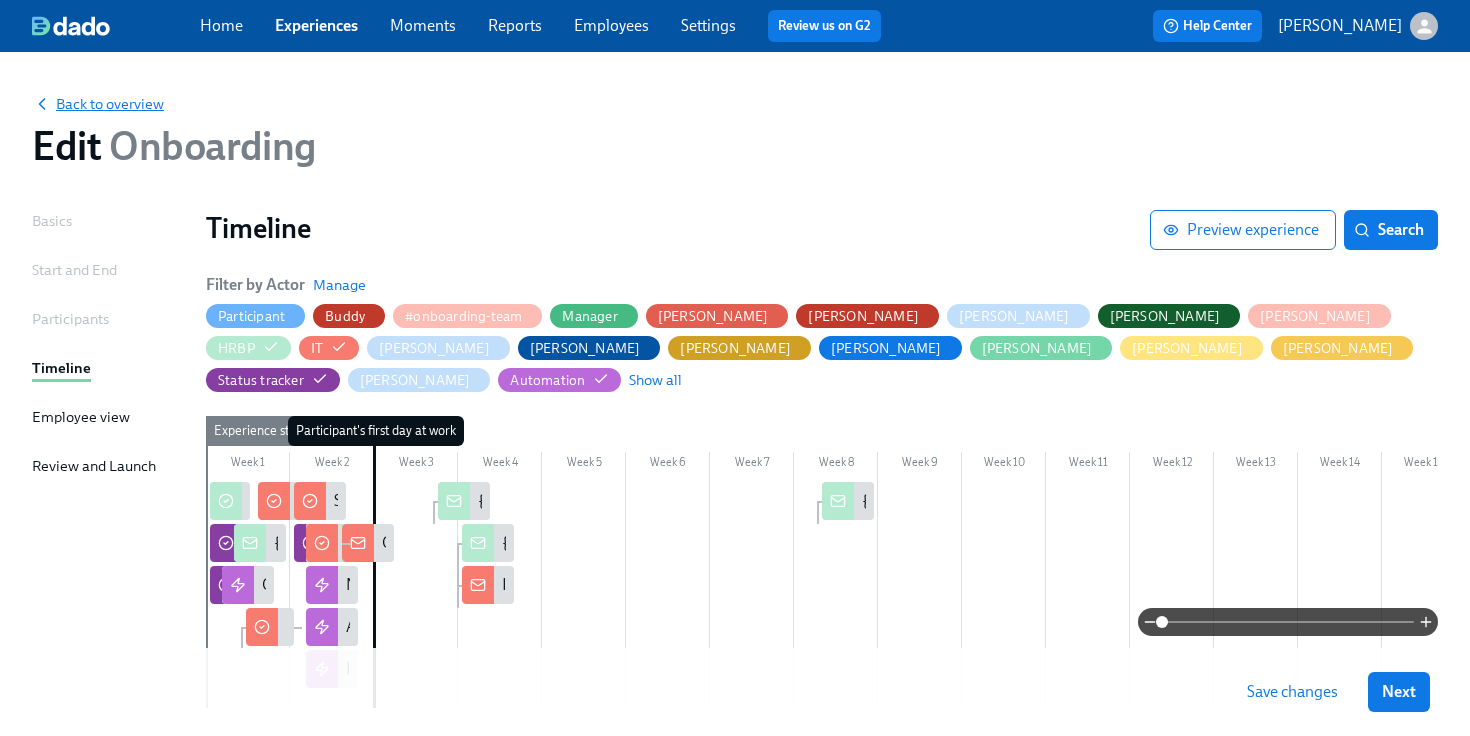 click on "Back to overview" at bounding box center (98, 104) 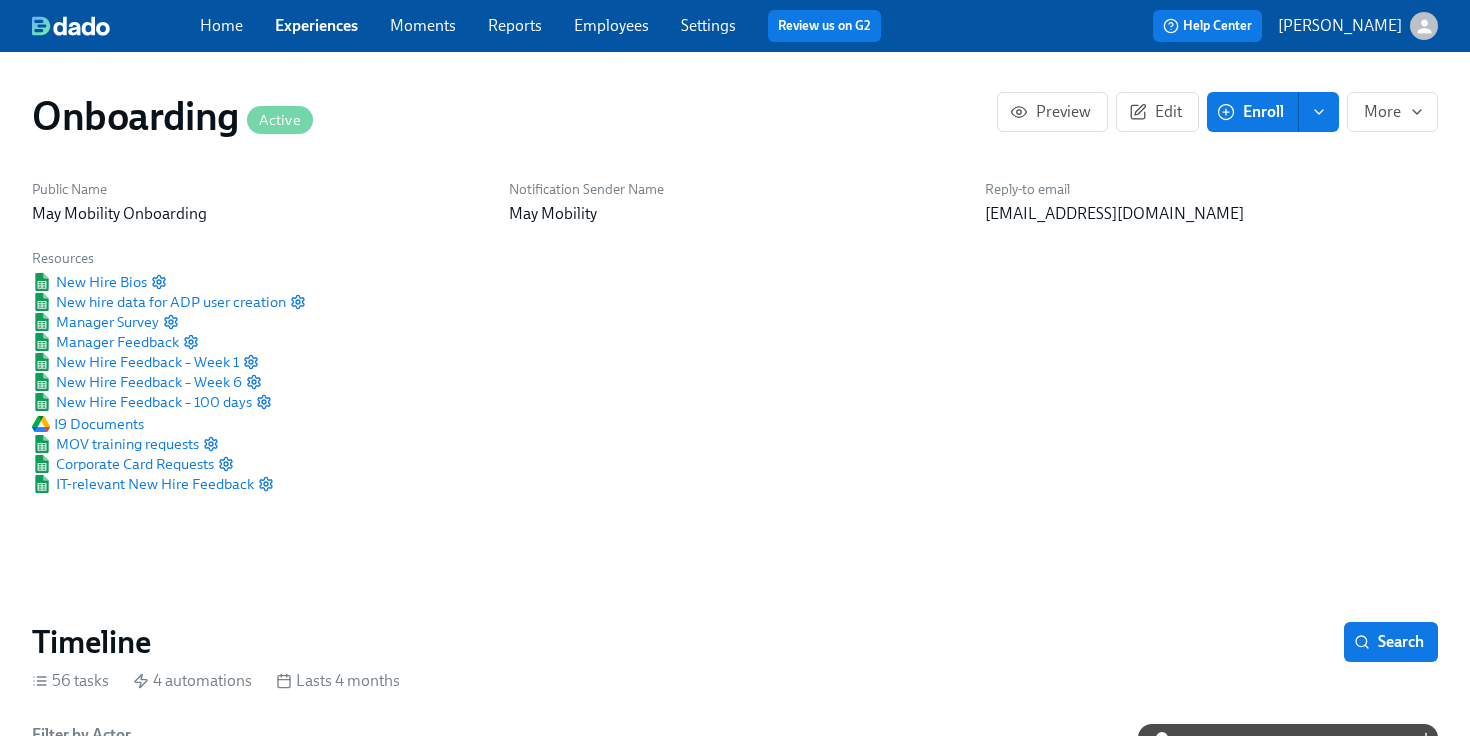 scroll, scrollTop: 0, scrollLeft: 3468, axis: horizontal 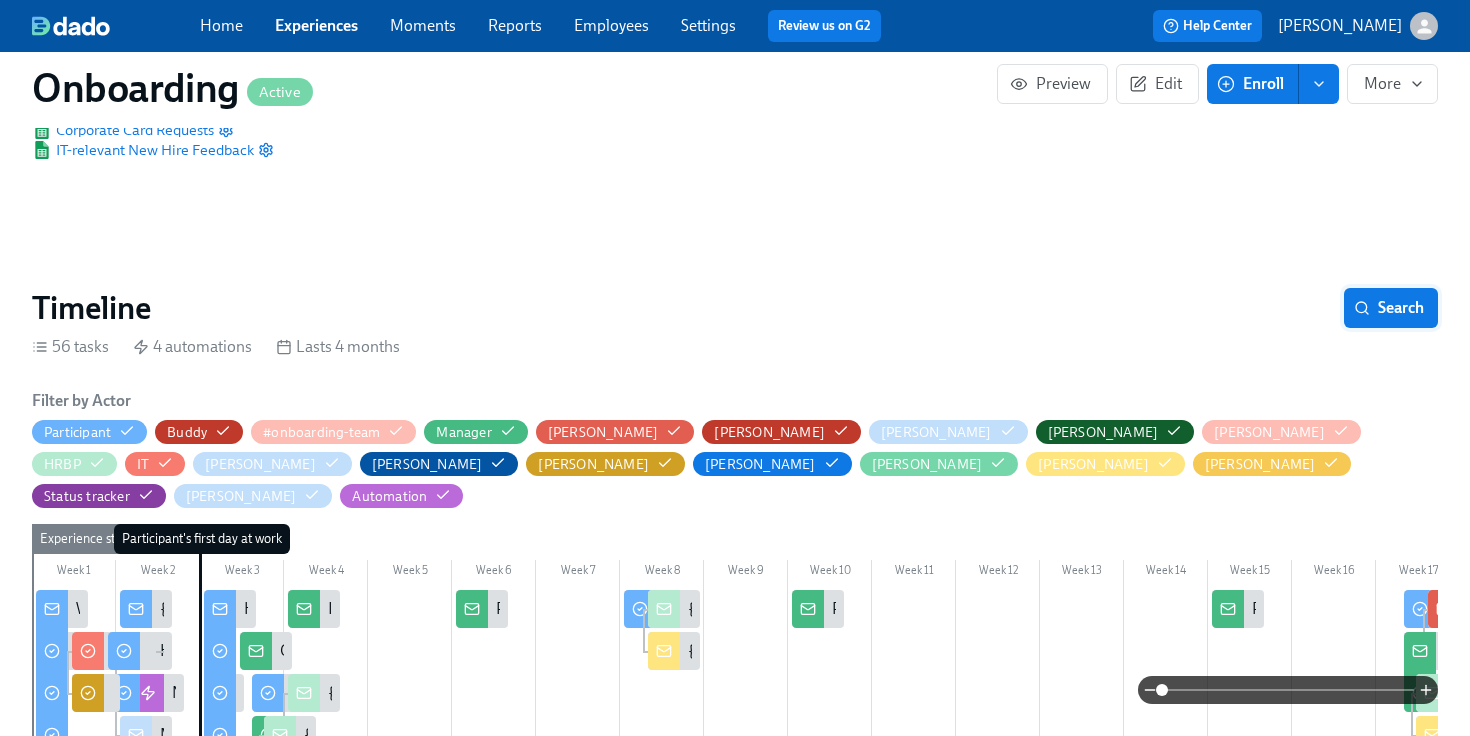 click on "Search" at bounding box center (1391, 308) 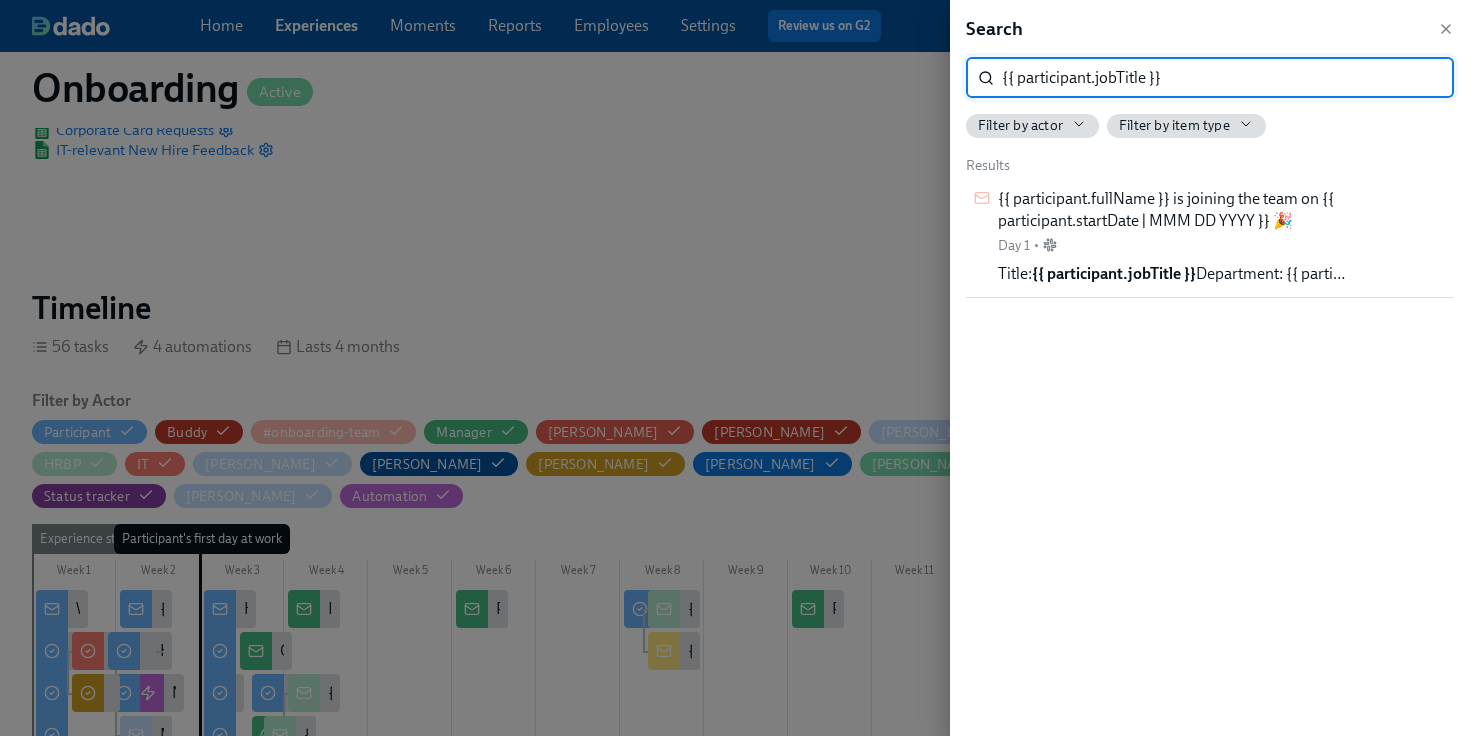 click on "{{ participant.jobTitle }}" at bounding box center (1228, 78) 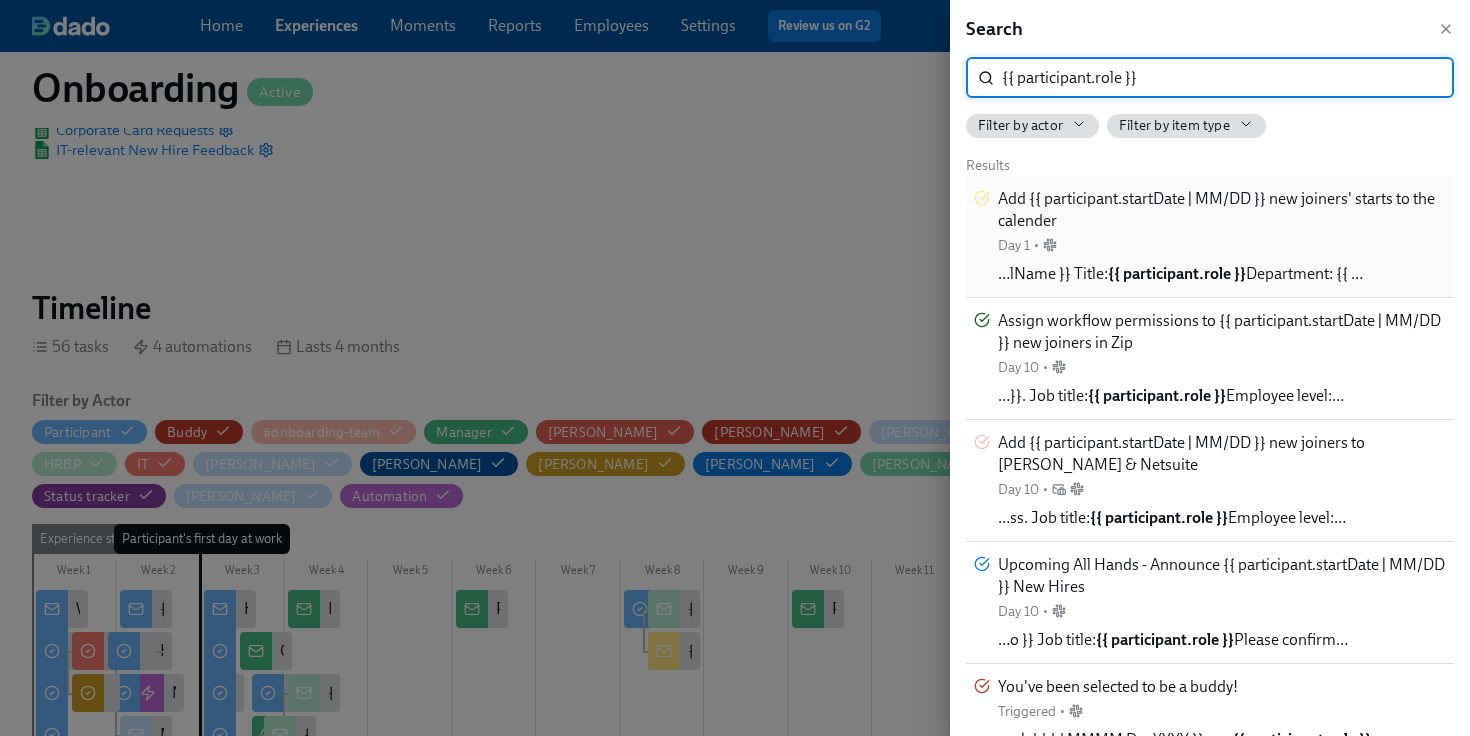 type on "{{ participant.role }}" 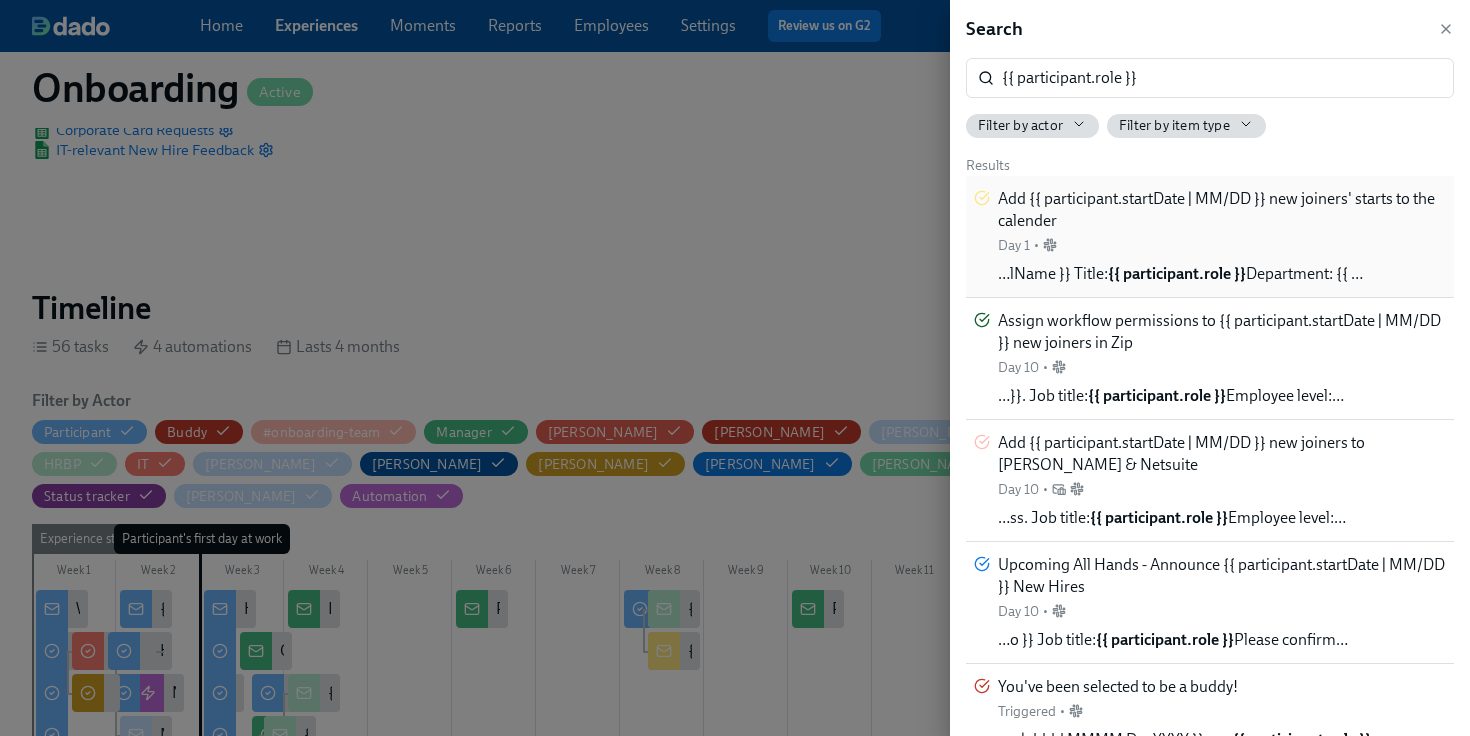 click on "Add {{ participant.startDate | MM/DD }} new joiners' starts to the calender Day 1 •" at bounding box center (1222, 221) 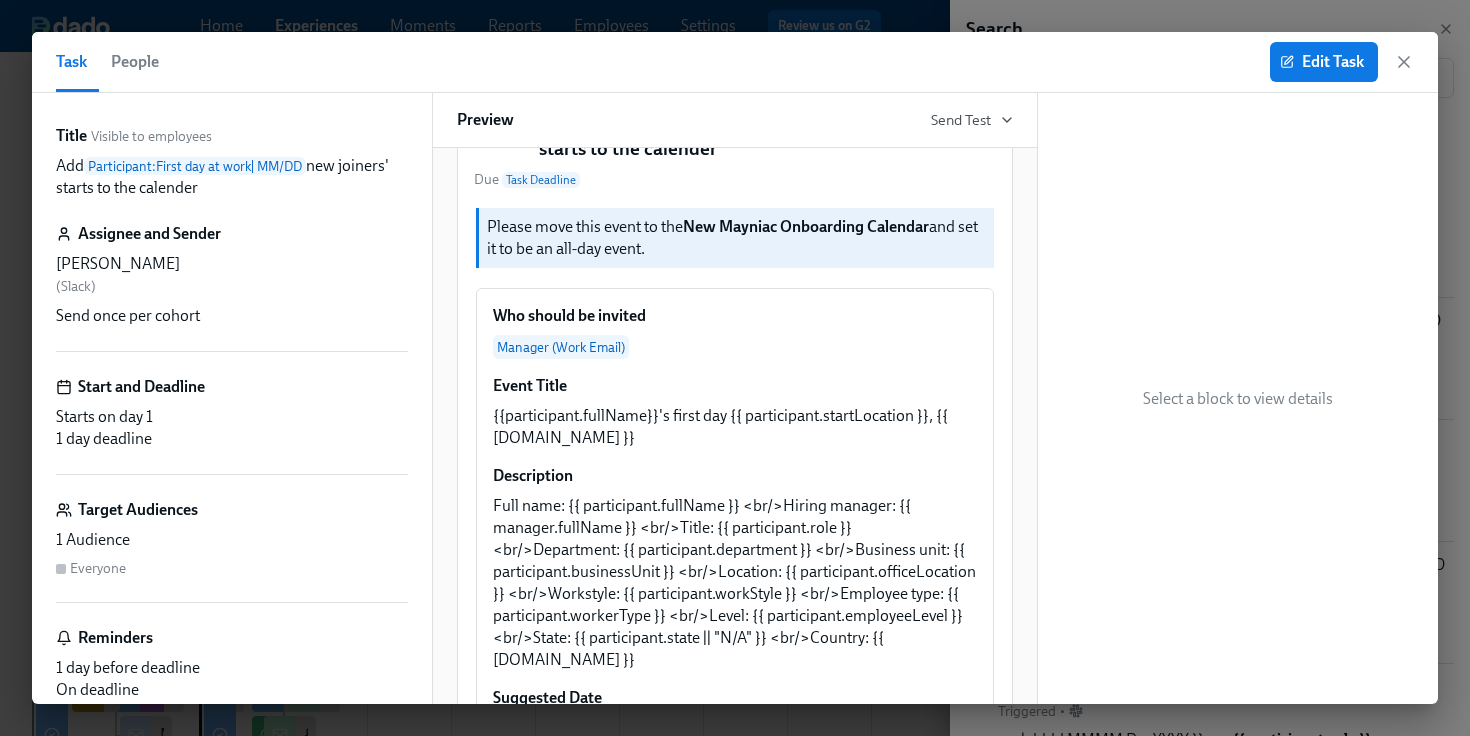 scroll, scrollTop: 249, scrollLeft: 0, axis: vertical 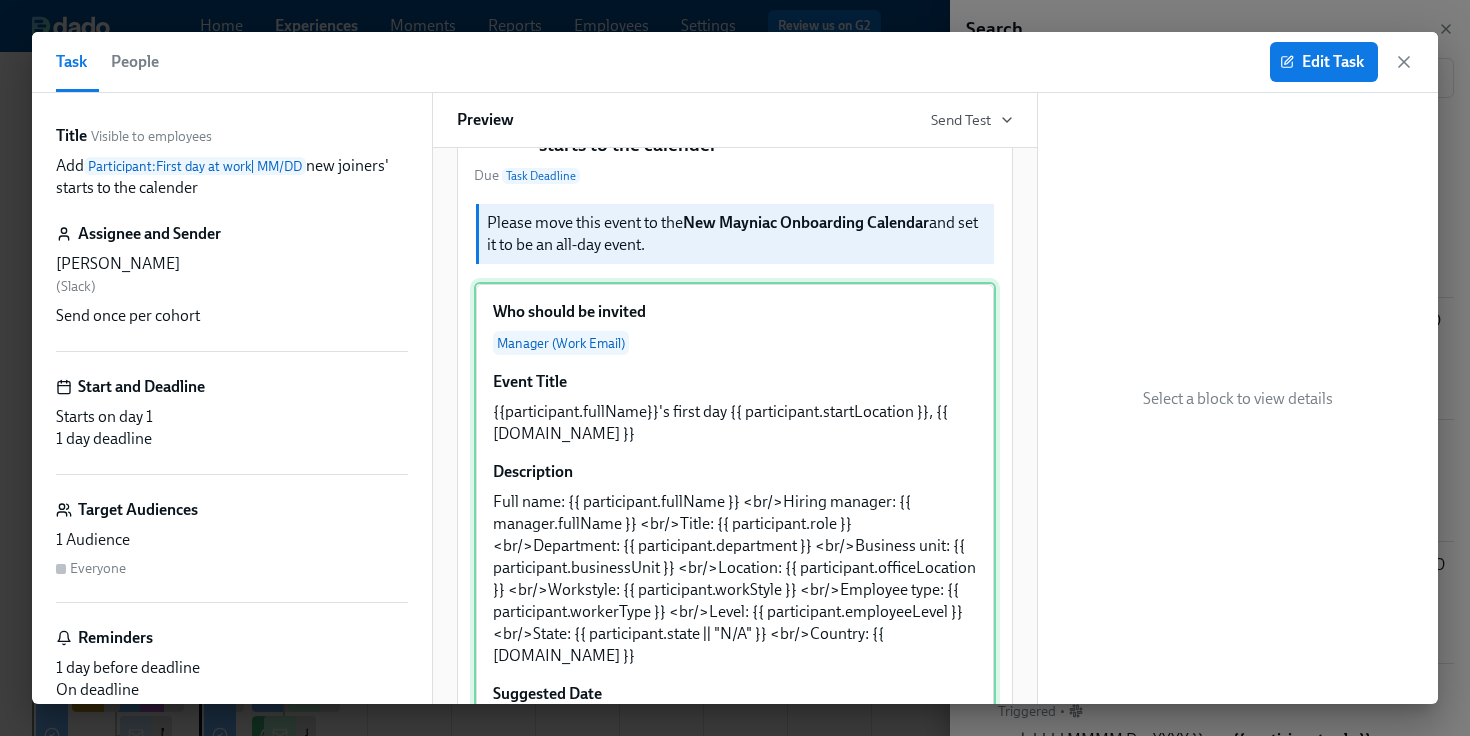 click on "Who should be invited Manager (Work Email) Event Title {{participant.fullName}}'s first day {{ participant.startLocation }}, {{ [DOMAIN_NAME] }} Description Full name: {{ participant.fullName }}
<br/>Hiring manager:  {{ manager.fullName }}
<br/>Title: {{ participant.role }}
<br/>Department: {{ participant.department }}
<br/>Business unit: {{ participant.businessUnit }}
<br/>Location: {{ participant.officeLocation }}
<br/>Workstyle: {{ participant.workStyle }}
<br/>Employee type: {{ participant.workerType }}
<br/>Level: {{ participant.employeeLevel }}
<br/>State: {{ participant.state || "N/A" }}
<br/>Country: {{ [DOMAIN_NAME] }} Suggested Date On first day at work at 10:00 am EDT Open in Google Calendar You can make changes before creating the meeting." at bounding box center [735, 559] 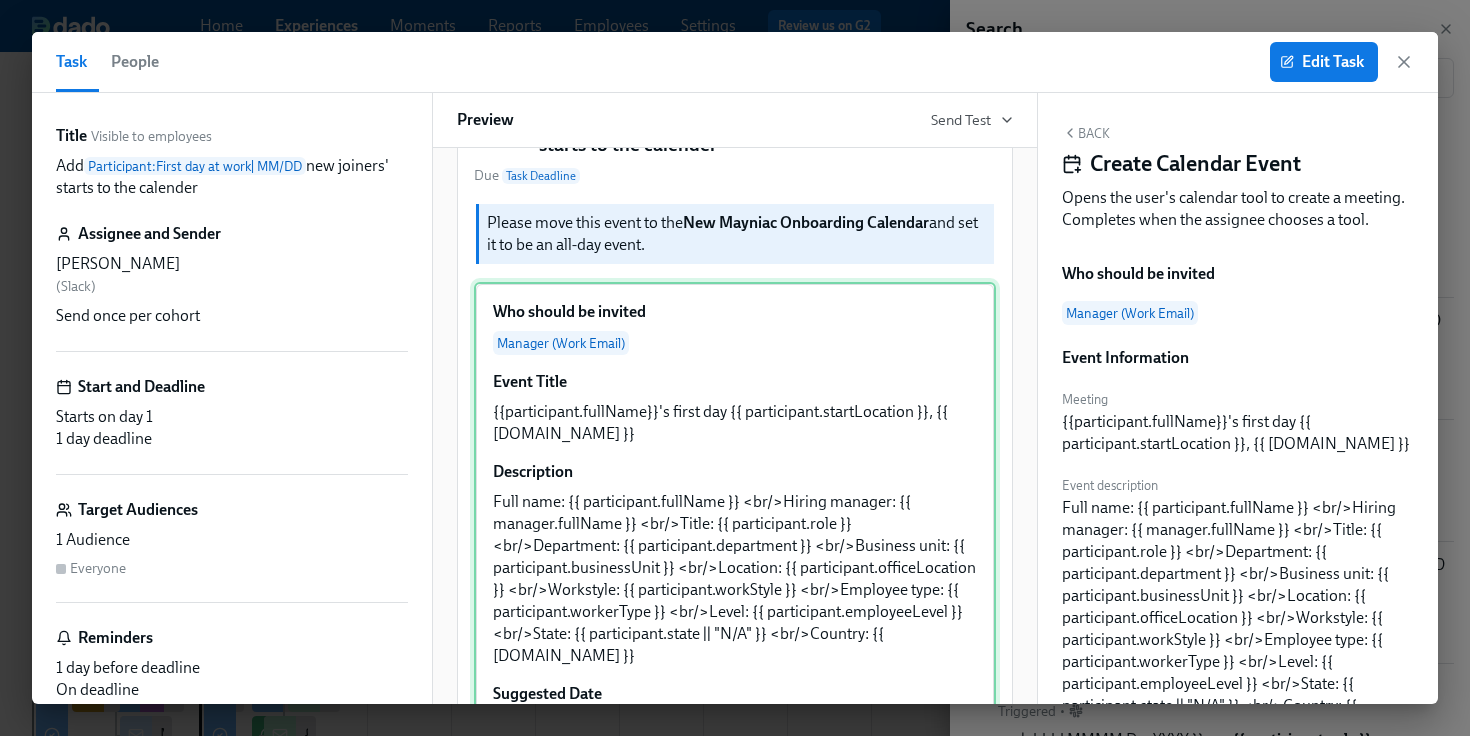 click on "Who should be invited Manager (Work Email) Event Title {{participant.fullName}}'s first day {{ participant.startLocation }}, {{ [DOMAIN_NAME] }} Description Full name: {{ participant.fullName }}
<br/>Hiring manager:  {{ manager.fullName }}
<br/>Title: {{ participant.role }}
<br/>Department: {{ participant.department }}
<br/>Business unit: {{ participant.businessUnit }}
<br/>Location: {{ participant.officeLocation }}
<br/>Workstyle: {{ participant.workStyle }}
<br/>Employee type: {{ participant.workerType }}
<br/>Level: {{ participant.employeeLevel }}
<br/>State: {{ participant.state || "N/A" }}
<br/>Country: {{ [DOMAIN_NAME] }} Suggested Date On first day at work at 10:00 am EDT Open in Google Calendar You can make changes before creating the meeting." at bounding box center [735, 559] 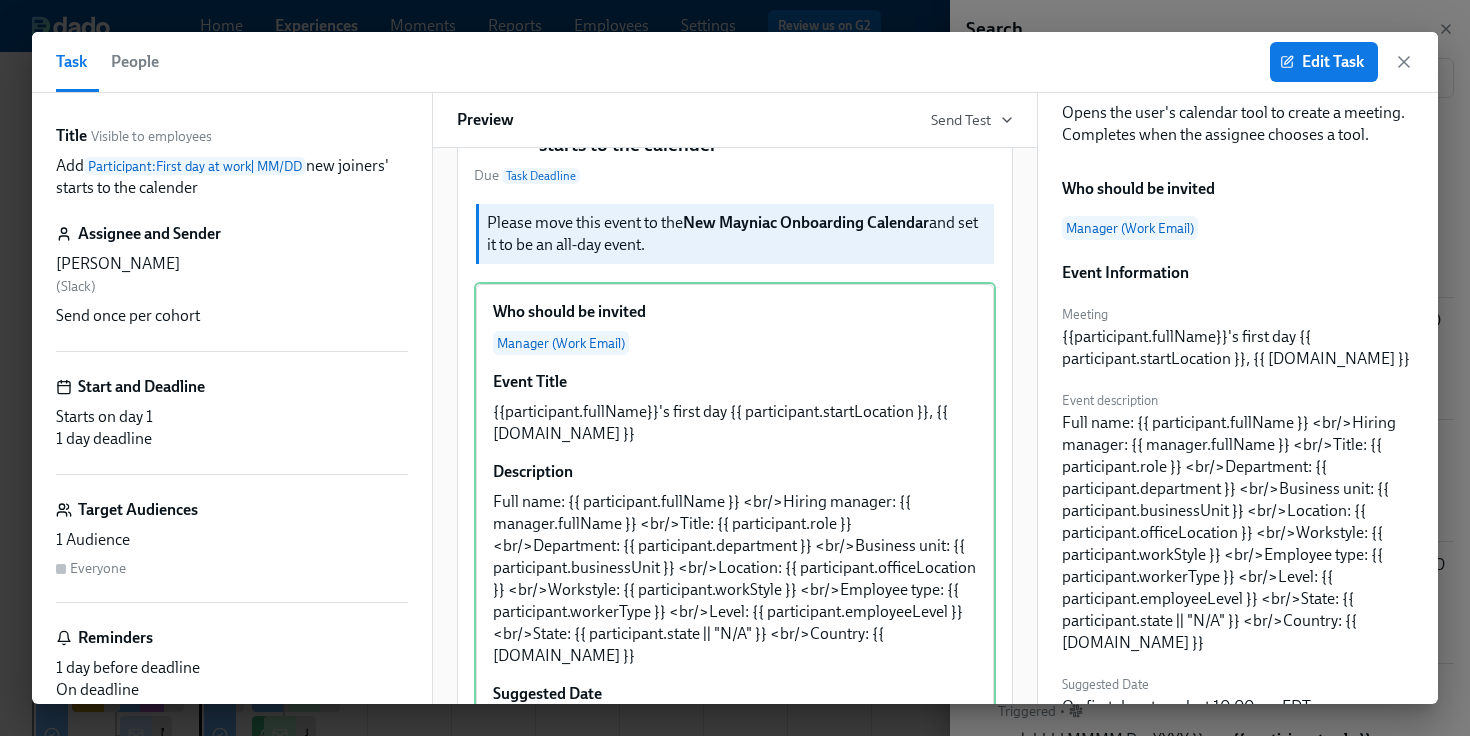 scroll, scrollTop: 98, scrollLeft: 0, axis: vertical 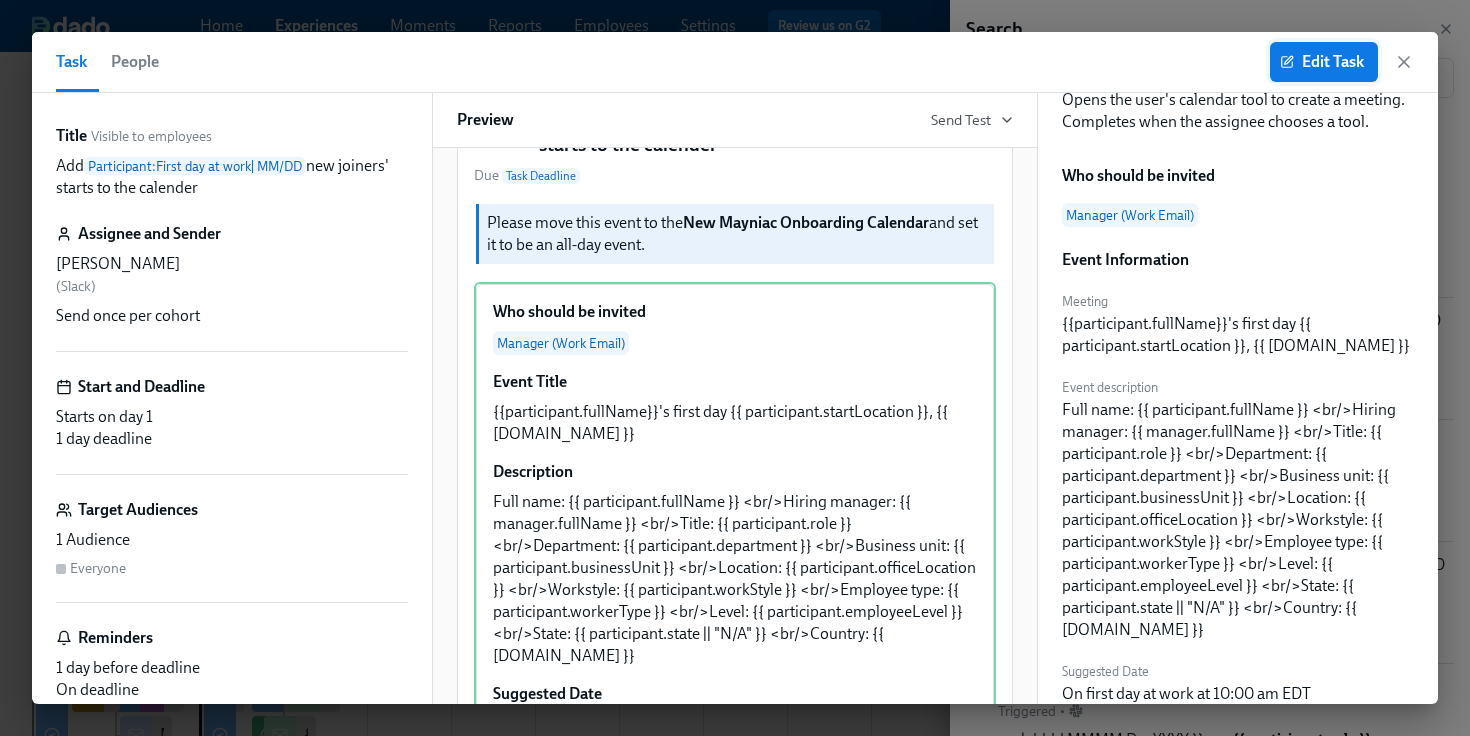 click on "Edit Task" at bounding box center [1324, 62] 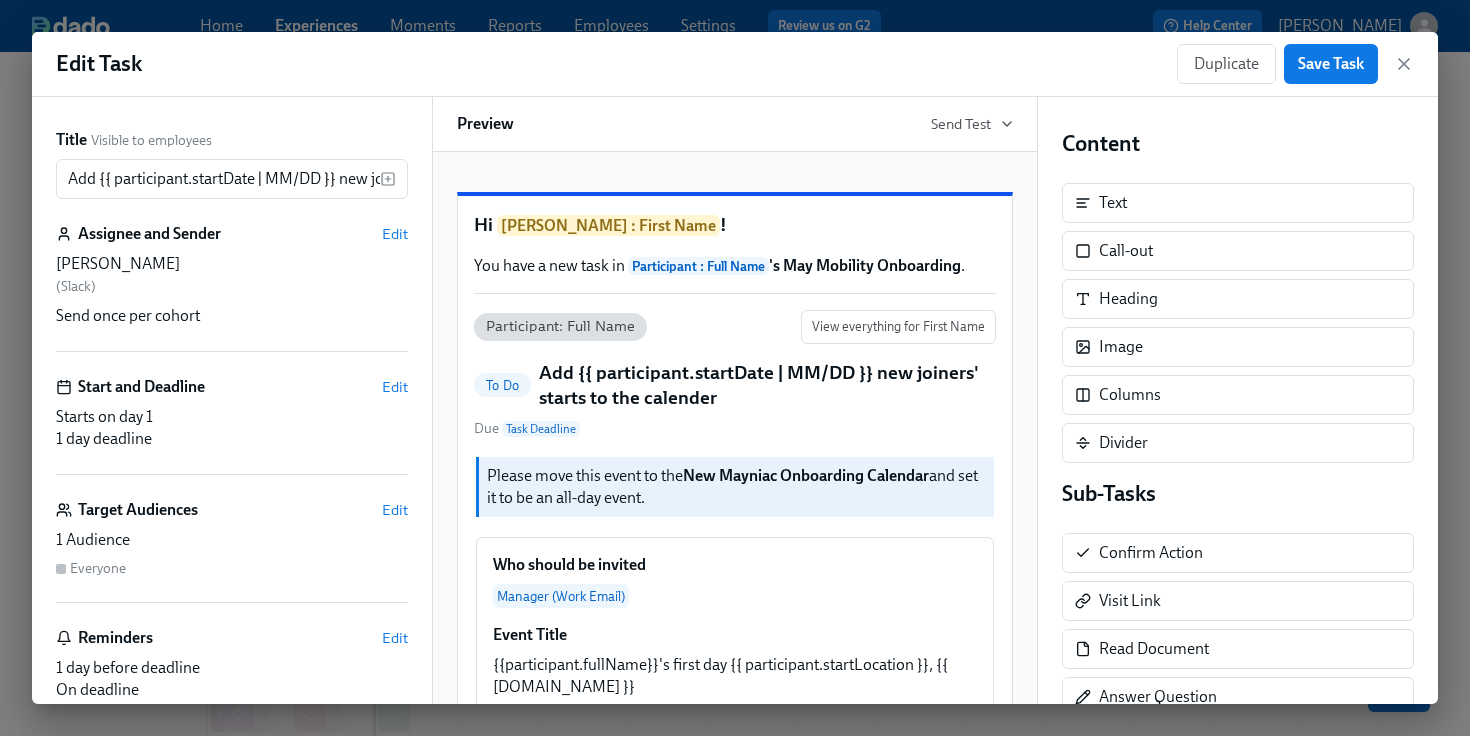 scroll, scrollTop: 0, scrollLeft: 0, axis: both 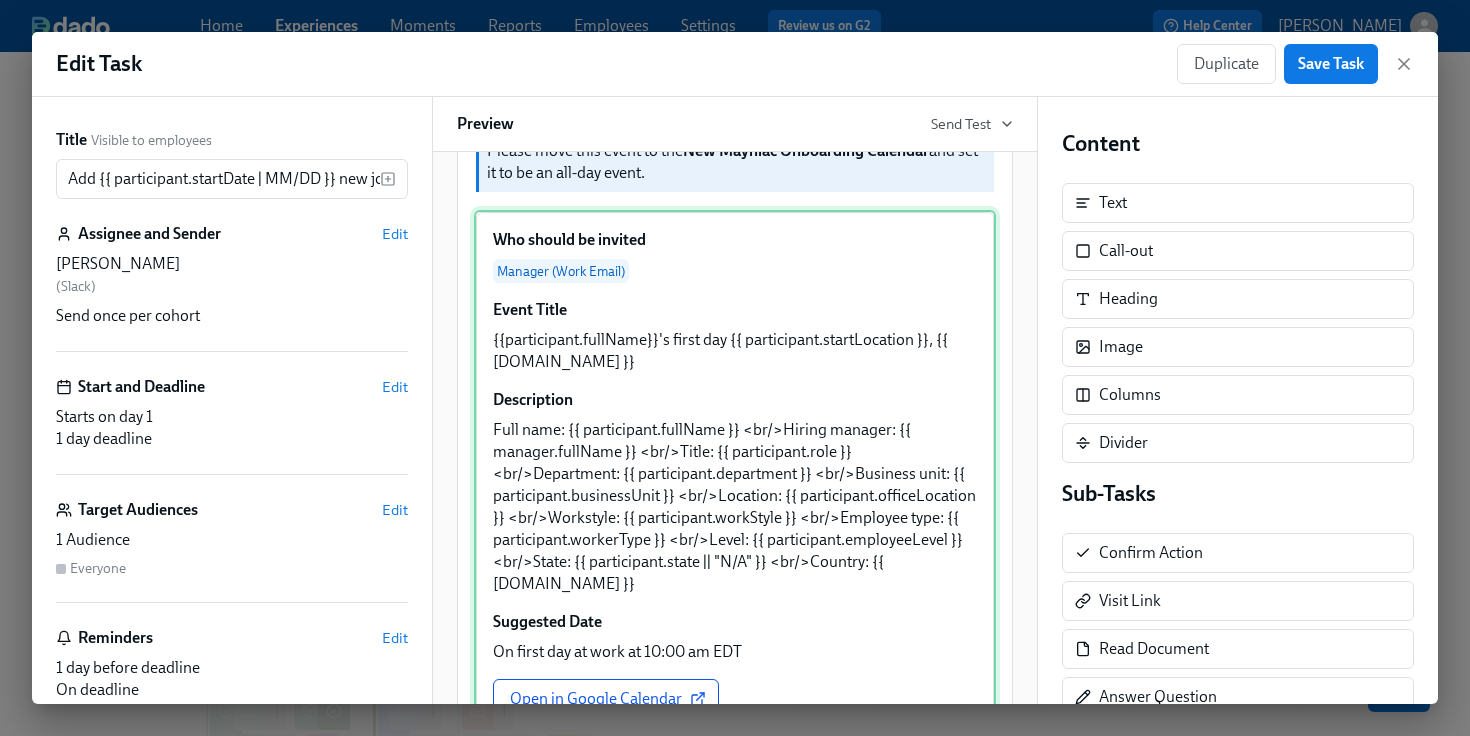 click on "Who should be invited Manager (Work Email) Event Title {{participant.fullName}}'s first day {{ participant.startLocation }}, {{ [DOMAIN_NAME] }} Description Full name: {{ participant.fullName }}
<br/>Hiring manager:  {{ manager.fullName }}
<br/>Title: {{ participant.role }}
<br/>Department: {{ participant.department }}
<br/>Business unit: {{ participant.businessUnit }}
<br/>Location: {{ participant.officeLocation }}
<br/>Workstyle: {{ participant.workStyle }}
<br/>Employee type: {{ participant.workerType }}
<br/>Level: {{ participant.employeeLevel }}
<br/>State: {{ participant.state || "N/A" }}
<br/>Country: {{ [DOMAIN_NAME] }} Suggested Date On first day at work at 10:00 am EDT Open in Google Calendar You can make changes before creating the meeting.   Duplicate   Delete" at bounding box center [735, 487] 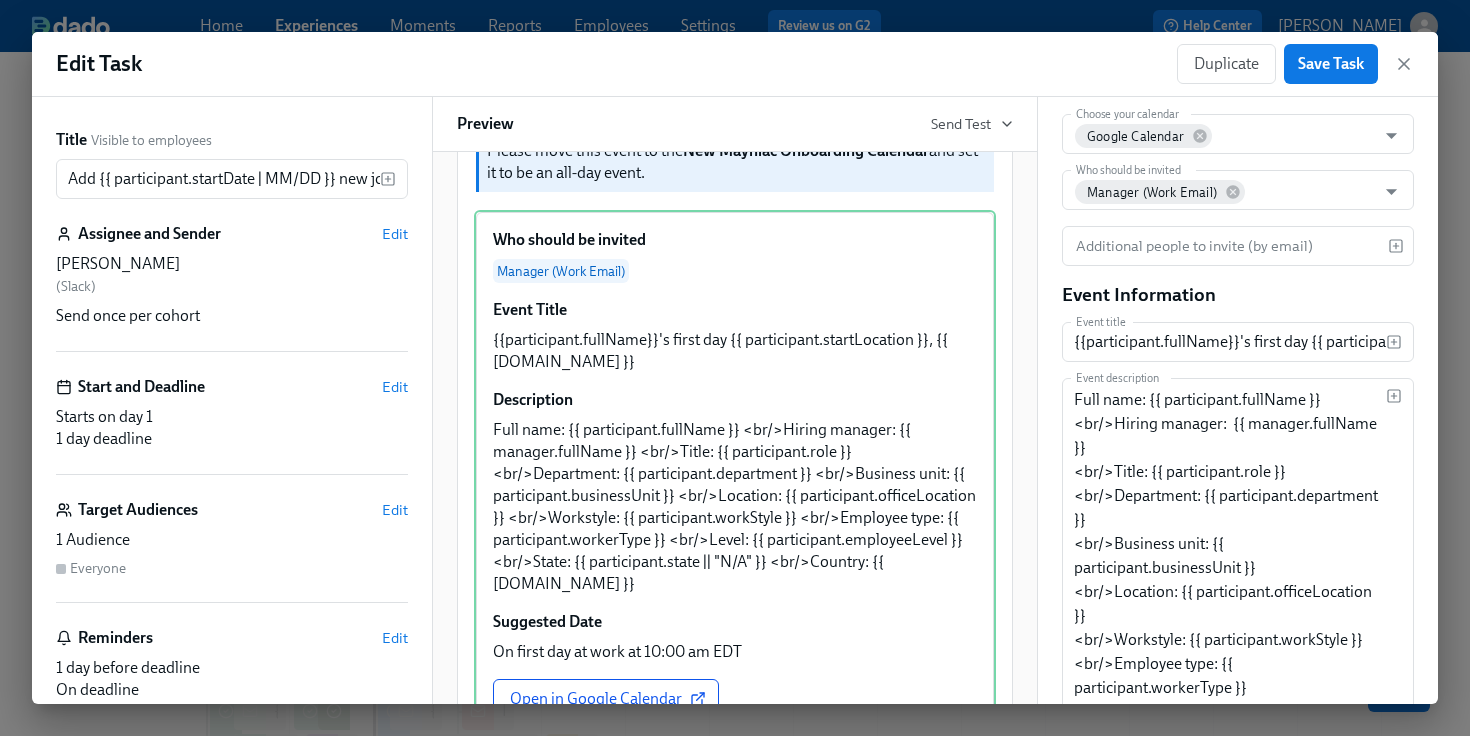 scroll, scrollTop: 217, scrollLeft: 0, axis: vertical 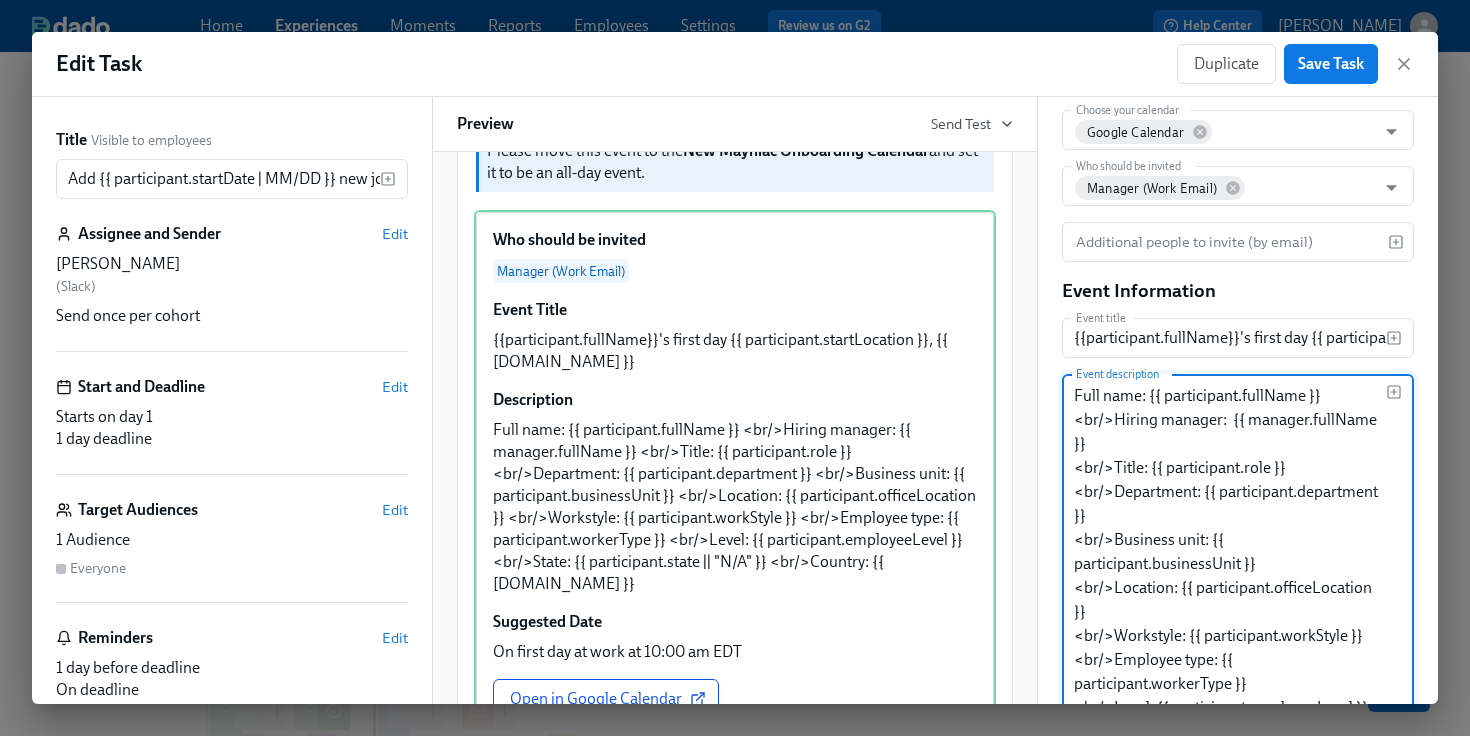 drag, startPoint x: 1288, startPoint y: 475, endPoint x: 1153, endPoint y: 477, distance: 135.01482 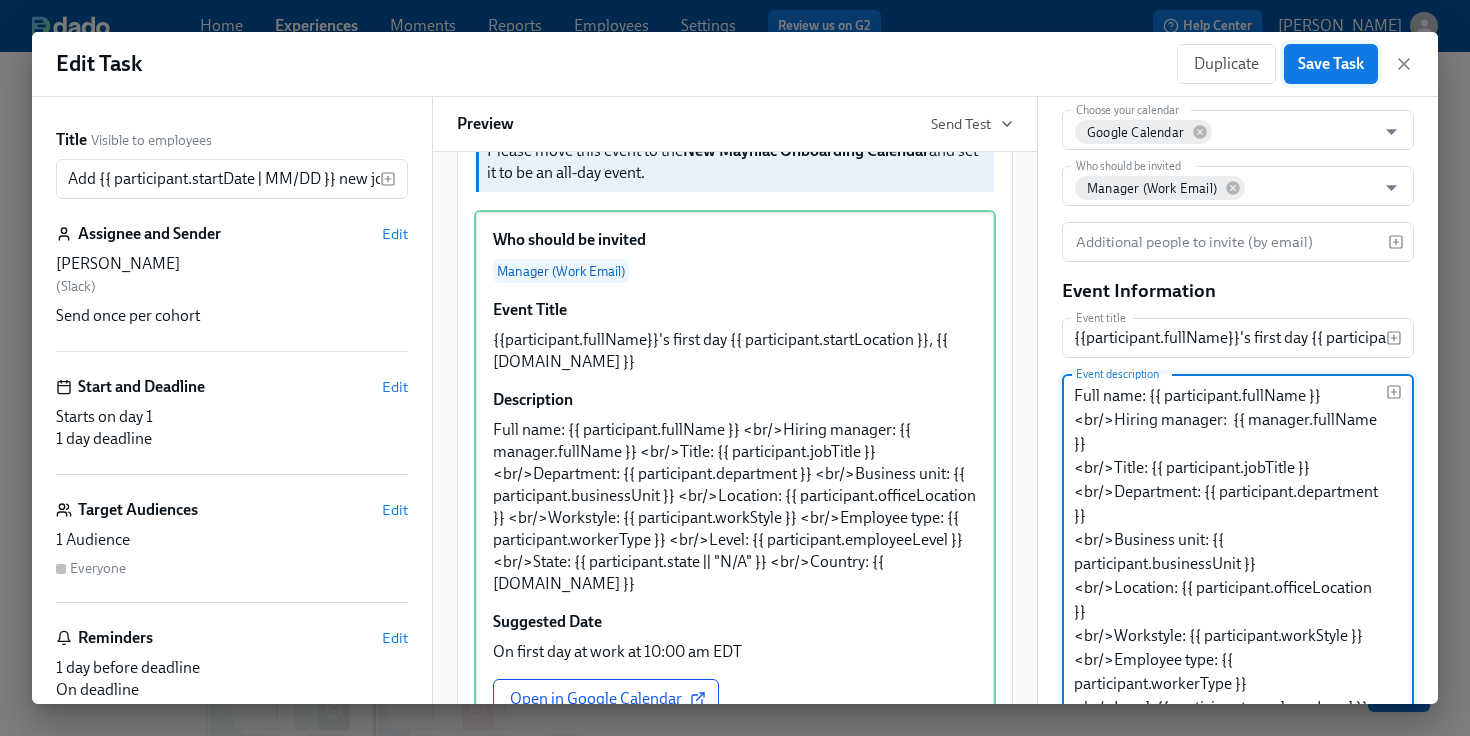 type on "Full name: {{ participant.fullName }}
<br/>Hiring manager:  {{ manager.fullName }}
<br/>Title: {{ participant.jobTitle }}
<br/>Department: {{ participant.department }}
<br/>Business unit: {{ participant.businessUnit }}
<br/>Location: {{ participant.officeLocation }}
<br/>Workstyle: {{ participant.workStyle }}
<br/>Employee type: {{ participant.workerType }}
<br/>Level: {{ participant.employeeLevel }}
<br/>State: {{ participant.state || "N/A" }}
<br/>Country: {{ [DOMAIN_NAME] }}" 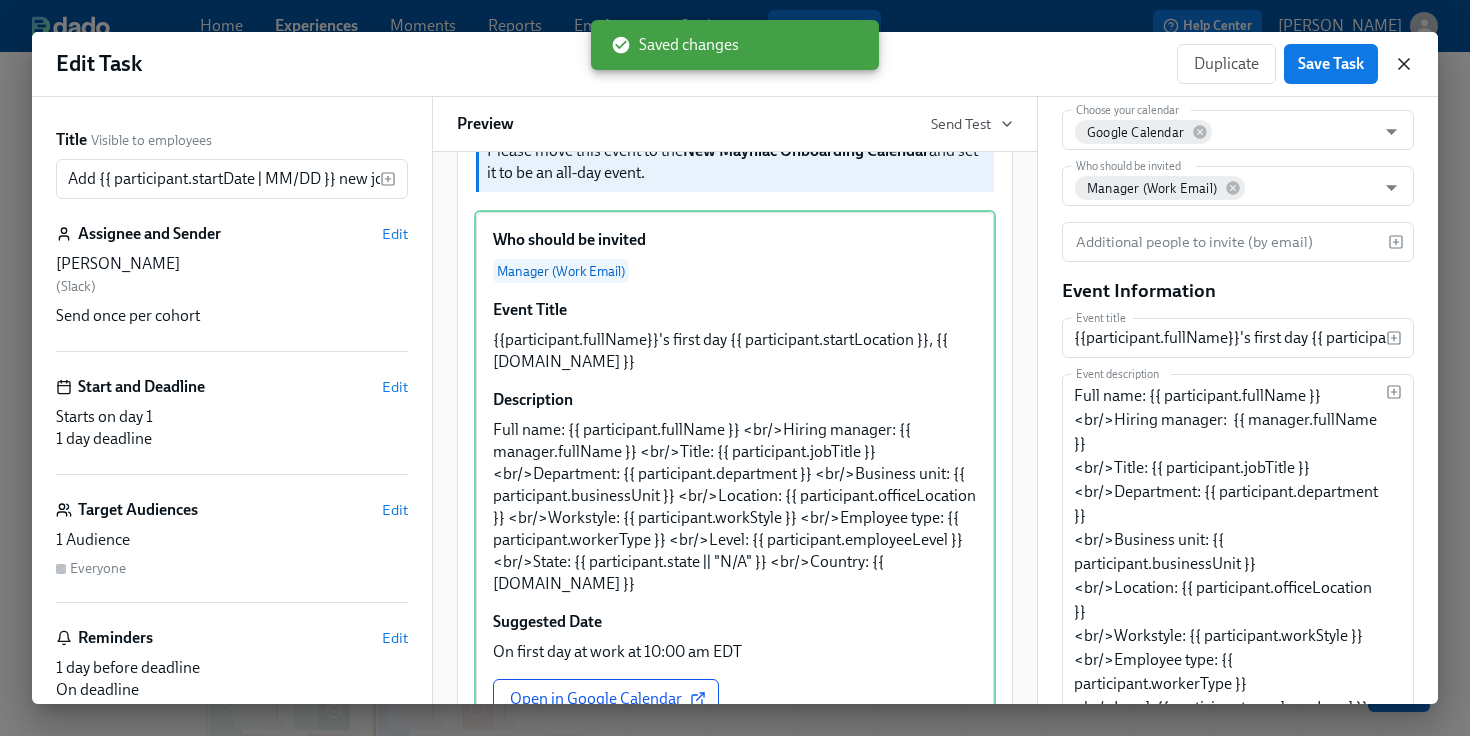 click 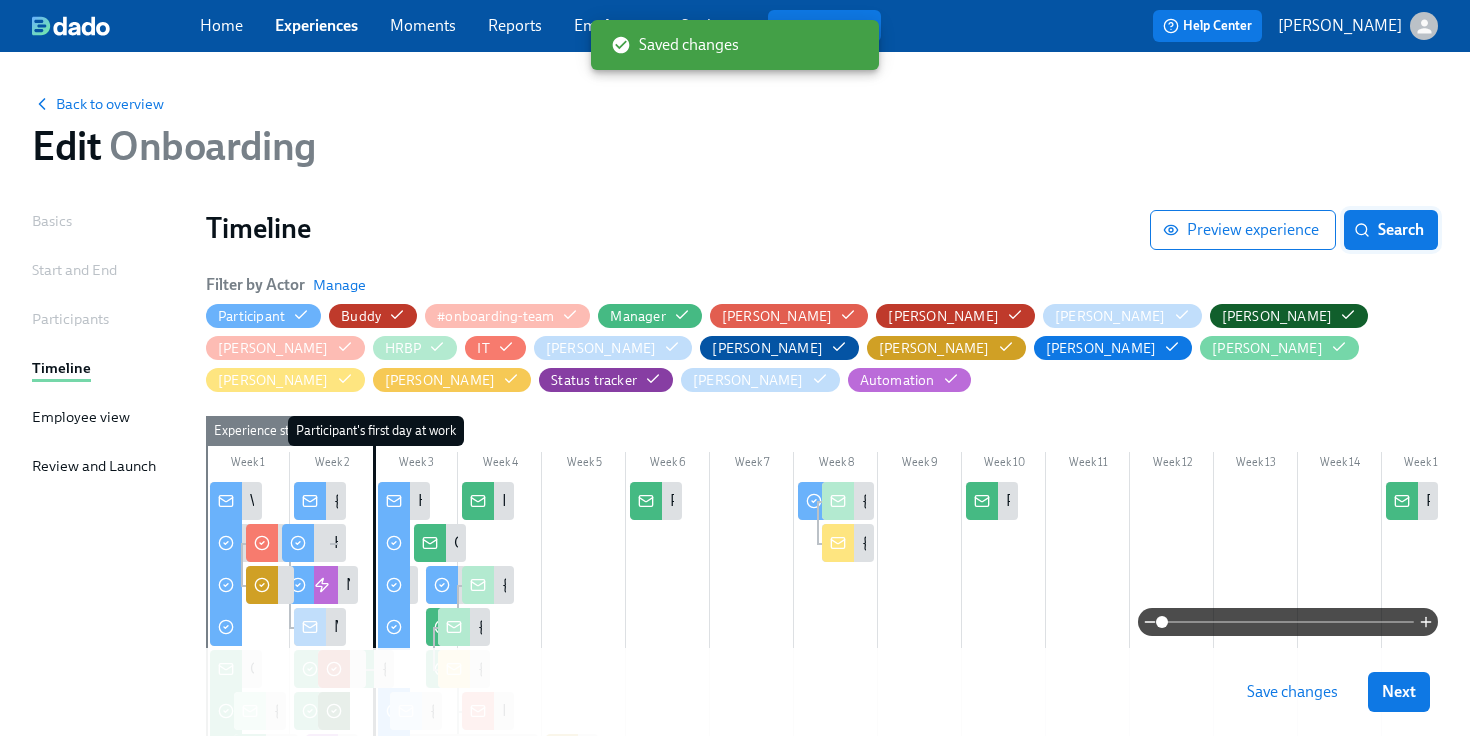 click on "Search" at bounding box center [1391, 230] 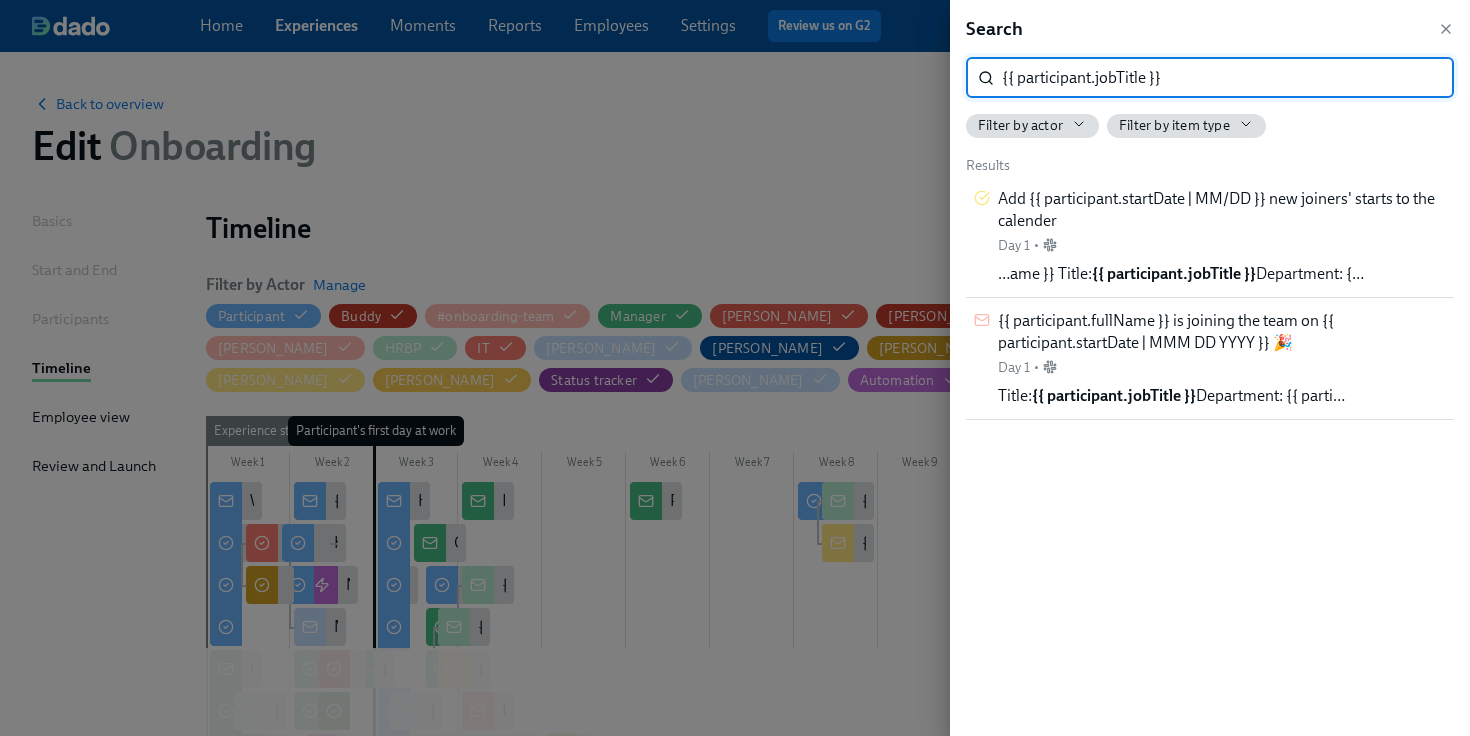 drag, startPoint x: 1143, startPoint y: 79, endPoint x: 1096, endPoint y: 78, distance: 47.010635 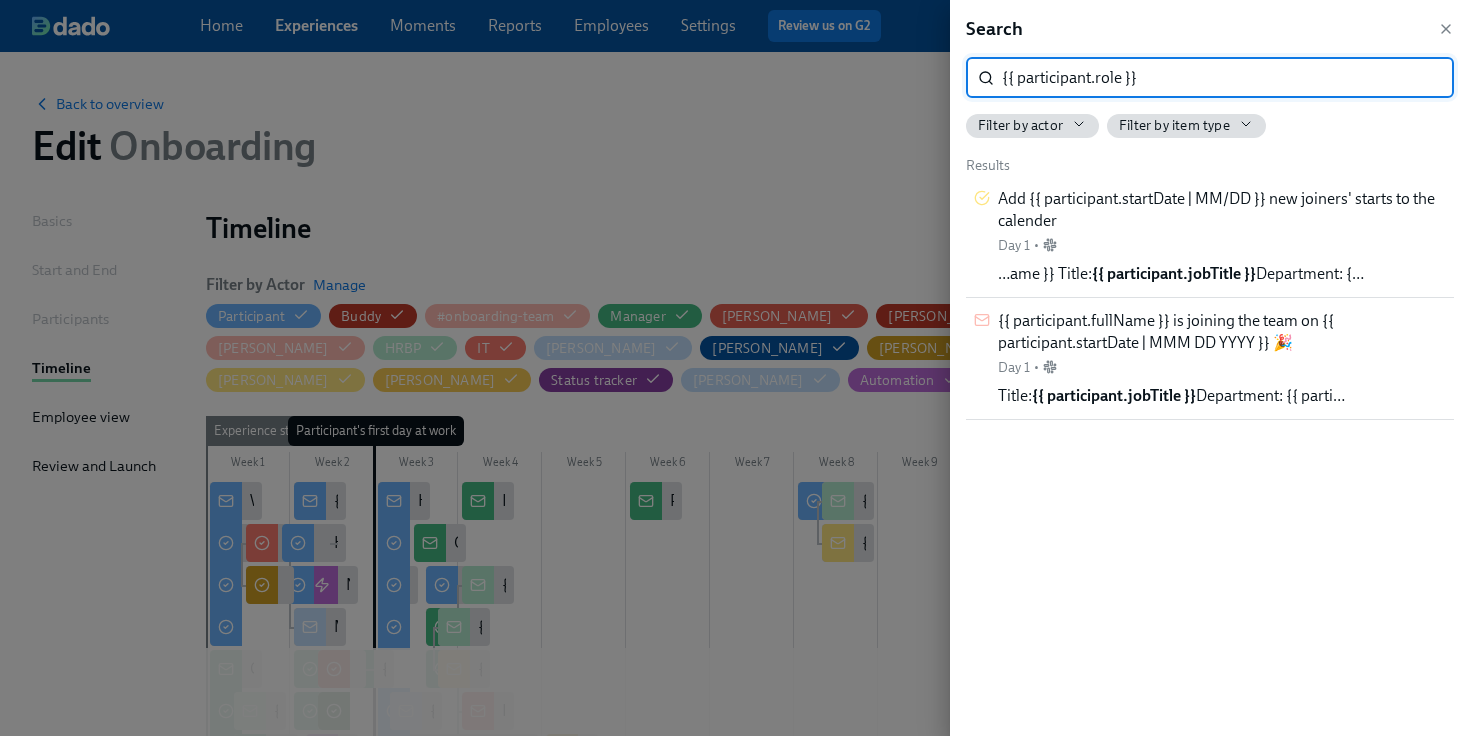 type on "{{ participant.role }}" 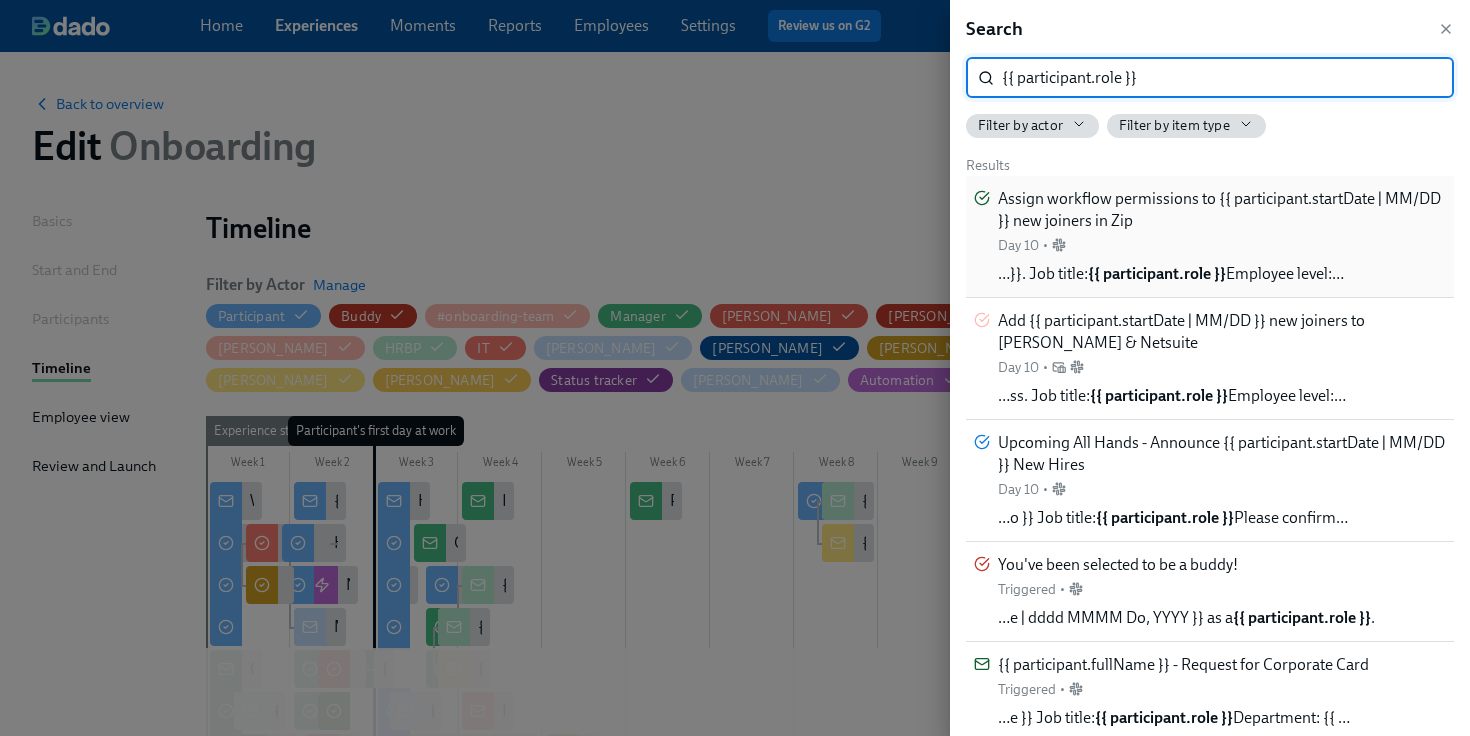 click on "Assign workflow permissions to {{ participant.startDate | MM/DD }} new joiners in Zip Day 10 •" at bounding box center [1222, 221] 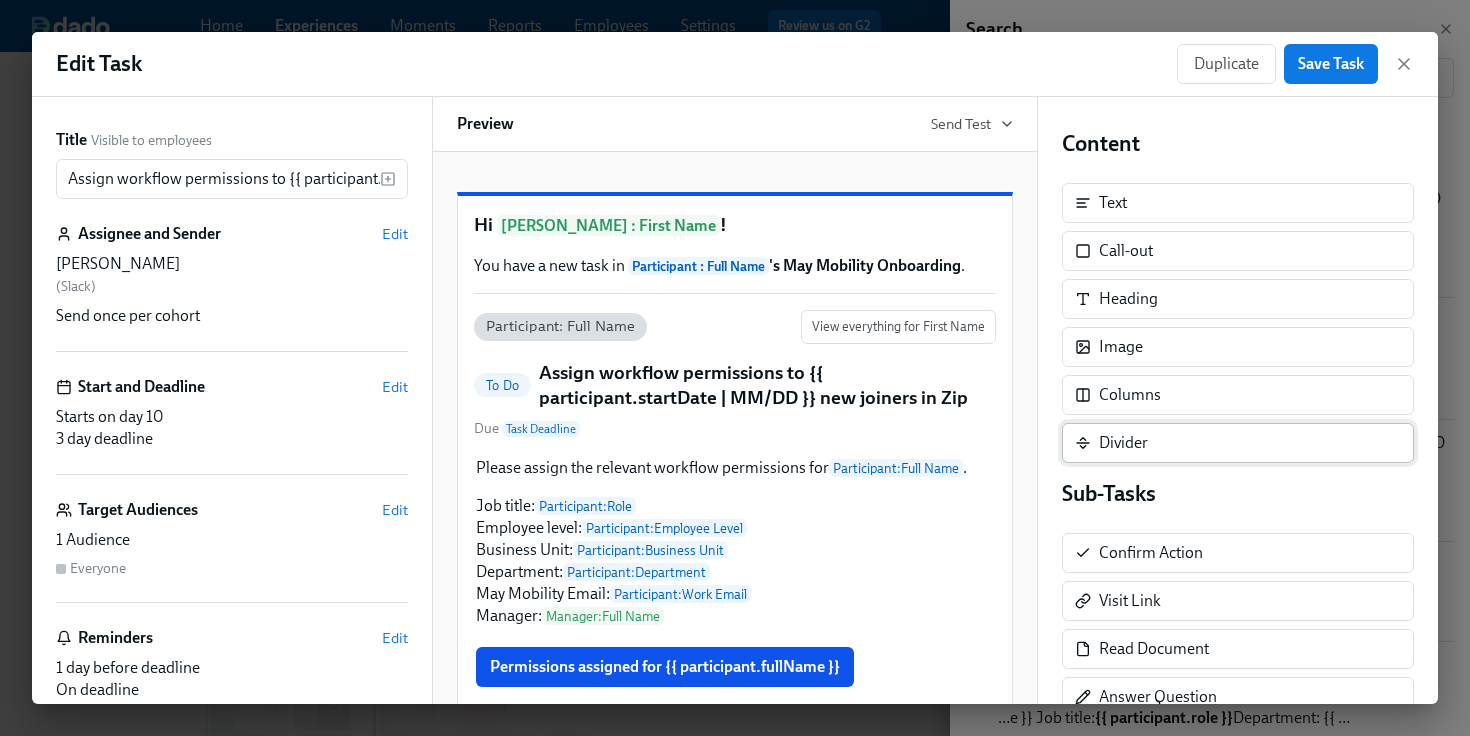 scroll, scrollTop: 51, scrollLeft: 0, axis: vertical 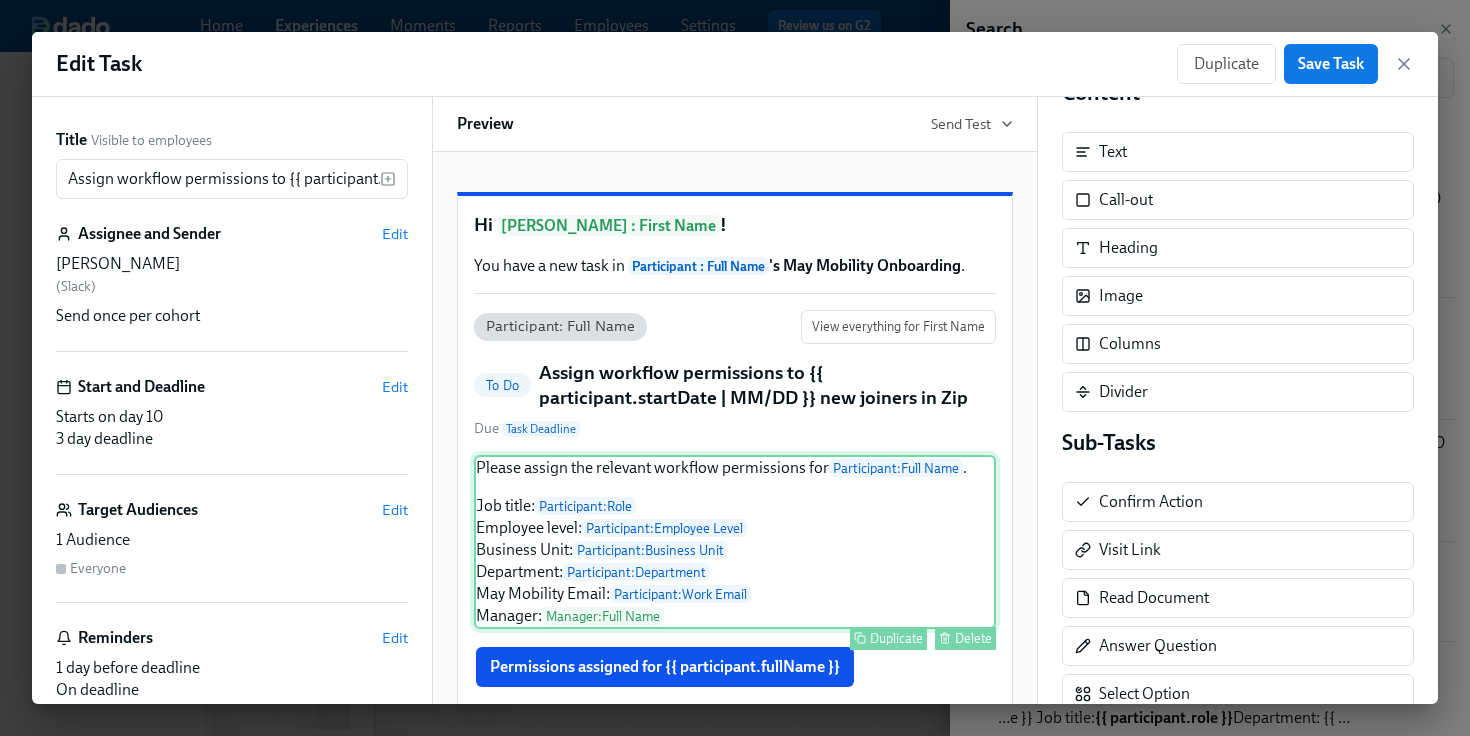 click on "Please assign the relevant workflow permissions for  Participant :  Full Name .
Job title:  Participant :  Role
Employee level:  Participant :  Employee Level
Business Unit:  Participant :  Business Unit
Department:  Participant :  Department
May Mobility Email:  Participant :  Work Email
Manager:  Manager :  Full Name   Duplicate   Delete" at bounding box center (735, 542) 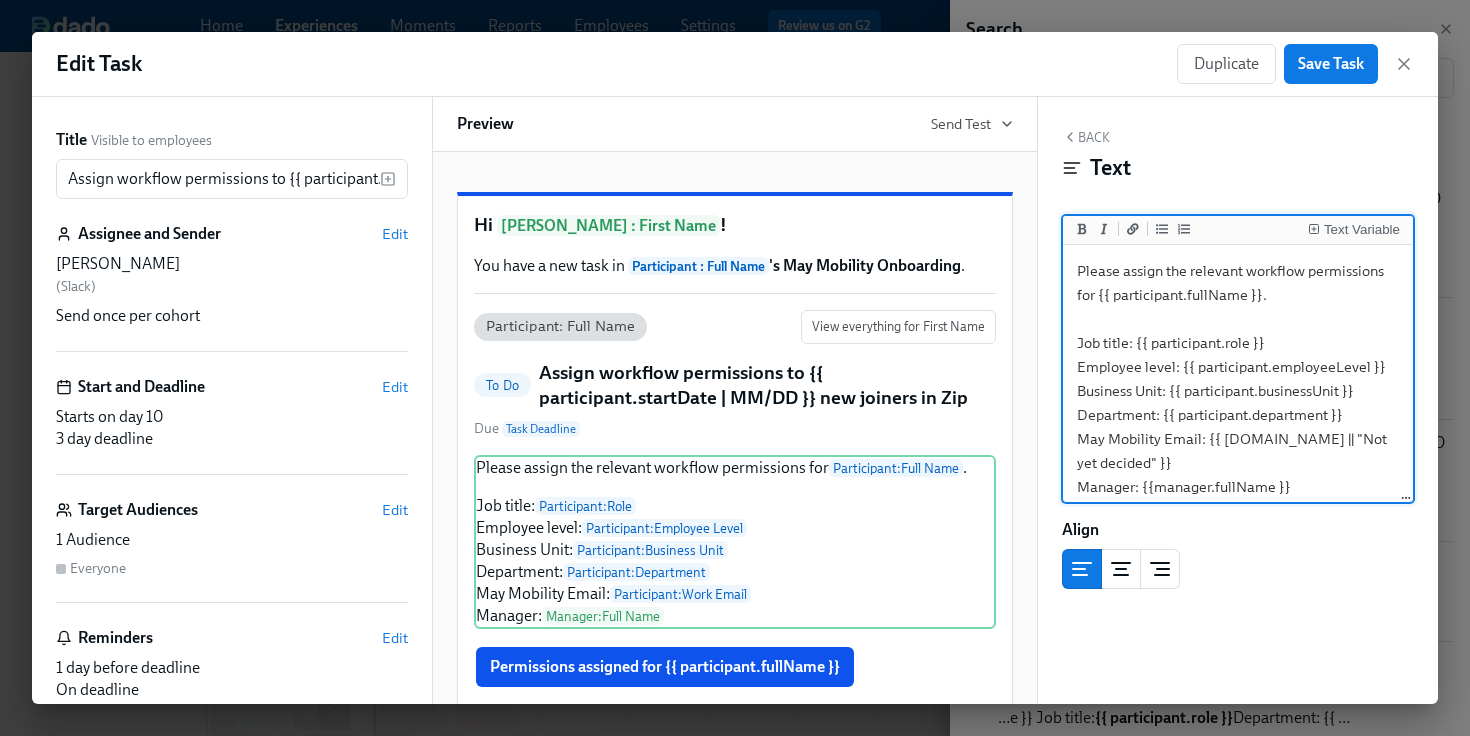 drag, startPoint x: 1275, startPoint y: 346, endPoint x: 1137, endPoint y: 342, distance: 138.05795 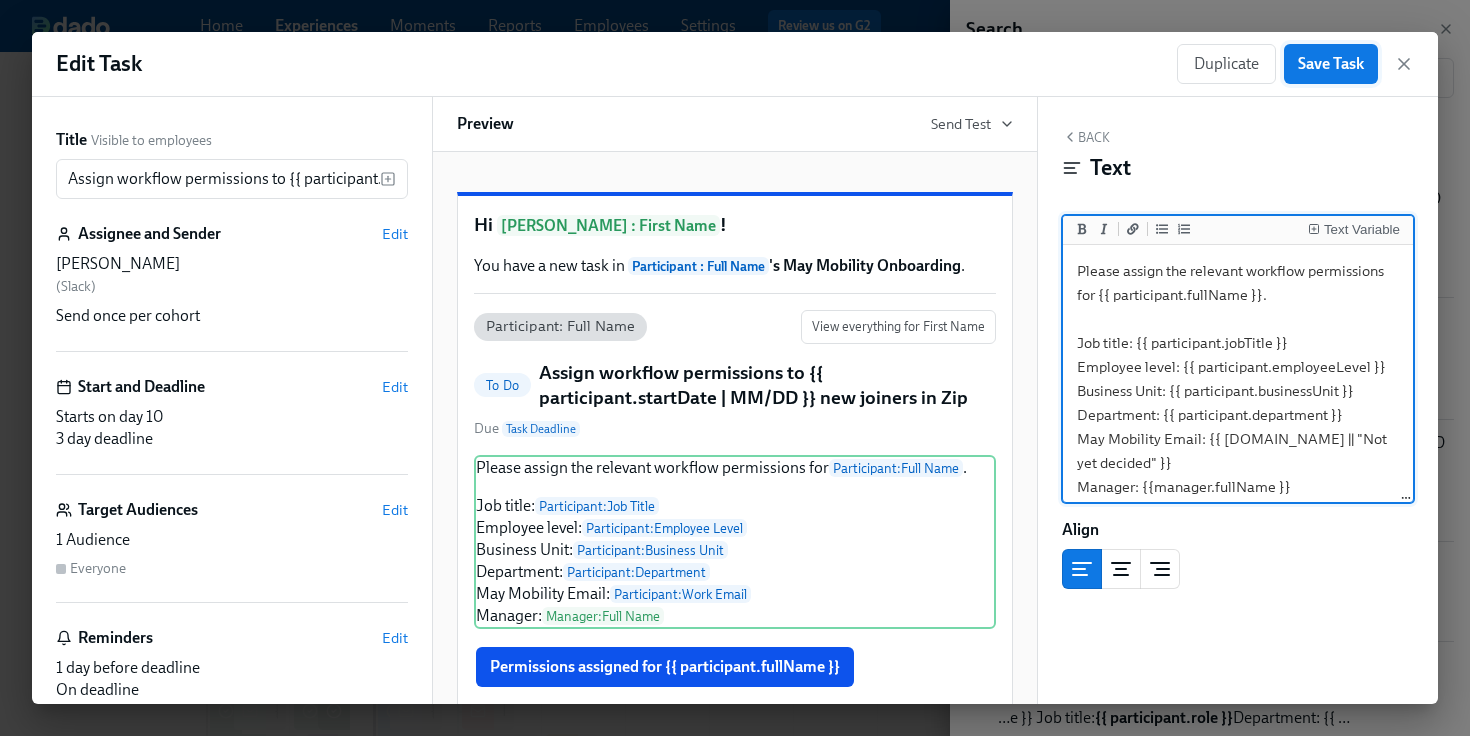 type on "Please assign the relevant workflow permissions for {{ participant.fullName }}.
Job title: {{ participant.jobTitle }}
Employee level: {{ participant.employeeLevel }}
Business Unit: {{ participant.businessUnit }}
Department: {{ participant.department }}
May Mobility Email: {{ [DOMAIN_NAME] || "Not yet decided" }}
Manager: {{manager.fullName }}" 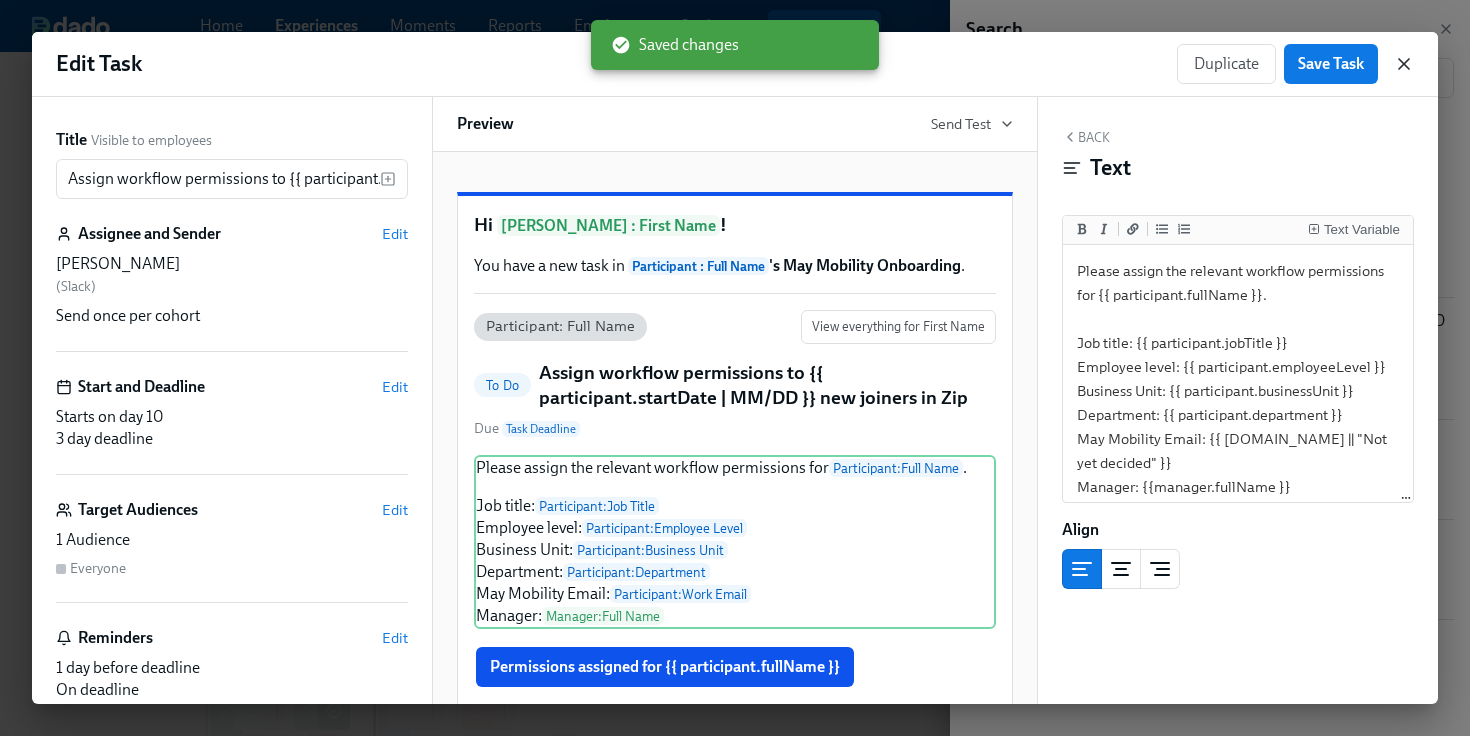 click 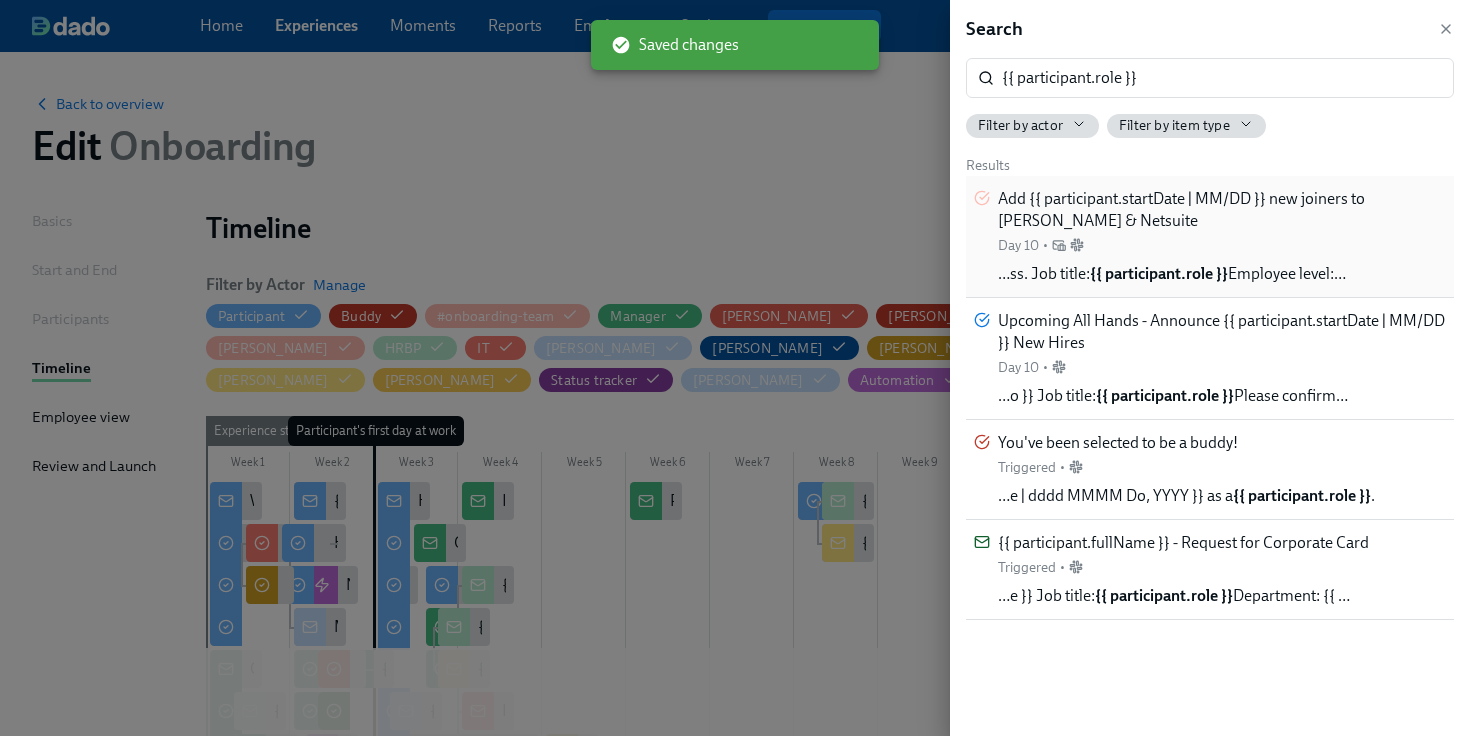 click on "{{ participant.role }}" at bounding box center (1159, 273) 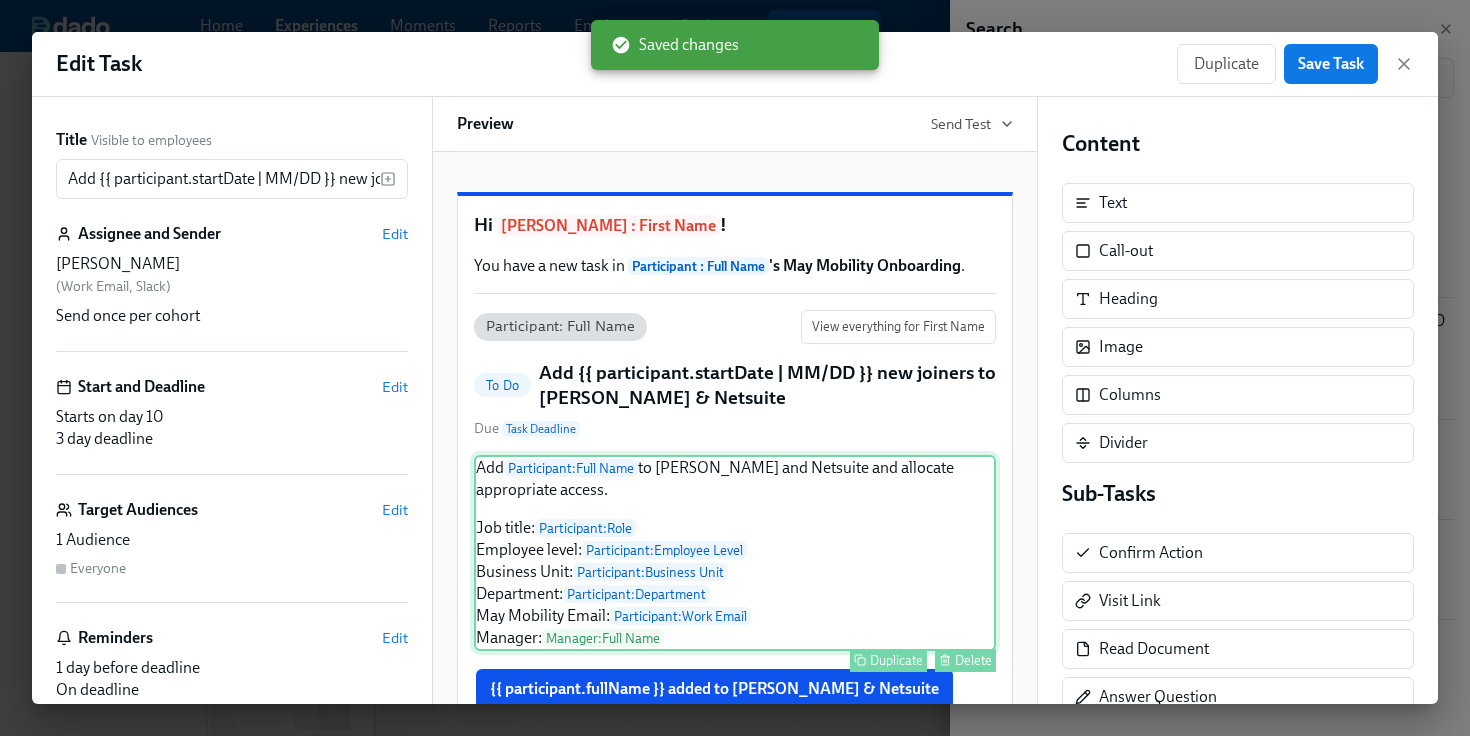 click on "Add  Participant :  Full Name  to [PERSON_NAME] and Netsuite and allocate appropriate access.
Job title:  Participant :  Role
Employee level:  Participant :  Employee Level
Business Unit:  Participant :  Business Unit
Department:  Participant :  Department
May Mobility Email:  Participant :  Work Email
Manager:  Manager :  Full Name   Duplicate   Delete" at bounding box center (735, 553) 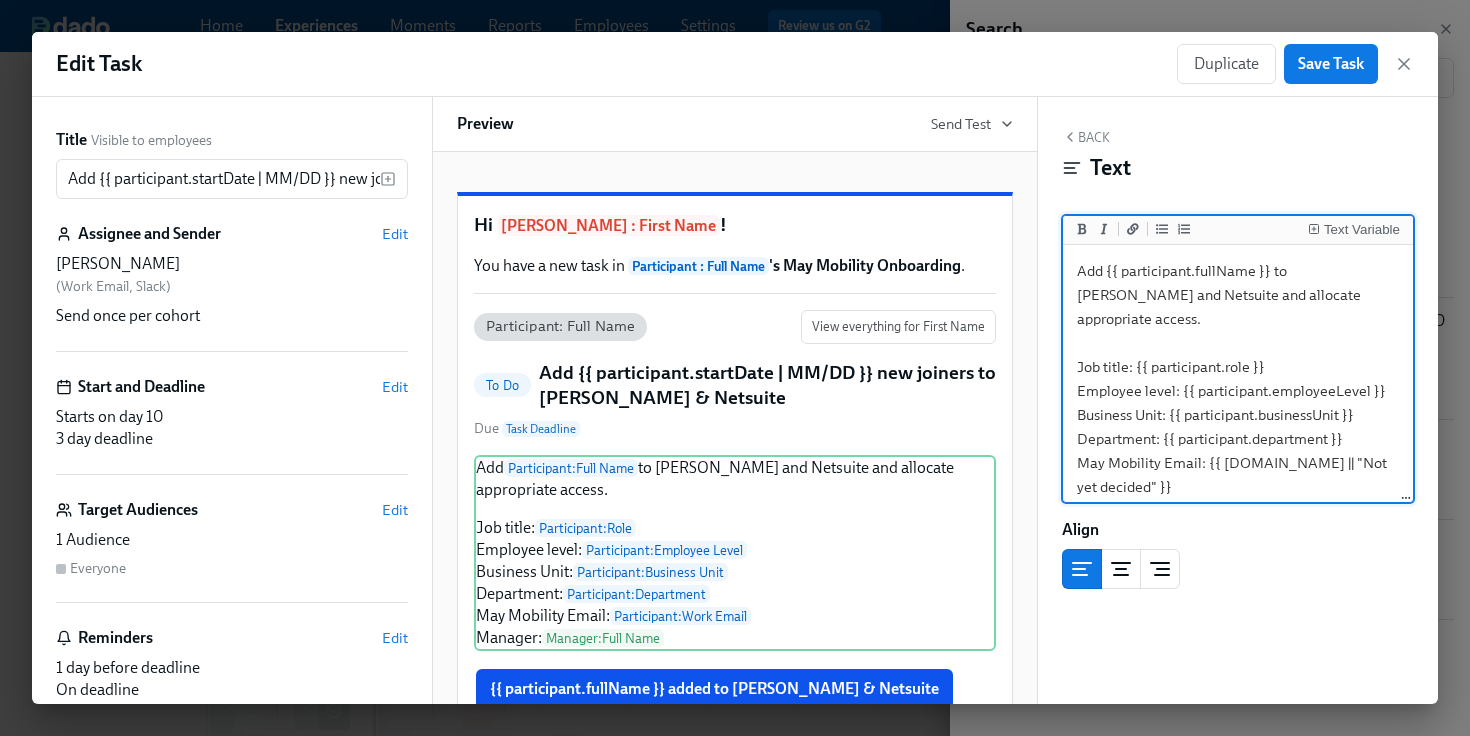 drag, startPoint x: 1266, startPoint y: 343, endPoint x: 1138, endPoint y: 343, distance: 128 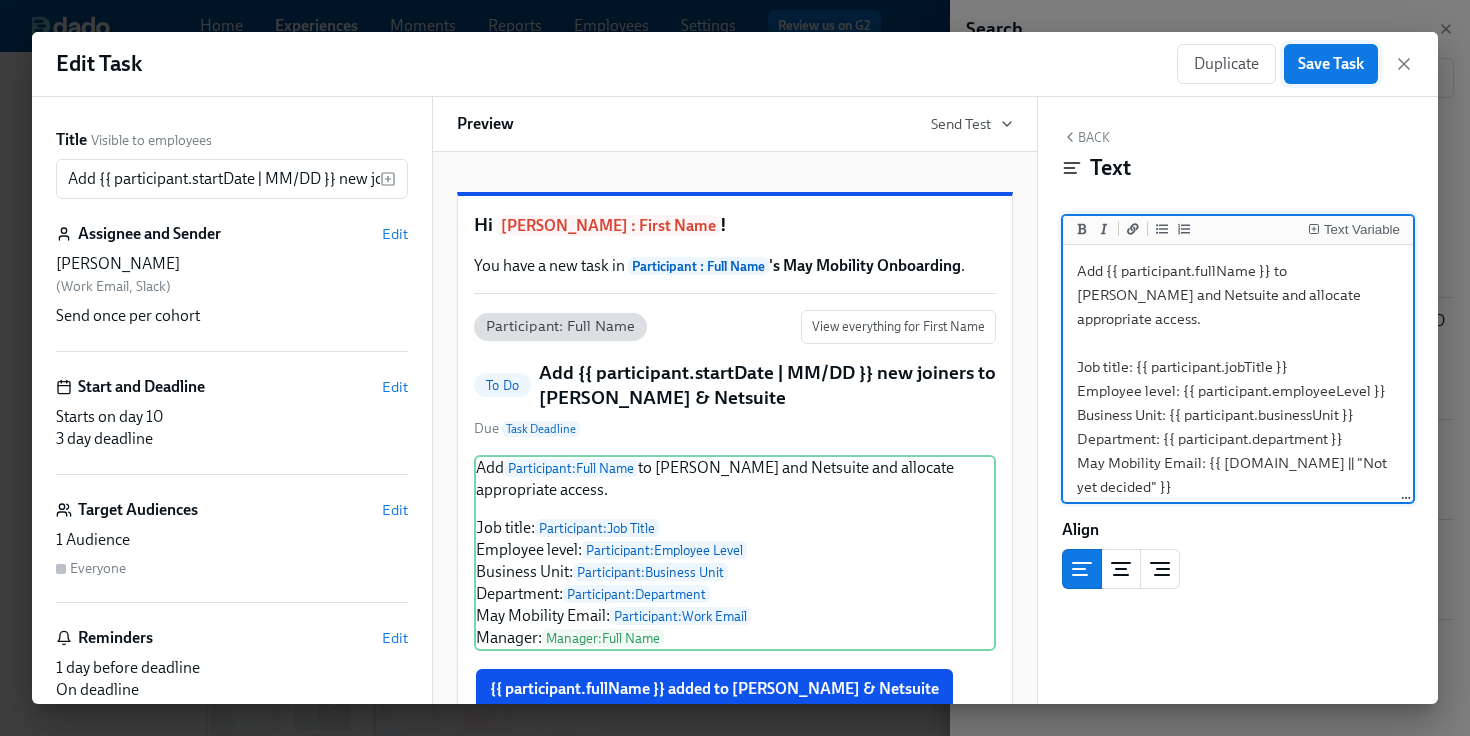 type on "Add {{ participant.fullName }} to [PERSON_NAME] and Netsuite and allocate appropriate access.
Job title: {{ participant.jobTitle }}
Employee level: {{ participant.employeeLevel }}
Business Unit: {{ participant.businessUnit }}
Department: {{ participant.department }}
May Mobility Email: {{ [DOMAIN_NAME] || "Not yet decided" }}
Manager: {{manager.fullName }}" 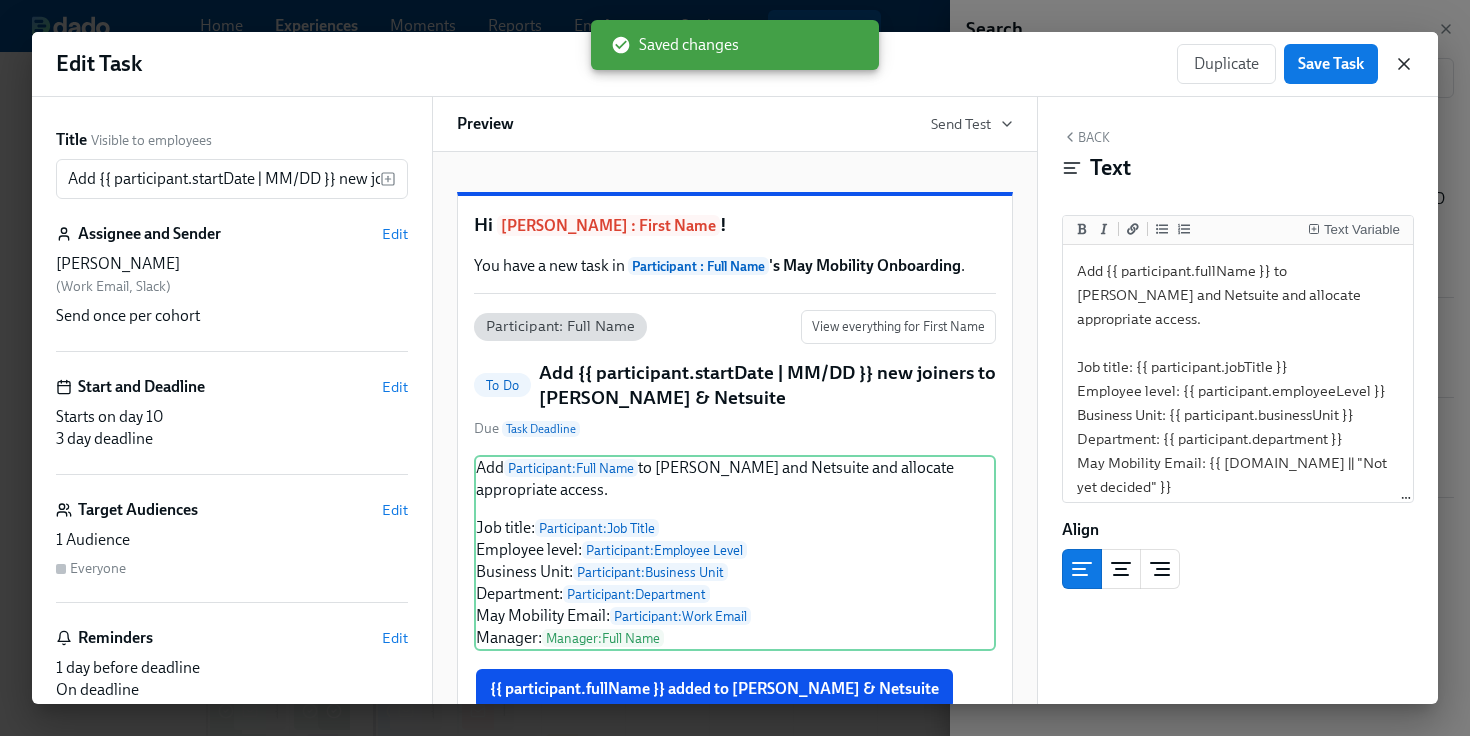 click 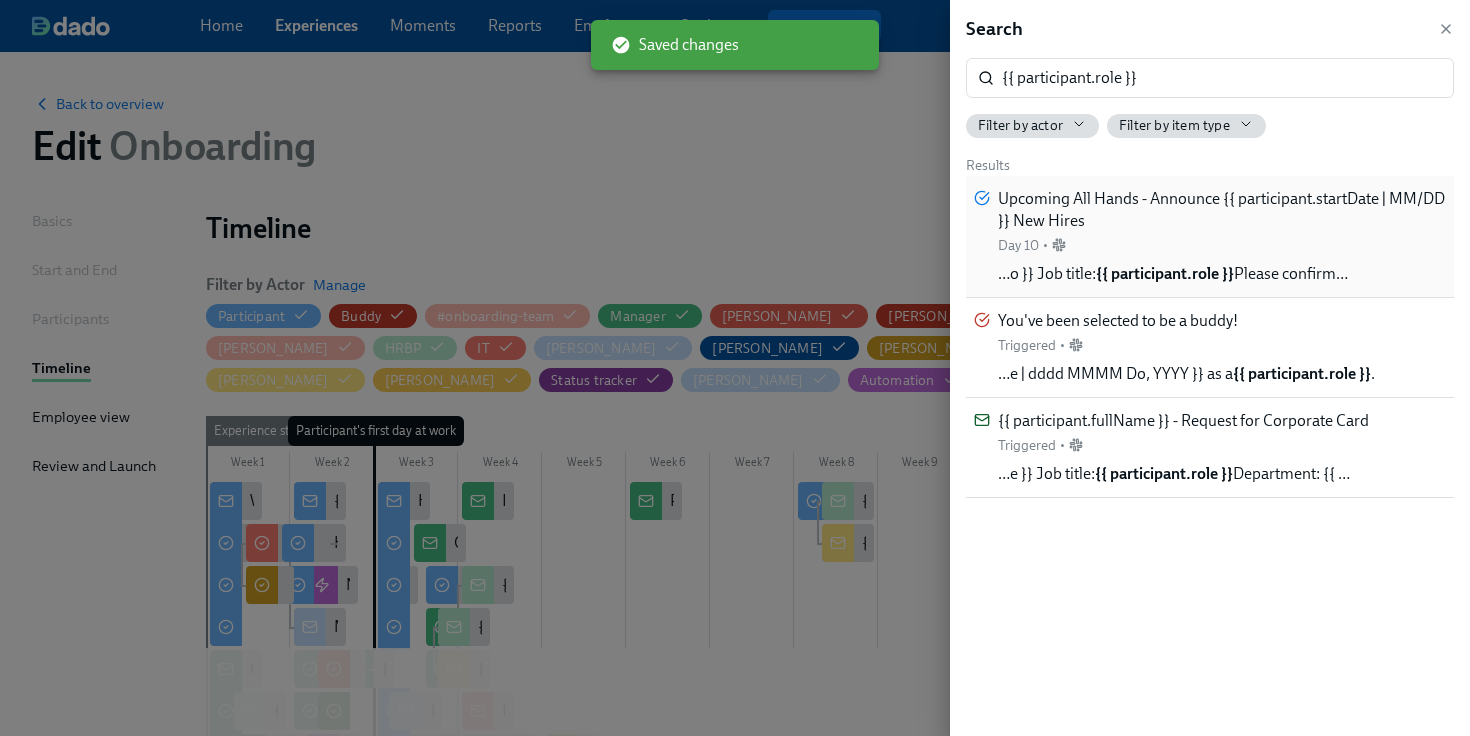 click on "…o }}
Job title:  {{ participant.role }}
Please confirm…" at bounding box center [1173, 274] 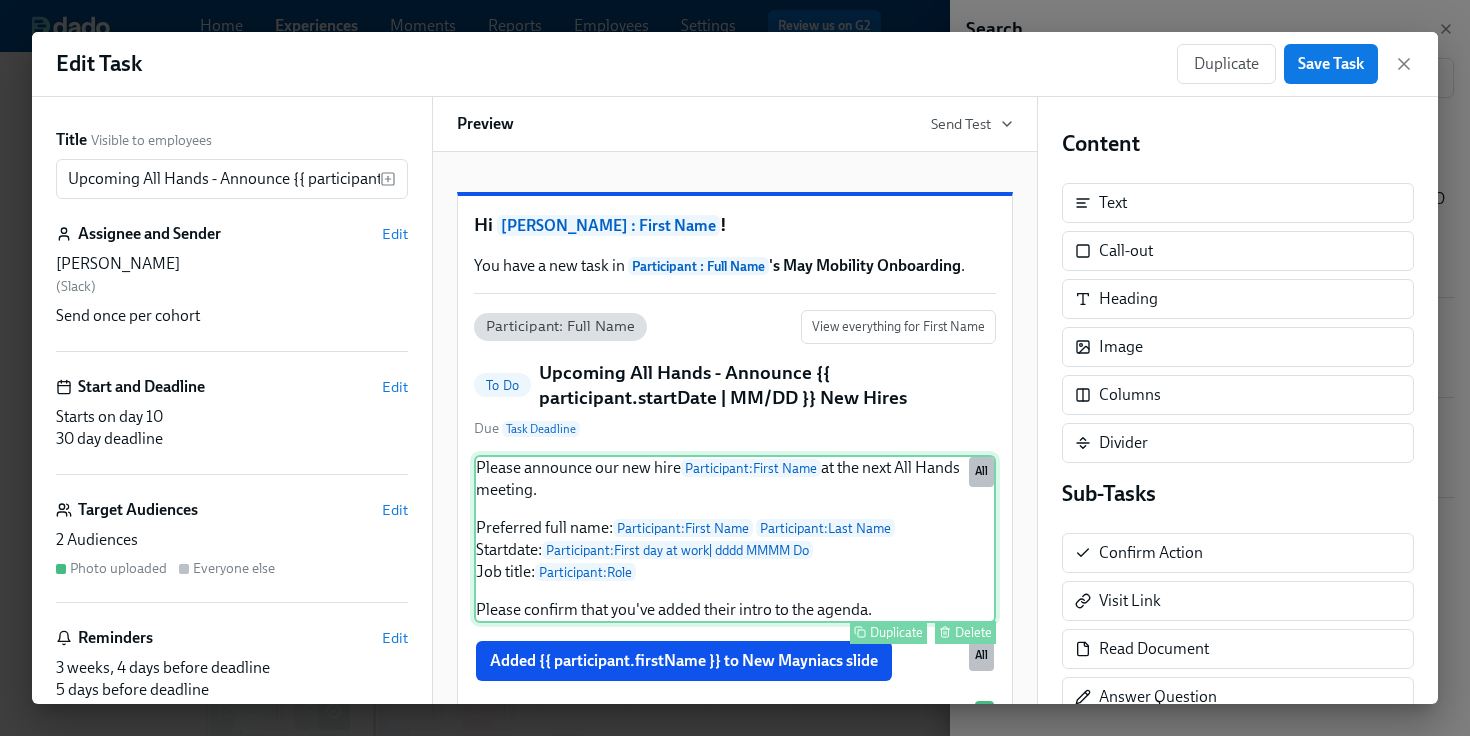 click on "Please announce our new hire  Participant :  First Name  at the next All Hands meeting.
Preferred full name:  Participant :  First Name   Participant :  Last Name
Startdate:  Participant :  First day at work  | dddd MMMM Do
Job title:  Participant :  Role
Please confirm that you've added their intro to the agenda.   Duplicate   Delete All" at bounding box center [735, 539] 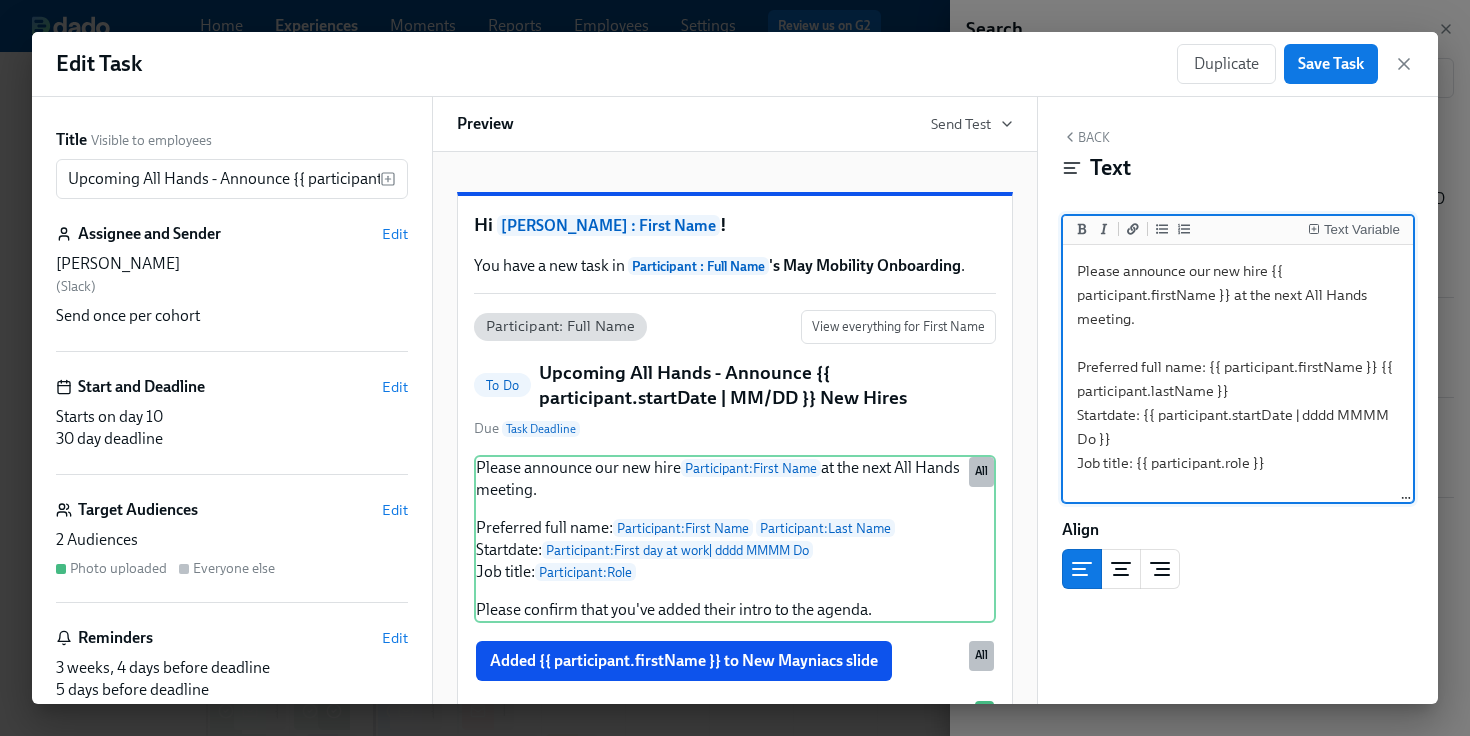 drag, startPoint x: 1268, startPoint y: 464, endPoint x: 1136, endPoint y: 464, distance: 132 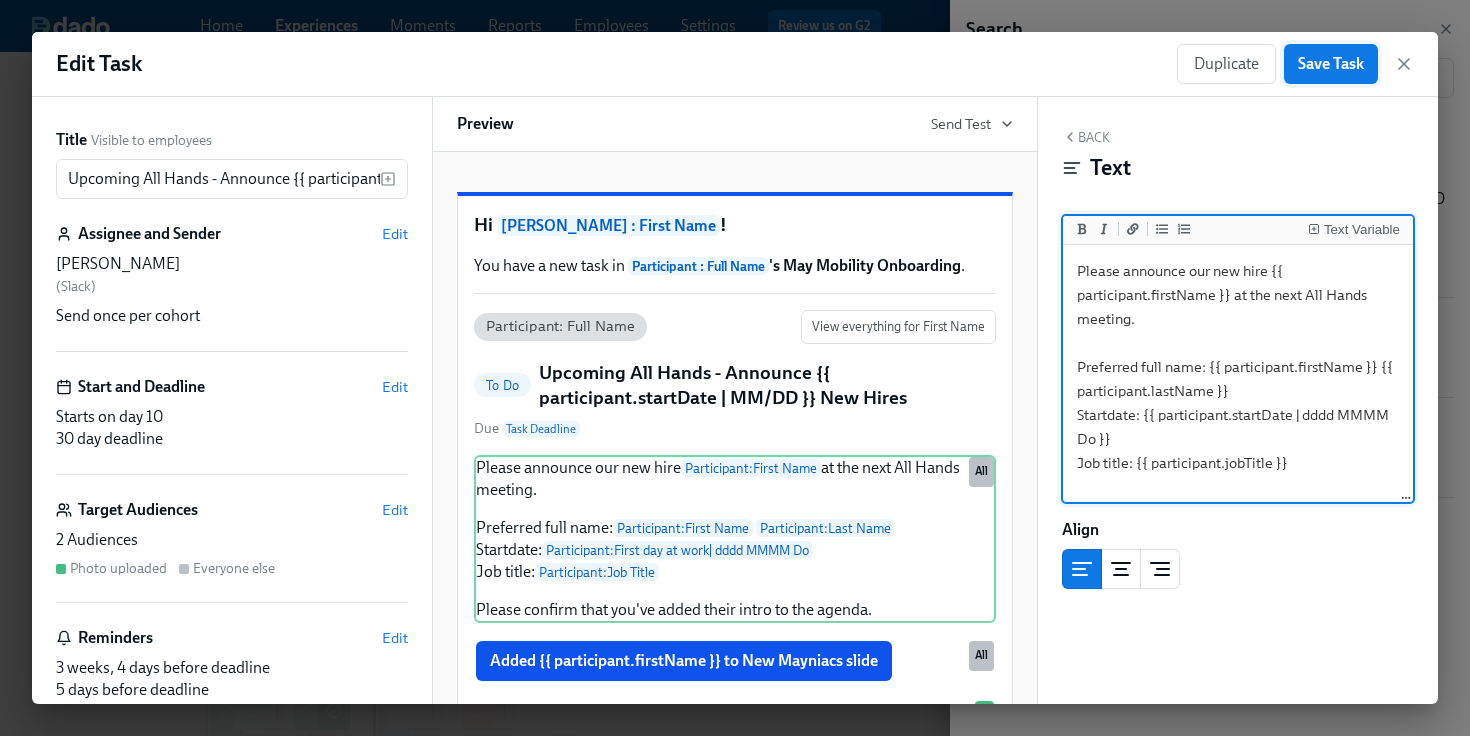 type on "Please announce our new hire {{ participant.firstName }} at the next All Hands meeting.
Preferred full name: {{ participant.firstName }} {{ participant.lastName }}
Startdate: {{ participant.startDate | dddd MMMM Do }}
Job title: {{ participant.jobTitle }}
Please confirm that you've added their intro to the agenda." 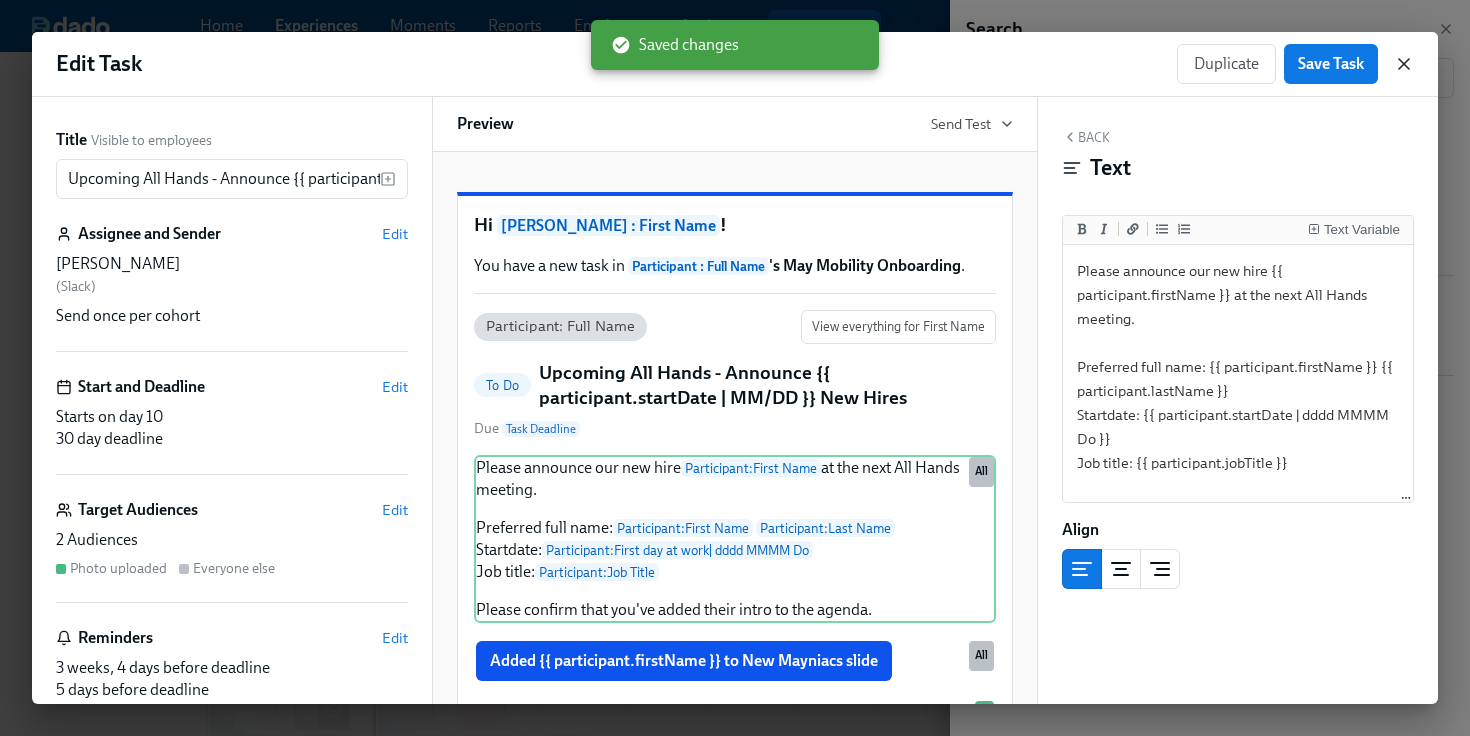 click 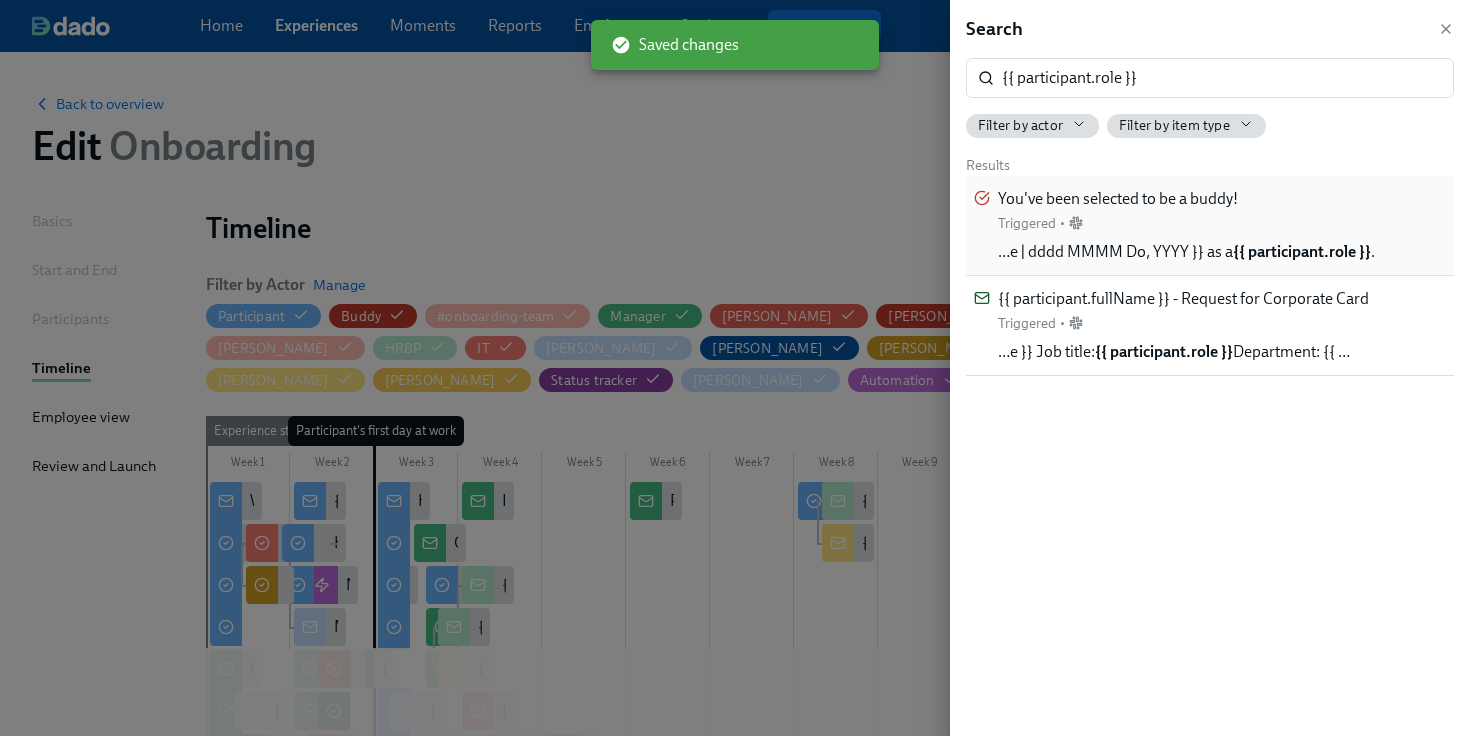 click on "{{ participant.role }}" at bounding box center [1302, 251] 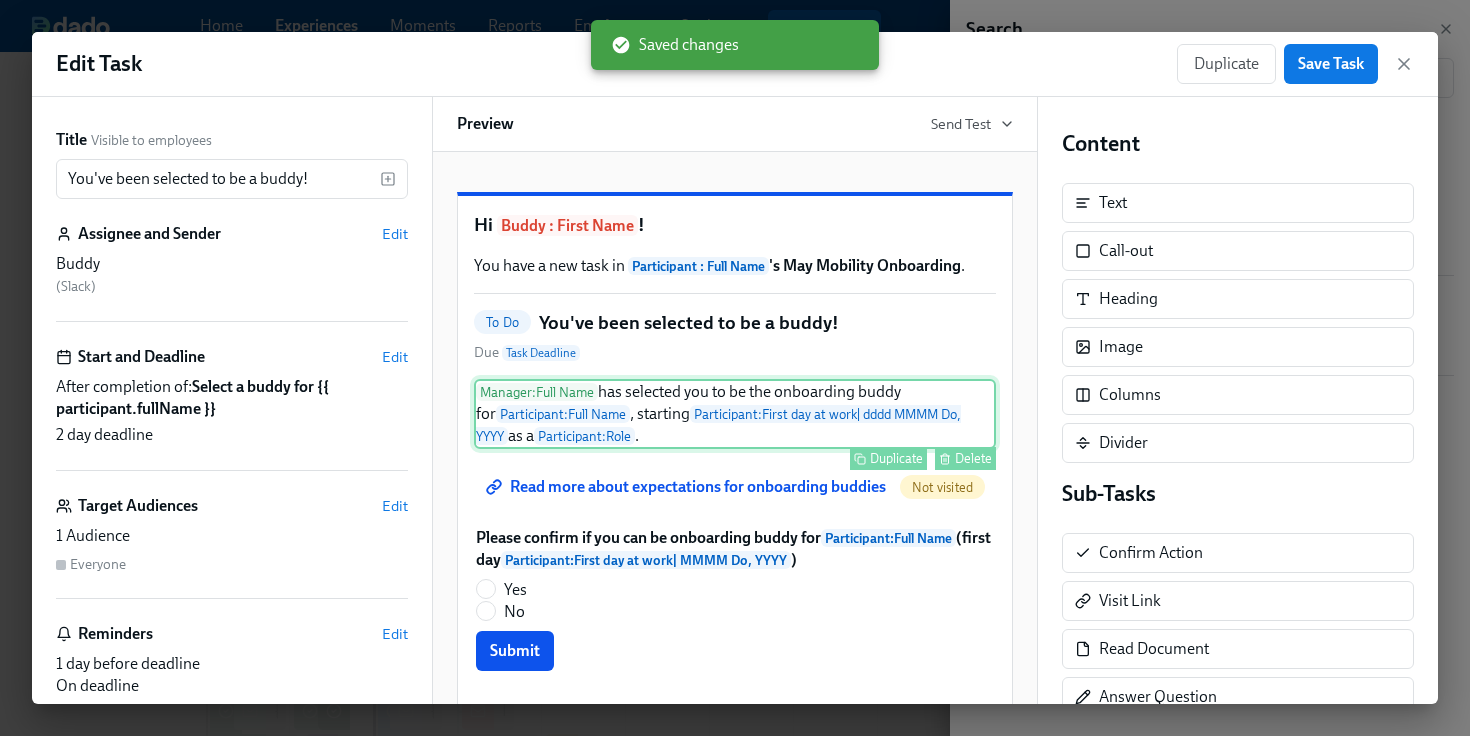 click on "Duplicate   Delete" at bounding box center [737, 458] 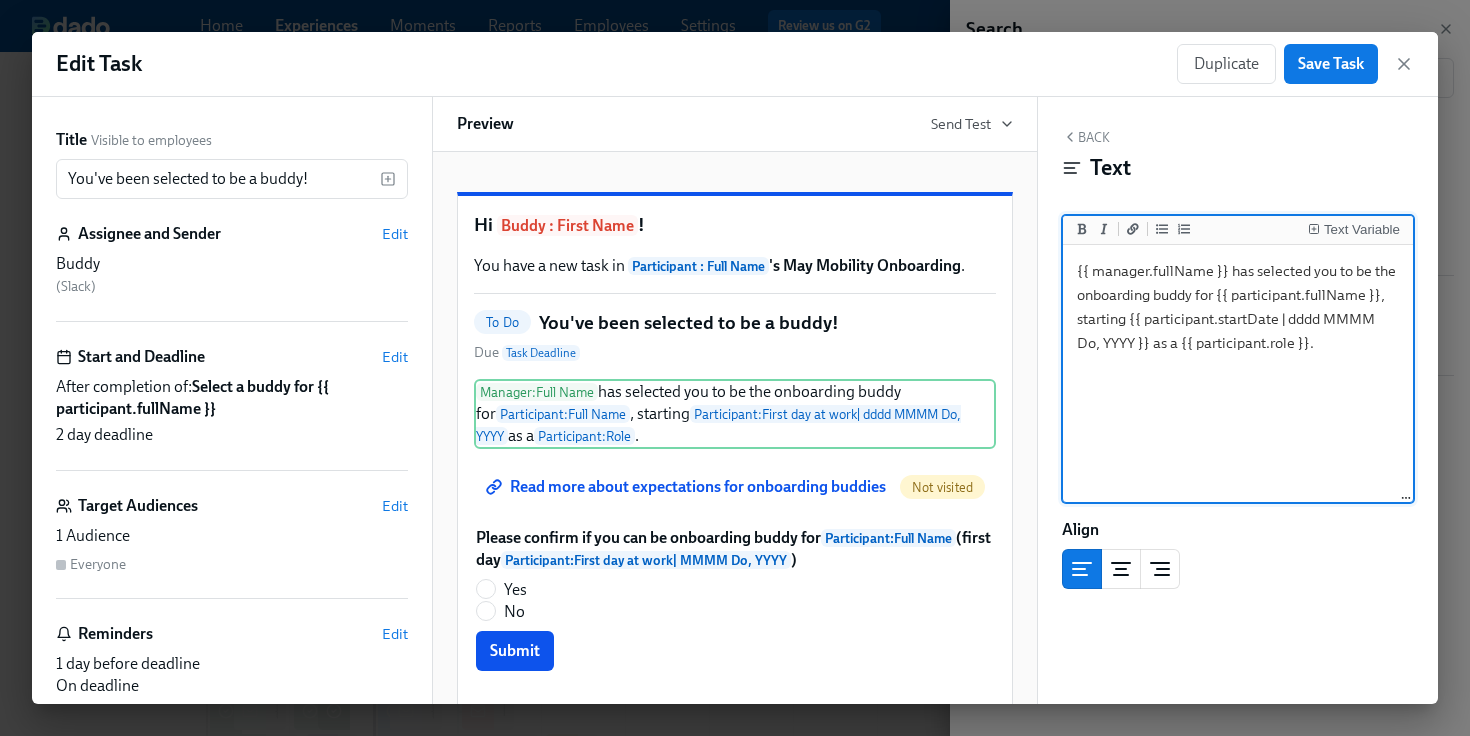 drag, startPoint x: 1305, startPoint y: 345, endPoint x: 1180, endPoint y: 343, distance: 125.016 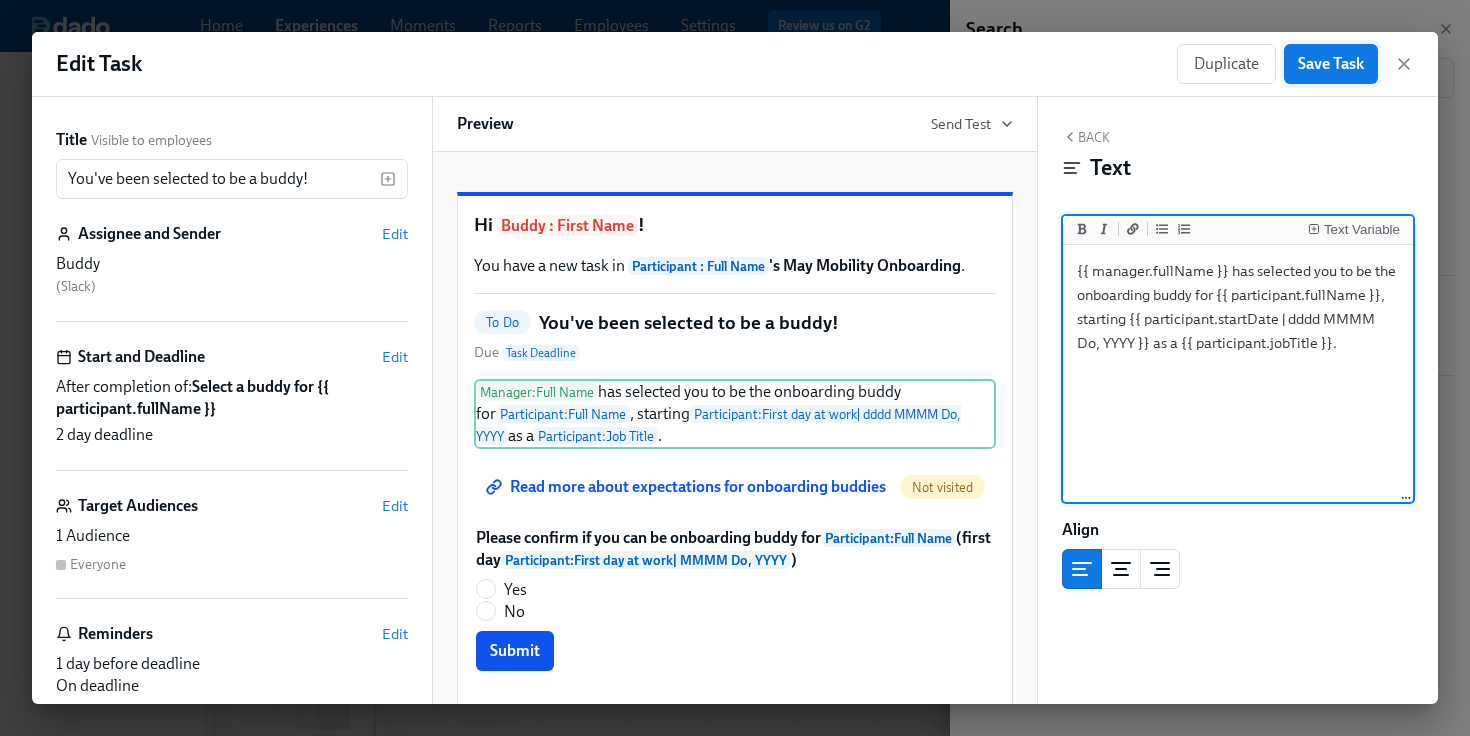 type on "{{ manager.fullName }} has selected you to be the onboarding buddy for {{ participant.fullName }}, starting {{ participant.startDate | dddd MMMM Do, YYYY }} as a {{ participant.jobTitle }}." 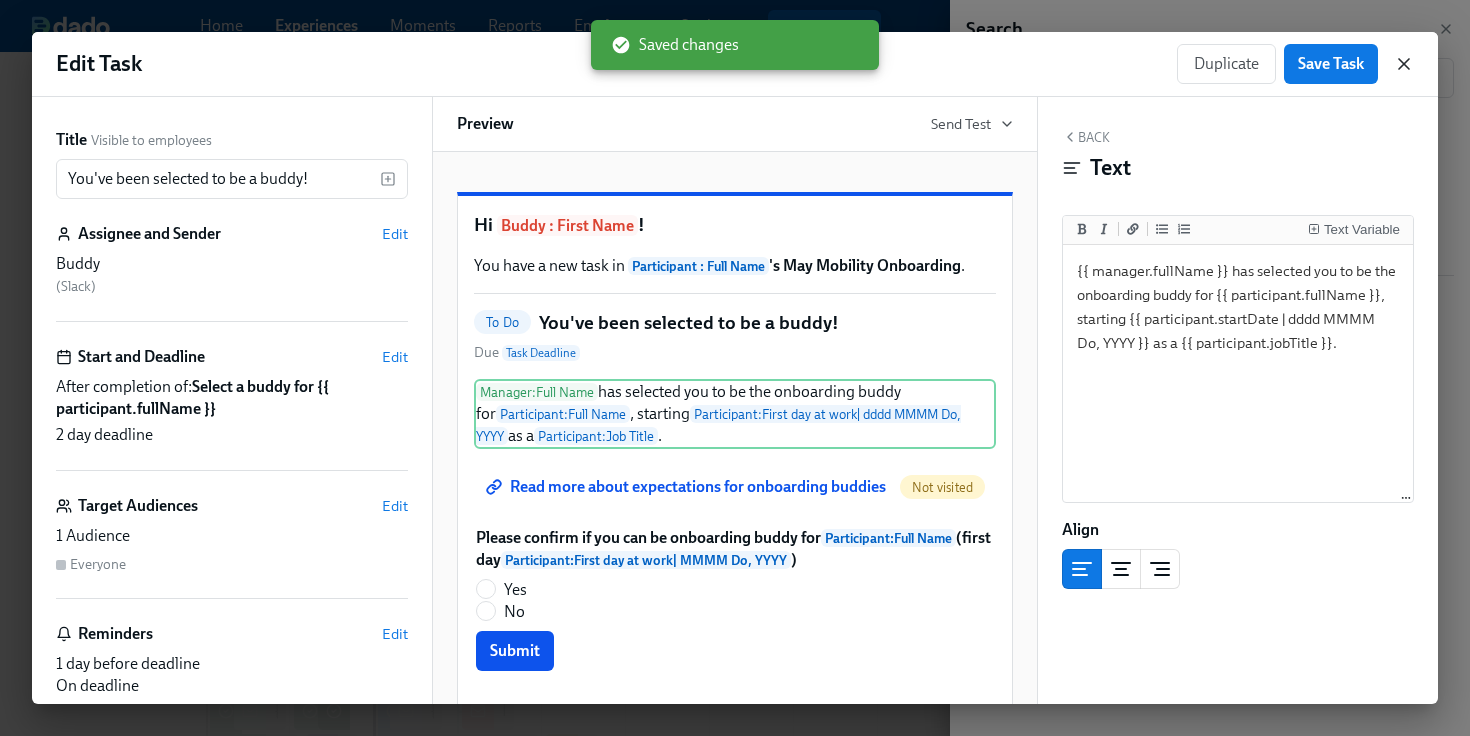 click 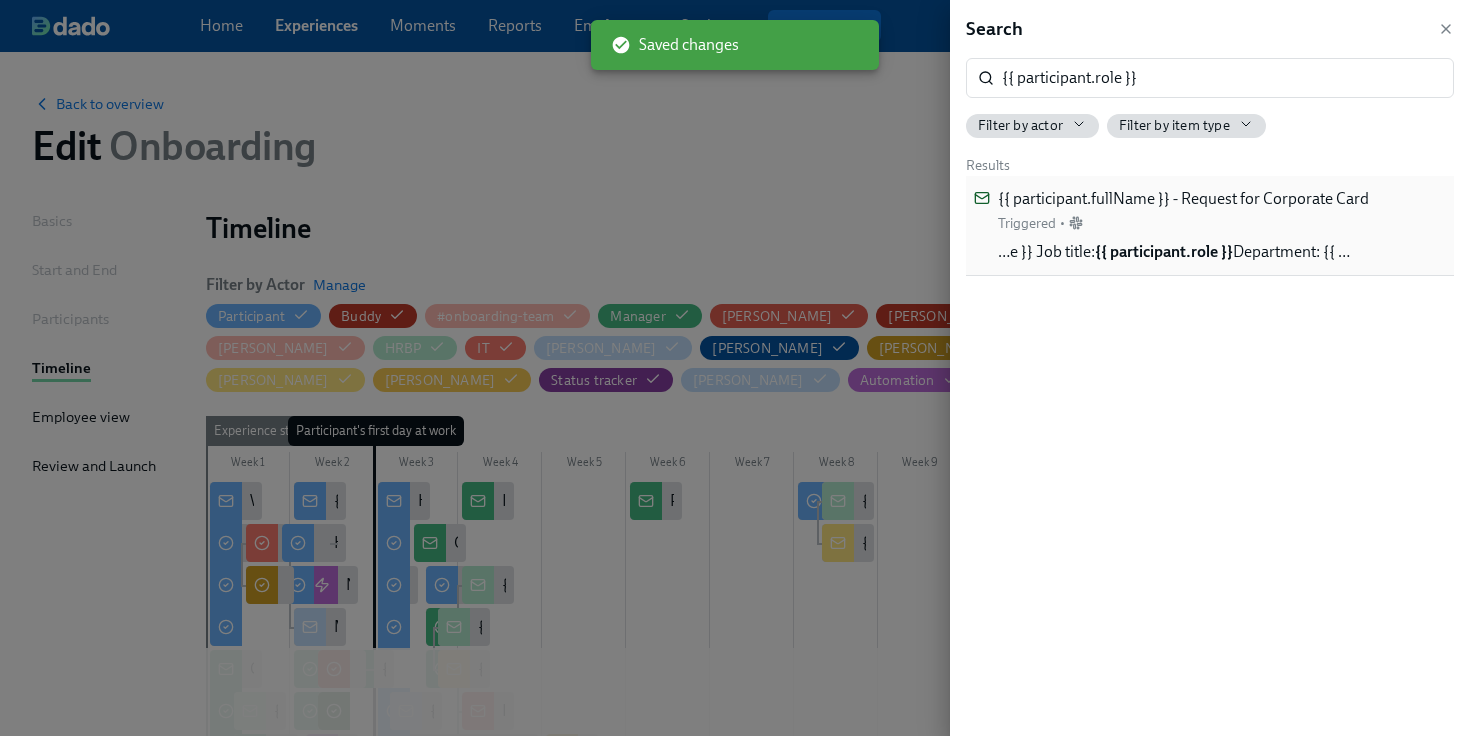 click on "{{ participant.fullName }} - Request for Corporate Card" at bounding box center (1183, 199) 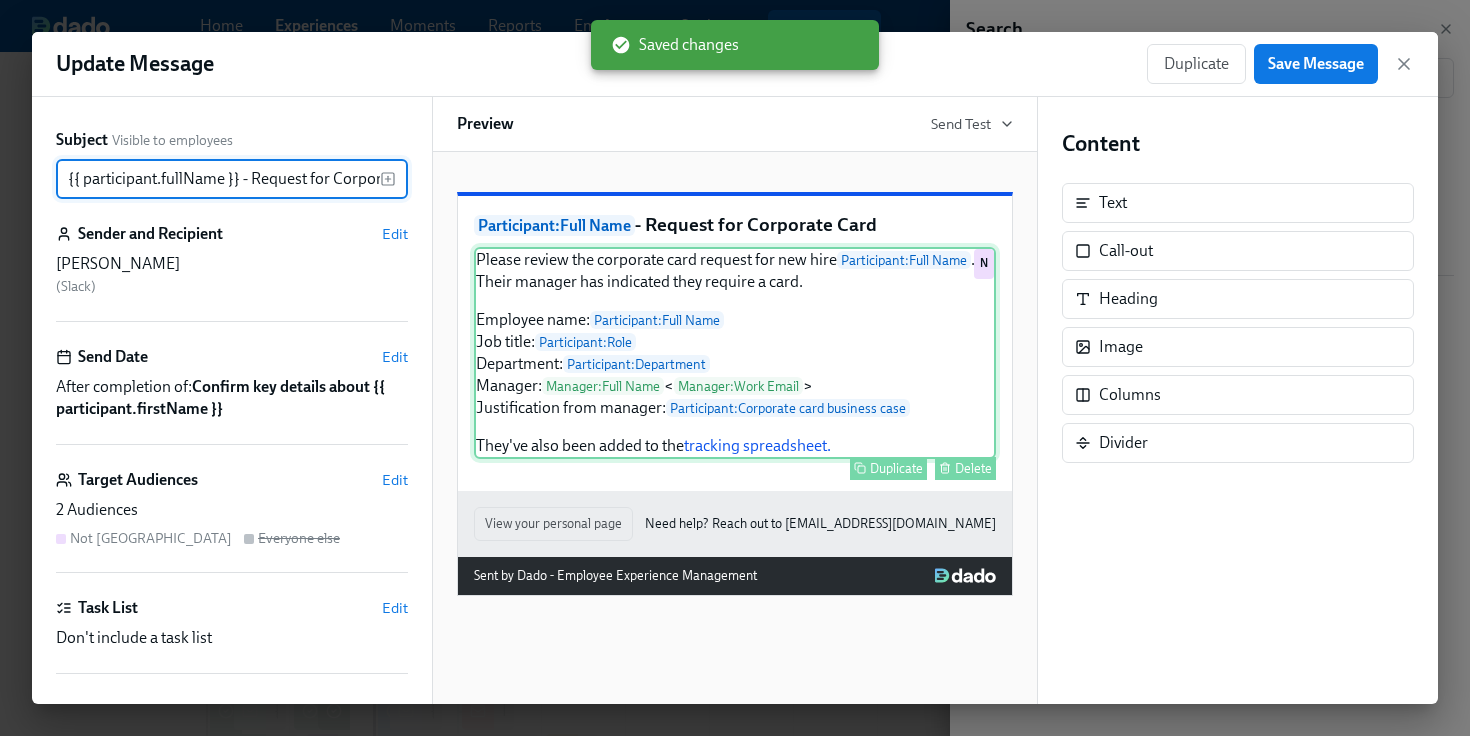 scroll, scrollTop: 0, scrollLeft: 58, axis: horizontal 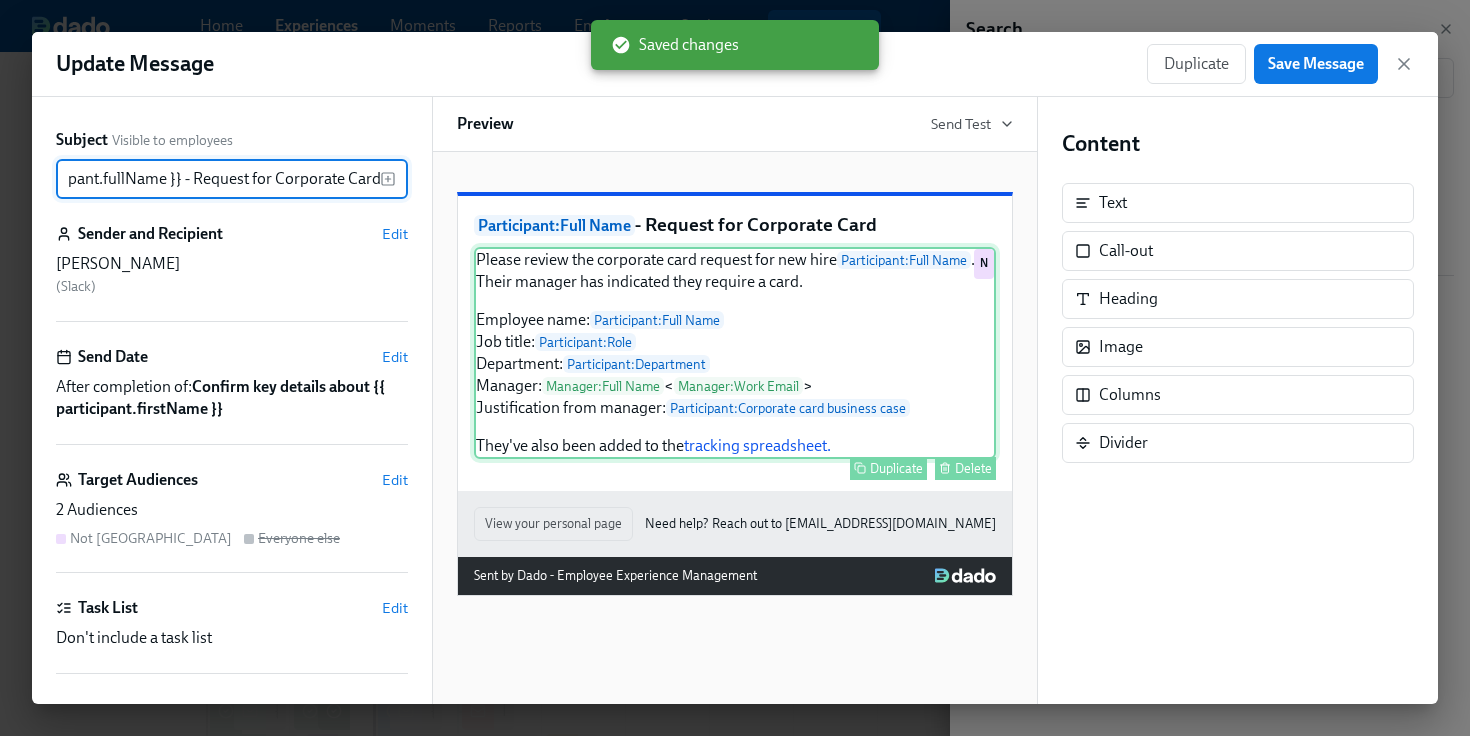 click on "Please review the corporate card request for new hire  Participant :  Full Name . Their manager has indicated they require a card.
Employee name:  Participant :  Full Name
Job title:  Participant :  Role
Department:  Participant :  Department
Manager:  Manager :  Full Name  < Manager :  Work Email >
Justification from manager:  Participant :  Corporate card business case
They've also been added to the  tracking spreadsheet.   Duplicate   Delete N" at bounding box center [735, 353] 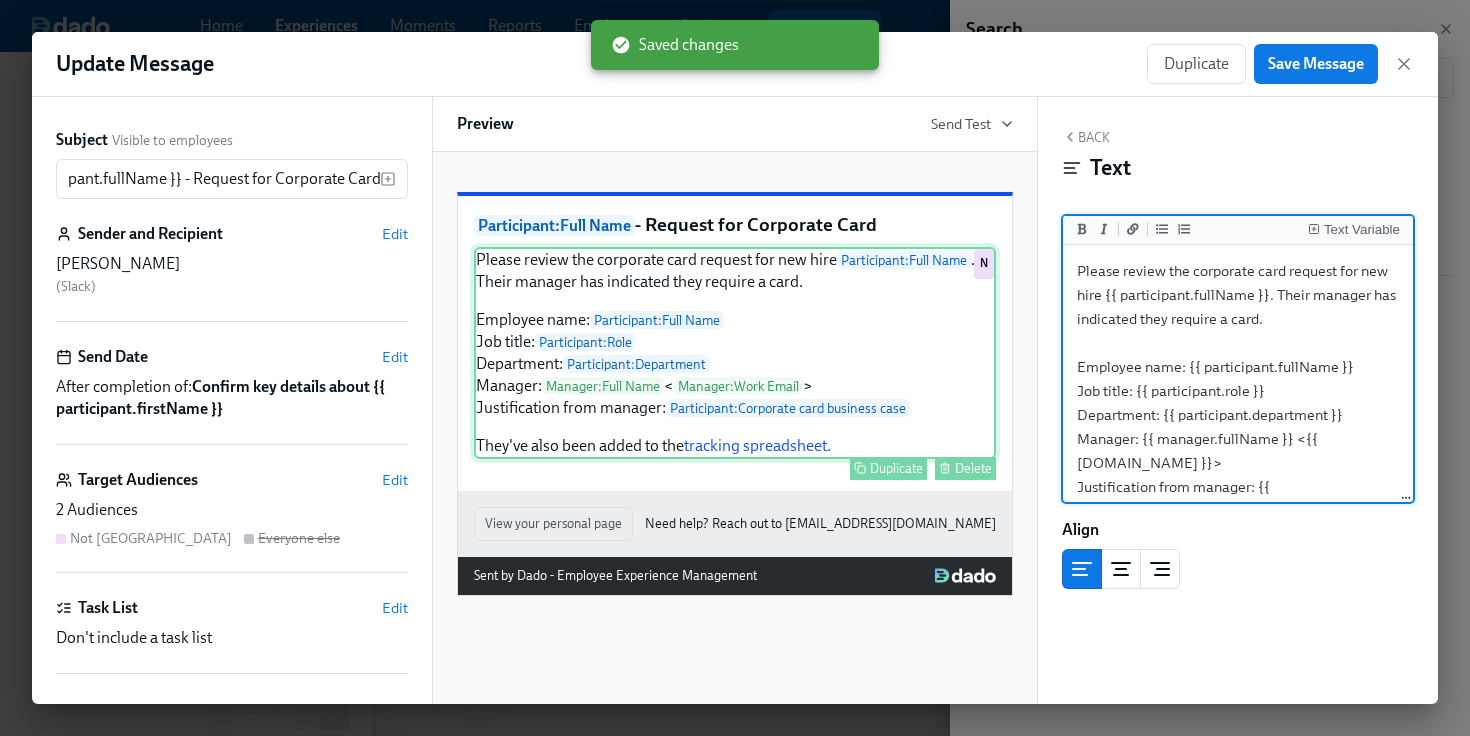 scroll, scrollTop: 0, scrollLeft: 0, axis: both 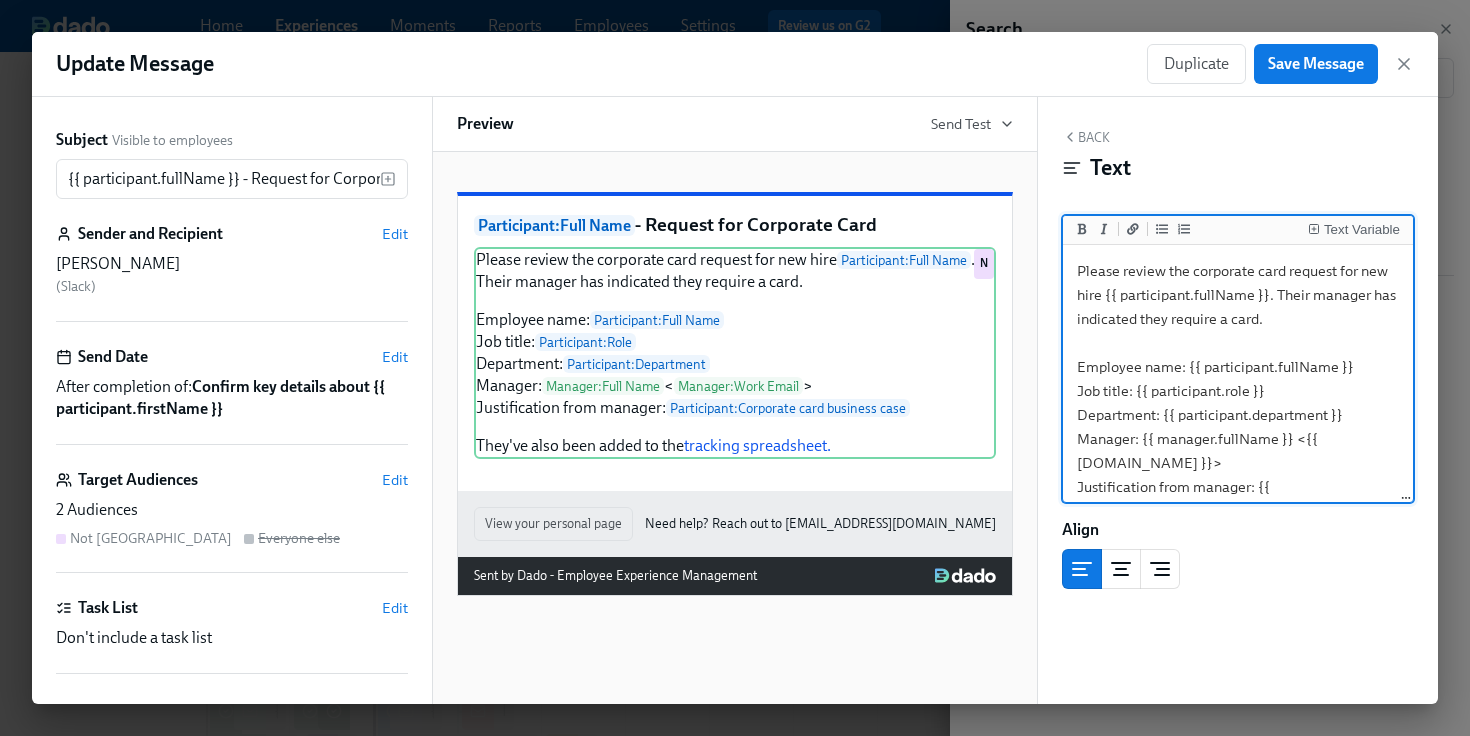 drag, startPoint x: 1264, startPoint y: 387, endPoint x: 1136, endPoint y: 386, distance: 128.0039 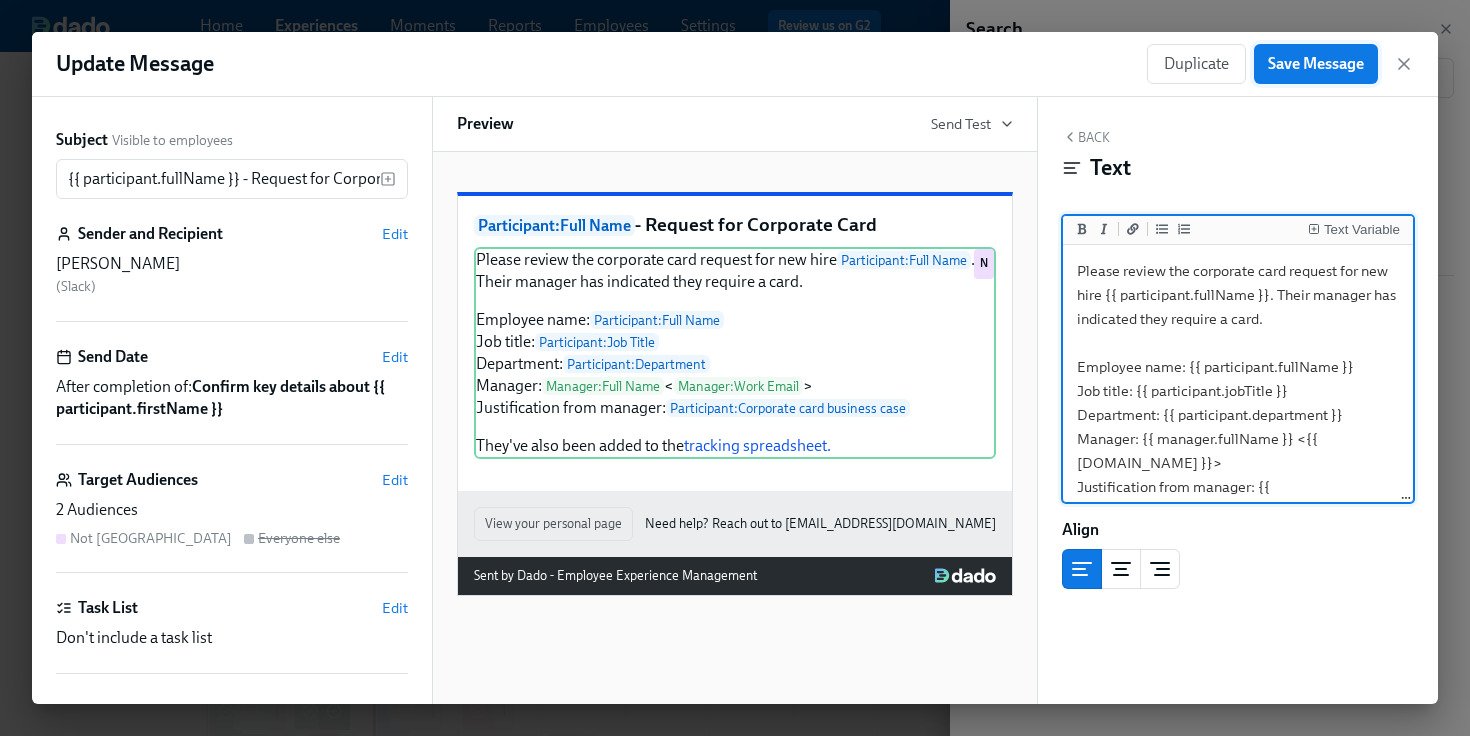 type on "Please review the corporate card request for new hire {{ participant.fullName }}. Their manager has indicated they require a card.
Employee name: {{ participant.fullName }}
Job title: {{ participant.jobTitle }}
Department: {{ participant.department }}
Manager: {{ manager.fullName }} <{{ [DOMAIN_NAME] }}>
Justification from manager: {{ participant.corporateCardBusinessCase || "(None provided)" }}
They've also been added to the [tracking spreadsheet.]([URL][DOMAIN_NAME])" 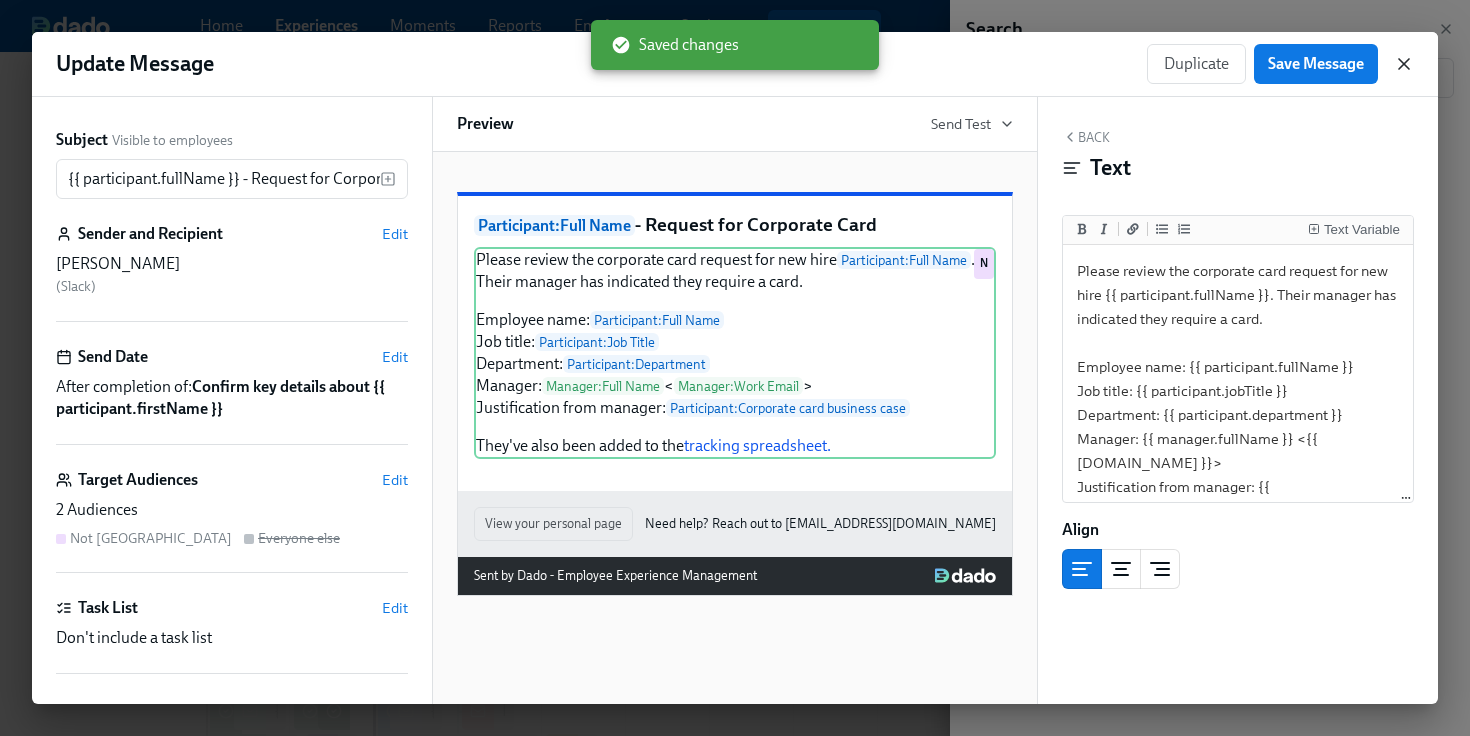 click 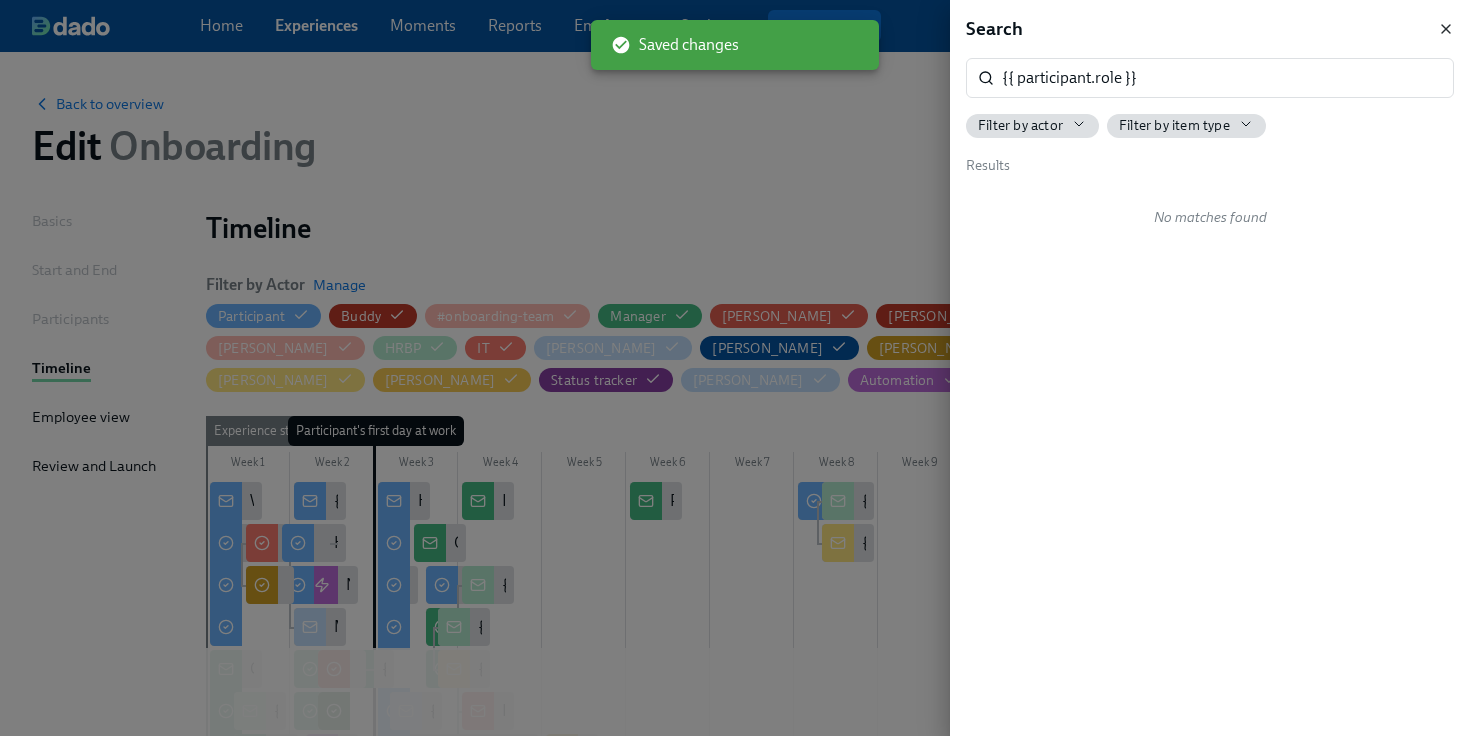click 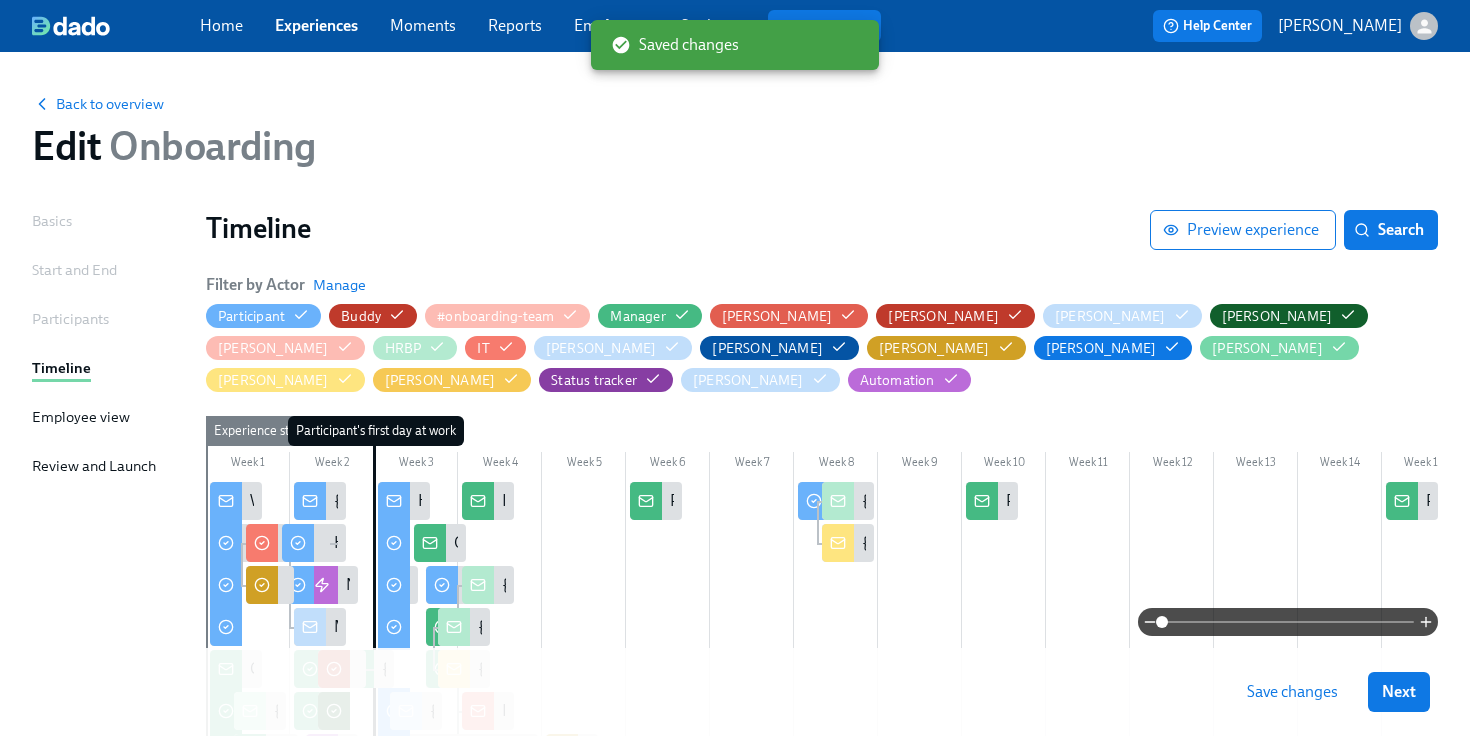 click on "Save changes" at bounding box center (1292, 692) 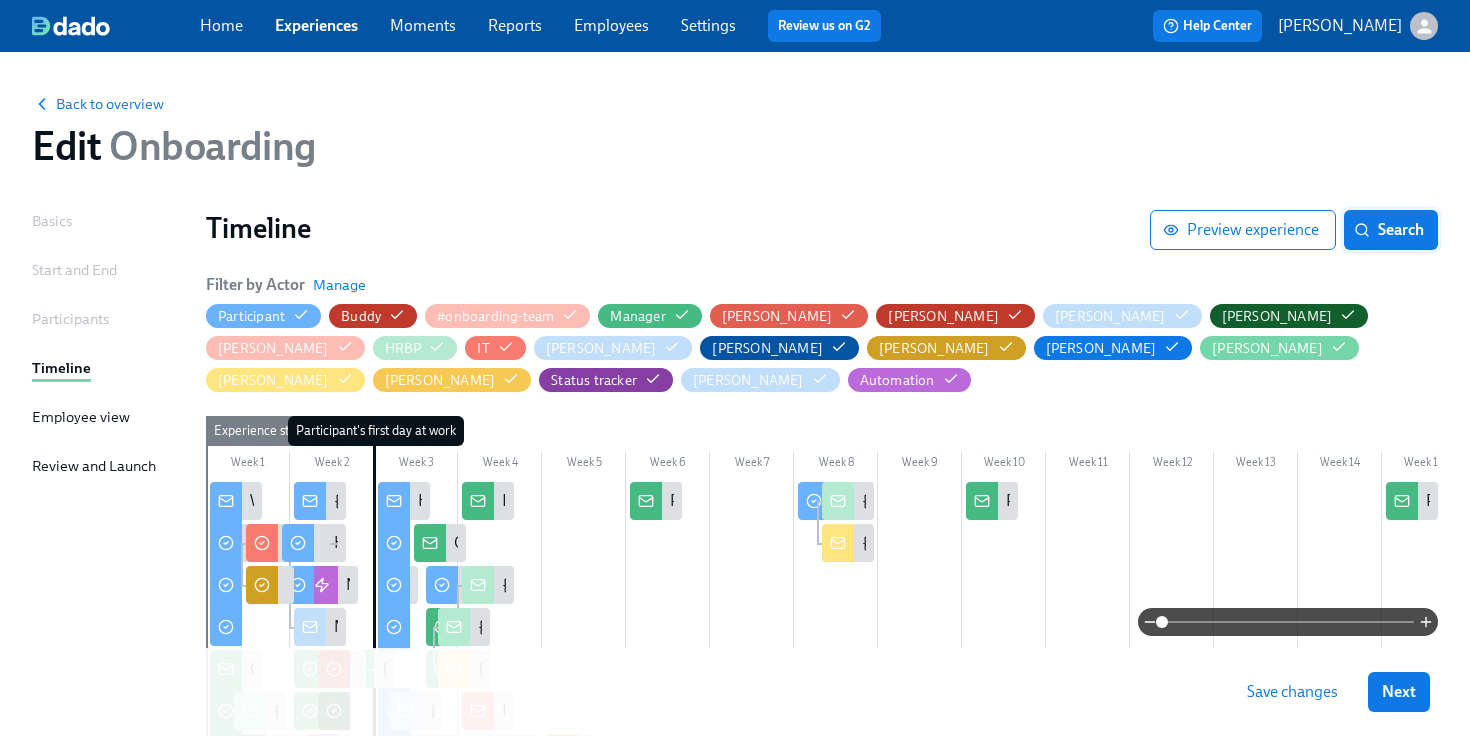 click on "Search" at bounding box center (1391, 230) 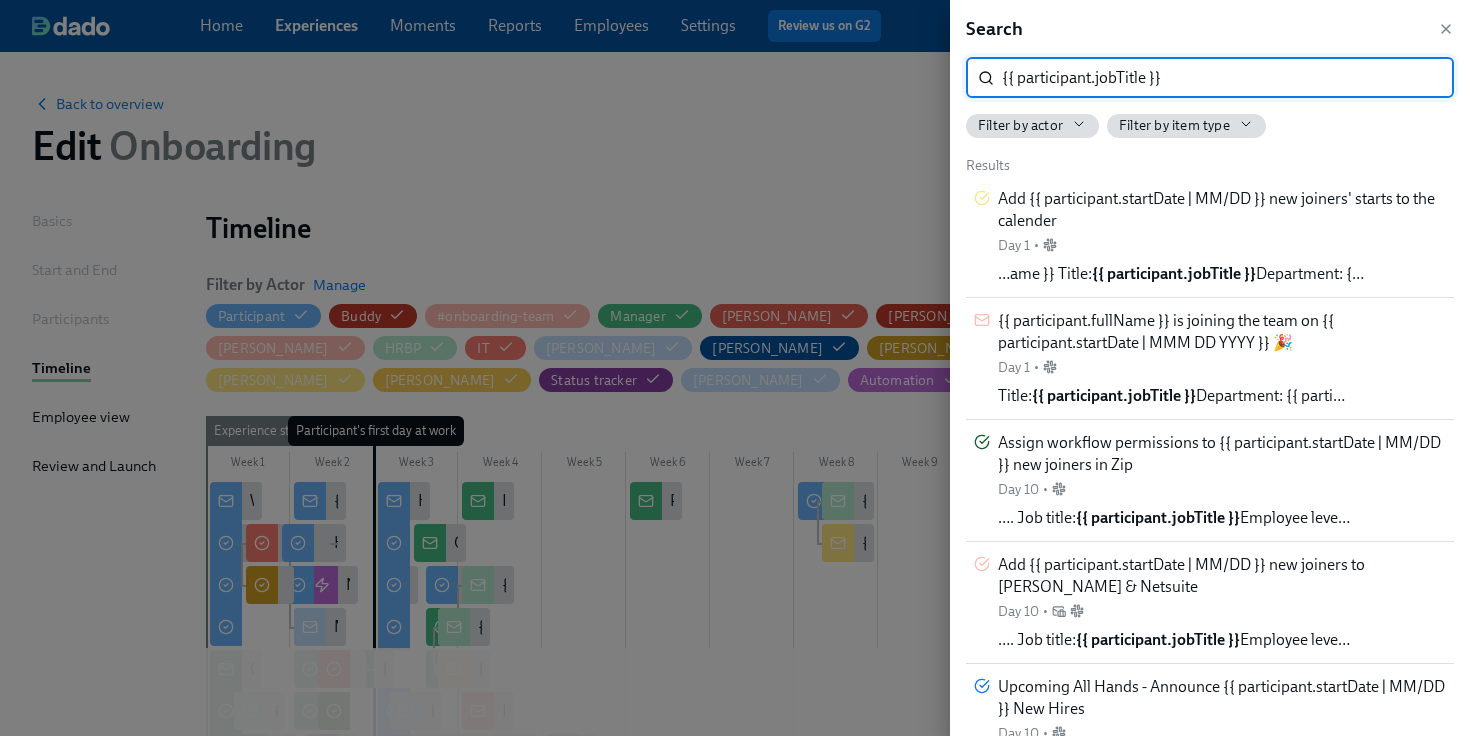 drag, startPoint x: 1145, startPoint y: 78, endPoint x: 1097, endPoint y: 78, distance: 48 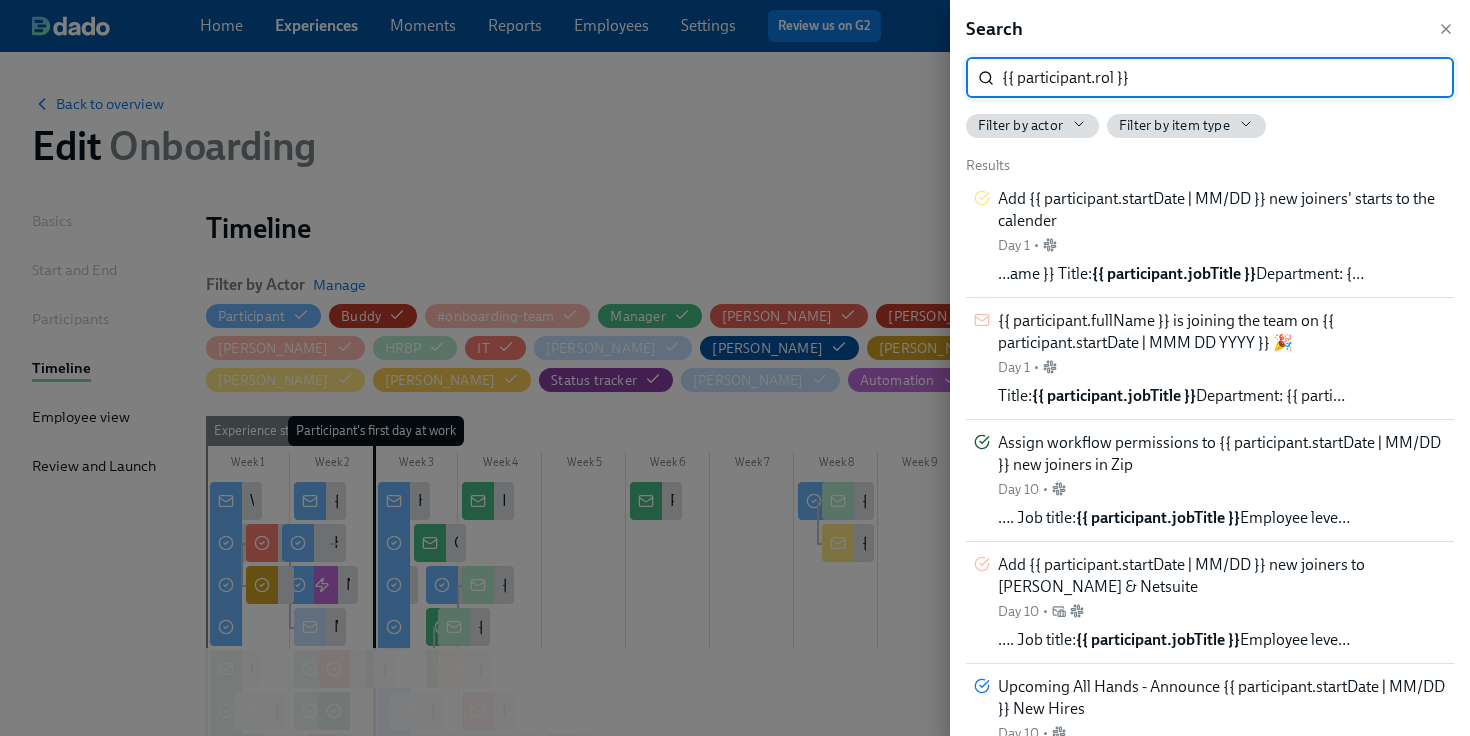 type on "{{ participant.role }}" 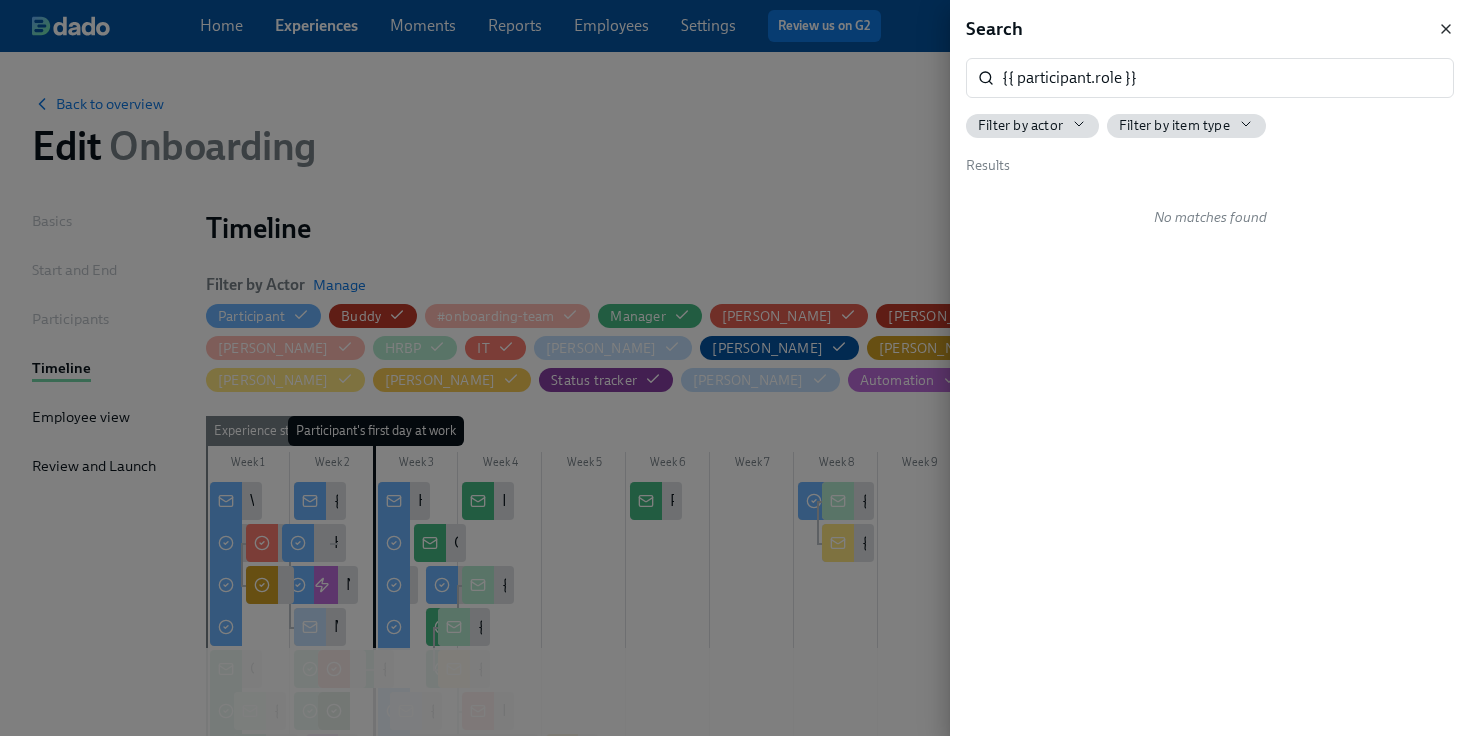 click 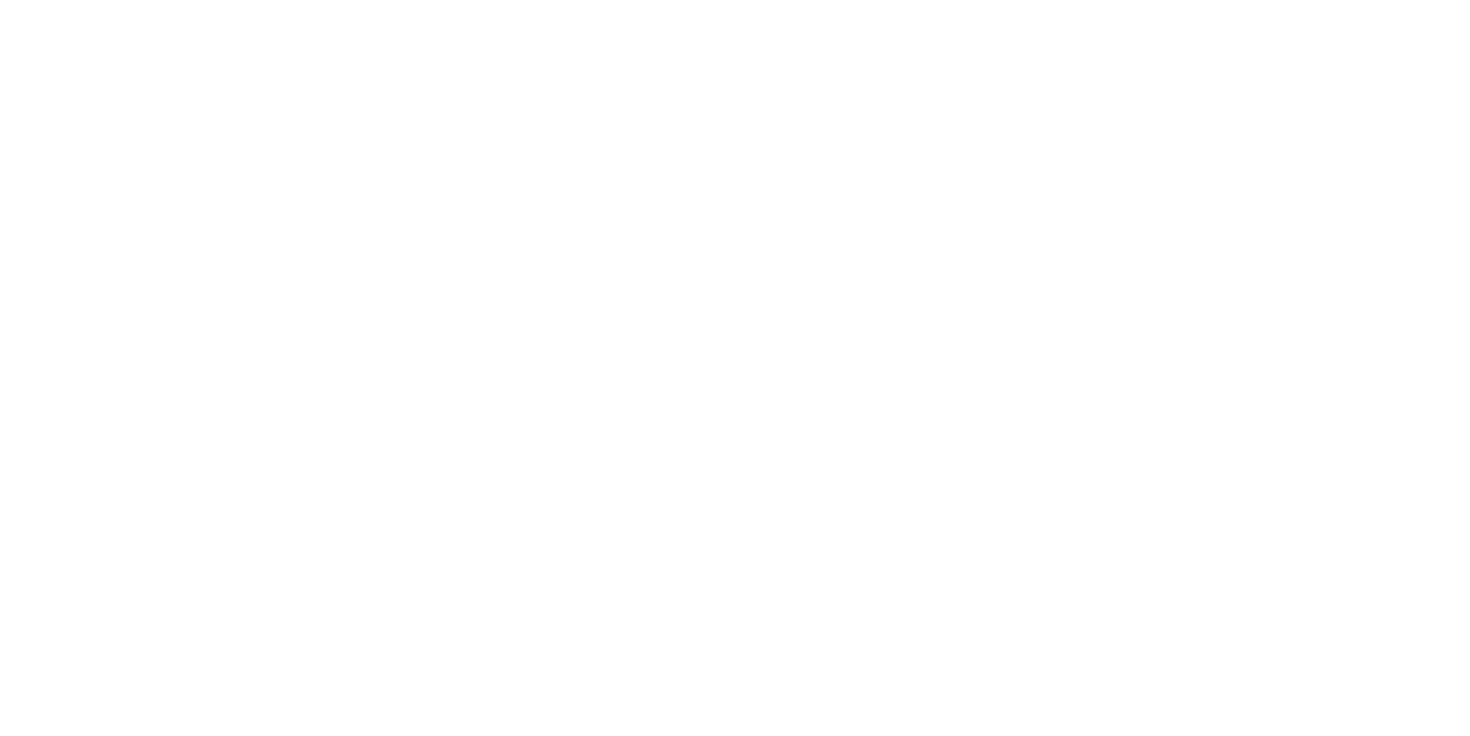 scroll, scrollTop: 0, scrollLeft: 0, axis: both 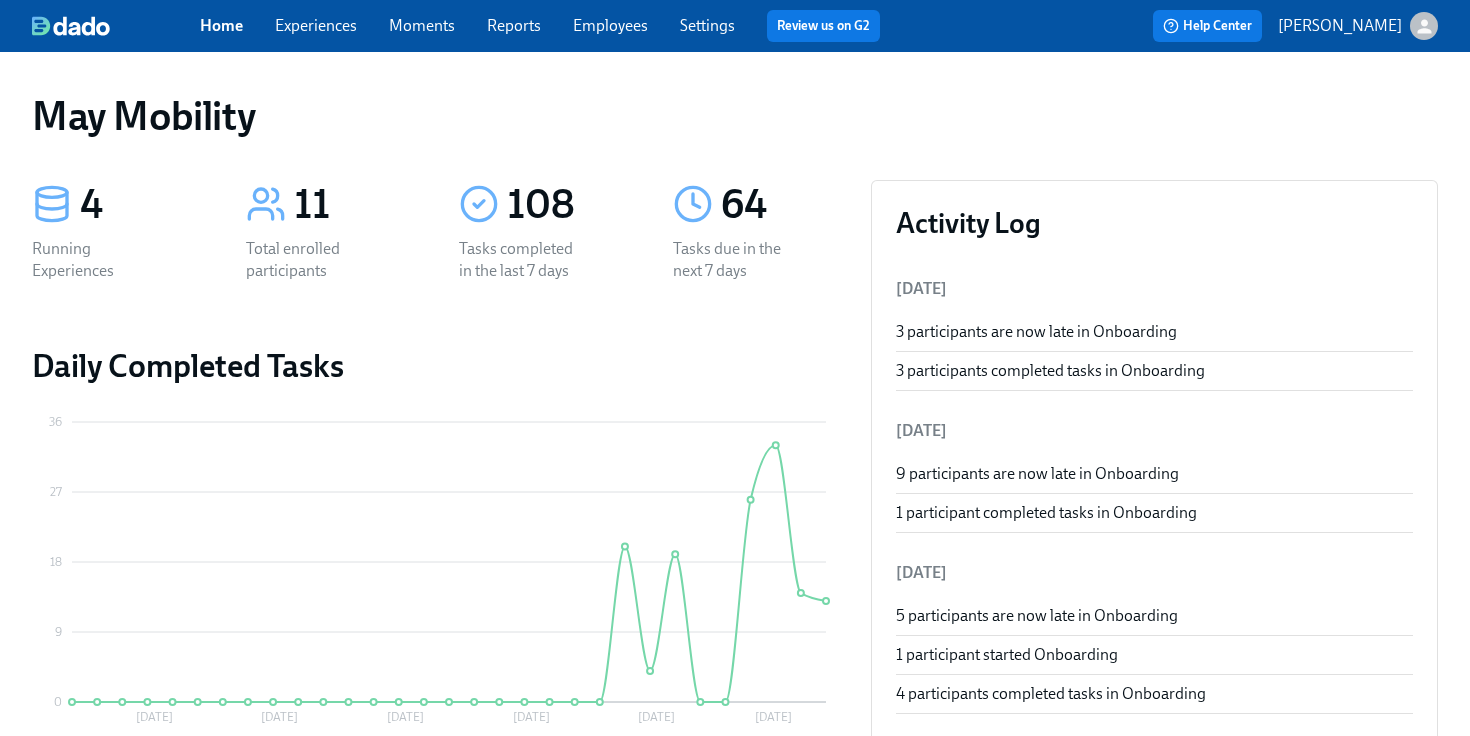click on "Employees" at bounding box center (610, 25) 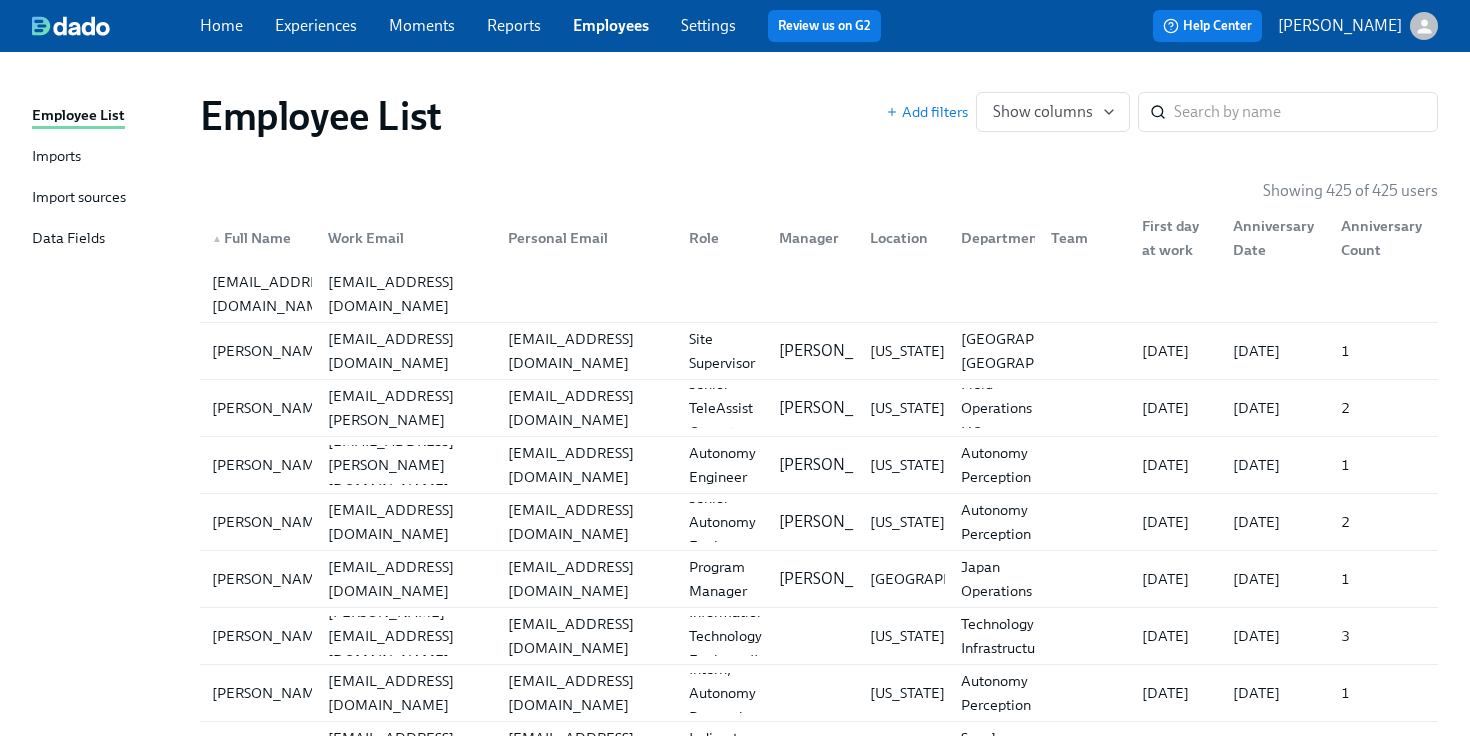 click on "Data Fields" at bounding box center (68, 239) 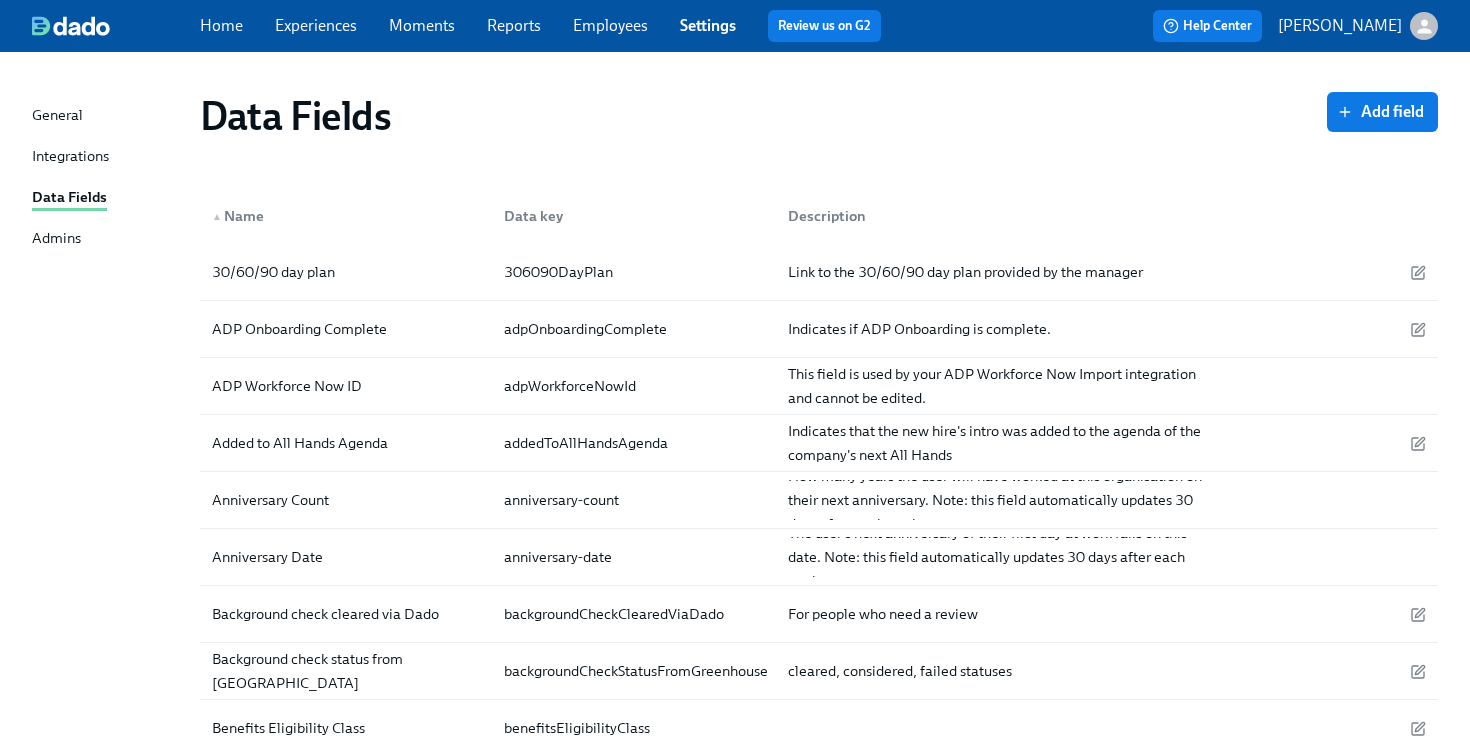 click on "Integrations" at bounding box center [70, 157] 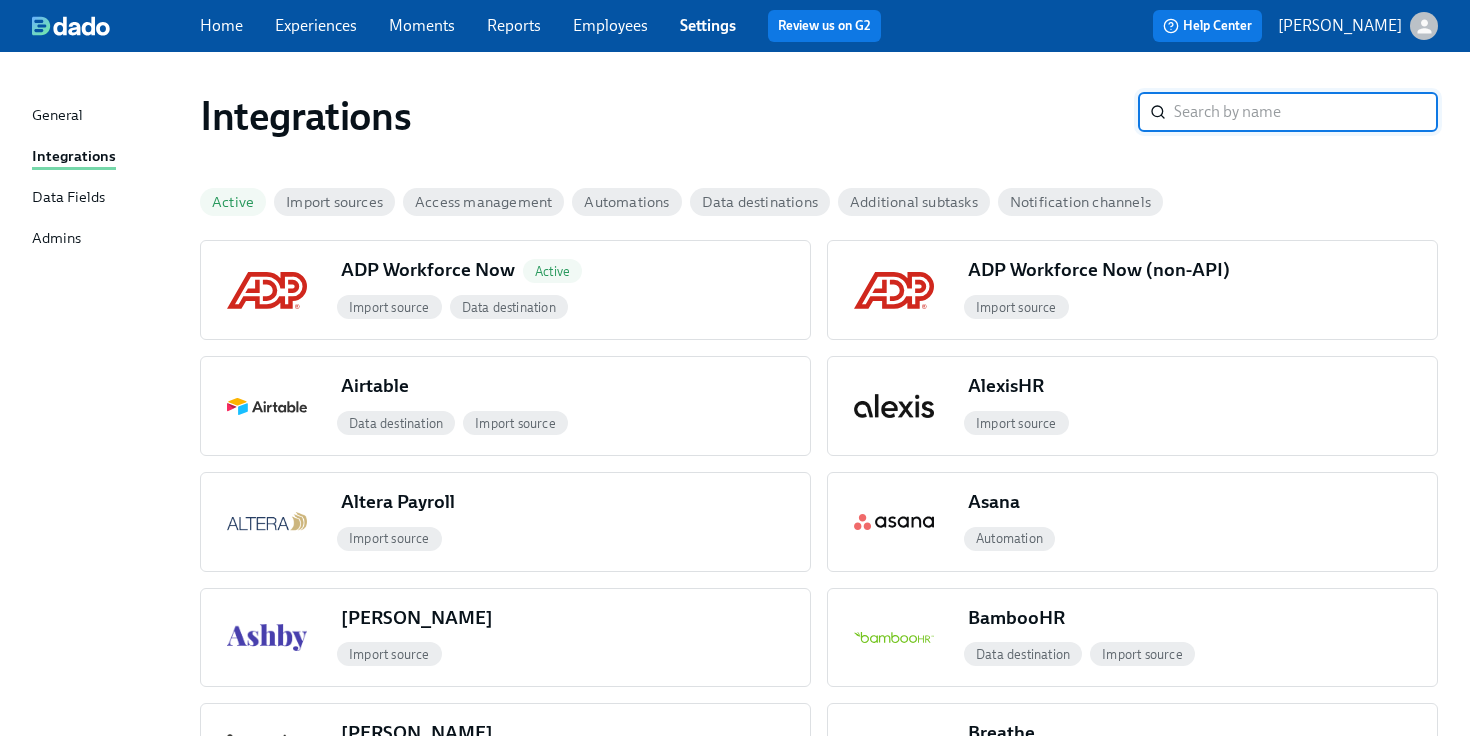 click on "Import sources" at bounding box center [334, 202] 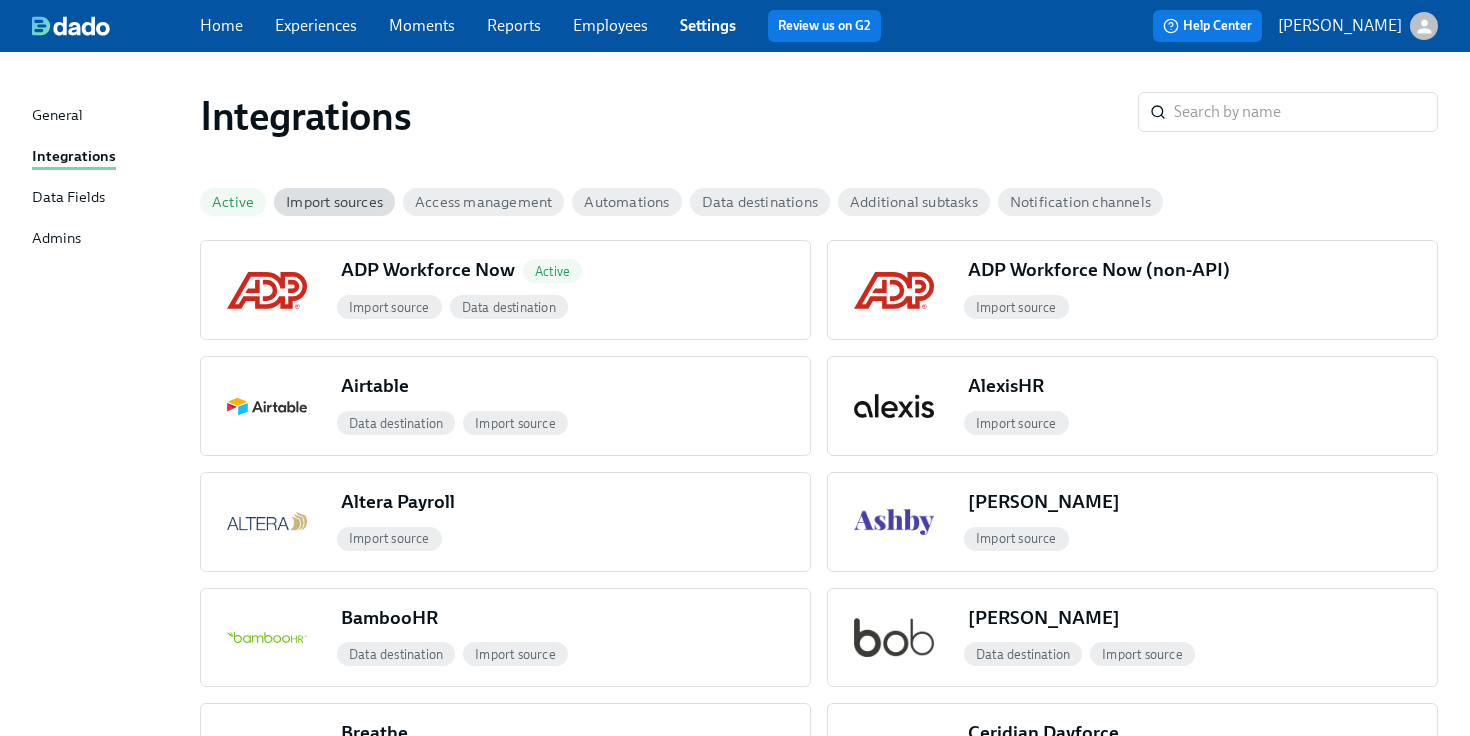 click on "Employees" at bounding box center (610, 25) 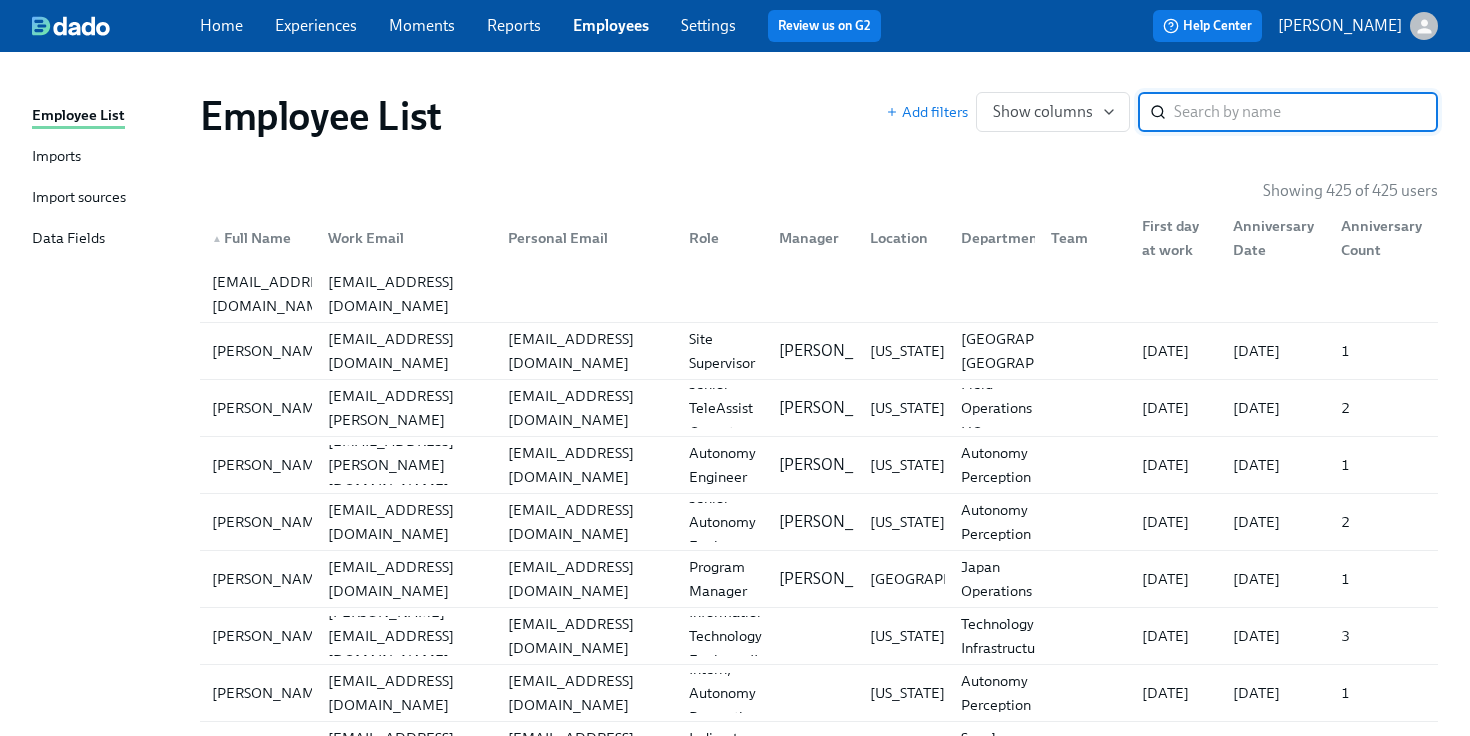 click on "Import sources" at bounding box center [79, 198] 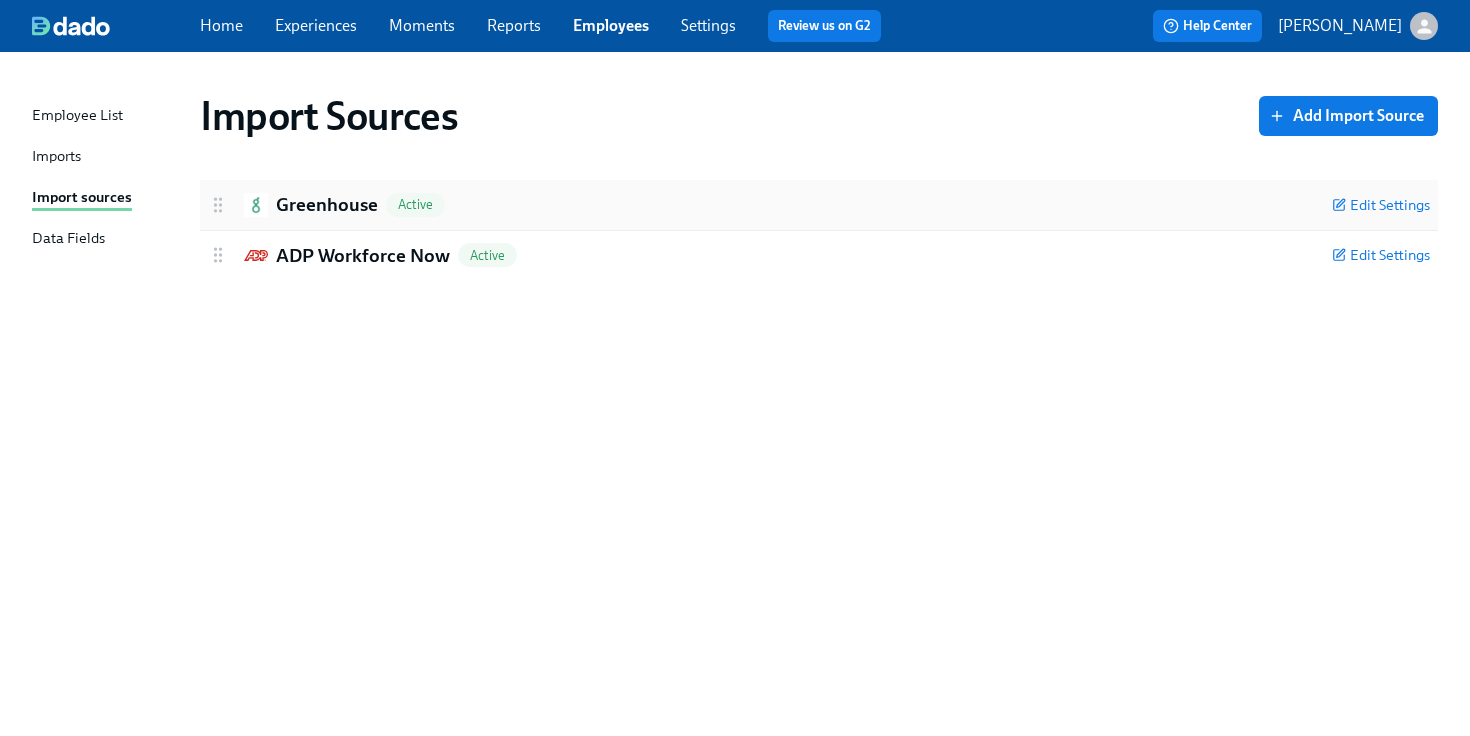 click on "Greenhouse" at bounding box center (327, 205) 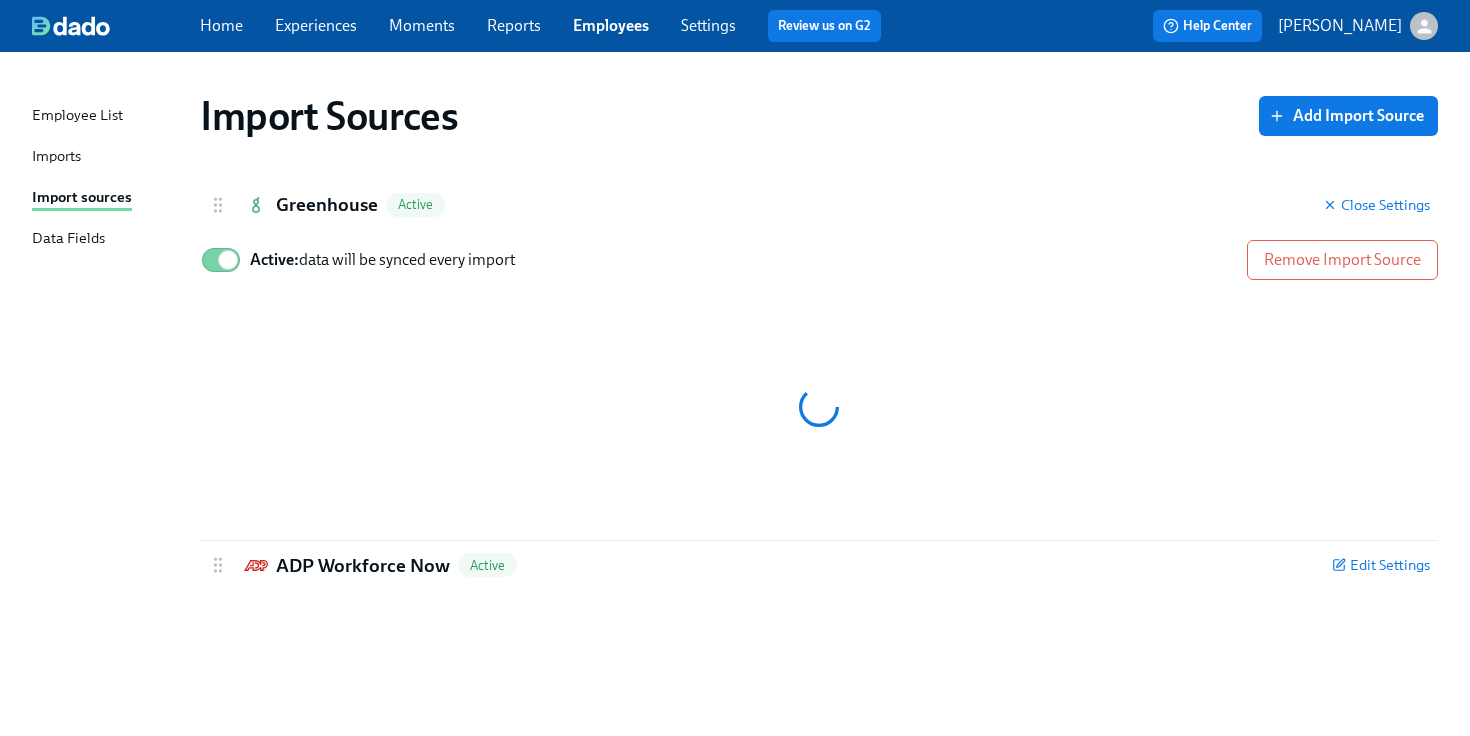 click on "Data Fields" at bounding box center [108, 239] 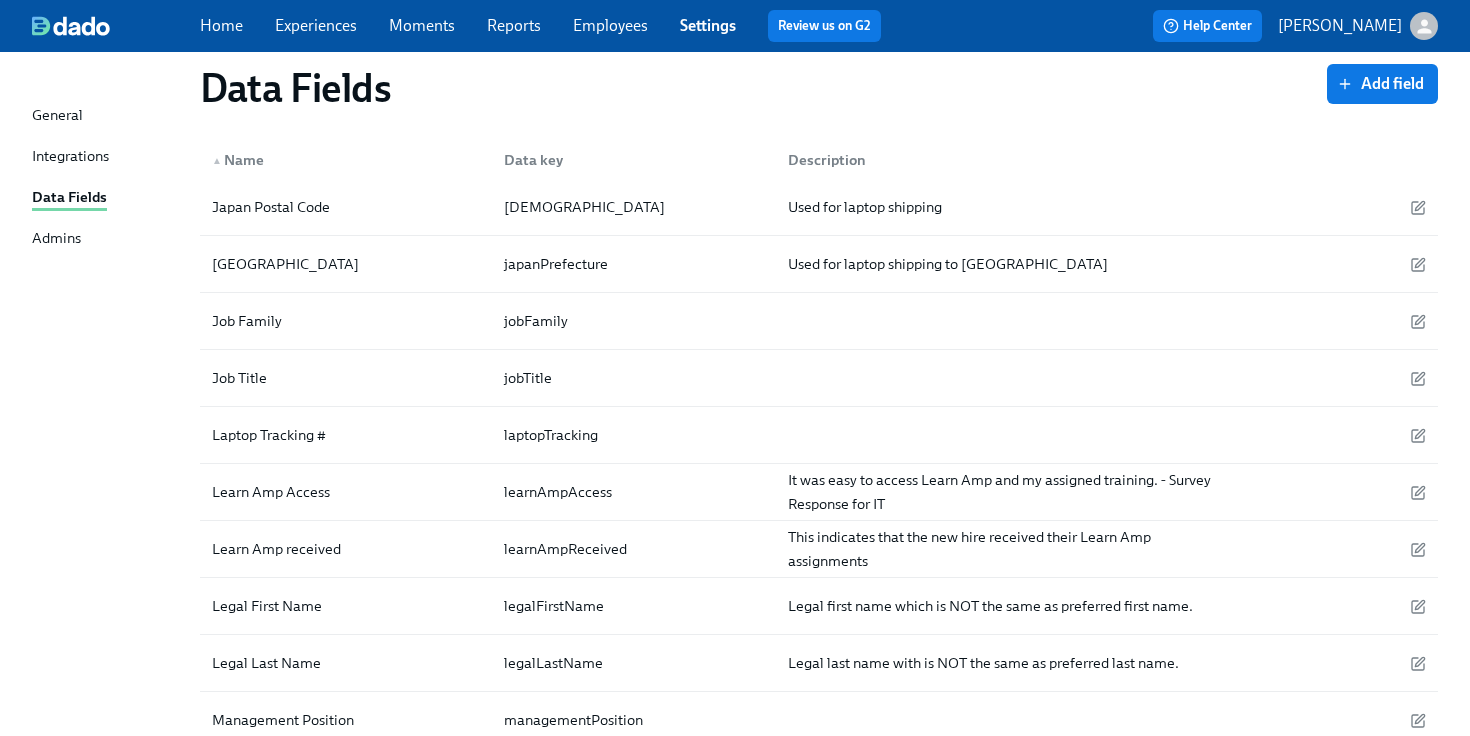scroll, scrollTop: 2340, scrollLeft: 0, axis: vertical 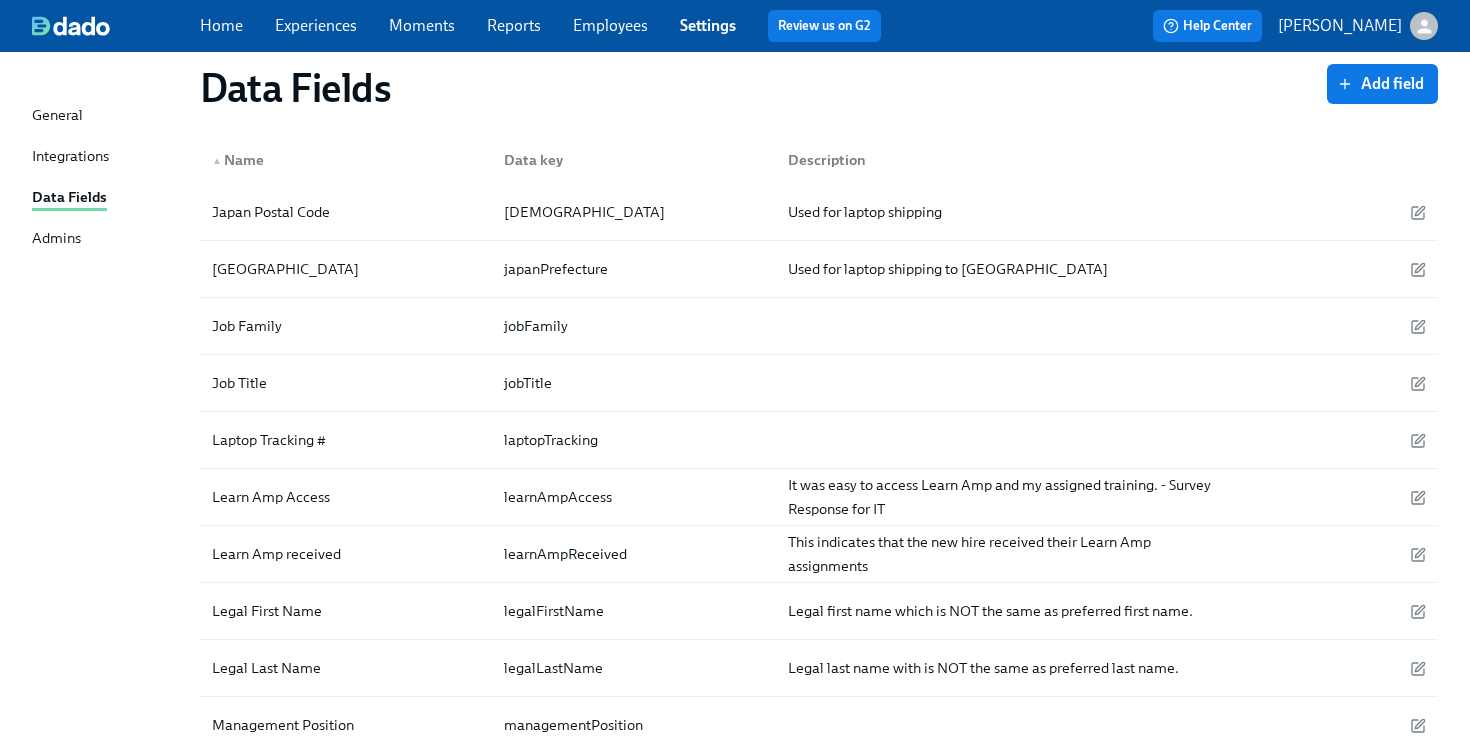 click on "Data Fields Add field" at bounding box center [819, 88] 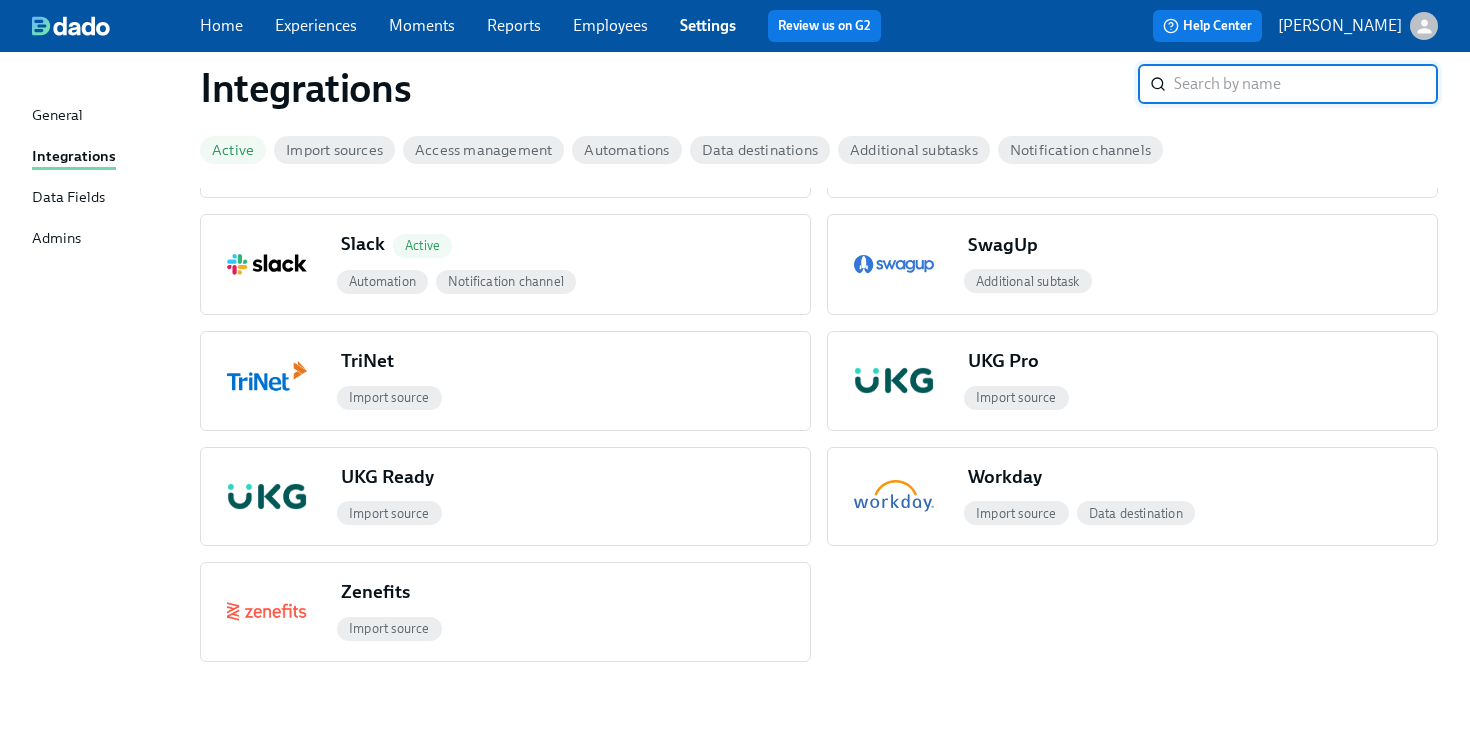 scroll, scrollTop: 0, scrollLeft: 0, axis: both 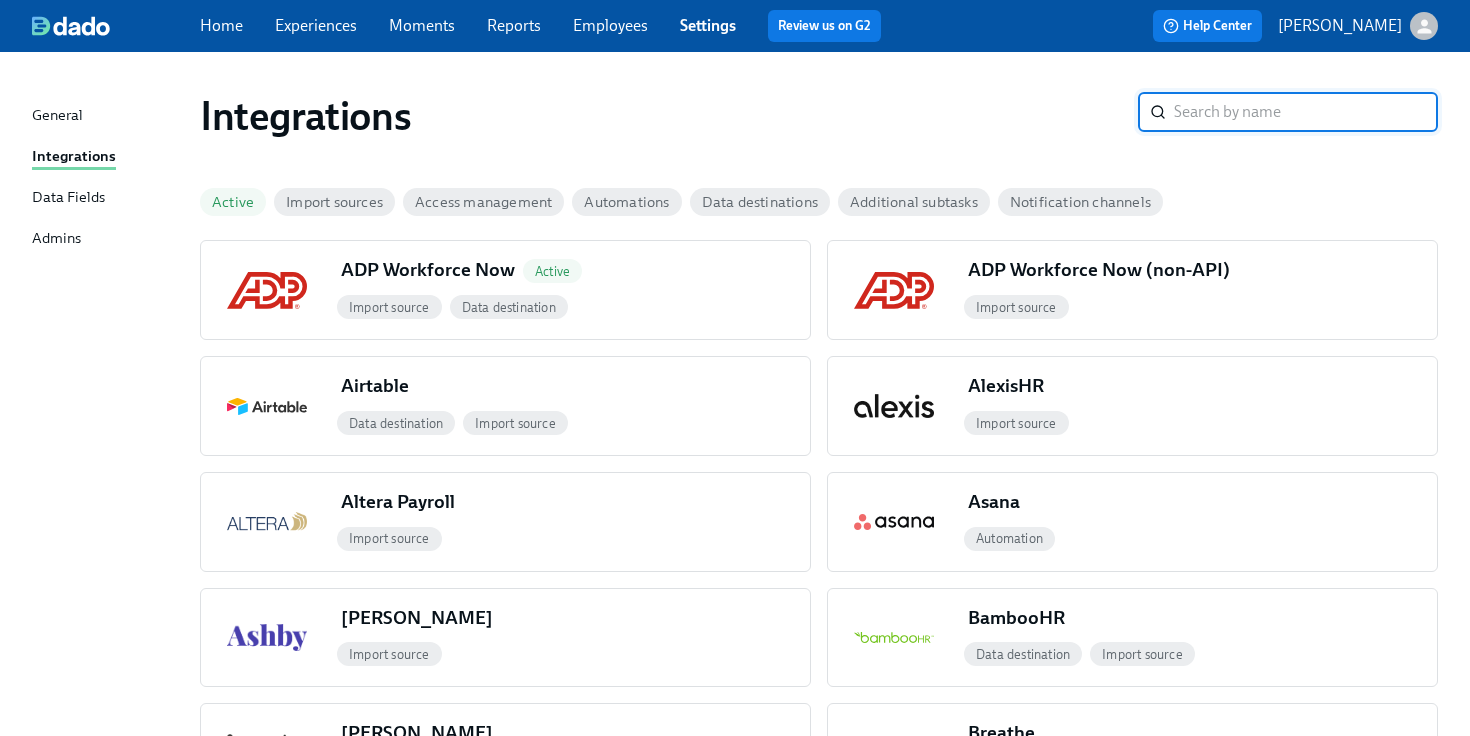 click on "Import sources" at bounding box center (334, 202) 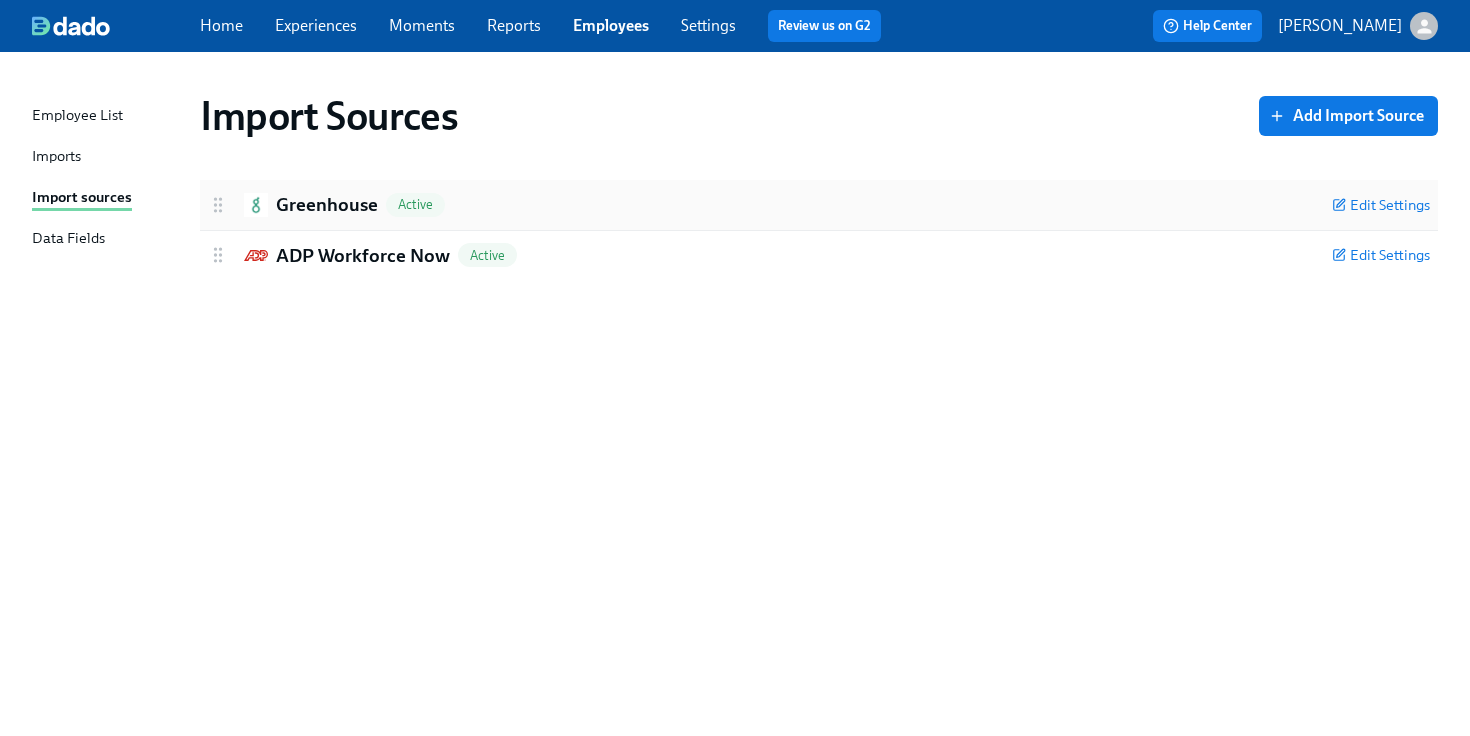 click on "Greenhouse" at bounding box center [327, 205] 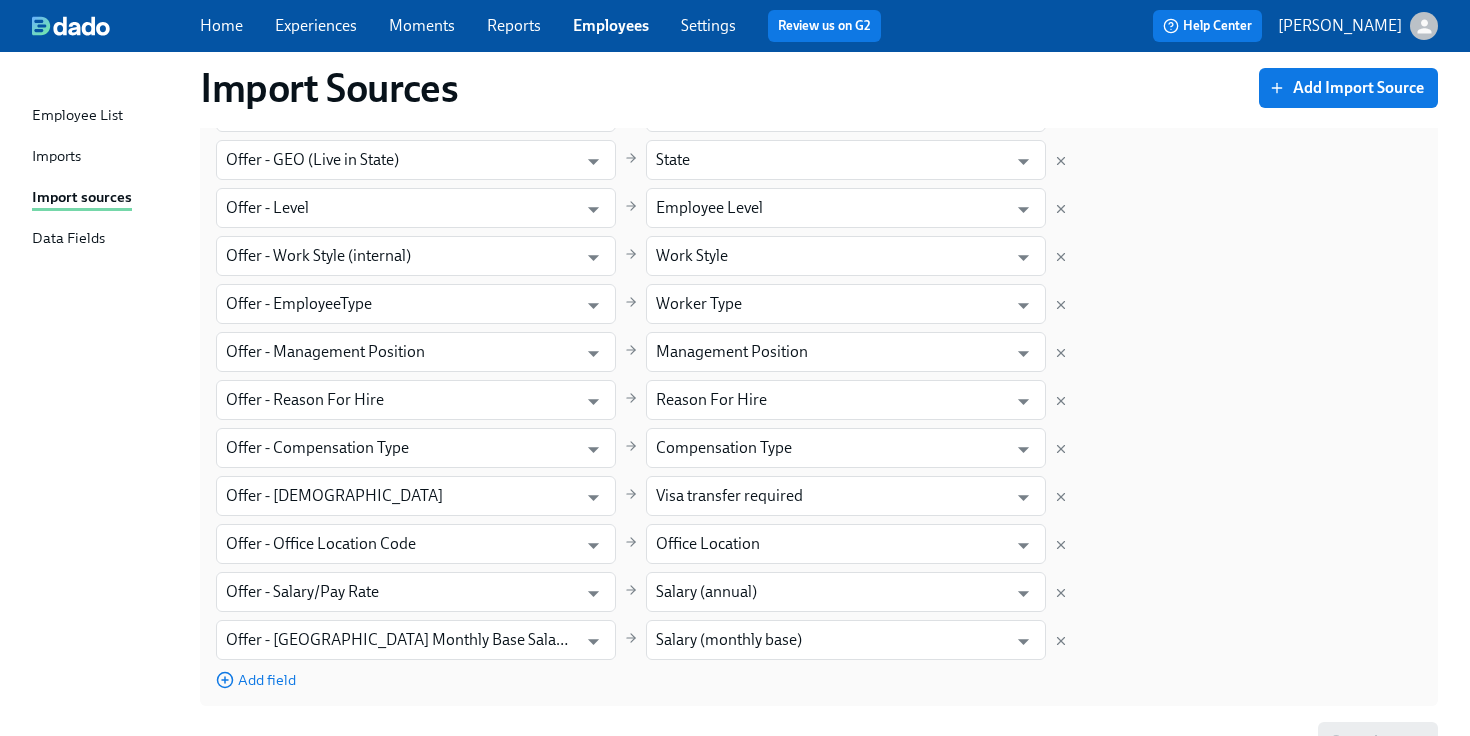 scroll, scrollTop: 839, scrollLeft: 0, axis: vertical 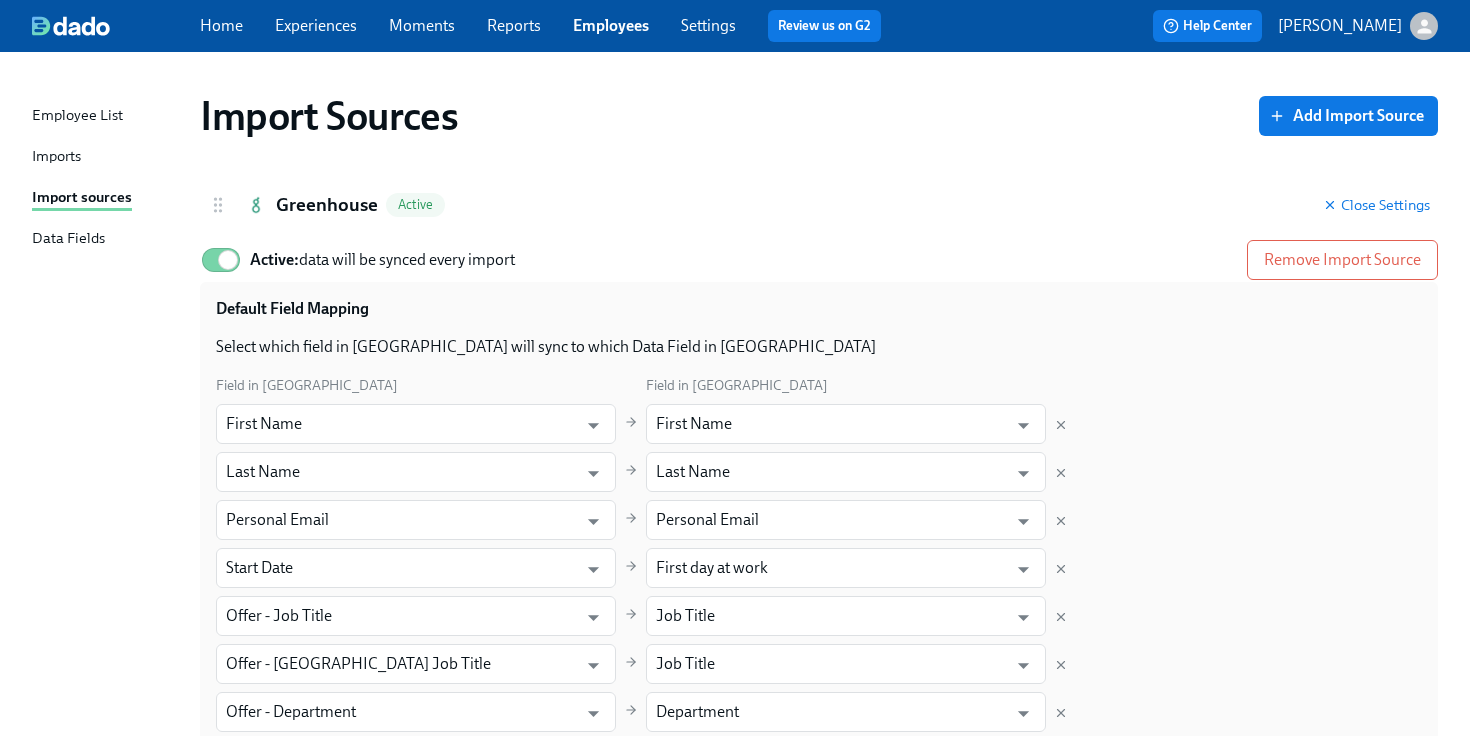 click on "Experiences" at bounding box center (316, 25) 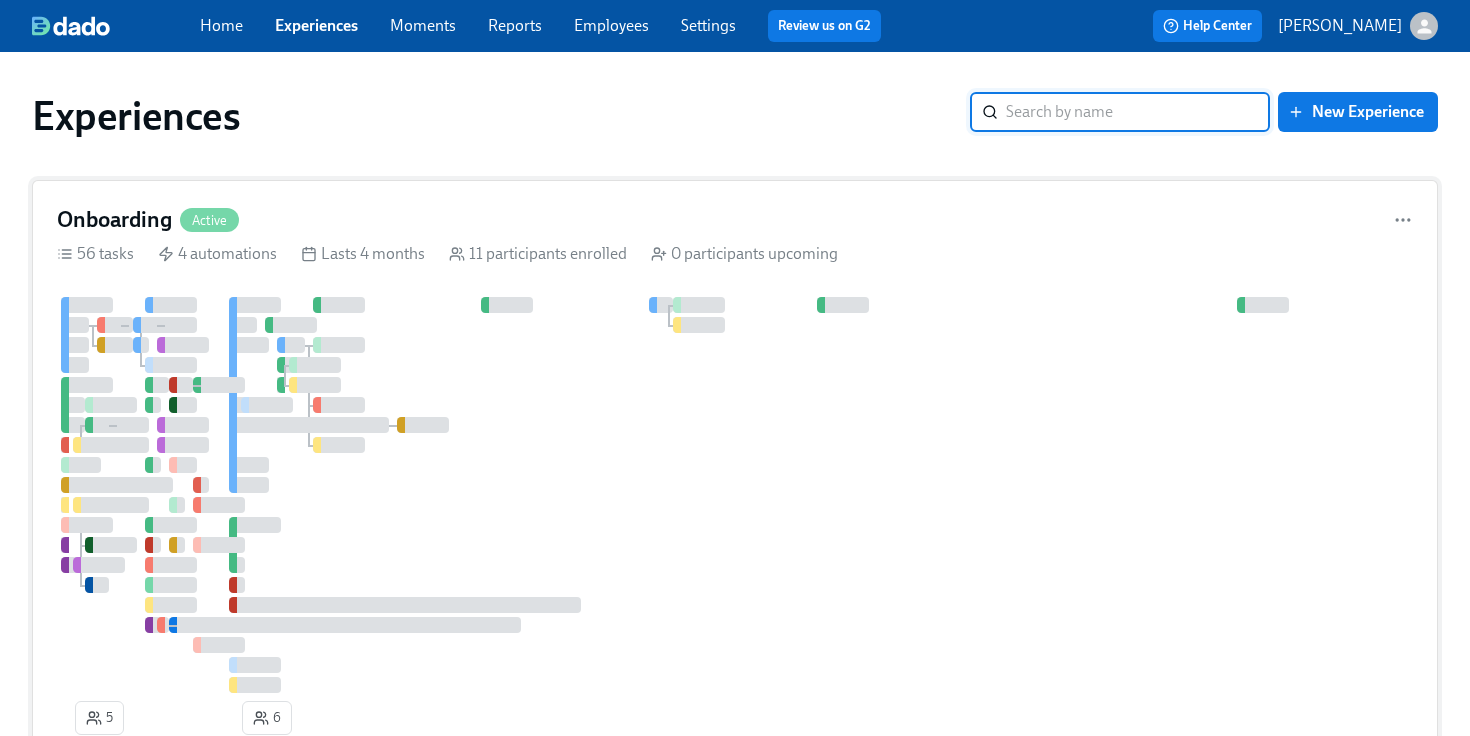 click at bounding box center (813, 495) 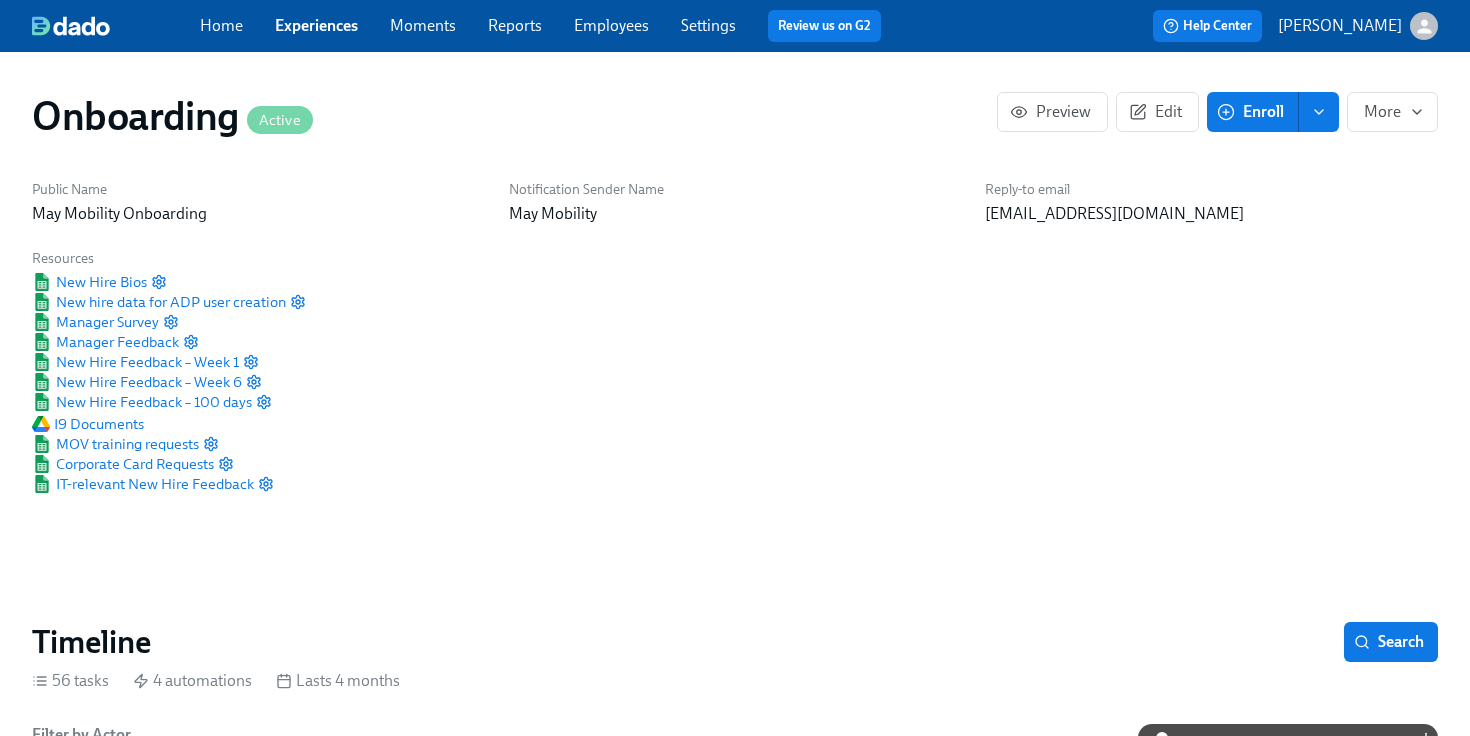 scroll, scrollTop: 0, scrollLeft: 3370, axis: horizontal 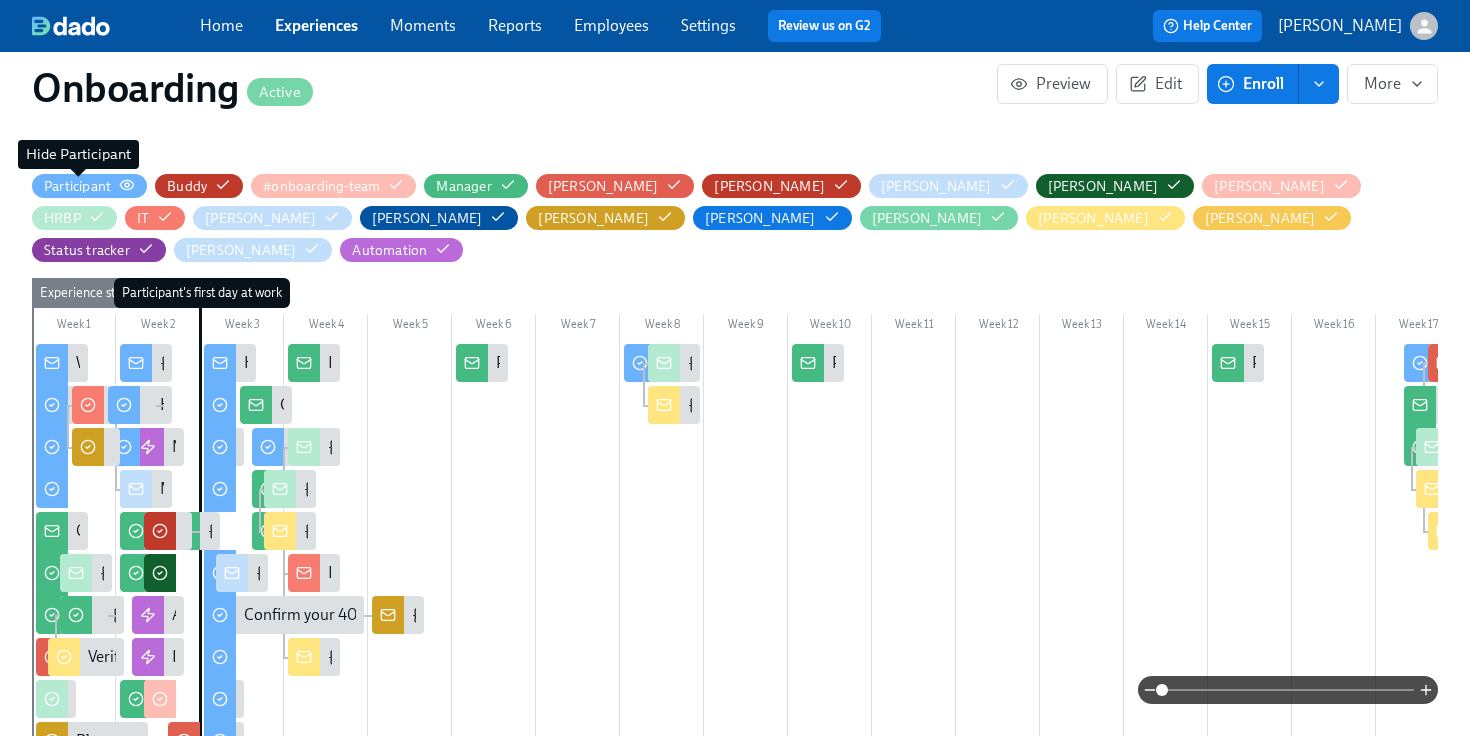 click on "Participant" at bounding box center [77, 186] 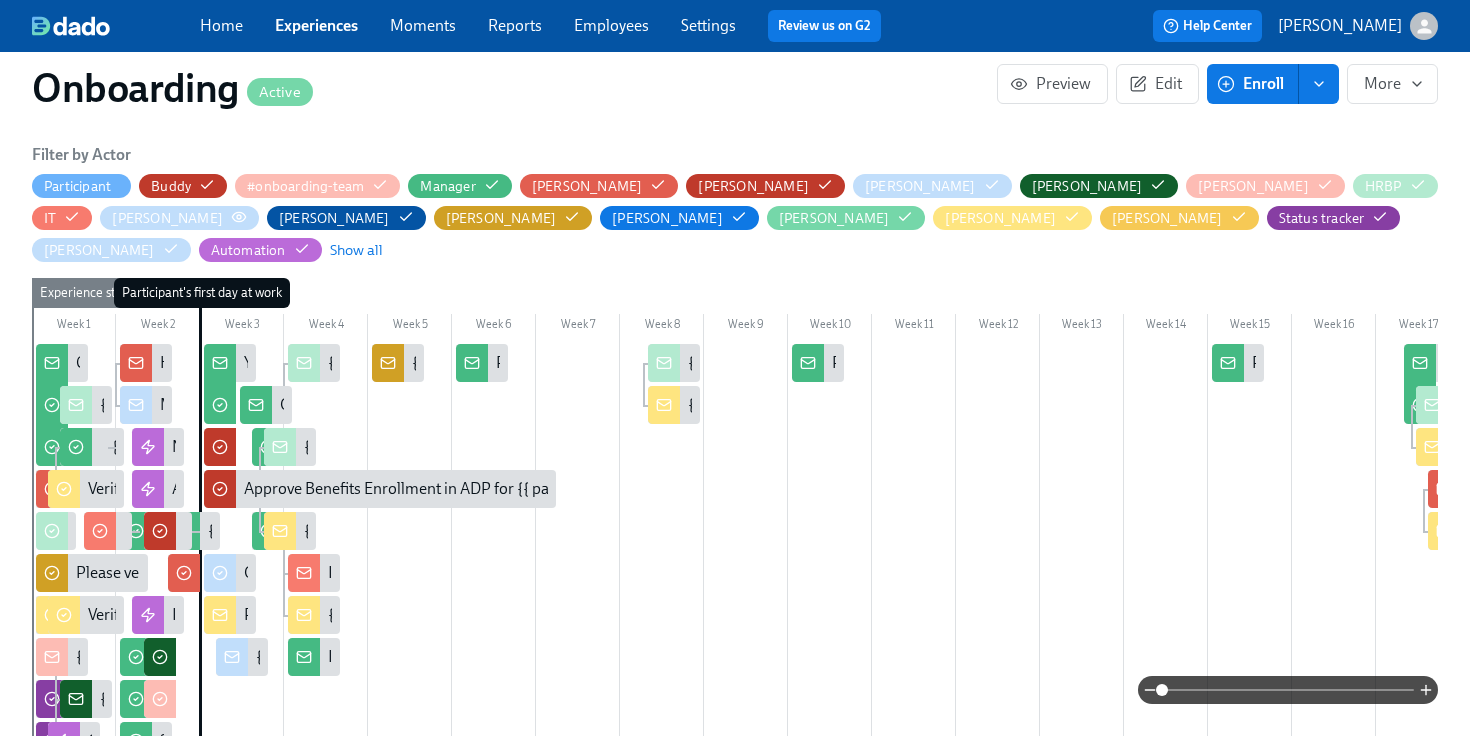 click on "[PERSON_NAME]" at bounding box center (167, 218) 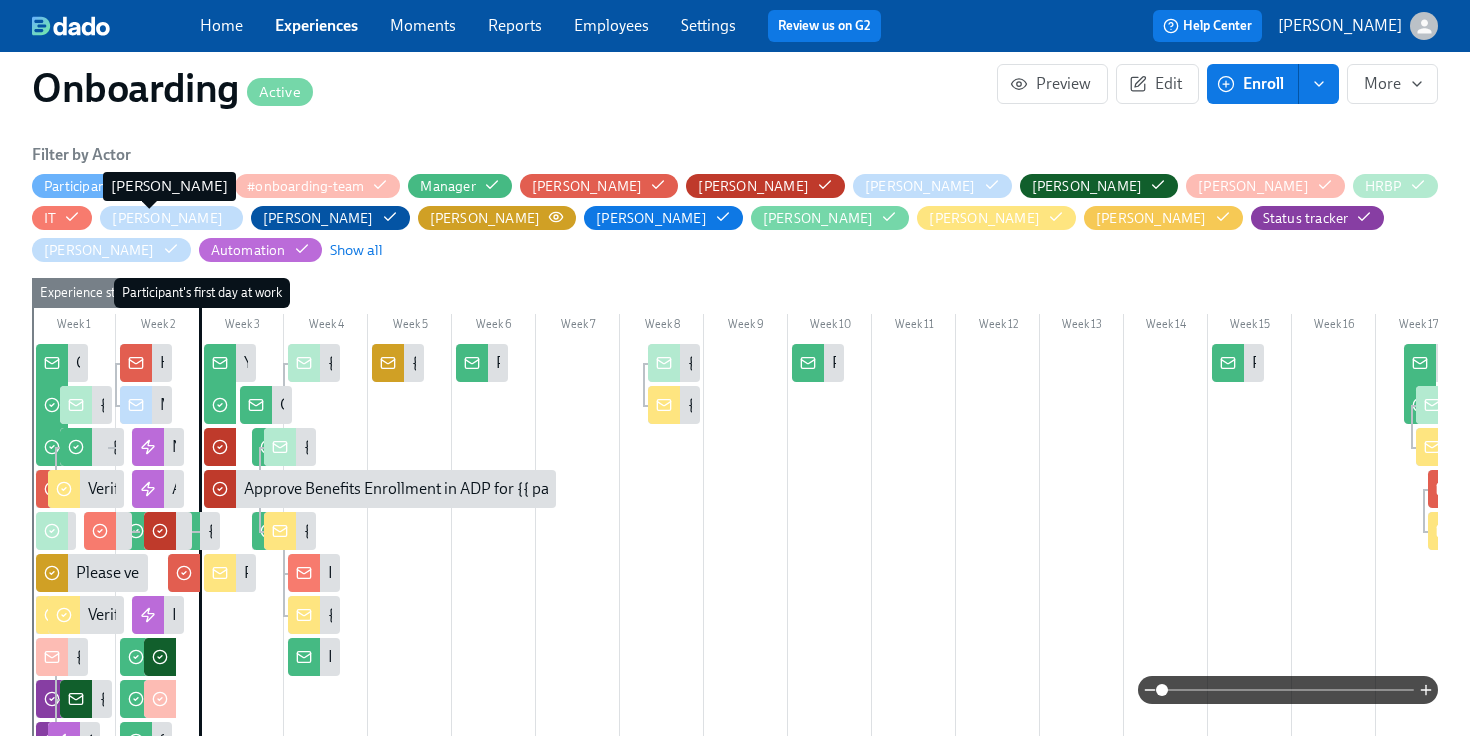 click on "[PERSON_NAME]" at bounding box center [485, 218] 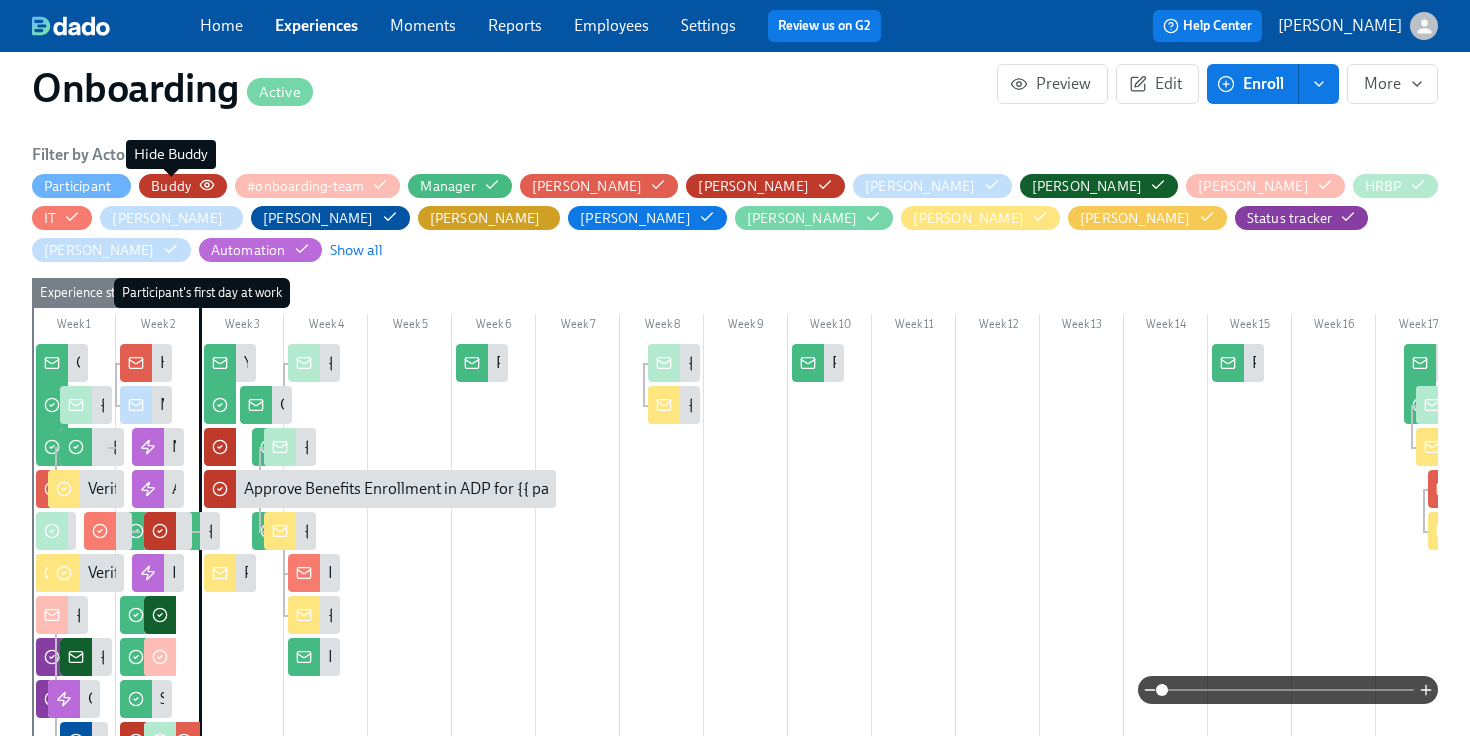 click on "Buddy" at bounding box center (171, 186) 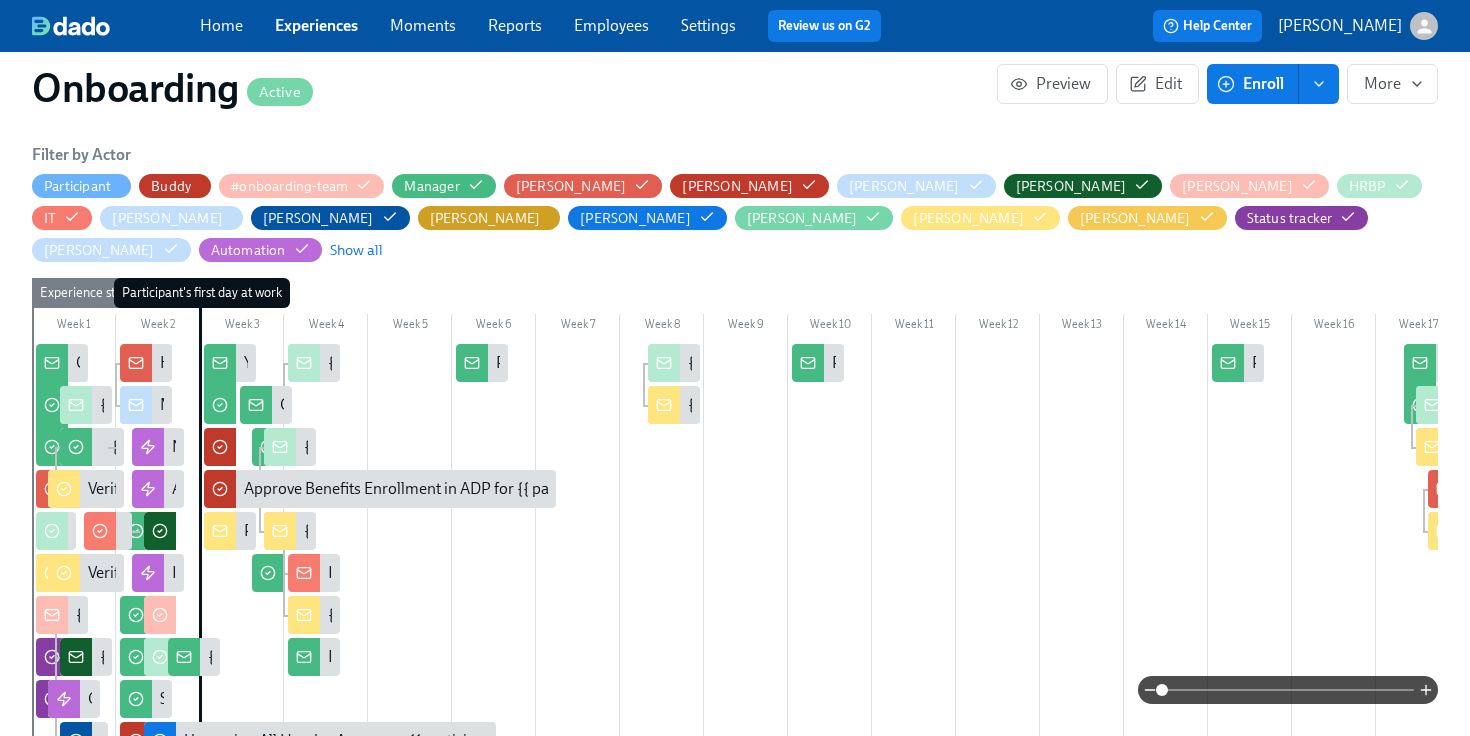 click on "[PERSON_NAME]" at bounding box center [330, 218] 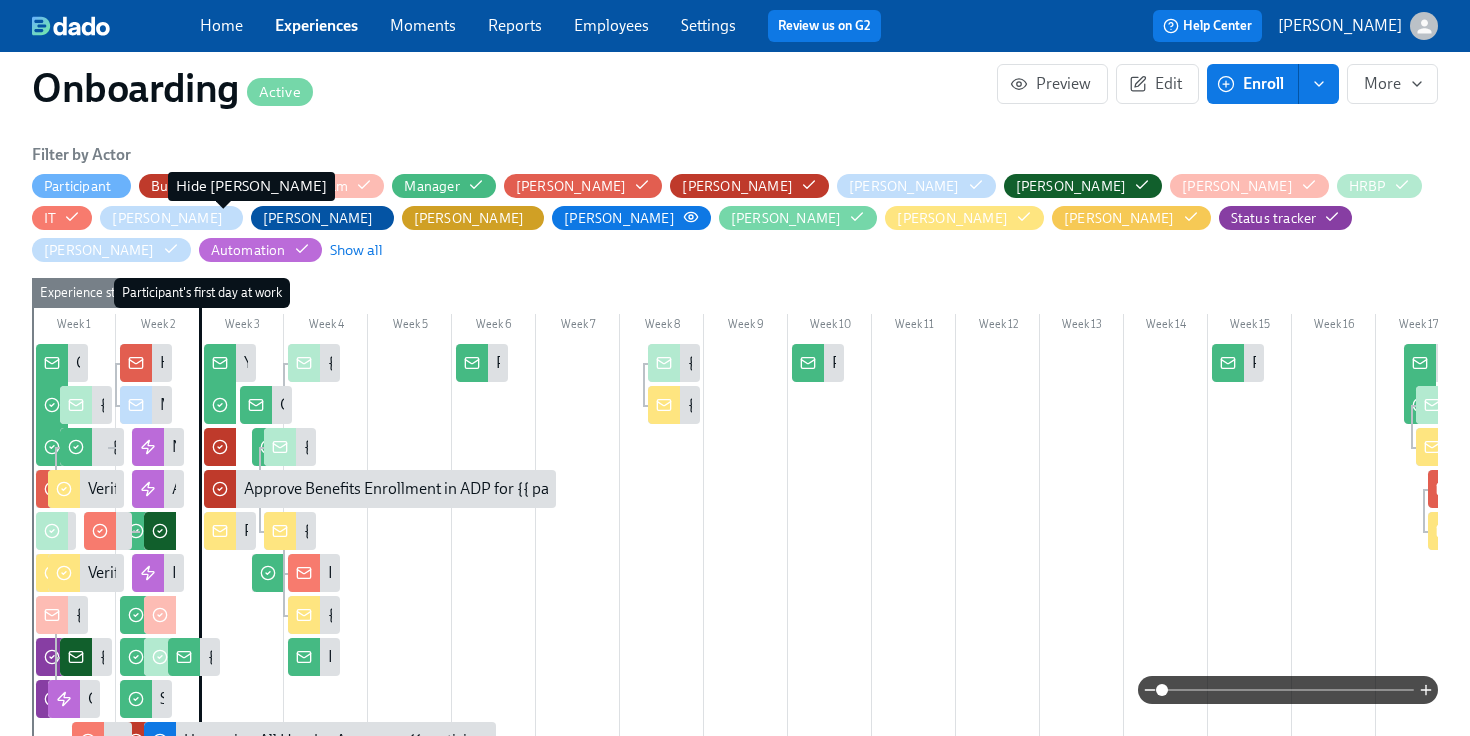 click on "[PERSON_NAME]" at bounding box center [619, 218] 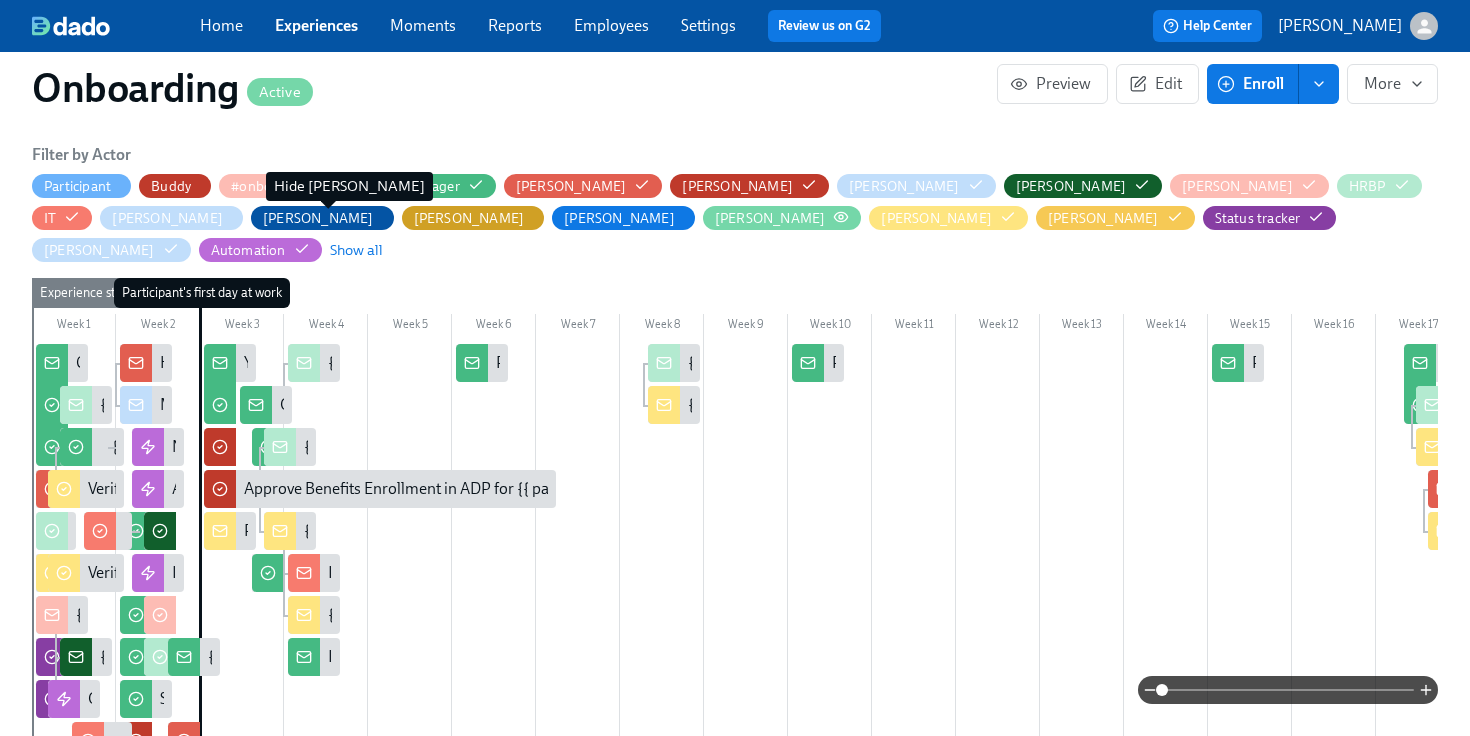 click on "[PERSON_NAME]" at bounding box center [770, 218] 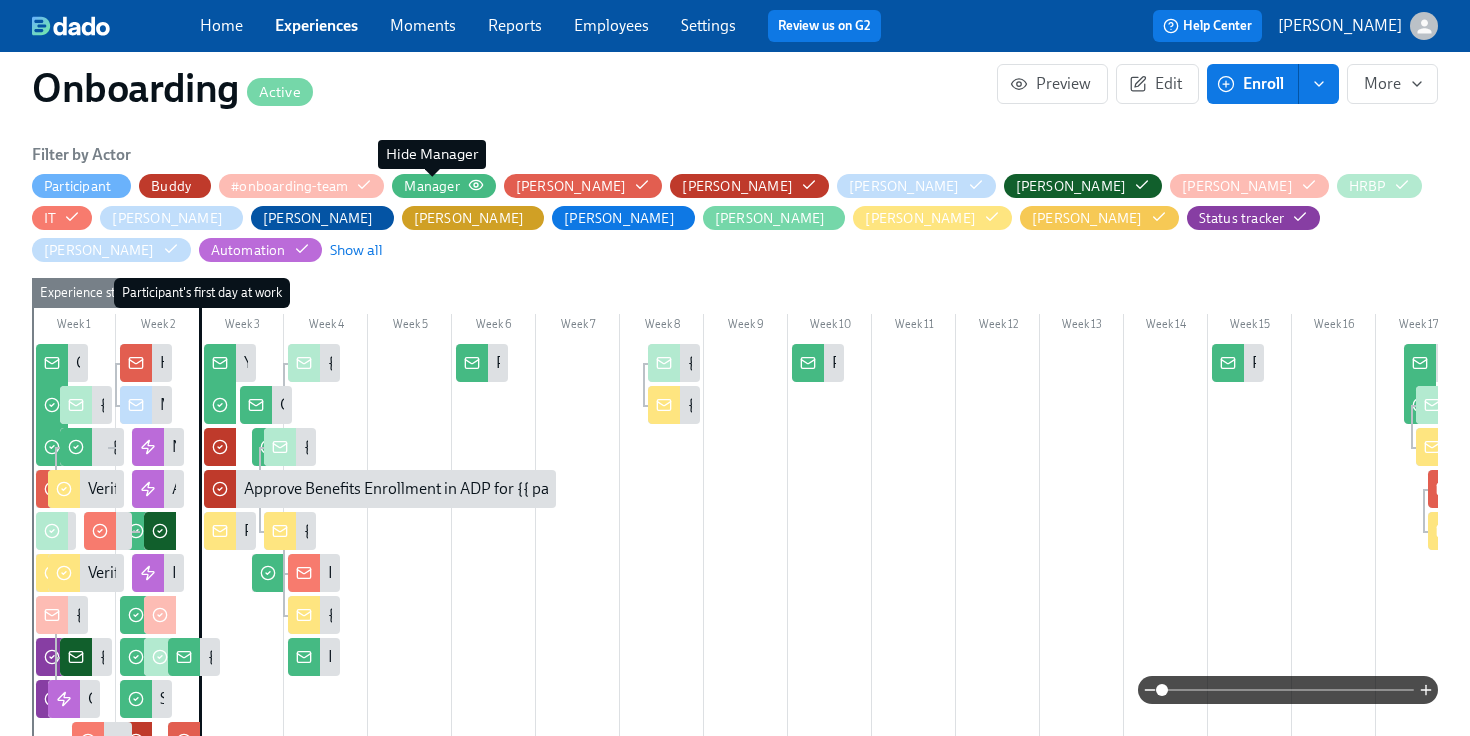 click on "Manager" at bounding box center (431, 186) 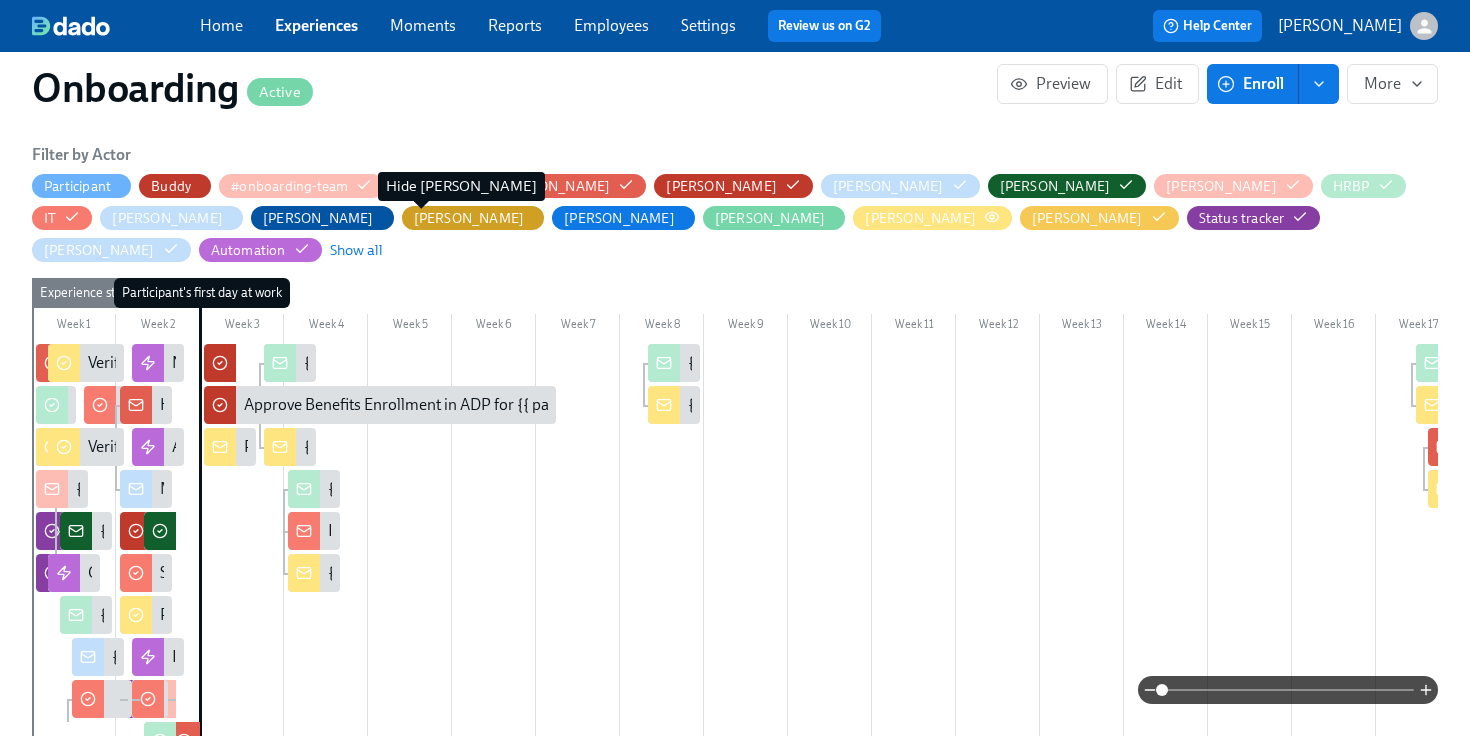 click on "[PERSON_NAME]" at bounding box center (920, 218) 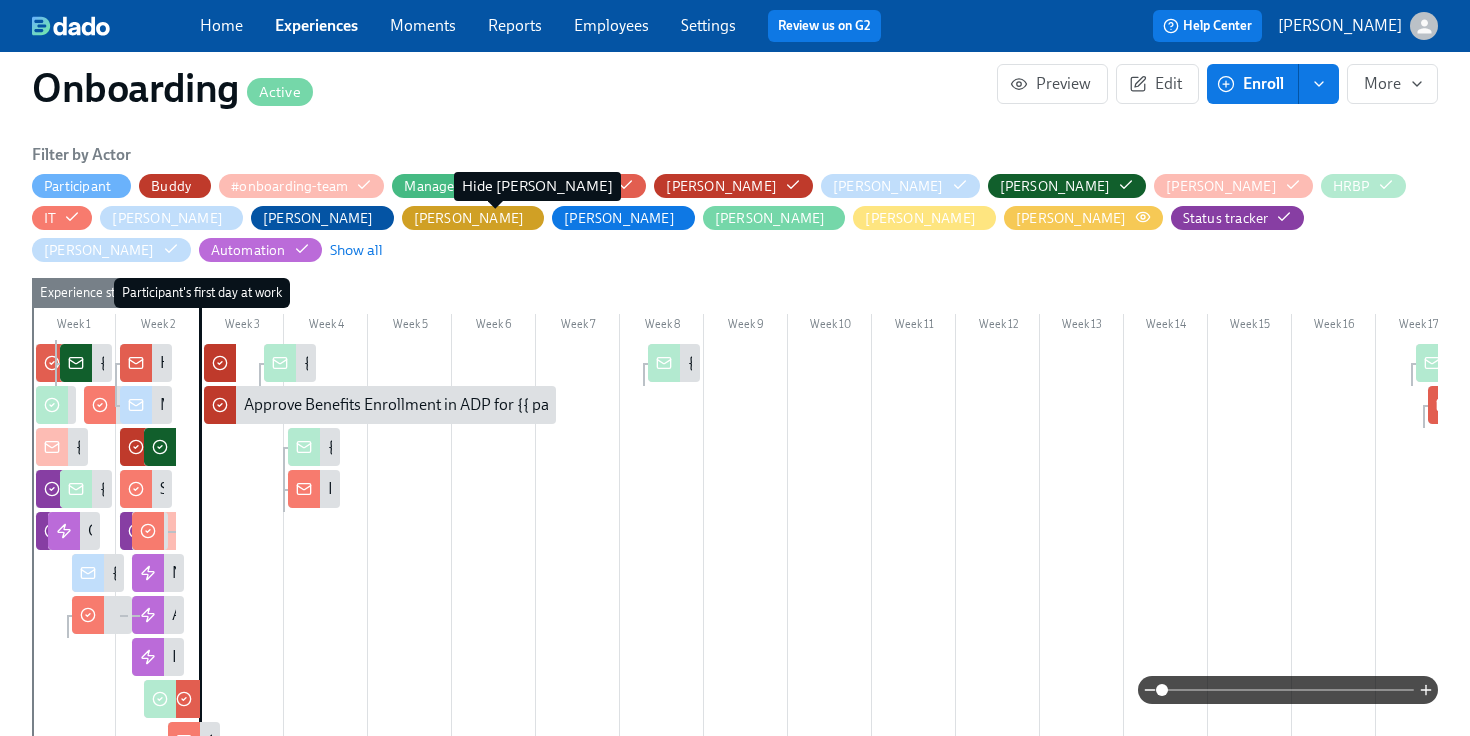 click on "[PERSON_NAME]" at bounding box center (1071, 218) 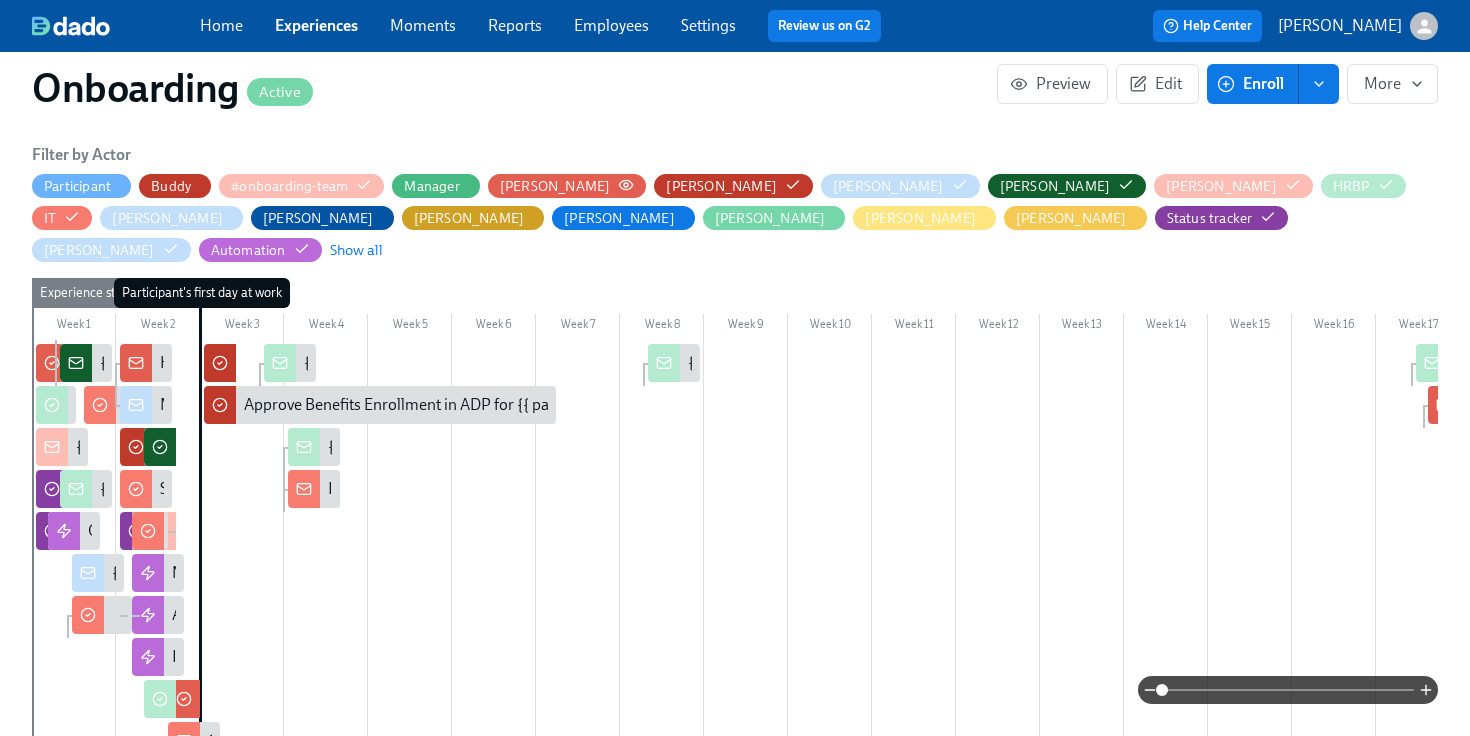 click on "[PERSON_NAME]" at bounding box center [555, 186] 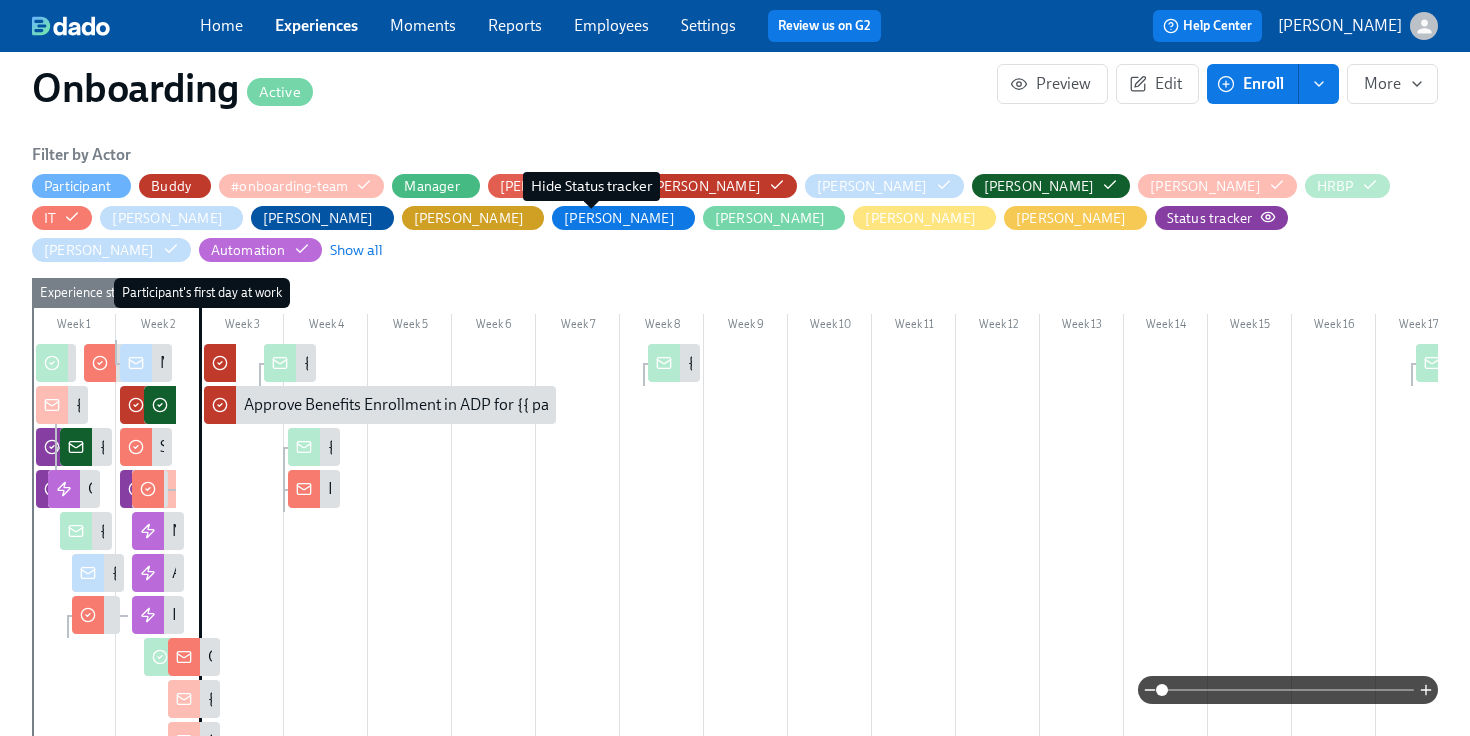click on "Status tracker" at bounding box center (1210, 218) 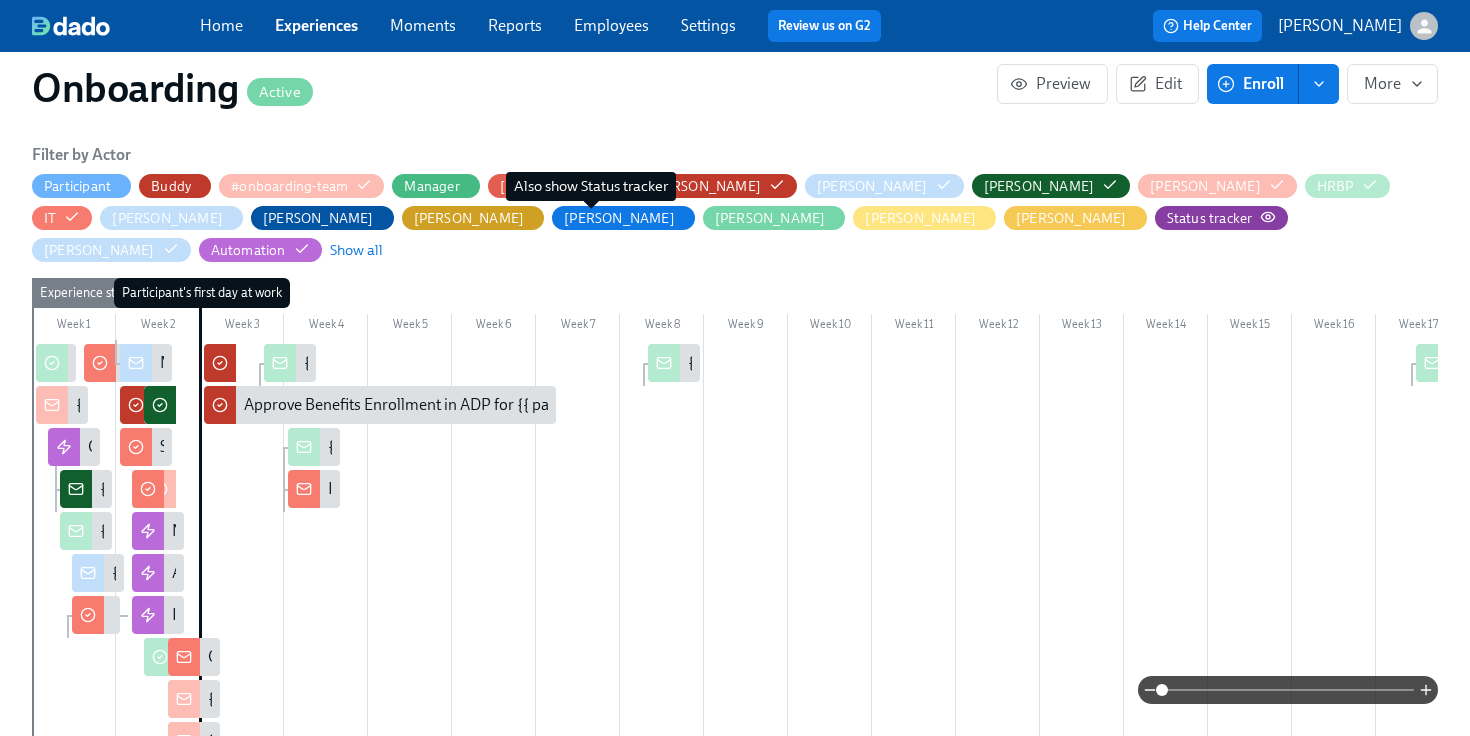 click on "Status tracker" at bounding box center [1210, 218] 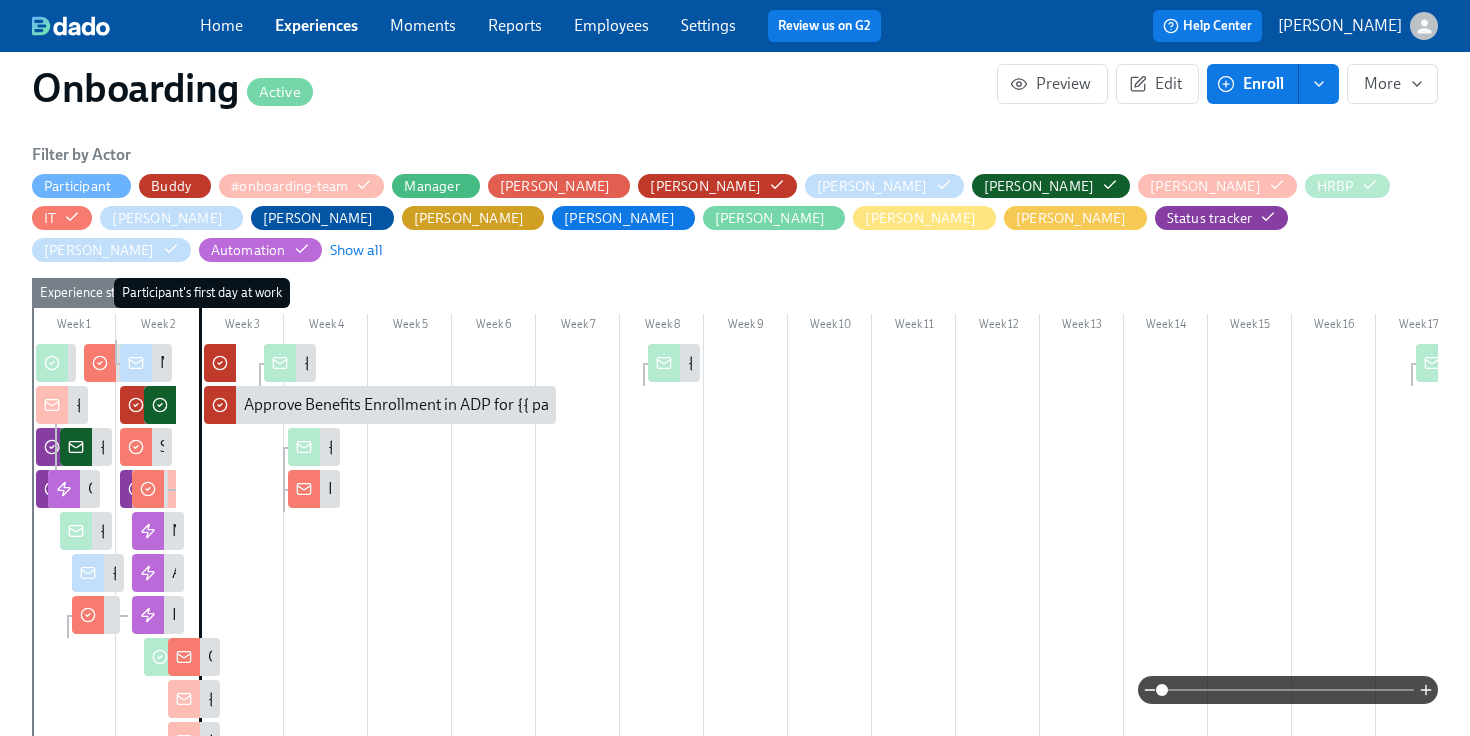 click on "[PERSON_NAME]" at bounding box center (717, 186) 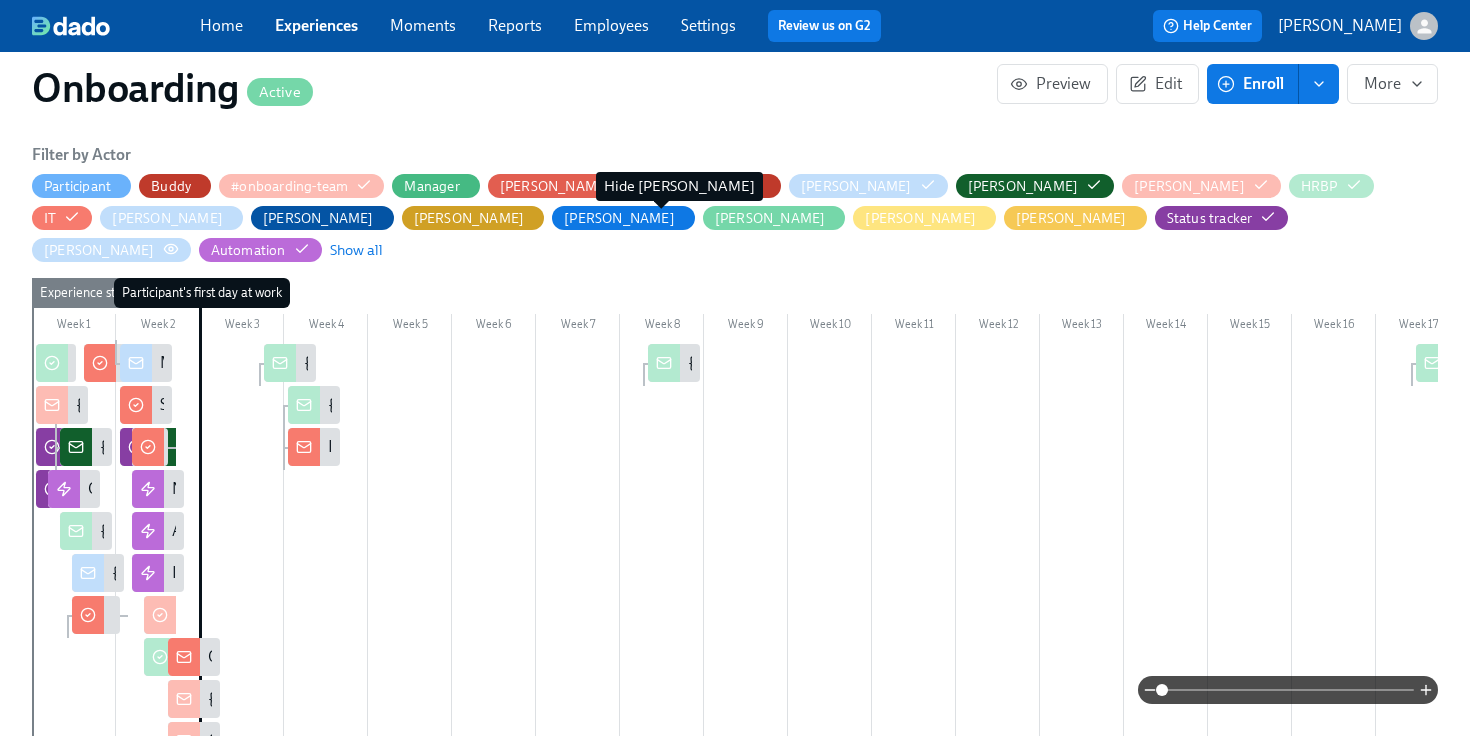 click on "[PERSON_NAME]" at bounding box center (99, 250) 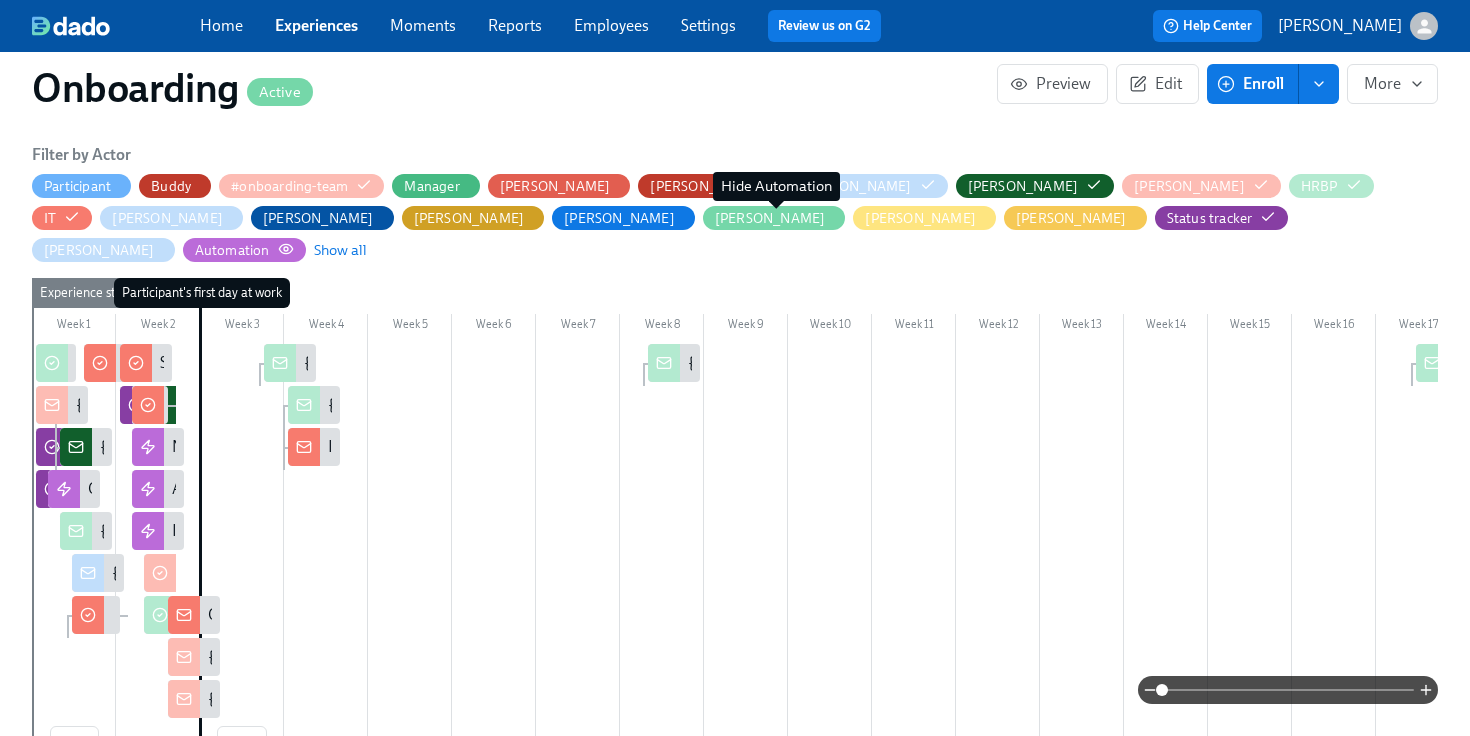 click on "Automation" at bounding box center [232, 250] 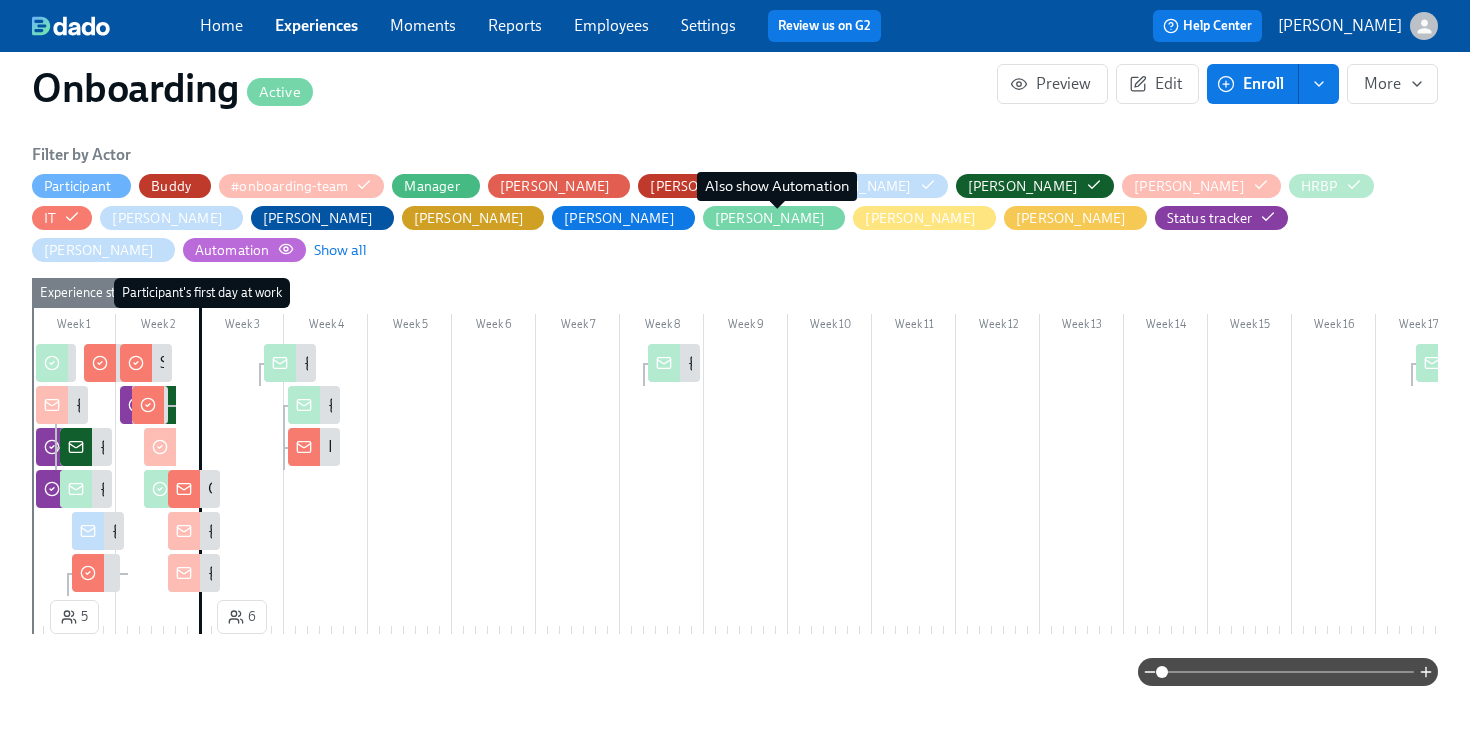click on "Automation" at bounding box center [232, 250] 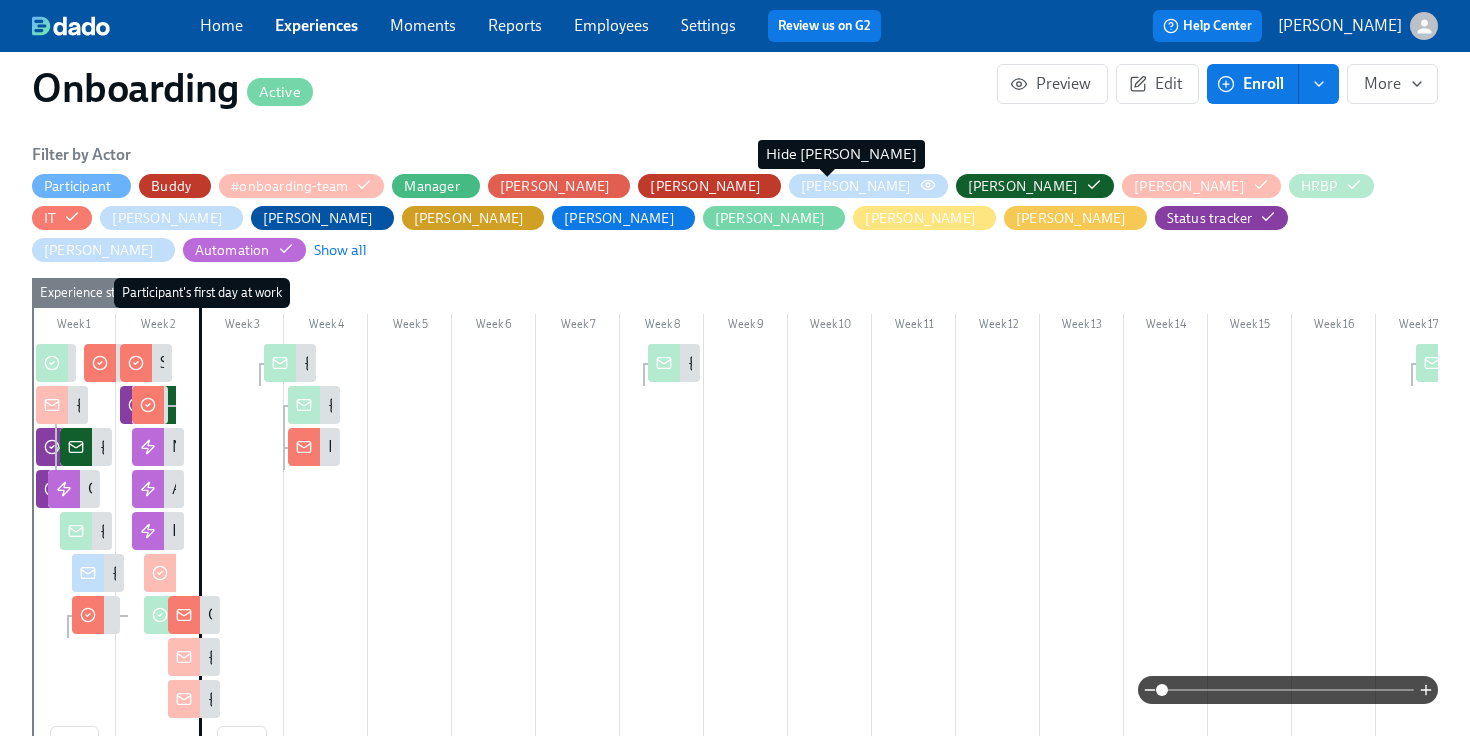 click on "[PERSON_NAME]" at bounding box center [856, 186] 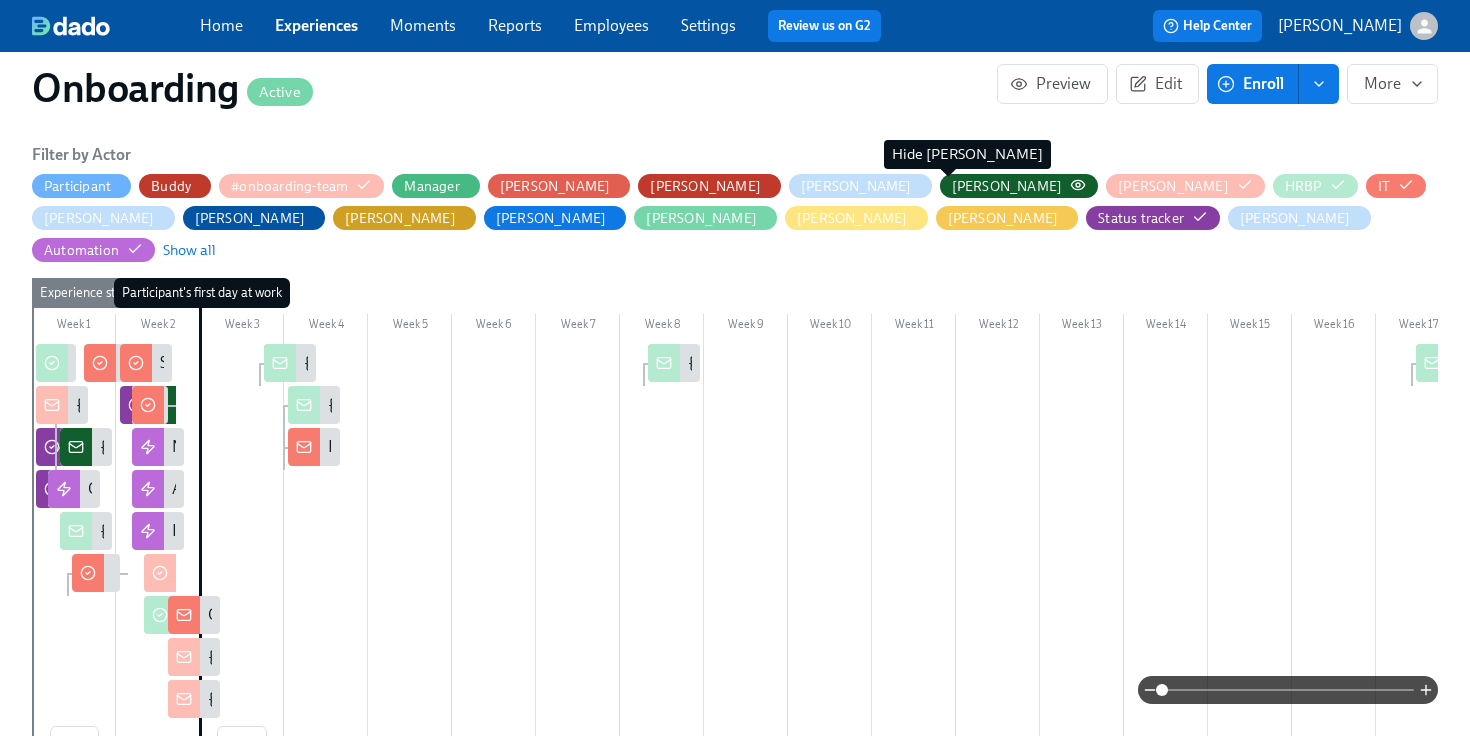 click on "[PERSON_NAME]" at bounding box center (1007, 186) 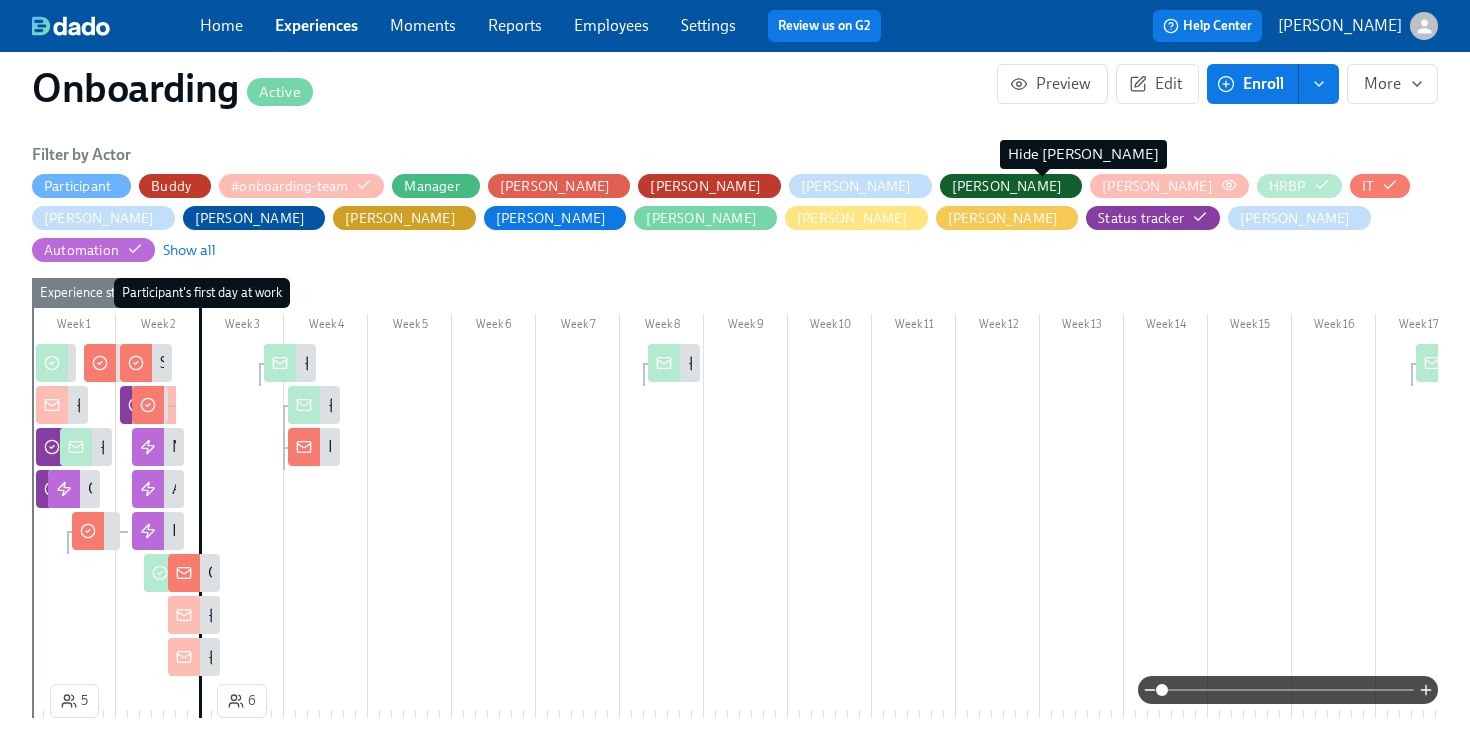 click on "[PERSON_NAME]" at bounding box center [1157, 186] 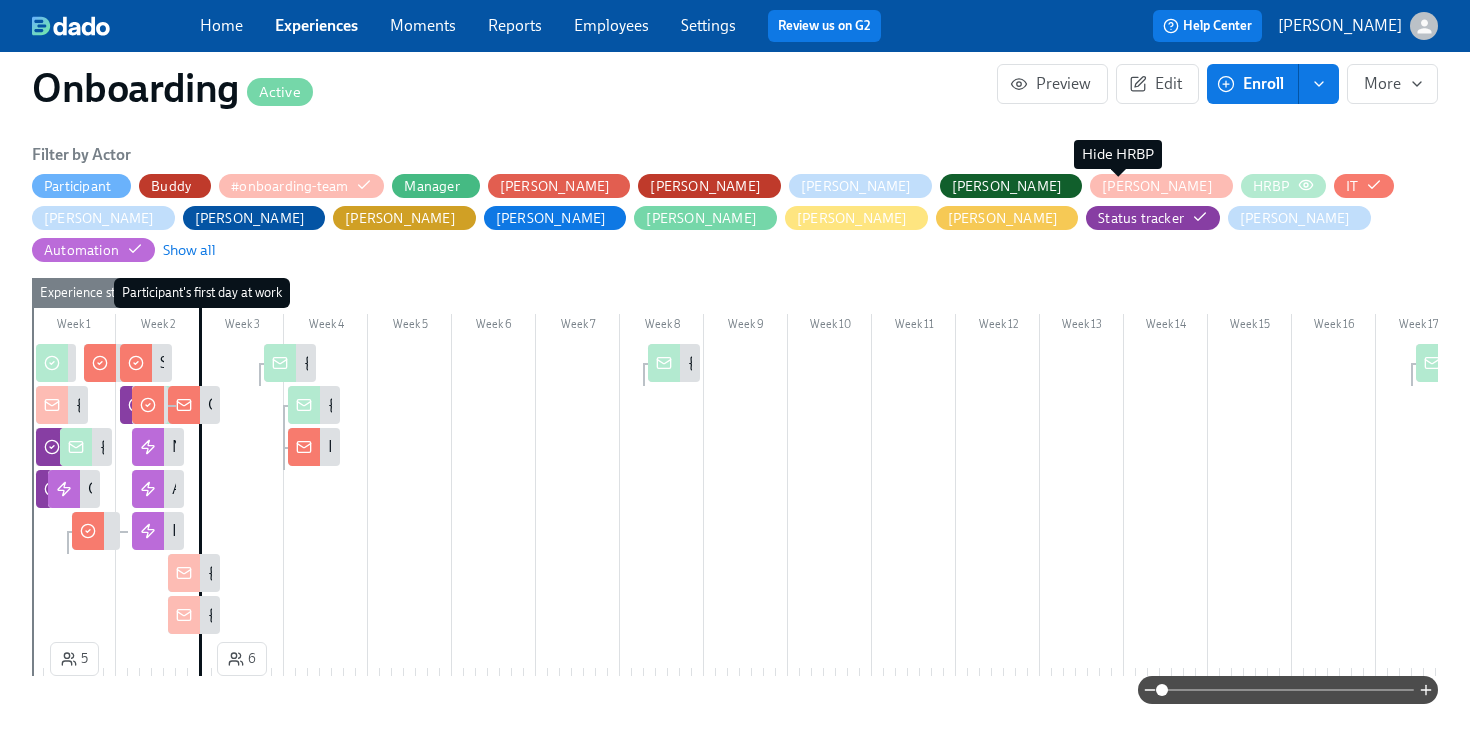 click on "HRBP" at bounding box center (1271, 186) 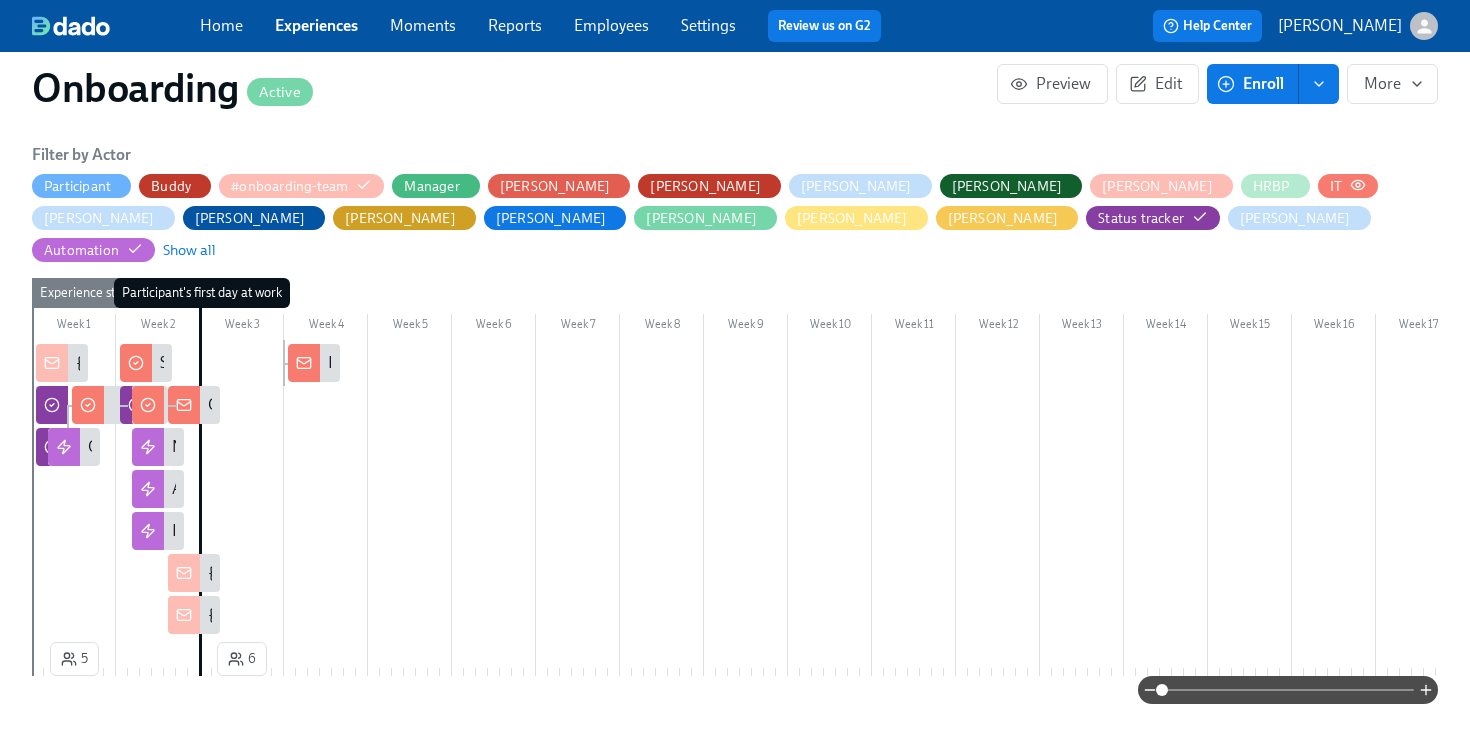 click on "IT" at bounding box center (1348, 186) 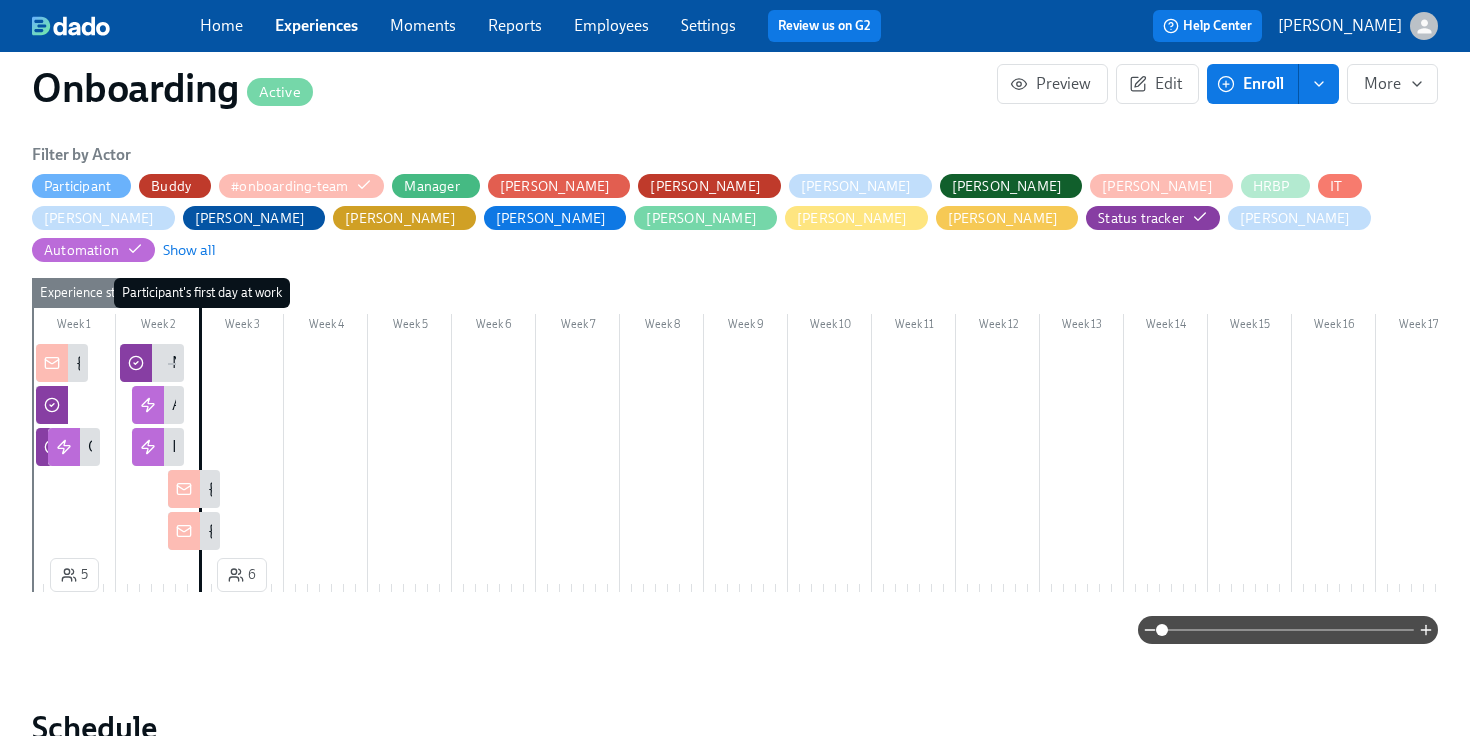 click on "{{ participant.fullName }} is joining the team on {{ participant.startDate | MMM DD YYYY }} 🎉" at bounding box center (62, 363) 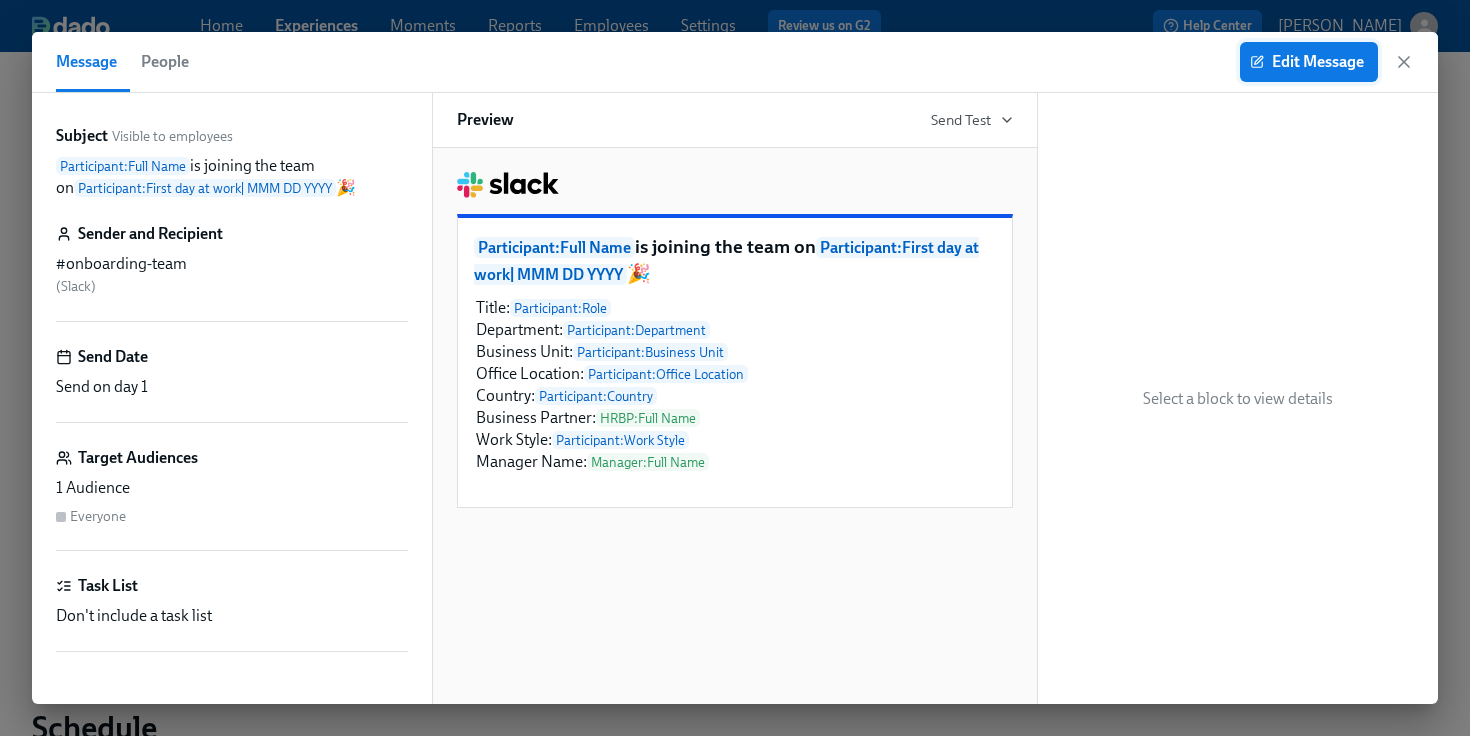 click on "Edit Message" at bounding box center (1309, 62) 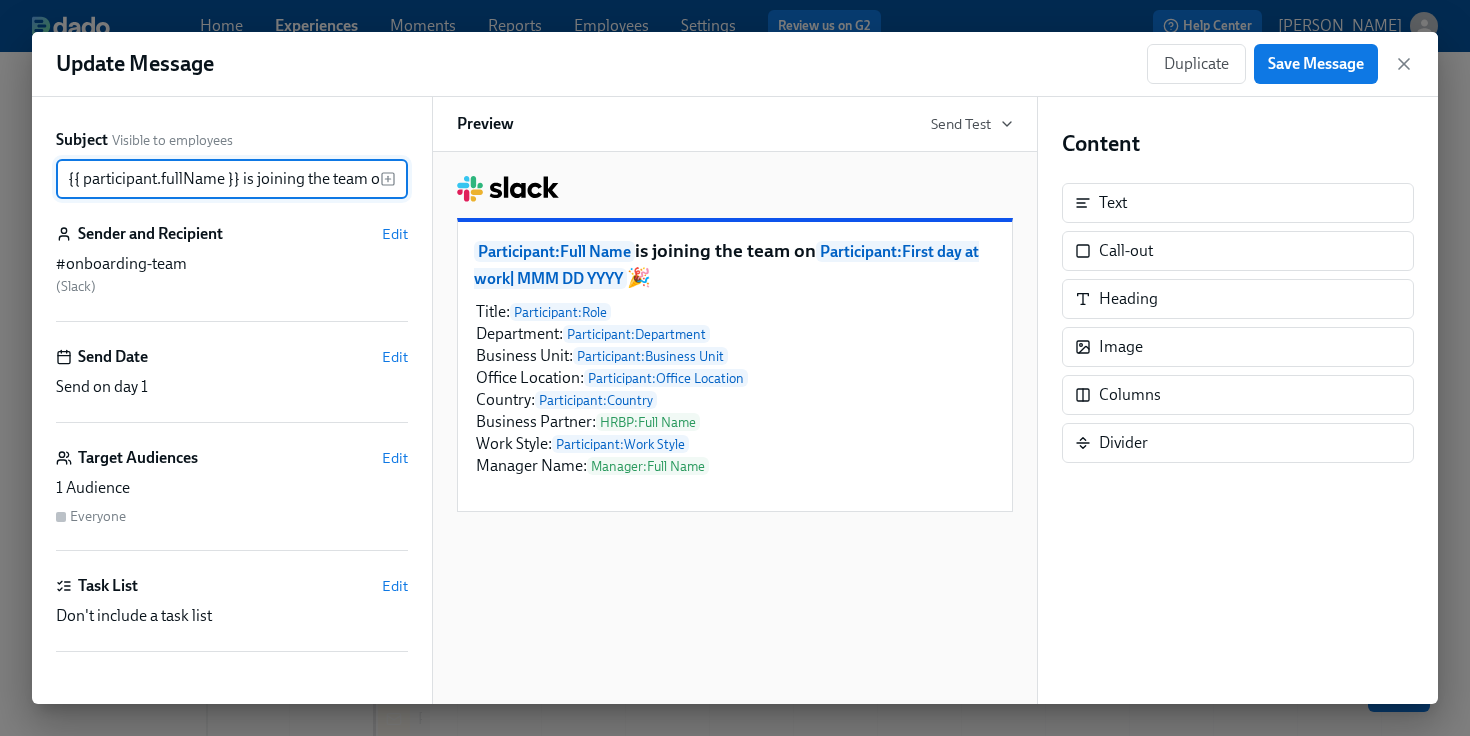 scroll, scrollTop: 0, scrollLeft: 0, axis: both 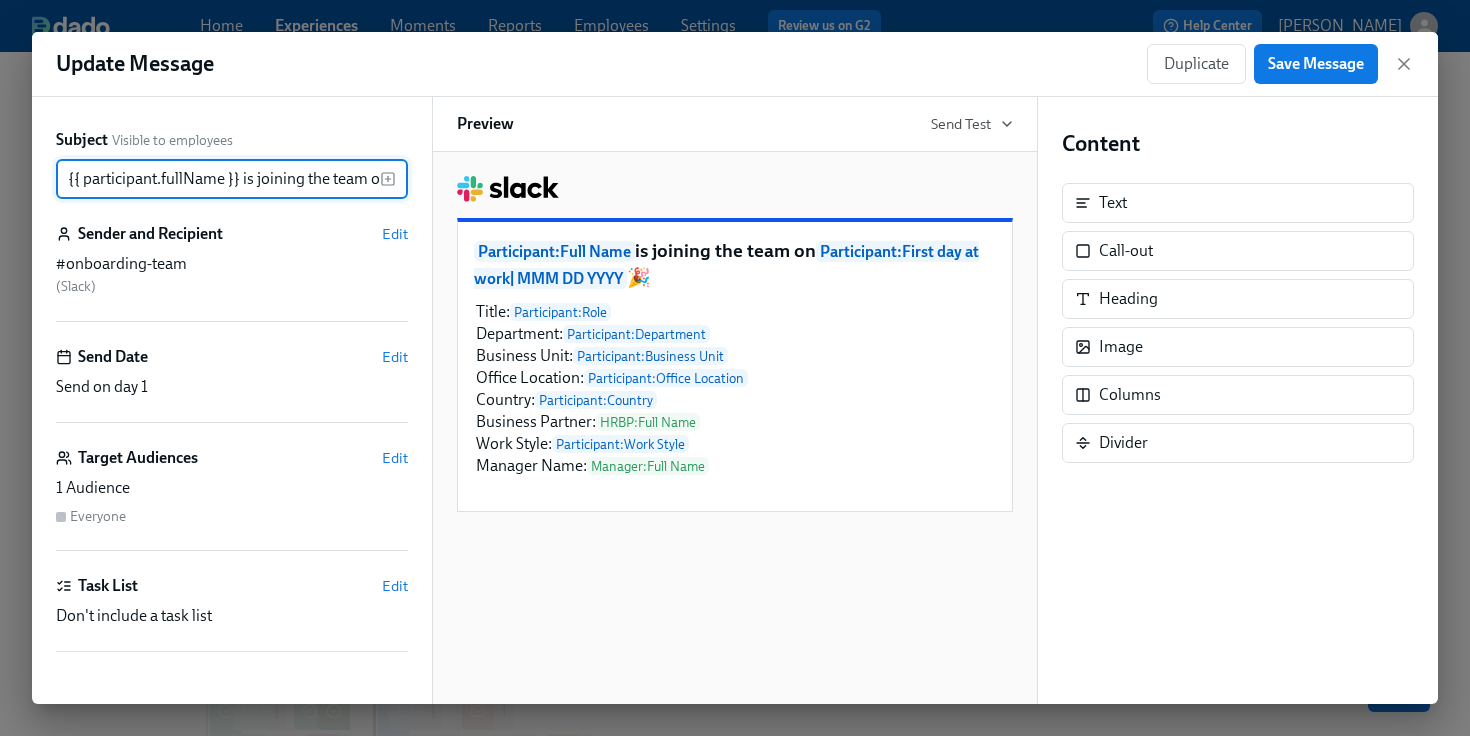 click on "Participant :  Full Name  is joining the team on  Participant :  First day at work  | MMM DD YYYY  🎉" at bounding box center [735, 264] 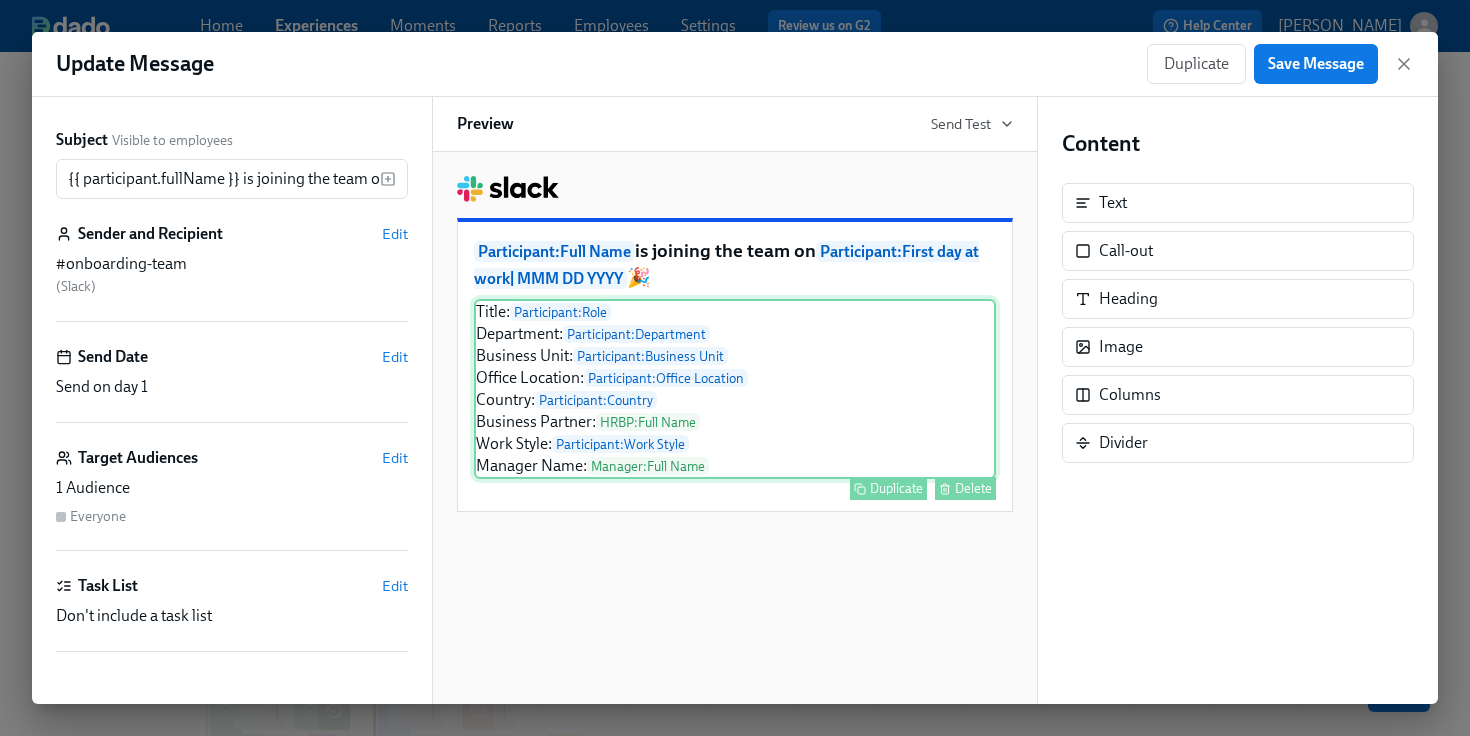 click on "Title:  Participant :  Role
Department:  Participant :  Department
Business Unit:  Participant :  Business Unit
Office Location:  Participant :  Office Location
Country:  Participant :  Country
Business Partner:  HRBP :  Full Name
Work Style:  Participant :  Work Style
Manager Name:  Manager :  Full Name   Duplicate   Delete" at bounding box center [735, 389] 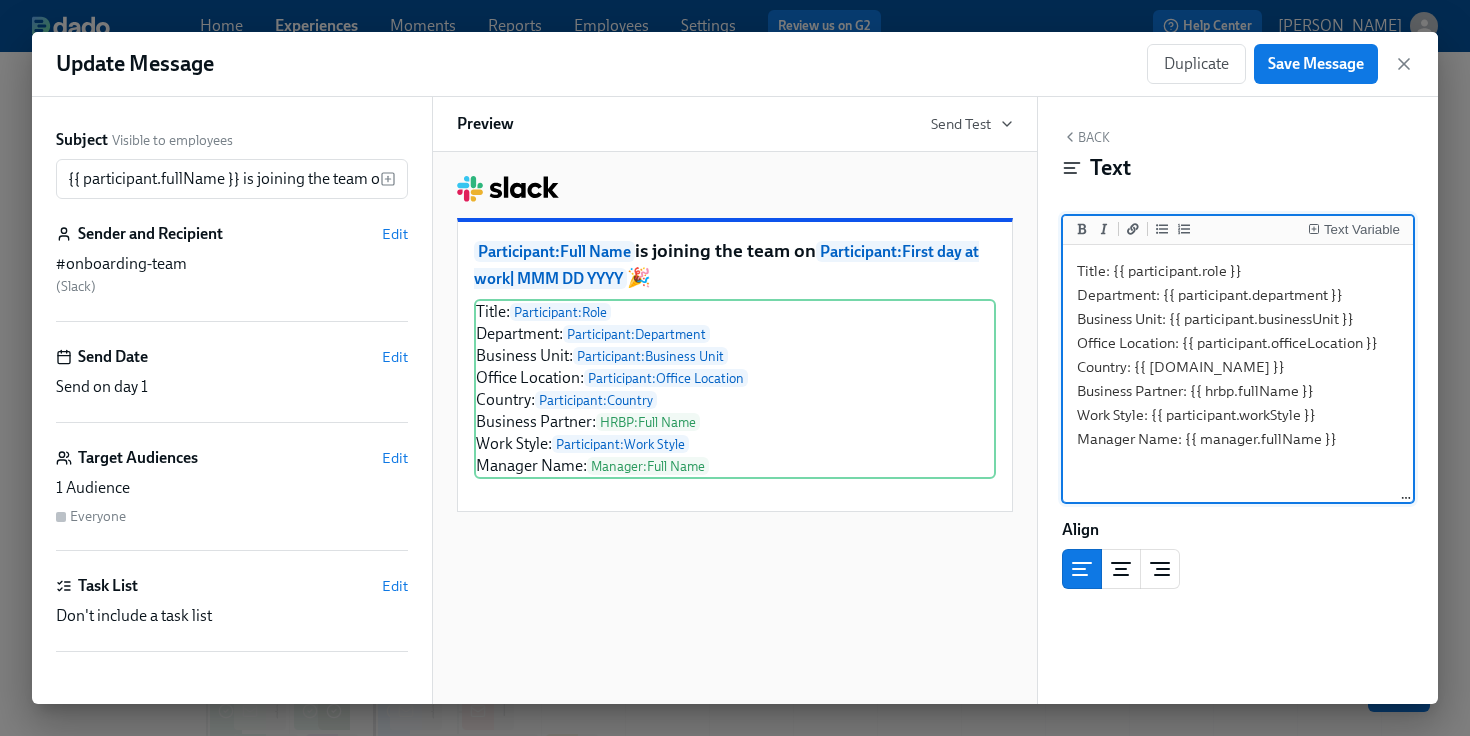 drag, startPoint x: 1250, startPoint y: 278, endPoint x: 1112, endPoint y: 278, distance: 138 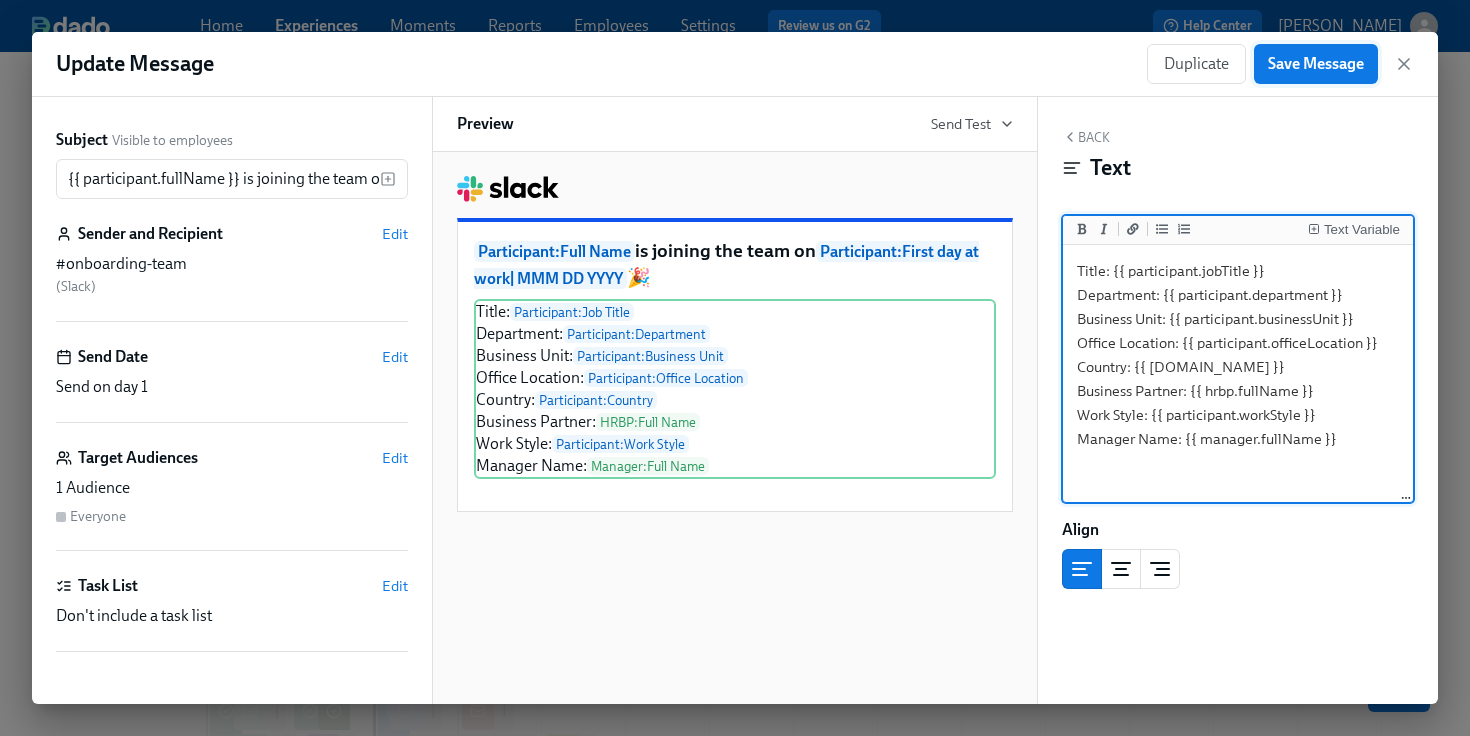 type on "Title: {{ participant.jobTitle }}
Department: {{ participant.department }}
Business Unit: {{ participant.businessUnit }}
Office Location: {{ participant.officeLocation }}
Country: {{ [DOMAIN_NAME] }}
Business Partner: {{ hrbp.fullName }}
Work Style: {{ participant.workStyle }}
Manager Name: {{ manager.fullName }}" 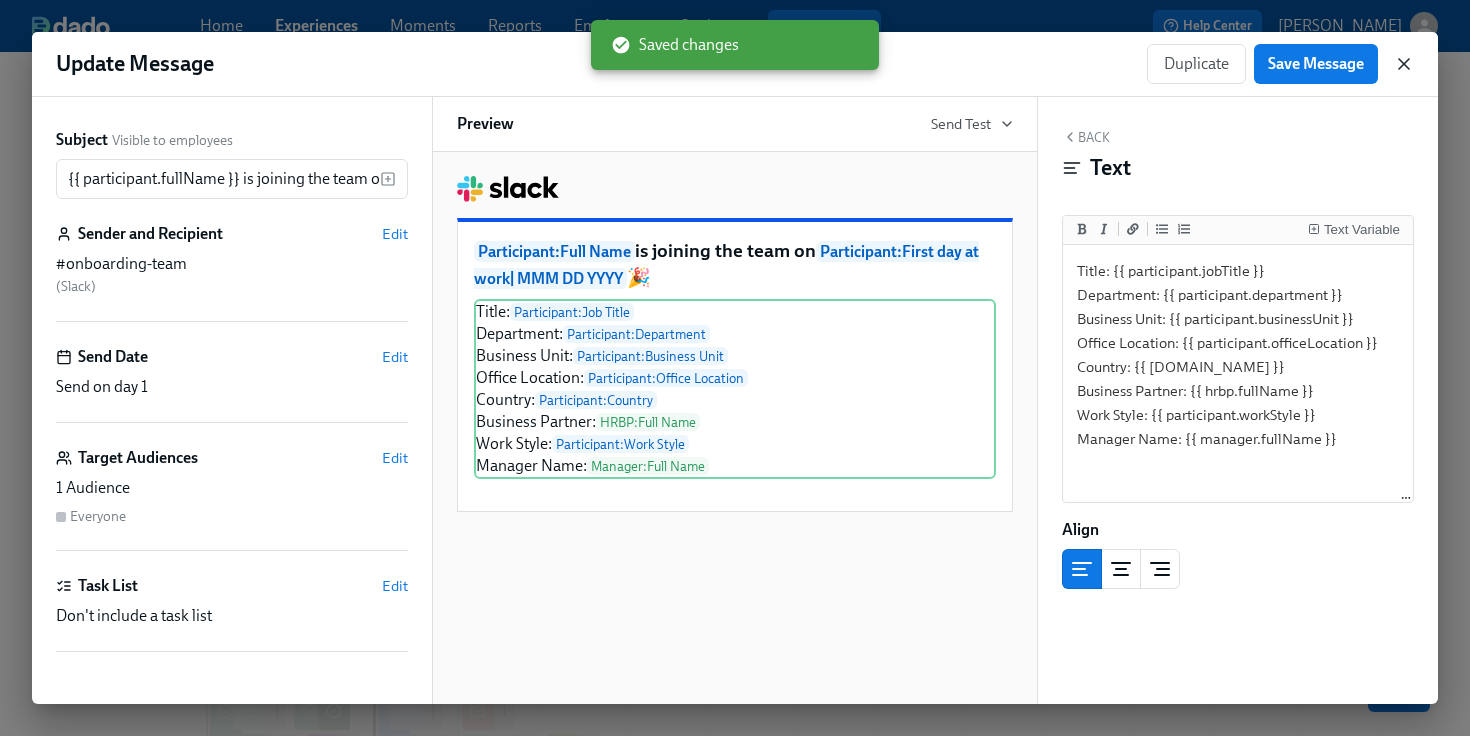 click 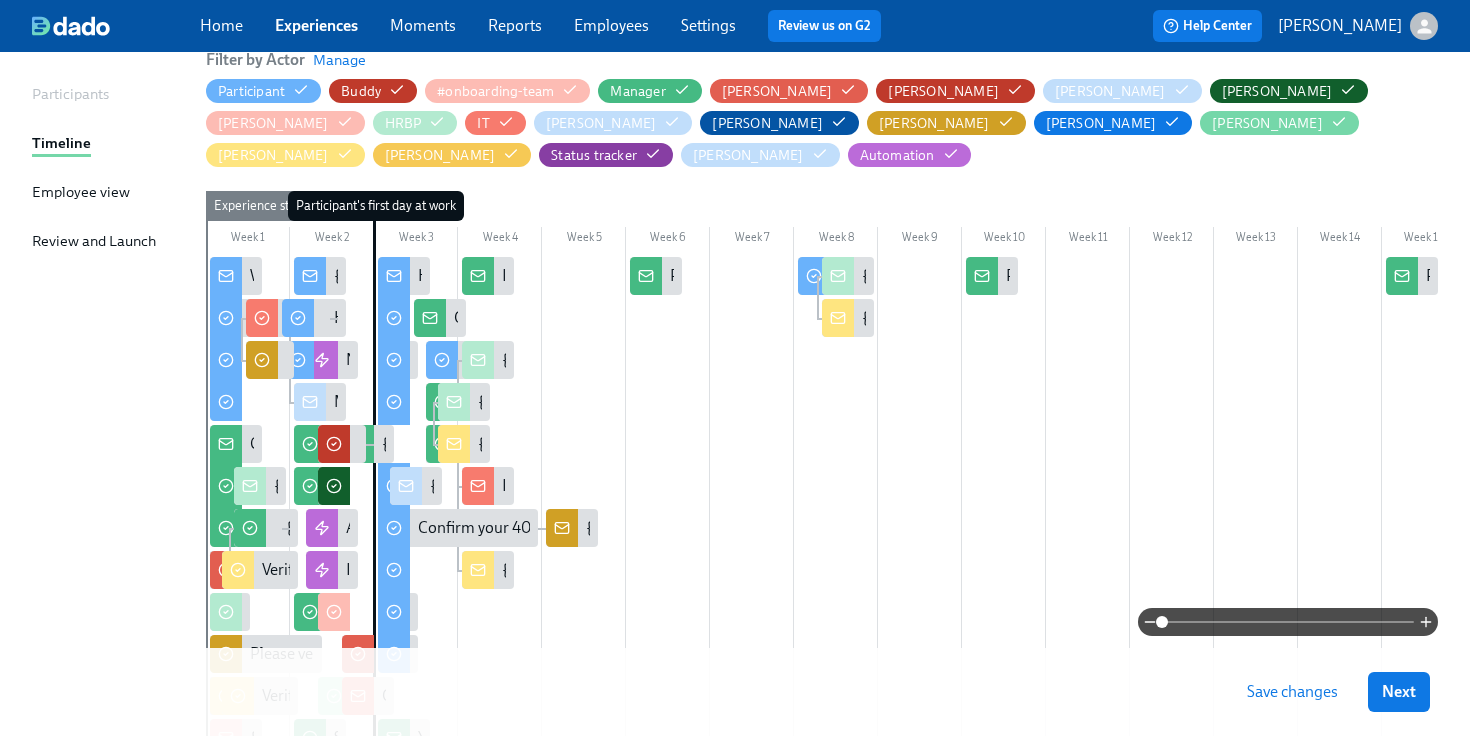 scroll, scrollTop: 224, scrollLeft: 0, axis: vertical 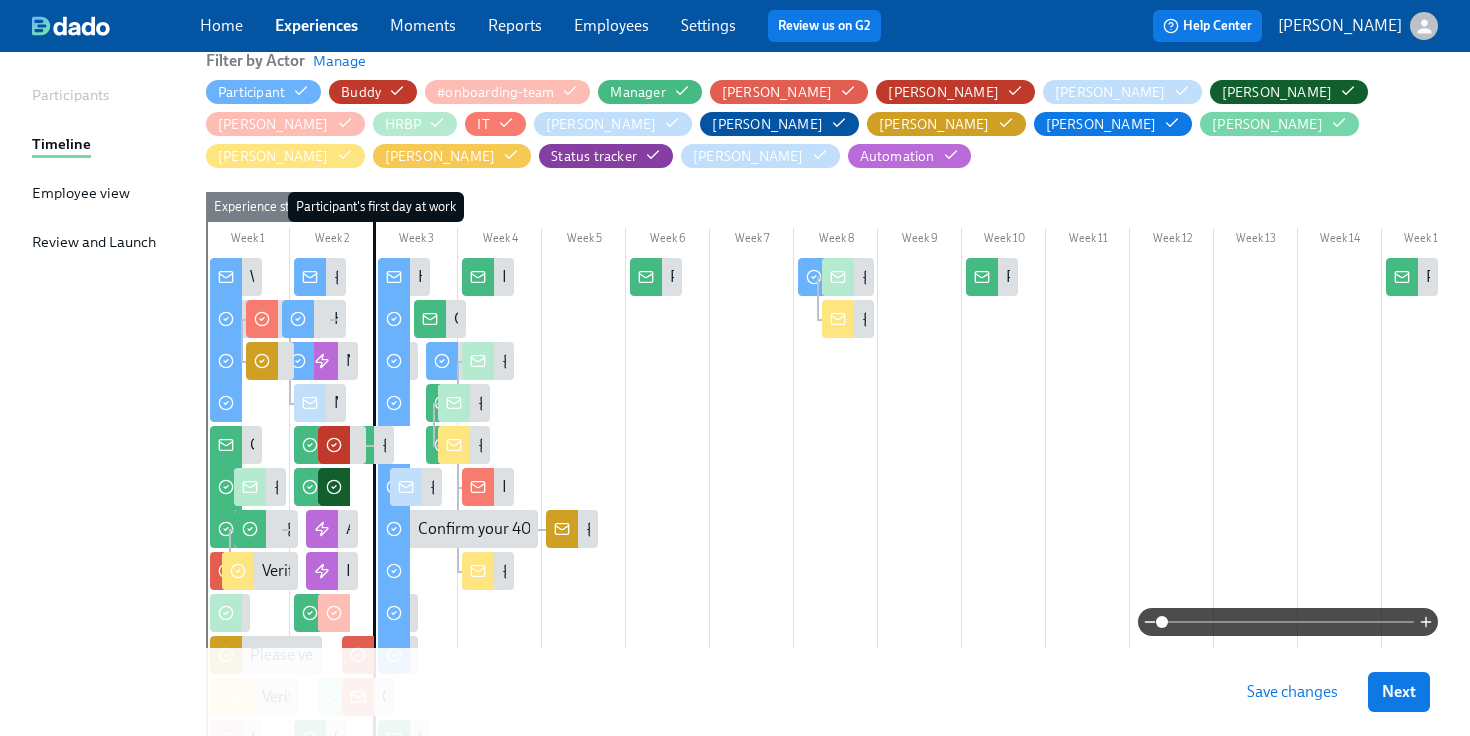 click on "Save changes" at bounding box center (1292, 692) 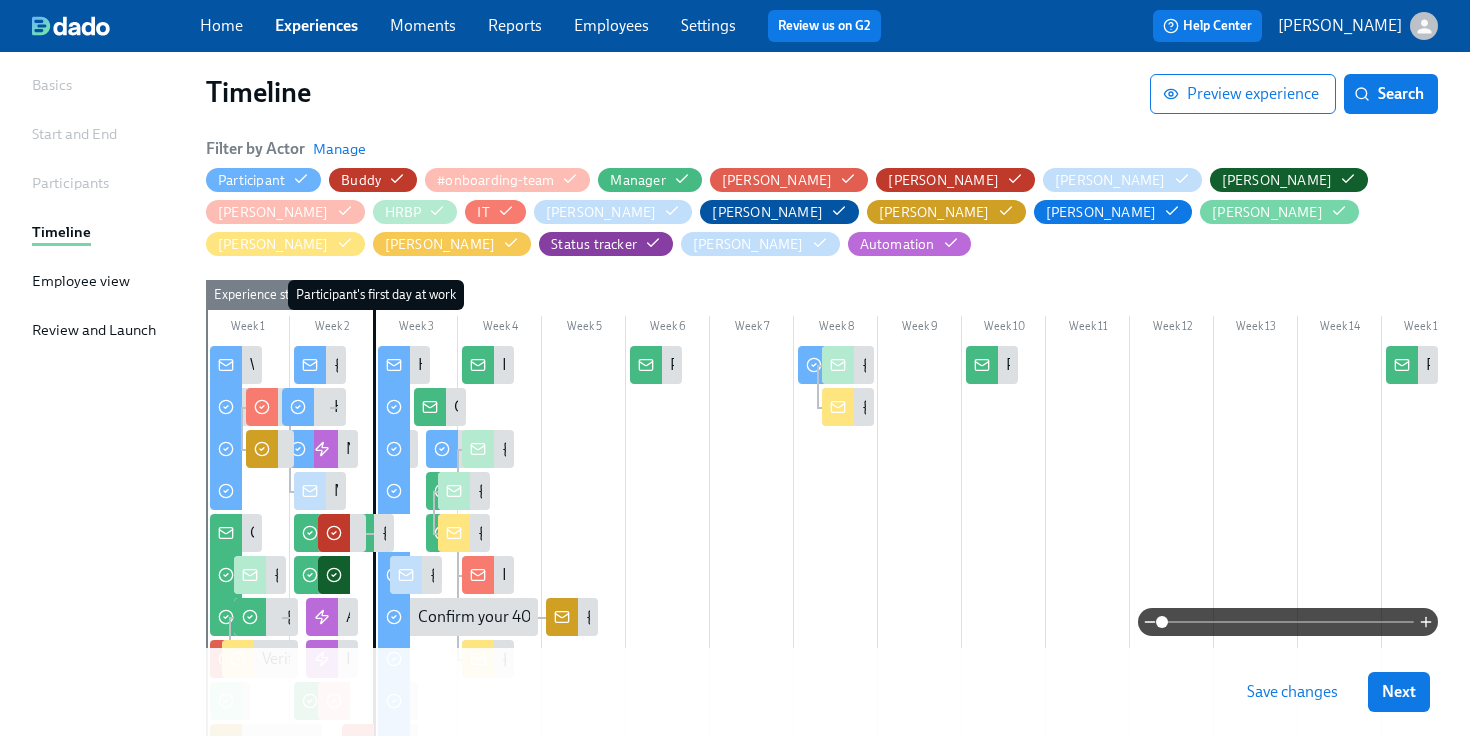 scroll, scrollTop: 85, scrollLeft: 0, axis: vertical 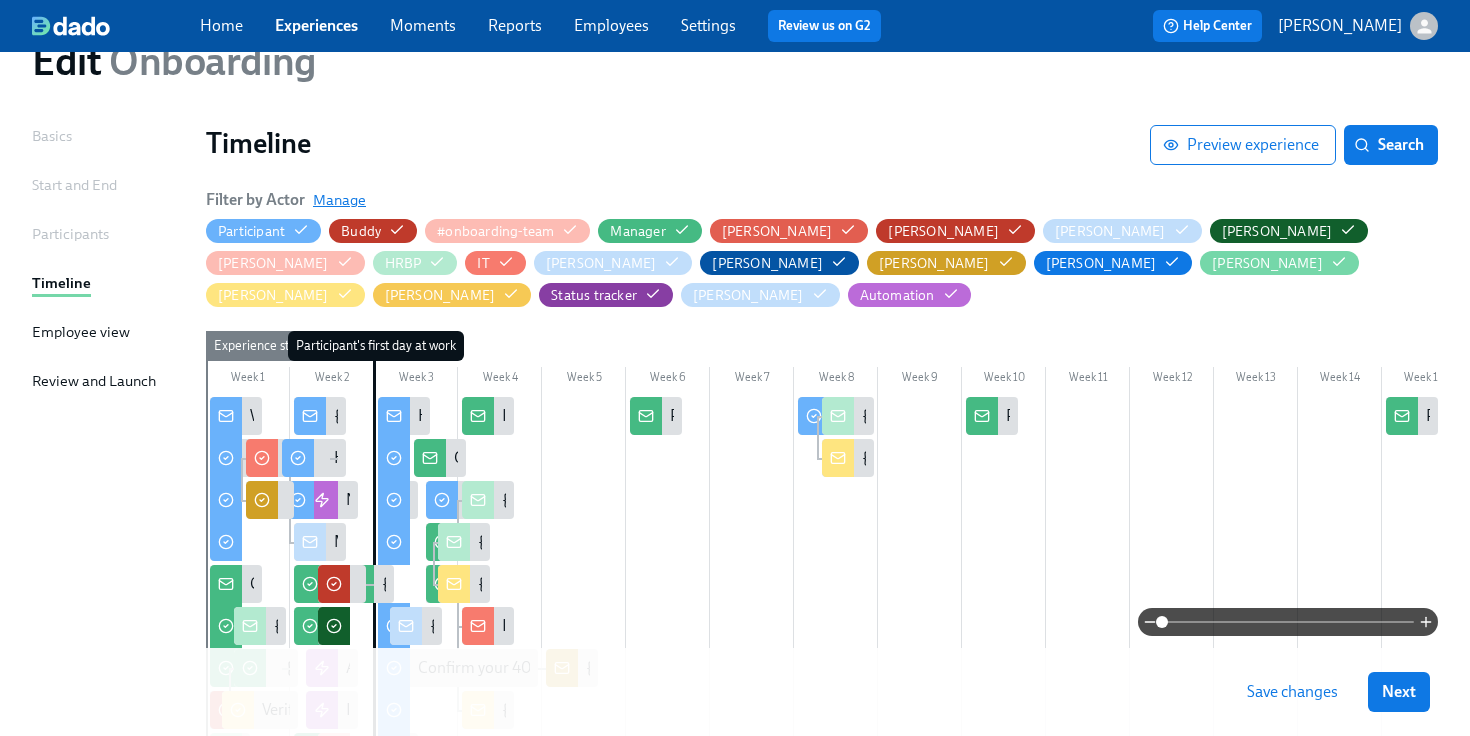 click on "Manage" at bounding box center [339, 200] 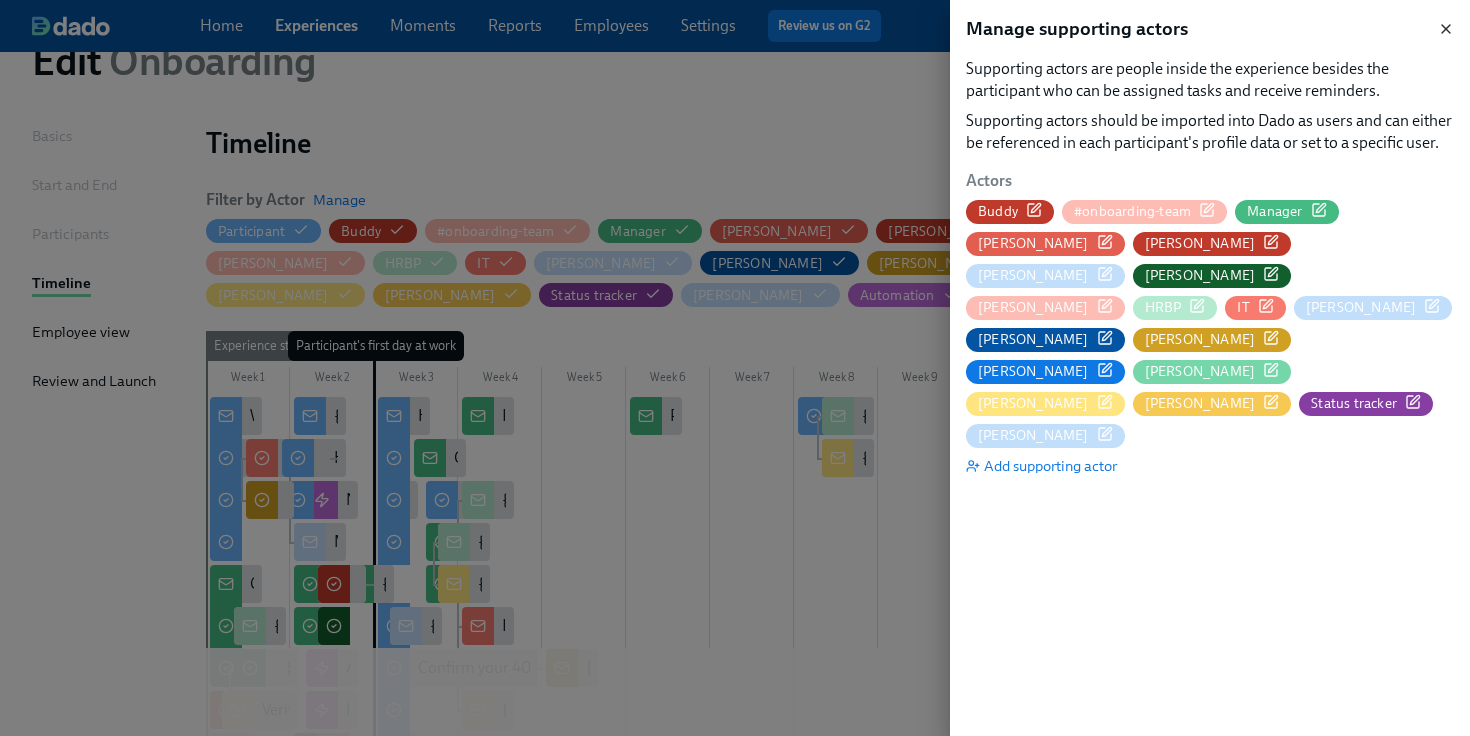 click 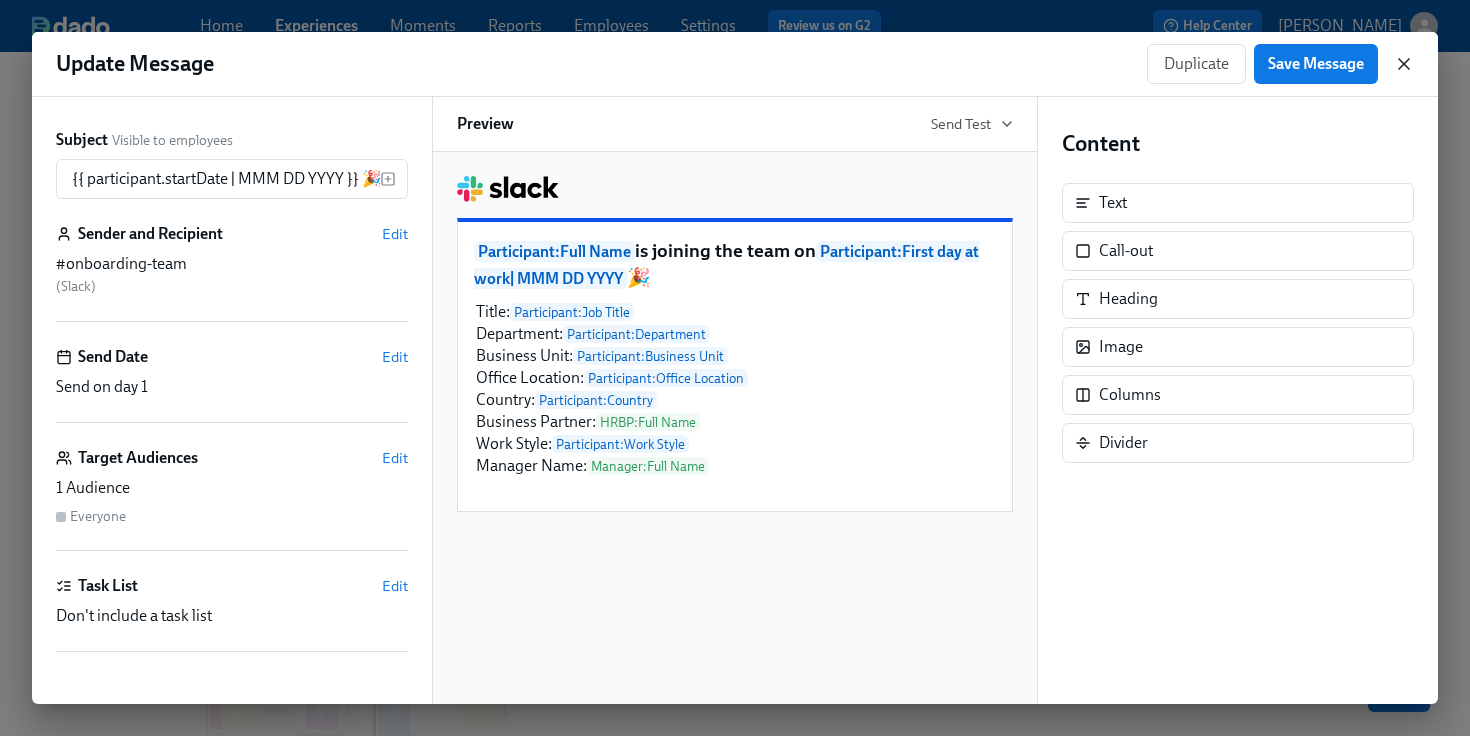 scroll, scrollTop: 0, scrollLeft: 0, axis: both 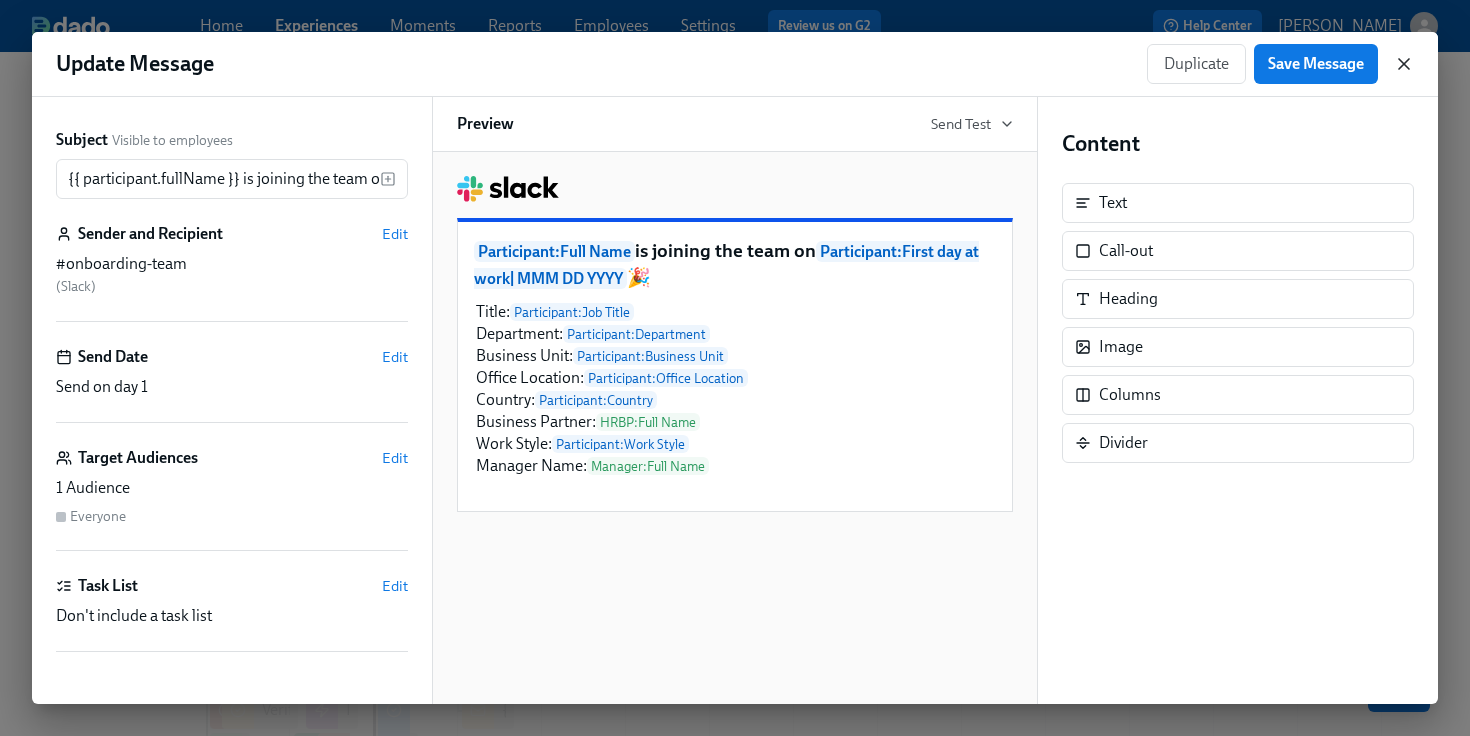 click 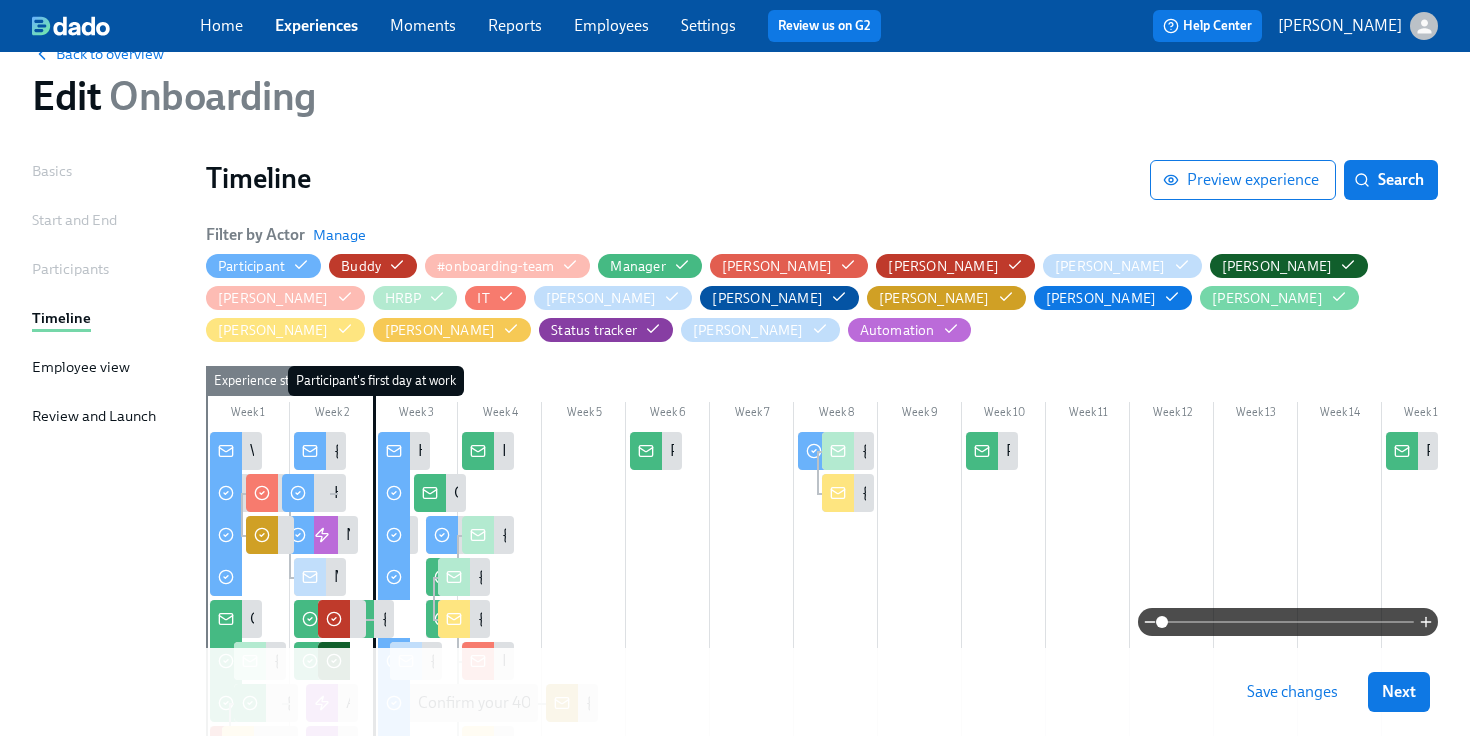 scroll, scrollTop: 0, scrollLeft: 0, axis: both 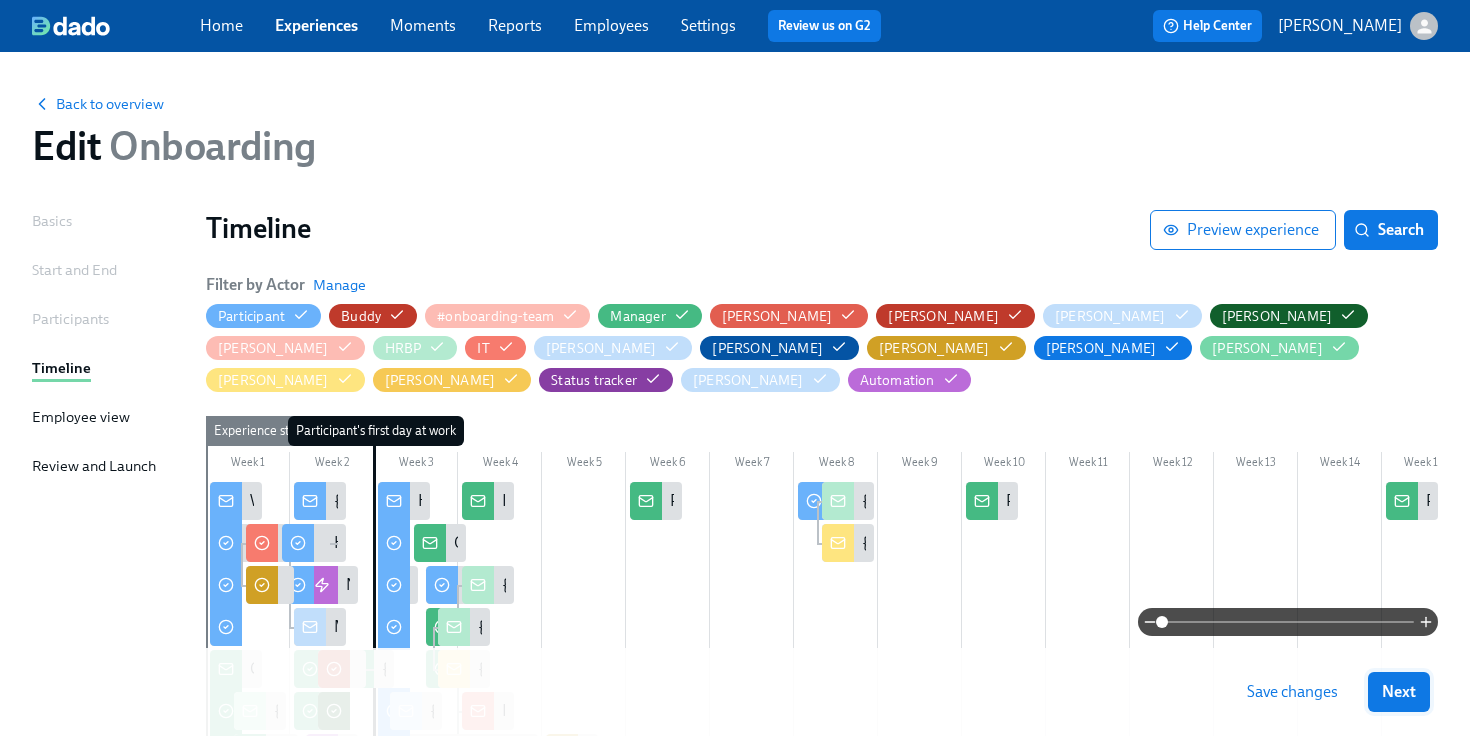 click on "Next" at bounding box center [1399, 692] 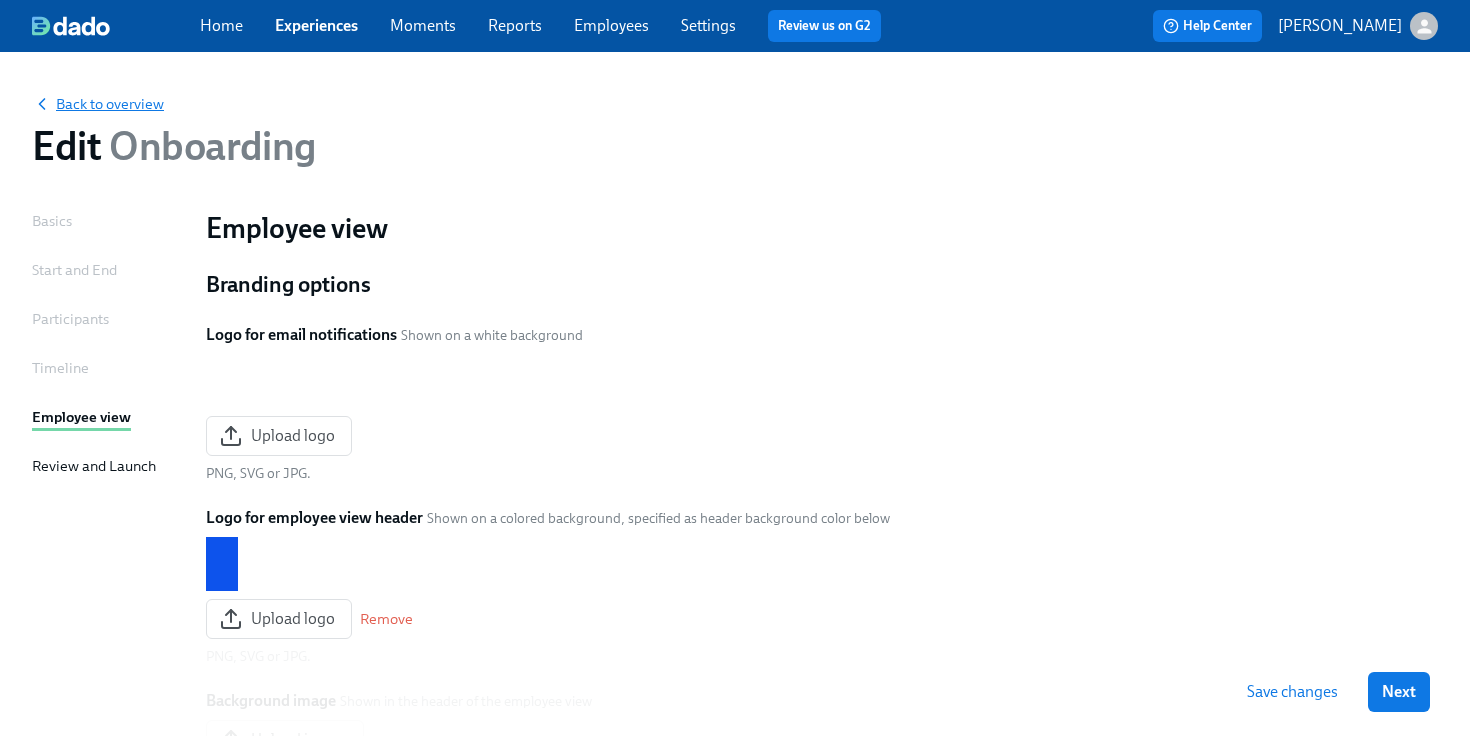 click on "Back to overview" at bounding box center [98, 104] 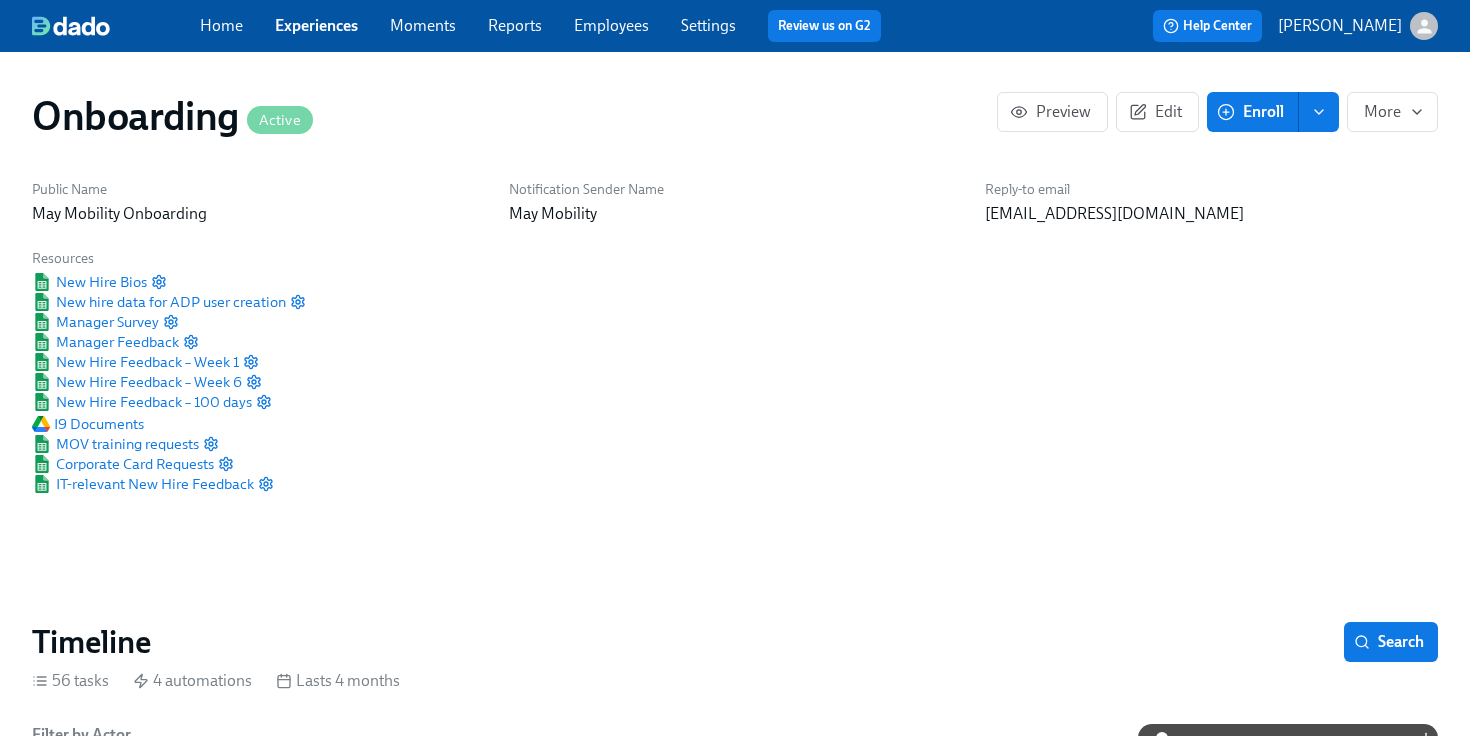 scroll, scrollTop: 0, scrollLeft: 3468, axis: horizontal 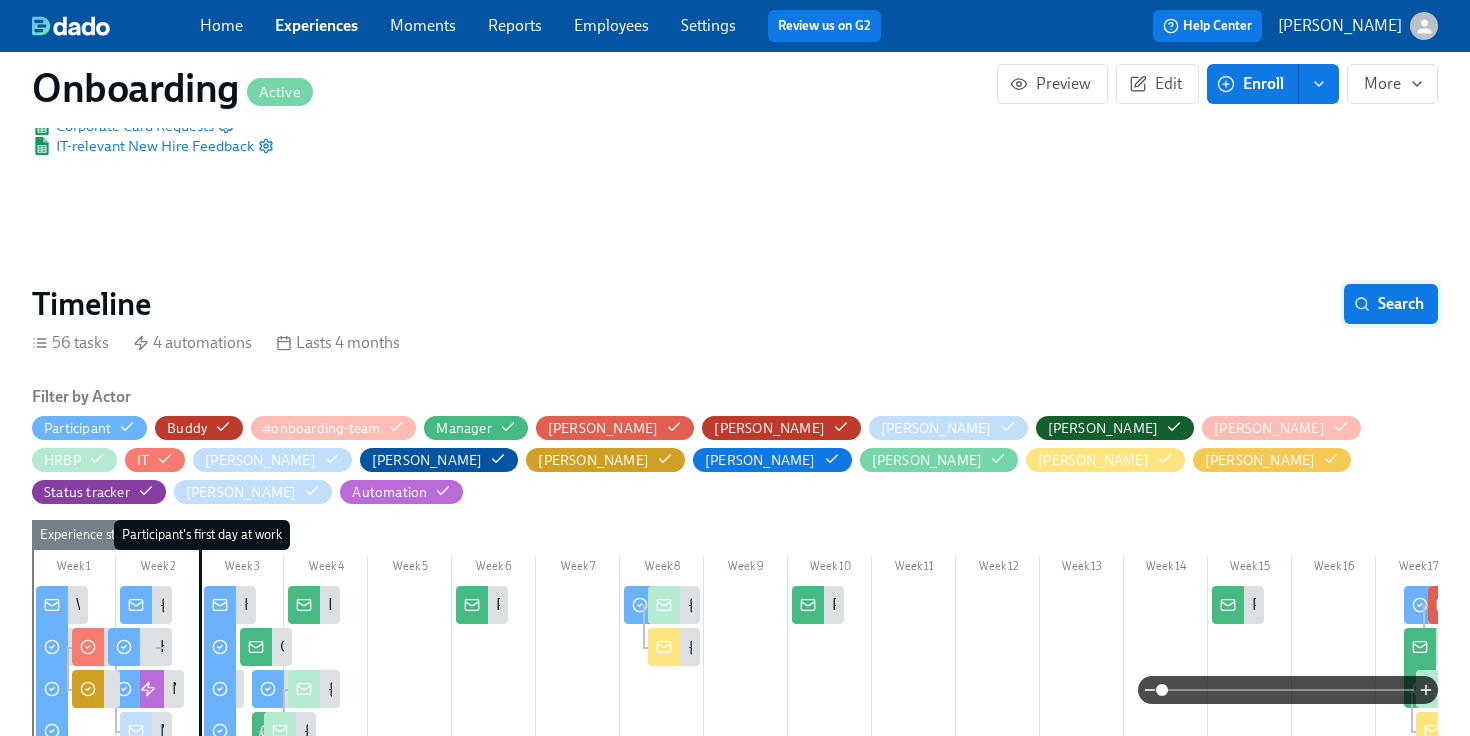 click on "Search" at bounding box center (1391, 304) 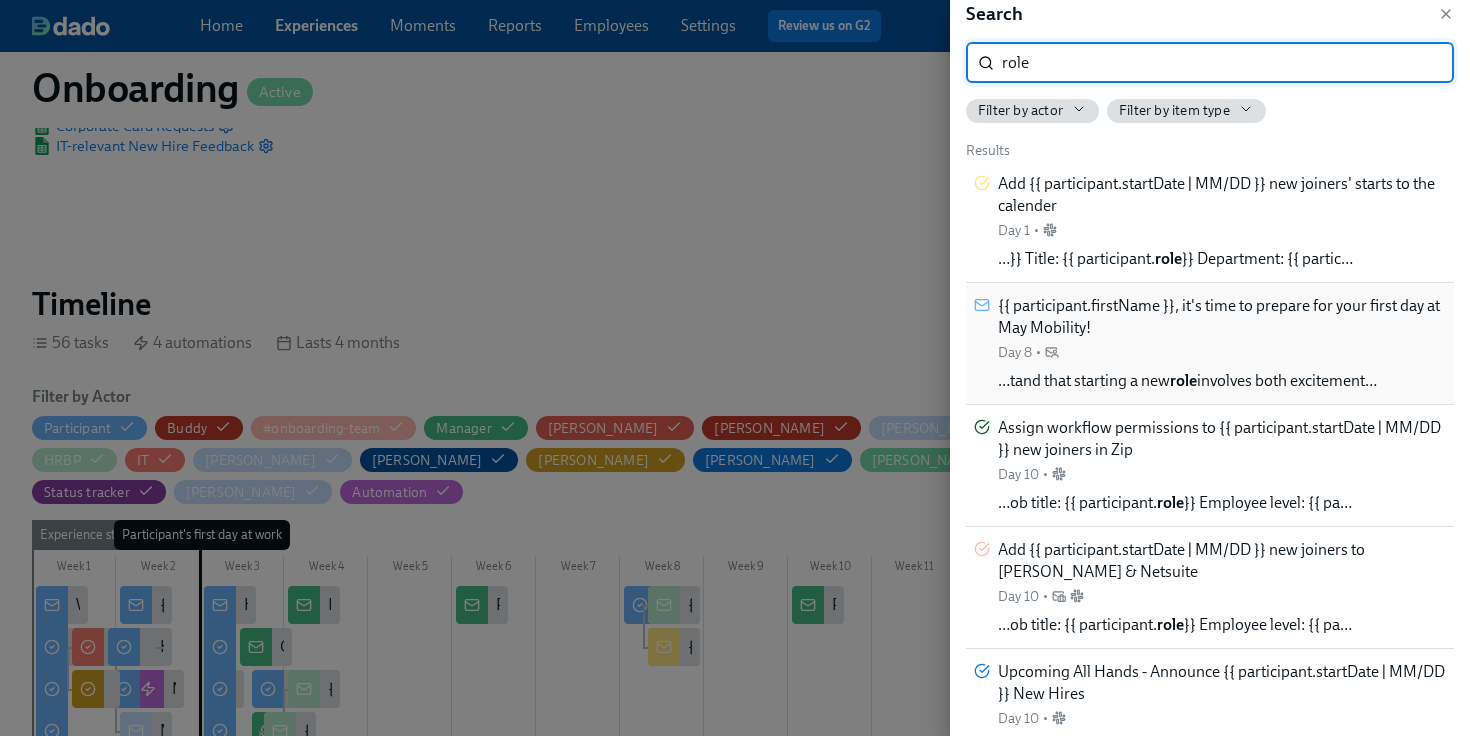 scroll, scrollTop: 17, scrollLeft: 0, axis: vertical 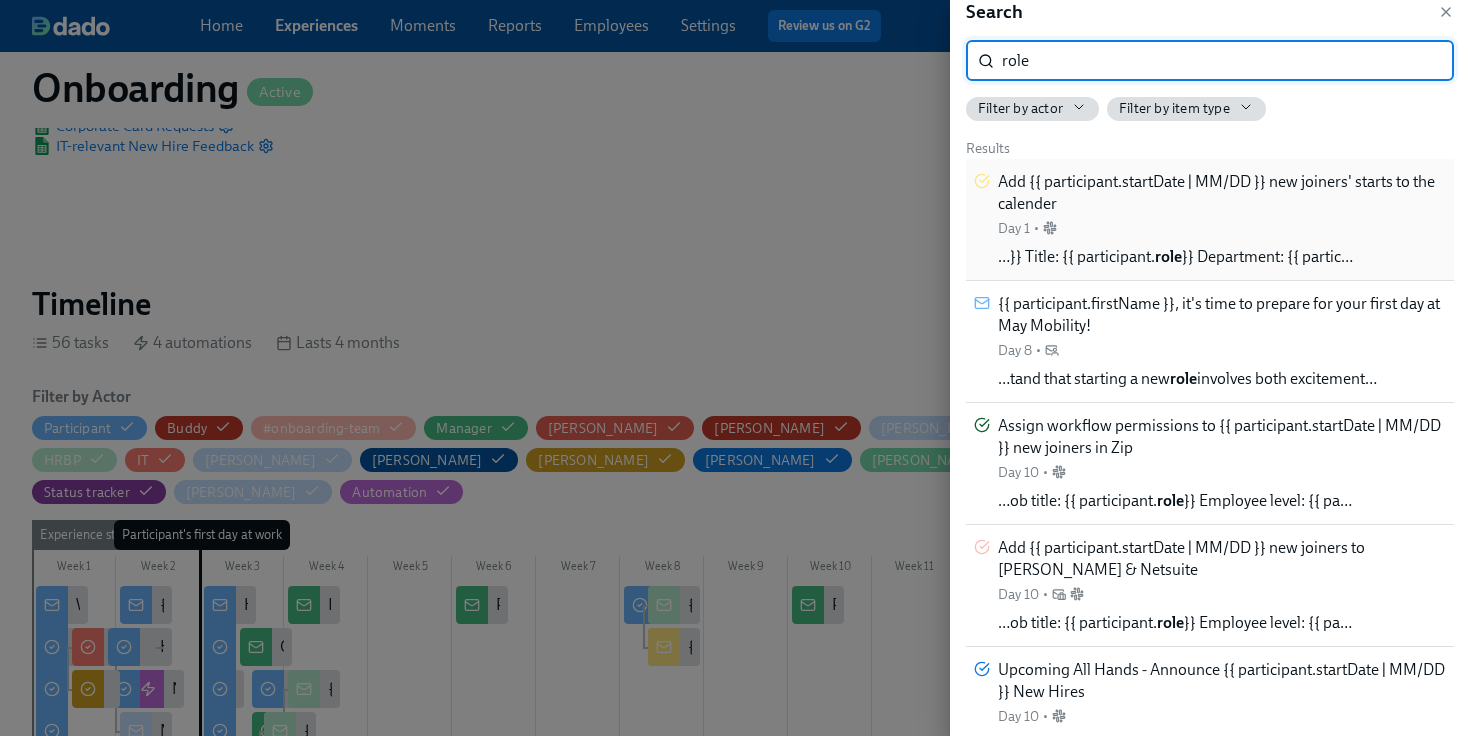 type on "role" 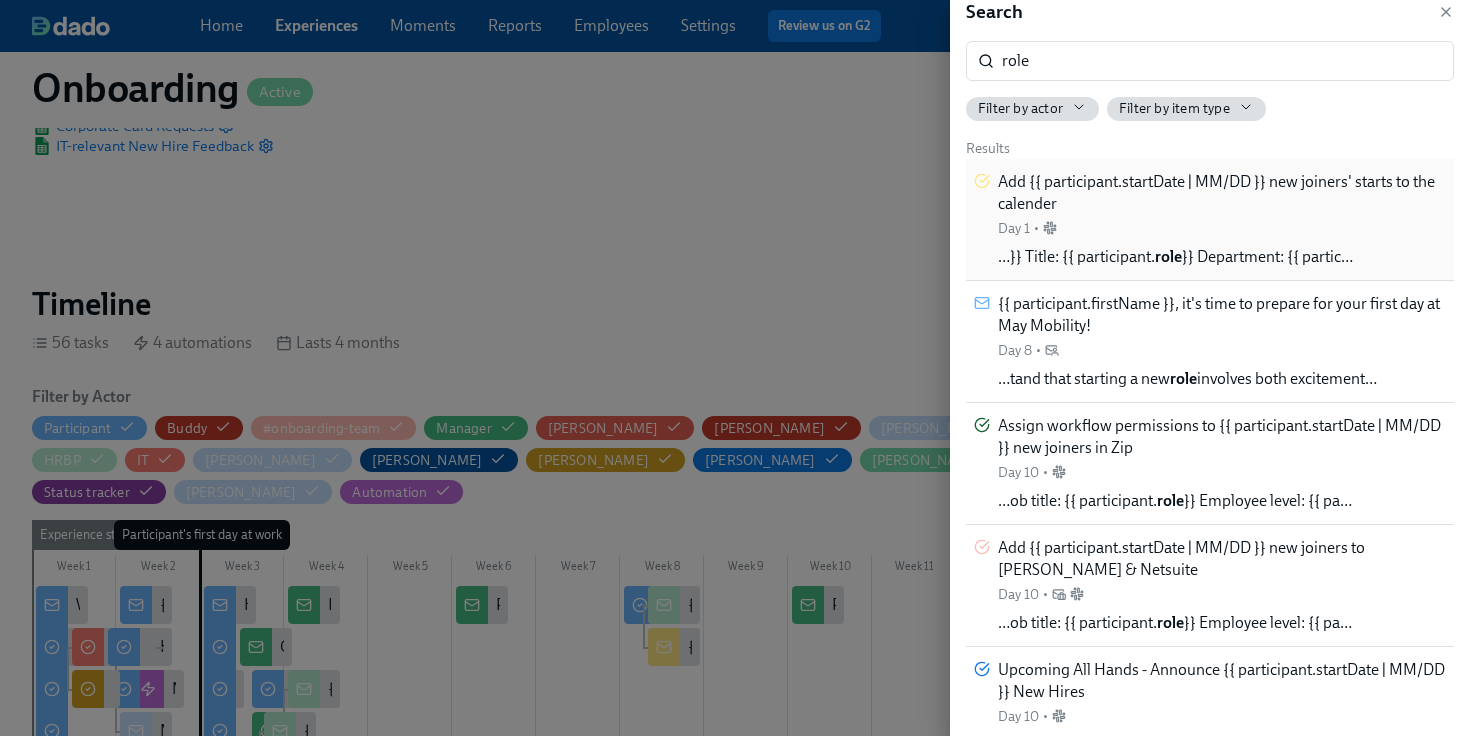 click on "Add {{ participant.startDate | MM/DD }} new joiners' starts to the calender Day 1 •" at bounding box center [1222, 204] 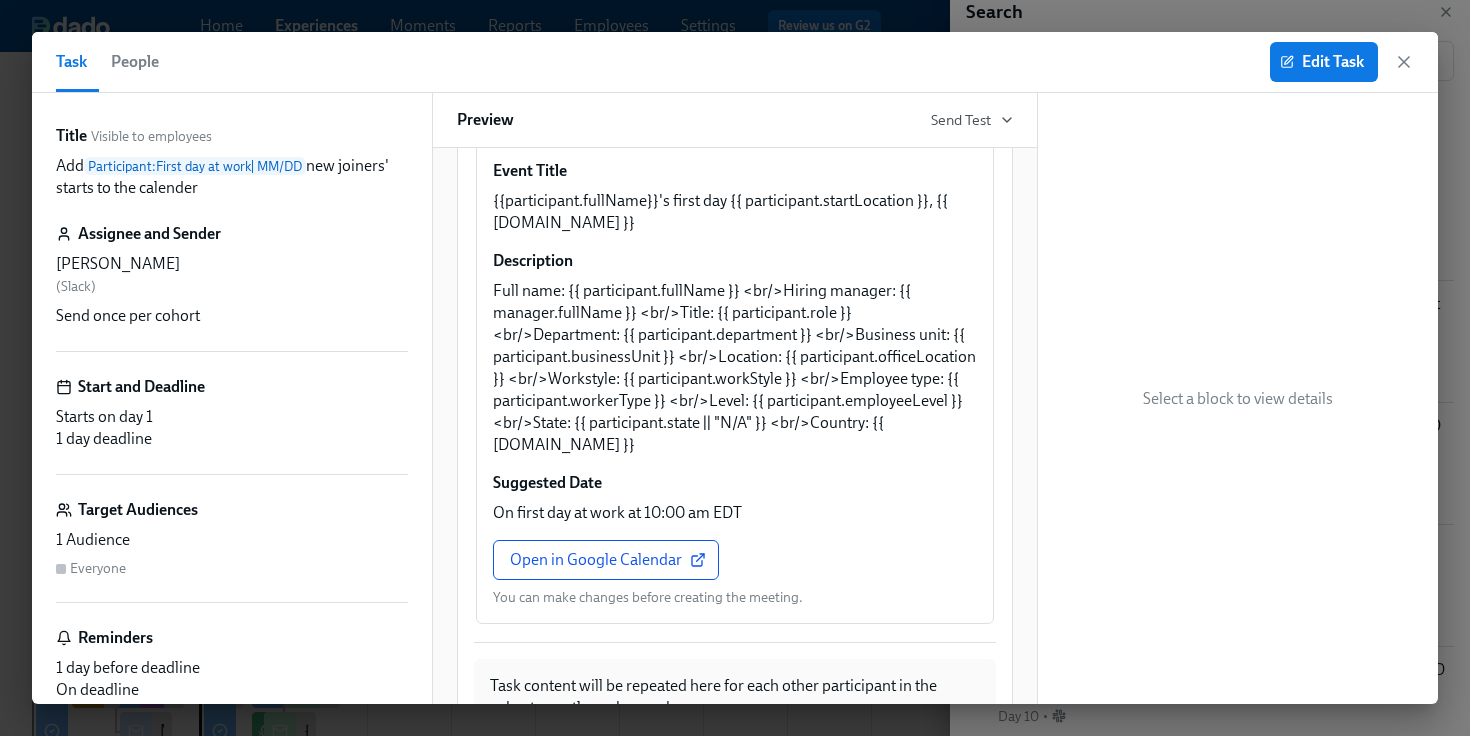 scroll, scrollTop: 465, scrollLeft: 0, axis: vertical 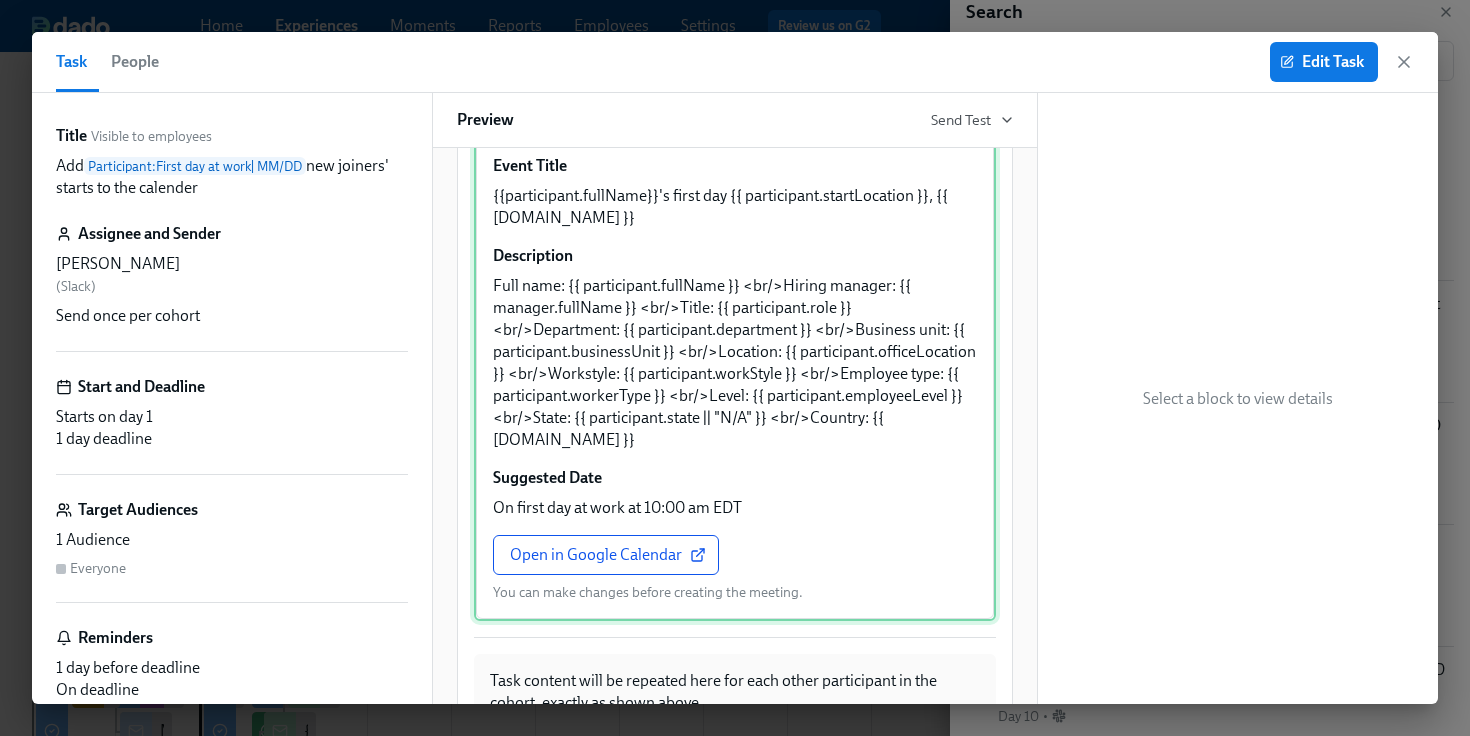 click on "Who should be invited Manager (Work Email) Event Title {{participant.fullName}}'s first day {{ participant.startLocation }}, {{ [DOMAIN_NAME] }} Description Full name: {{ participant.fullName }}
<br/>Hiring manager:  {{ manager.fullName }}
<br/>Title: {{ participant.role }}
<br/>Department: {{ participant.department }}
<br/>Business unit: {{ participant.businessUnit }}
<br/>Location: {{ participant.officeLocation }}
<br/>Workstyle: {{ participant.workStyle }}
<br/>Employee type: {{ participant.workerType }}
<br/>Level: {{ participant.employeeLevel }}
<br/>State: {{ participant.state || "N/A" }}
<br/>Country: {{ [DOMAIN_NAME] }} Suggested Date On first day at work at 10:00 am EDT Open in Google Calendar You can make changes before creating the meeting." at bounding box center (735, 343) 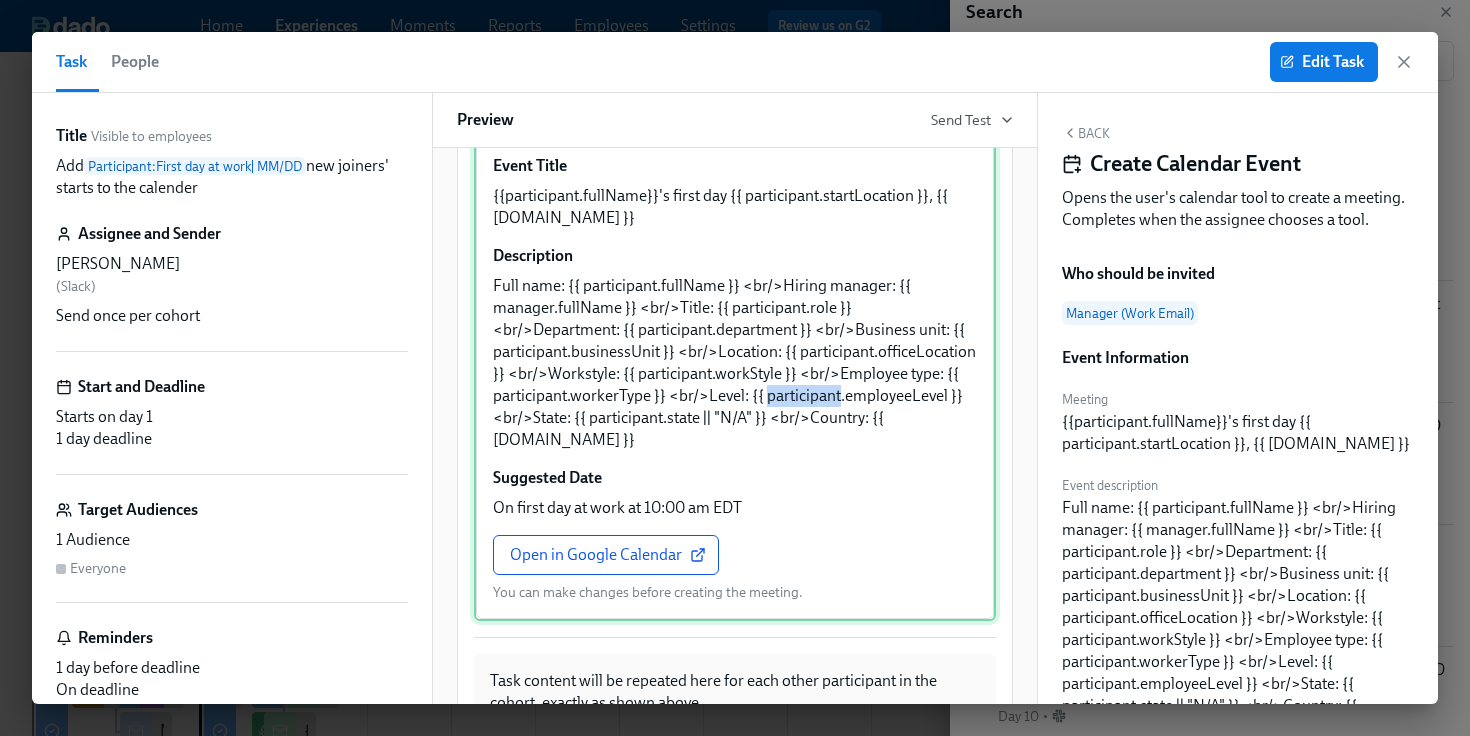 click on "Who should be invited Manager (Work Email) Event Title {{participant.fullName}}'s first day {{ participant.startLocation }}, {{ [DOMAIN_NAME] }} Description Full name: {{ participant.fullName }}
<br/>Hiring manager:  {{ manager.fullName }}
<br/>Title: {{ participant.role }}
<br/>Department: {{ participant.department }}
<br/>Business unit: {{ participant.businessUnit }}
<br/>Location: {{ participant.officeLocation }}
<br/>Workstyle: {{ participant.workStyle }}
<br/>Employee type: {{ participant.workerType }}
<br/>Level: {{ participant.employeeLevel }}
<br/>State: {{ participant.state || "N/A" }}
<br/>Country: {{ [DOMAIN_NAME] }} Suggested Date On first day at work at 10:00 am EDT Open in Google Calendar You can make changes before creating the meeting." at bounding box center (735, 343) 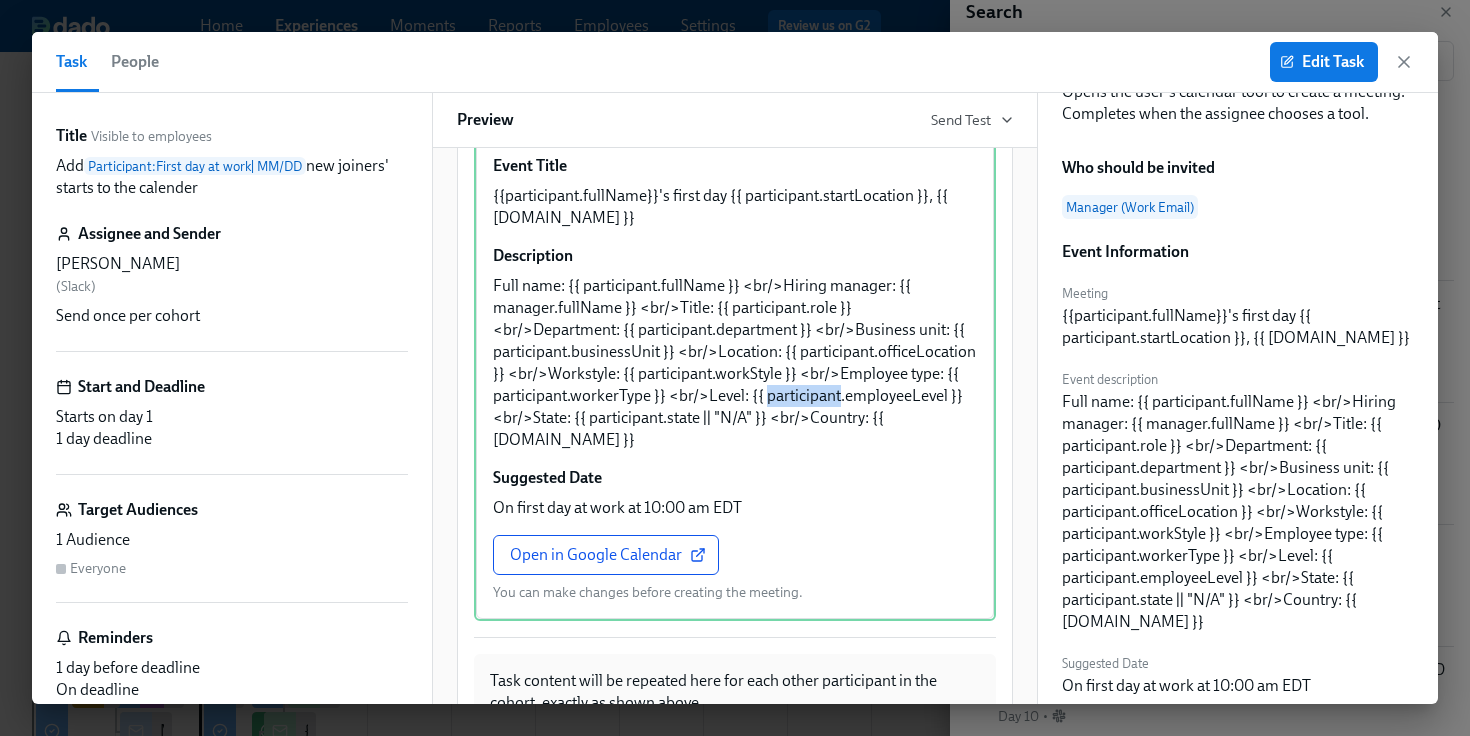 scroll, scrollTop: 113, scrollLeft: 0, axis: vertical 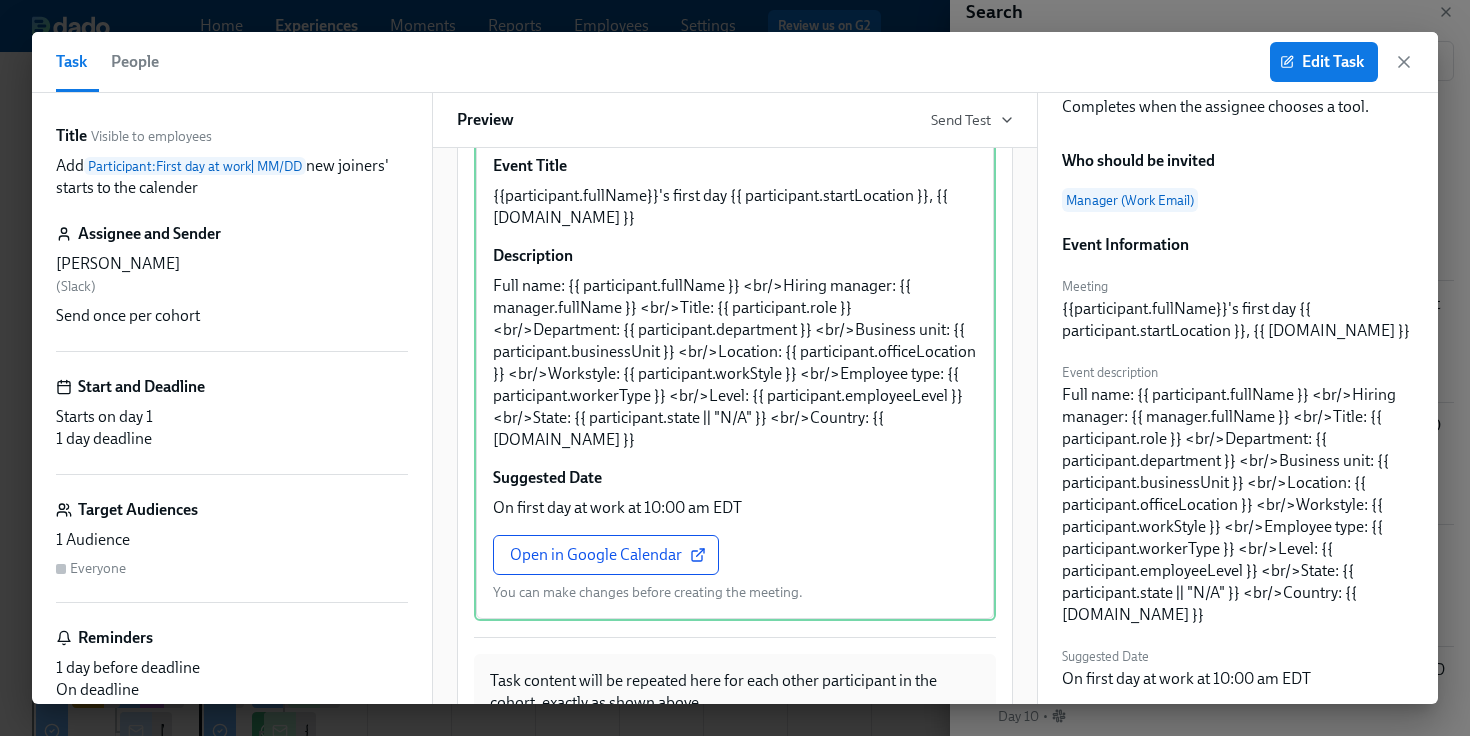 click on "Full name: {{ participant.fullName }}
<br/>Hiring manager:  {{ manager.fullName }}
<br/>Title: {{ participant.role }}
<br/>Department: {{ participant.department }}
<br/>Business unit: {{ participant.businessUnit }}
<br/>Location: {{ participant.officeLocation }}
<br/>Workstyle: {{ participant.workStyle }}
<br/>Employee type: {{ participant.workerType }}
<br/>Level: {{ participant.employeeLevel }}
<br/>State: {{ participant.state || "N/A" }}
<br/>Country: {{ [DOMAIN_NAME] }}" at bounding box center (1238, 505) 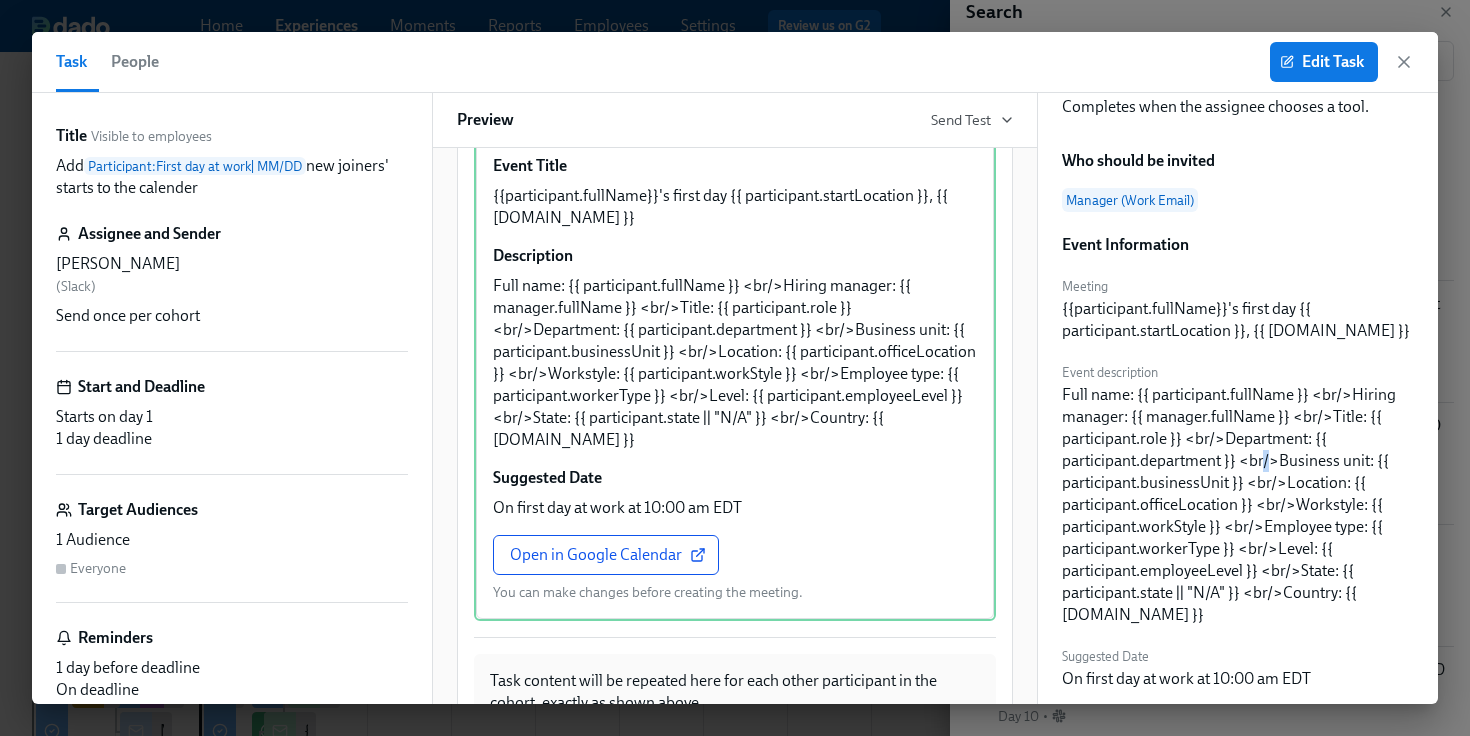 click on "Full name: {{ participant.fullName }}
<br/>Hiring manager:  {{ manager.fullName }}
<br/>Title: {{ participant.role }}
<br/>Department: {{ participant.department }}
<br/>Business unit: {{ participant.businessUnit }}
<br/>Location: {{ participant.officeLocation }}
<br/>Workstyle: {{ participant.workStyle }}
<br/>Employee type: {{ participant.workerType }}
<br/>Level: {{ participant.employeeLevel }}
<br/>State: {{ participant.state || "N/A" }}
<br/>Country: {{ [DOMAIN_NAME] }}" at bounding box center [1238, 505] 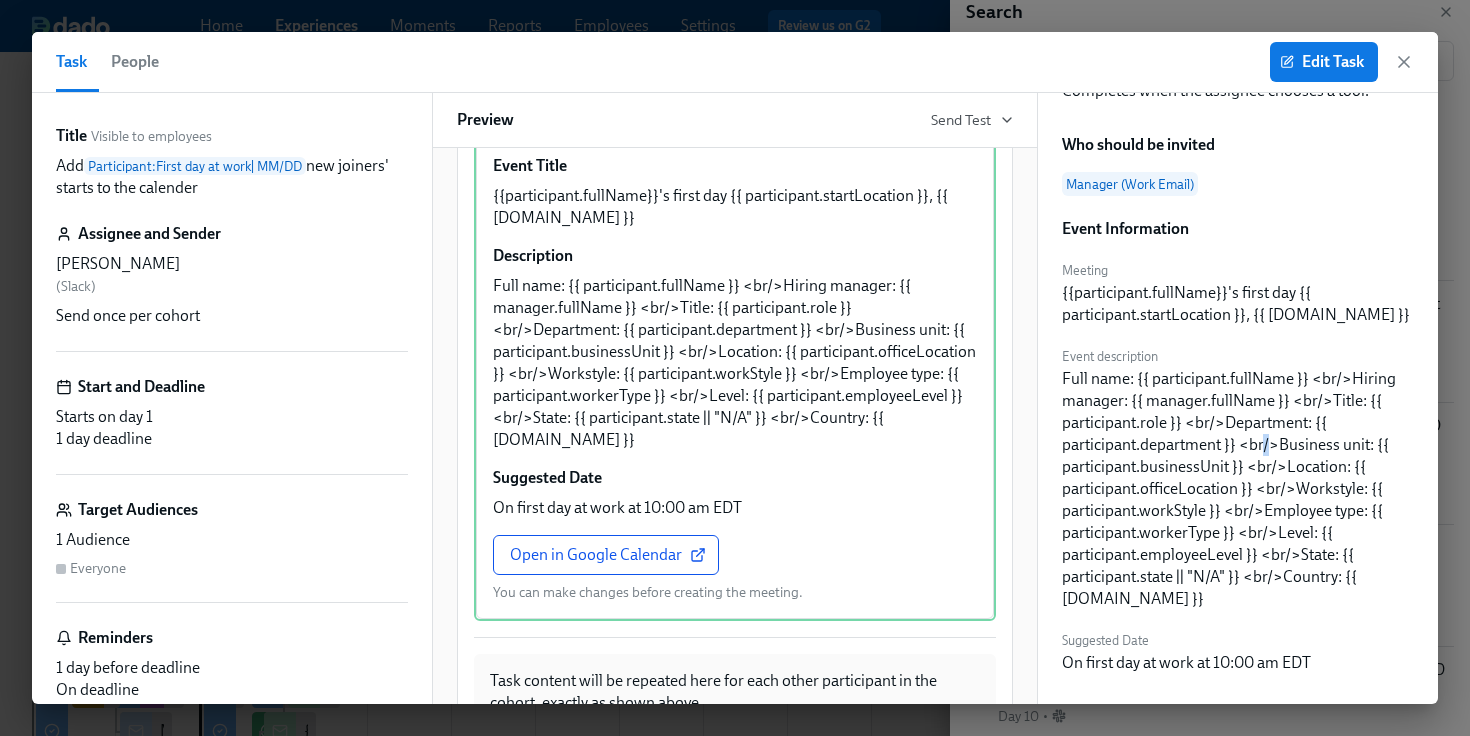 scroll, scrollTop: 132, scrollLeft: 0, axis: vertical 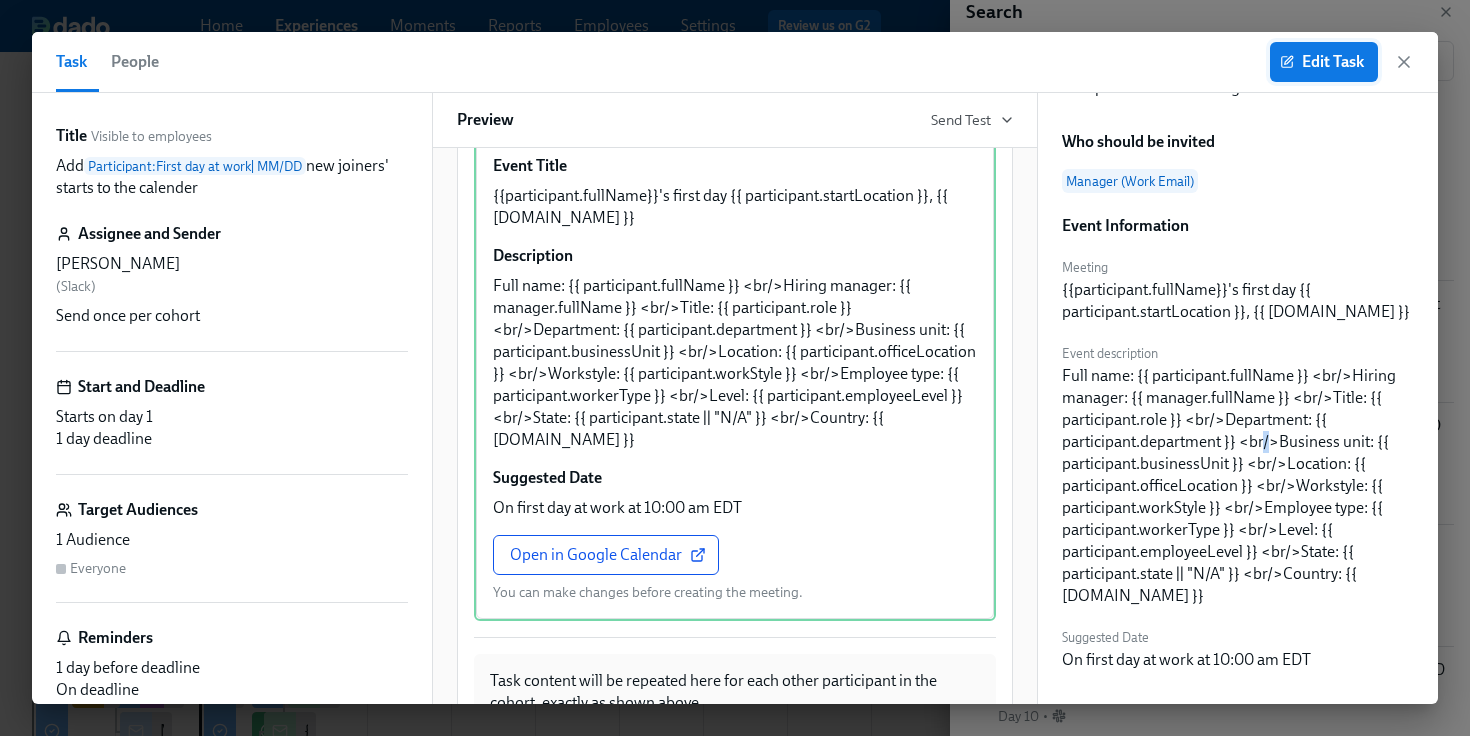 click on "Edit Task" at bounding box center [1324, 62] 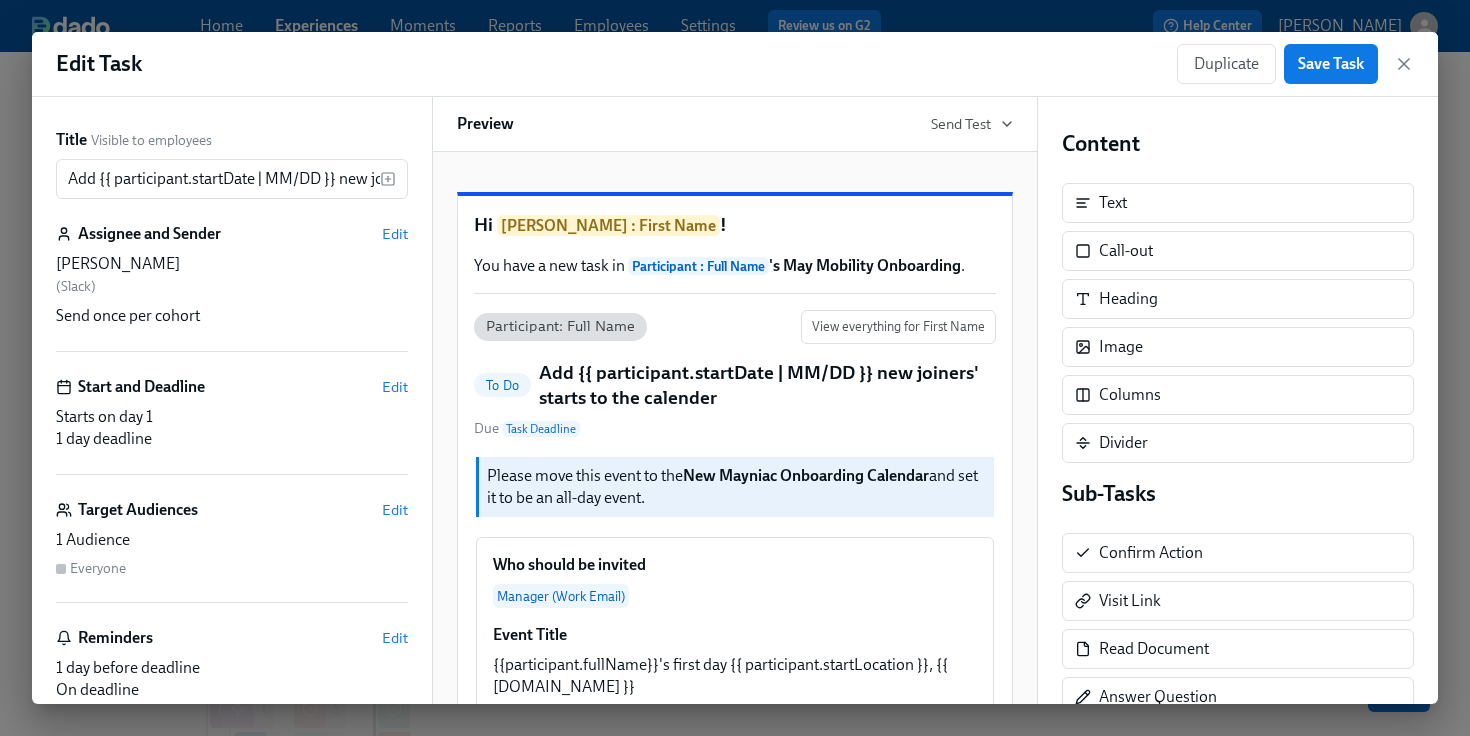 scroll, scrollTop: 0, scrollLeft: 0, axis: both 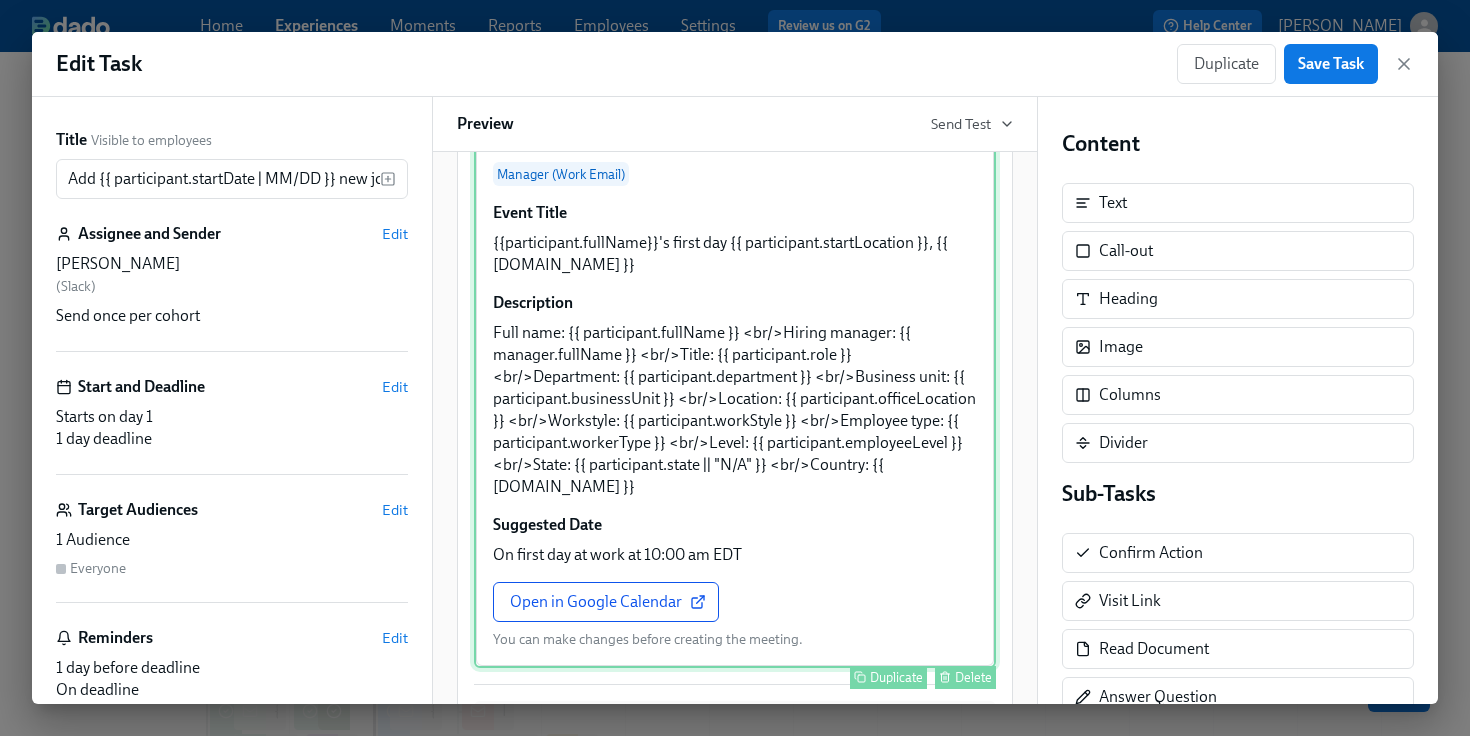 click on "Who should be invited Manager (Work Email) Event Title {{participant.fullName}}'s first day {{ participant.startLocation }}, {{ [DOMAIN_NAME] }} Description Full name: {{ participant.fullName }}
<br/>Hiring manager:  {{ manager.fullName }}
<br/>Title: {{ participant.role }}
<br/>Department: {{ participant.department }}
<br/>Business unit: {{ participant.businessUnit }}
<br/>Location: {{ participant.officeLocation }}
<br/>Workstyle: {{ participant.workStyle }}
<br/>Employee type: {{ participant.workerType }}
<br/>Level: {{ participant.employeeLevel }}
<br/>State: {{ participant.state || "N/A" }}
<br/>Country: {{ [DOMAIN_NAME] }} Suggested Date On first day at work at 10:00 am EDT Open in Google Calendar You can make changes before creating the meeting.   Duplicate   Delete" at bounding box center [735, 390] 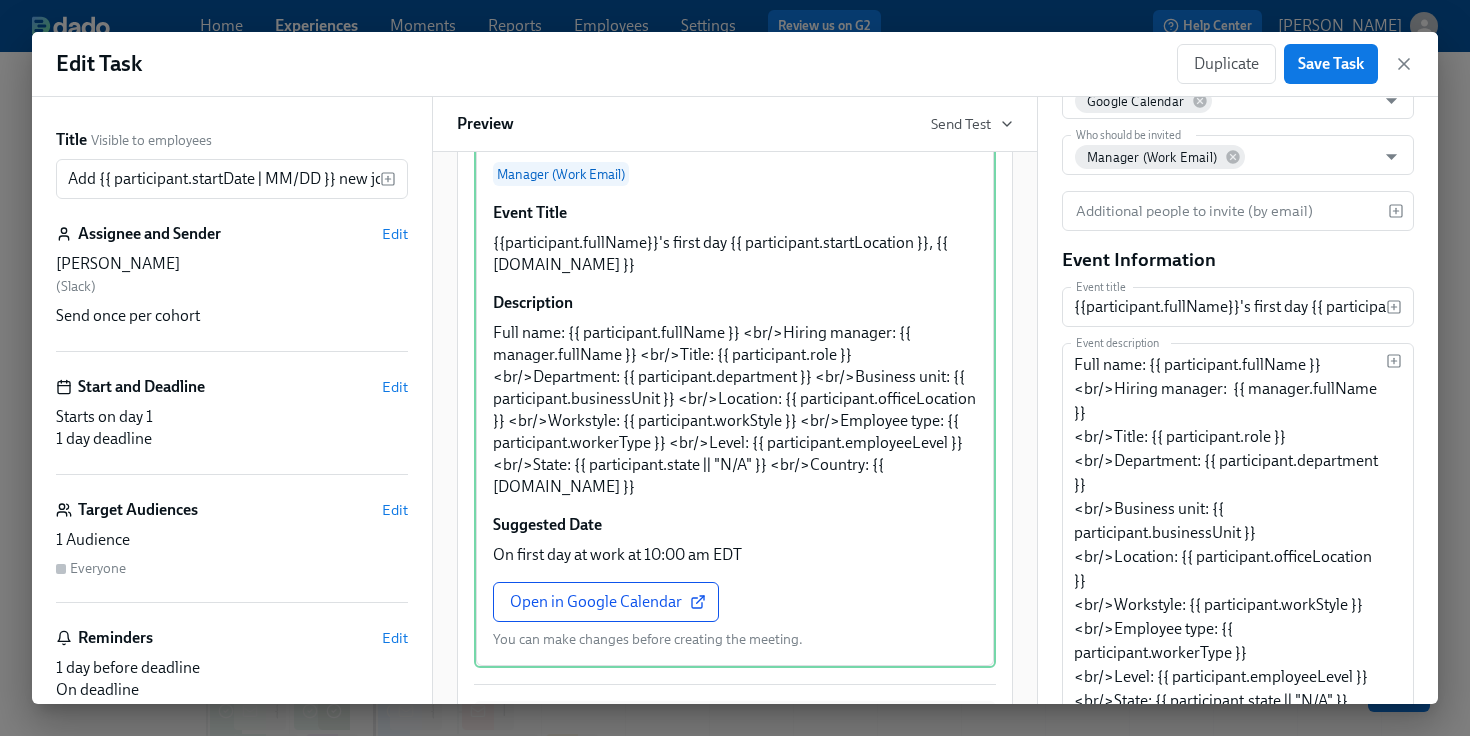 scroll, scrollTop: 250, scrollLeft: 0, axis: vertical 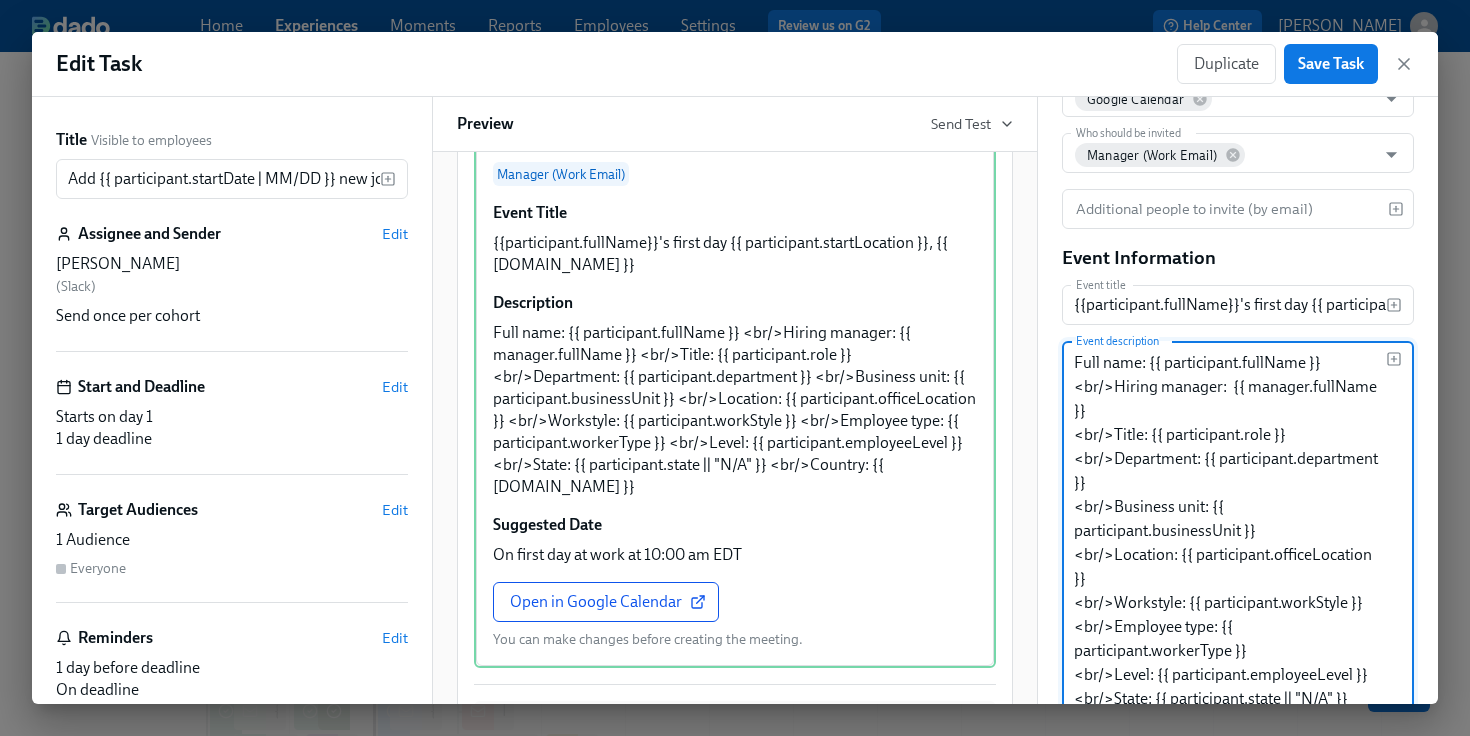 drag, startPoint x: 1296, startPoint y: 440, endPoint x: 1152, endPoint y: 441, distance: 144.00348 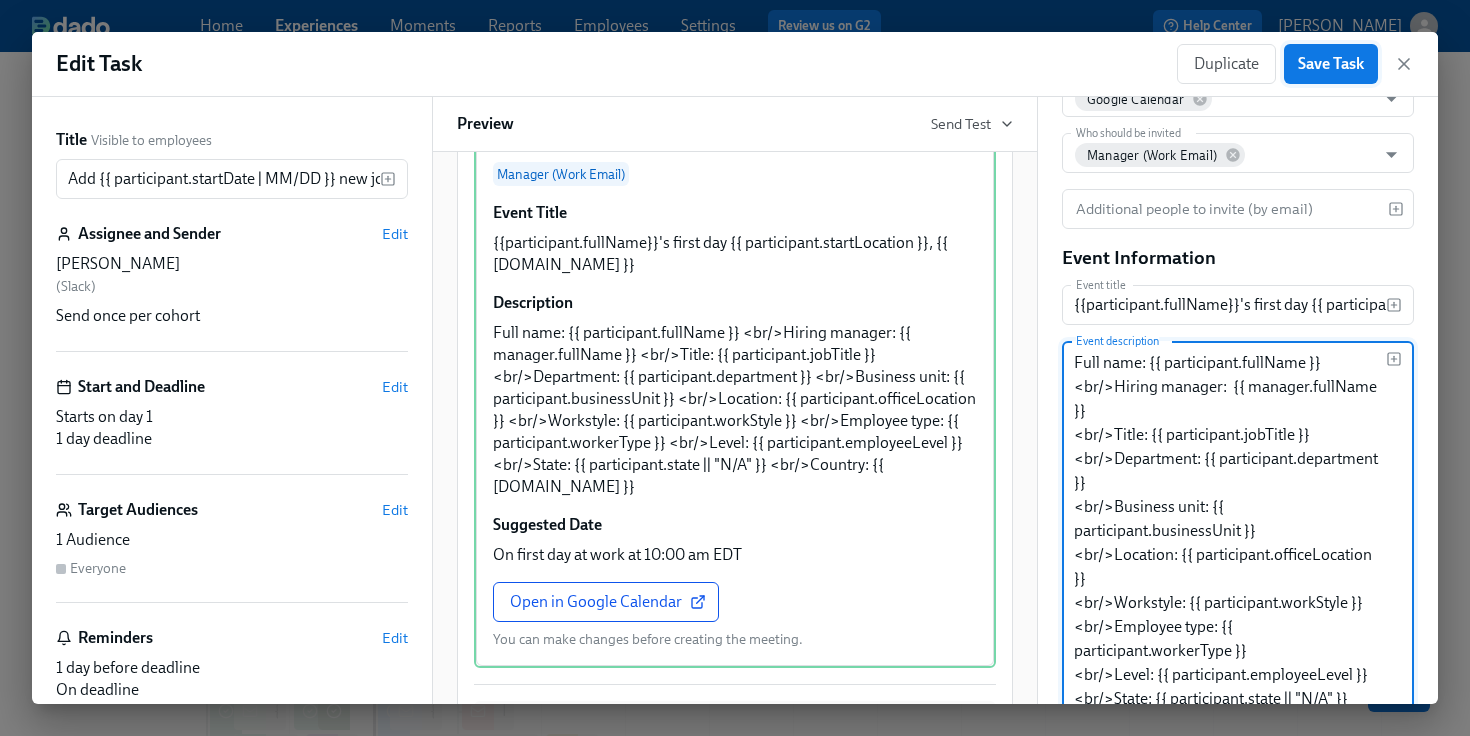 type on "Full name: {{ participant.fullName }}
<br/>Hiring manager:  {{ manager.fullName }}
<br/>Title: {{ participant.jobTitle }}
<br/>Department: {{ participant.department }}
<br/>Business unit: {{ participant.businessUnit }}
<br/>Location: {{ participant.officeLocation }}
<br/>Workstyle: {{ participant.workStyle }}
<br/>Employee type: {{ participant.workerType }}
<br/>Level: {{ participant.employeeLevel }}
<br/>State: {{ participant.state || "N/A" }}
<br/>Country: {{ [DOMAIN_NAME] }}" 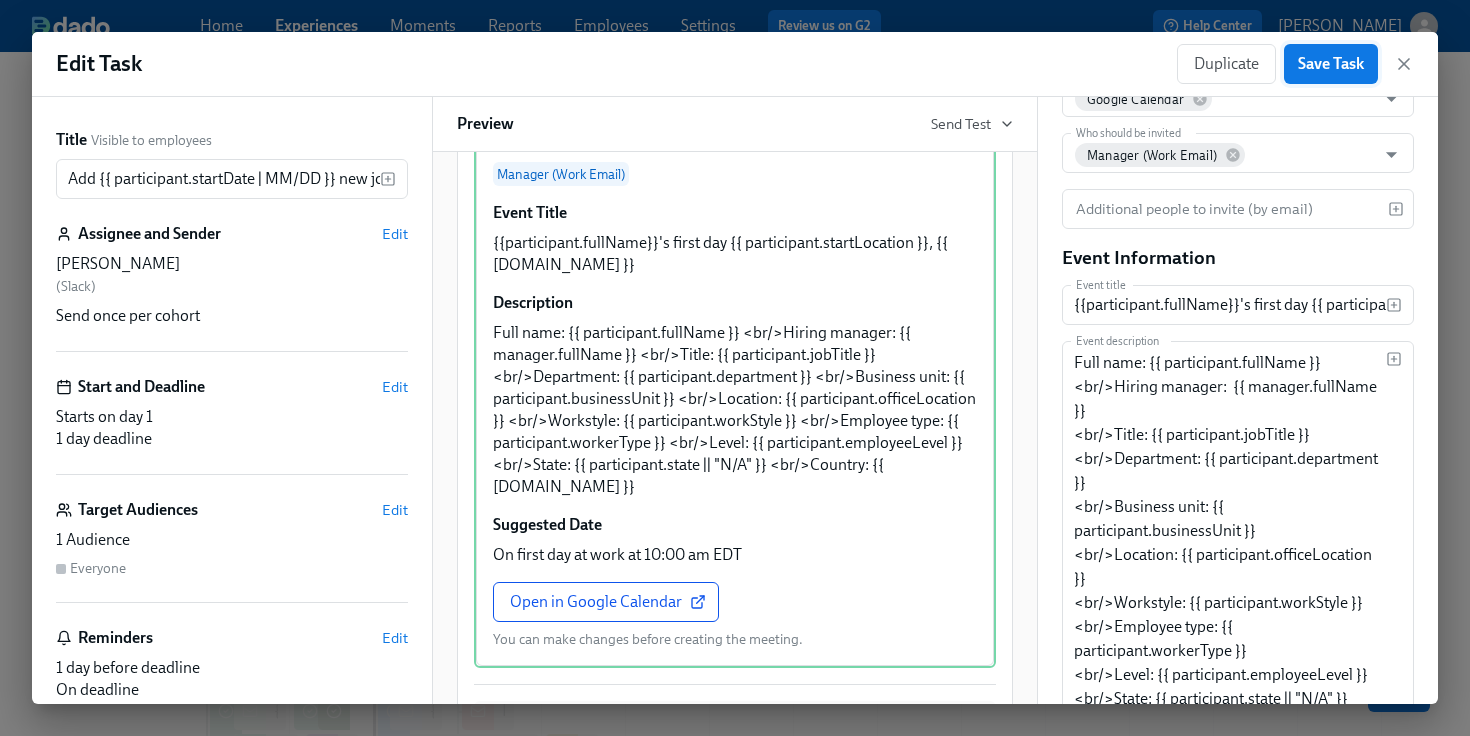 click on "Save Task" at bounding box center (1331, 64) 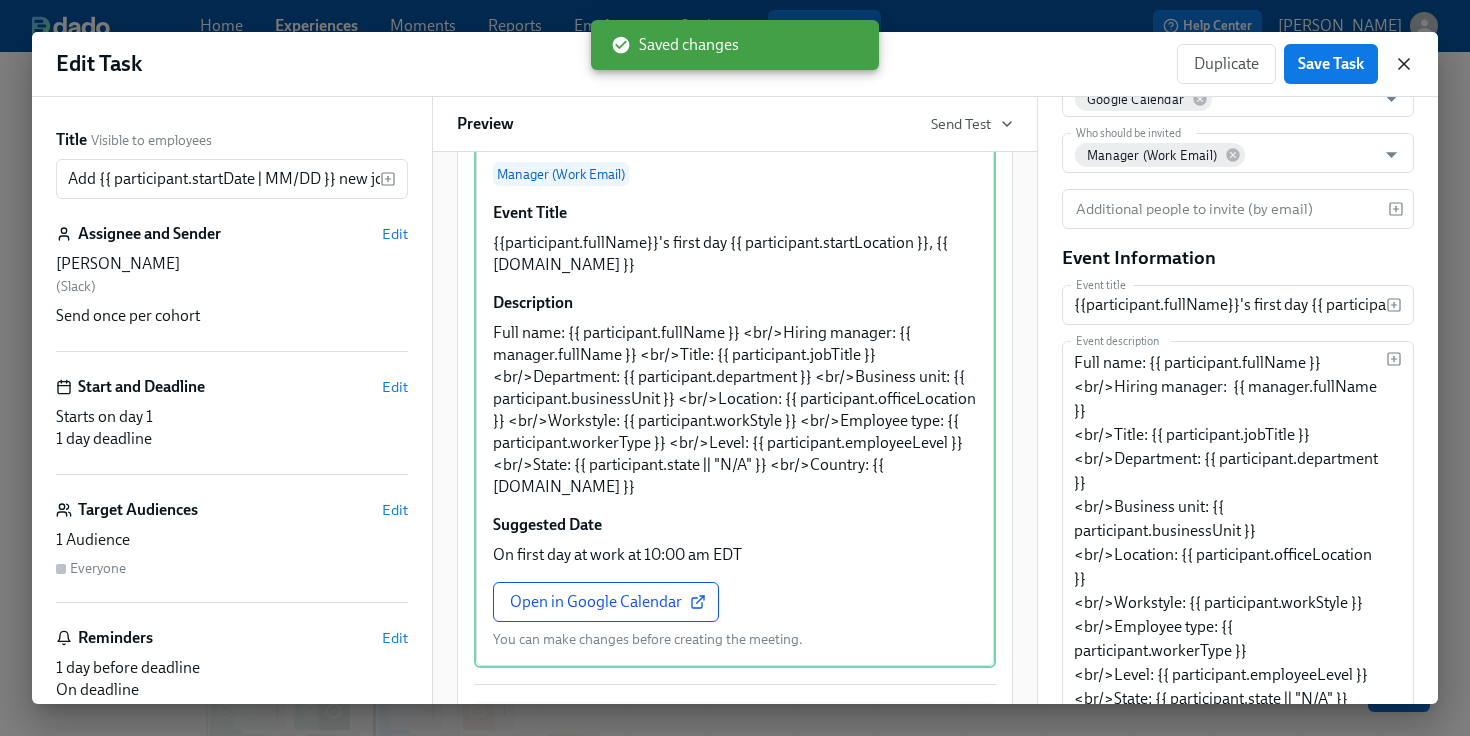 click 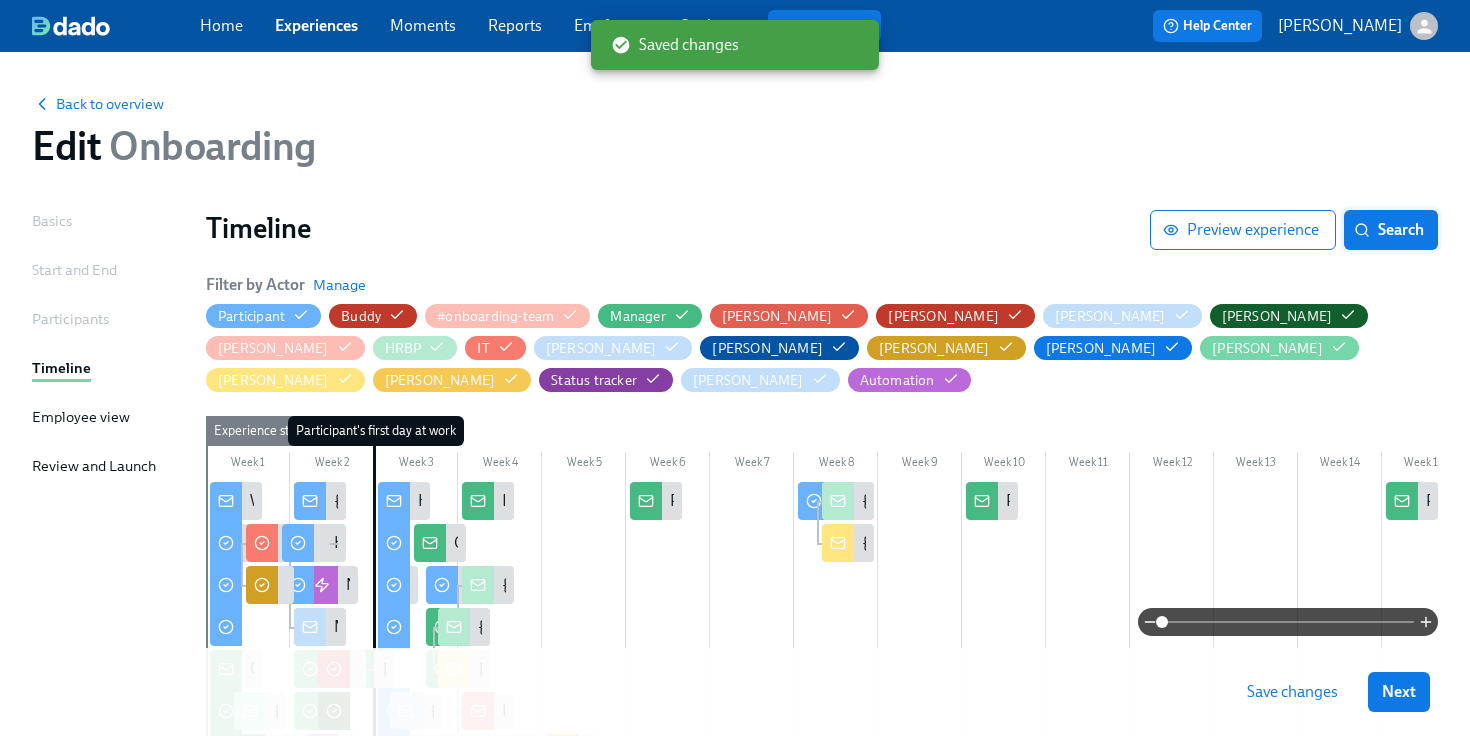 click on "Search" at bounding box center (1391, 230) 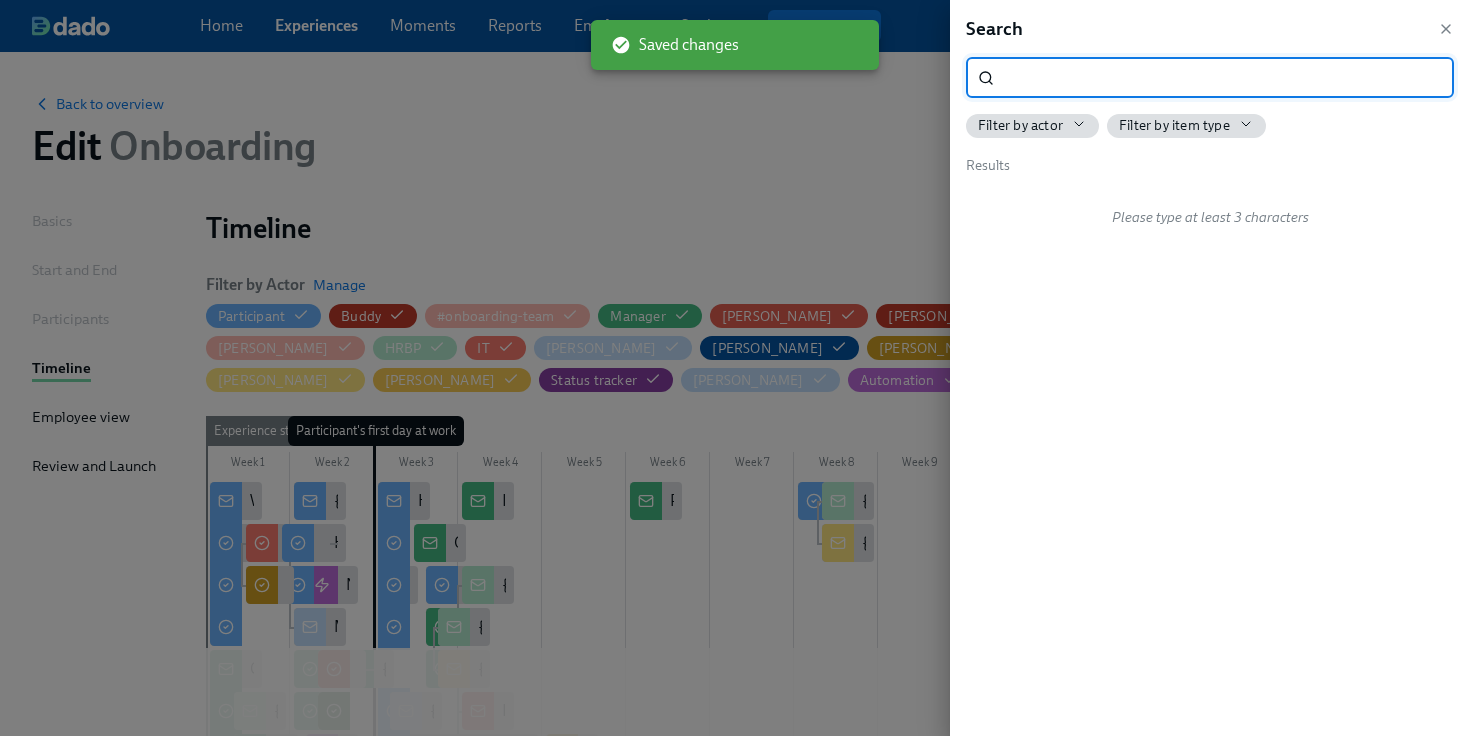 click at bounding box center [1228, 78] 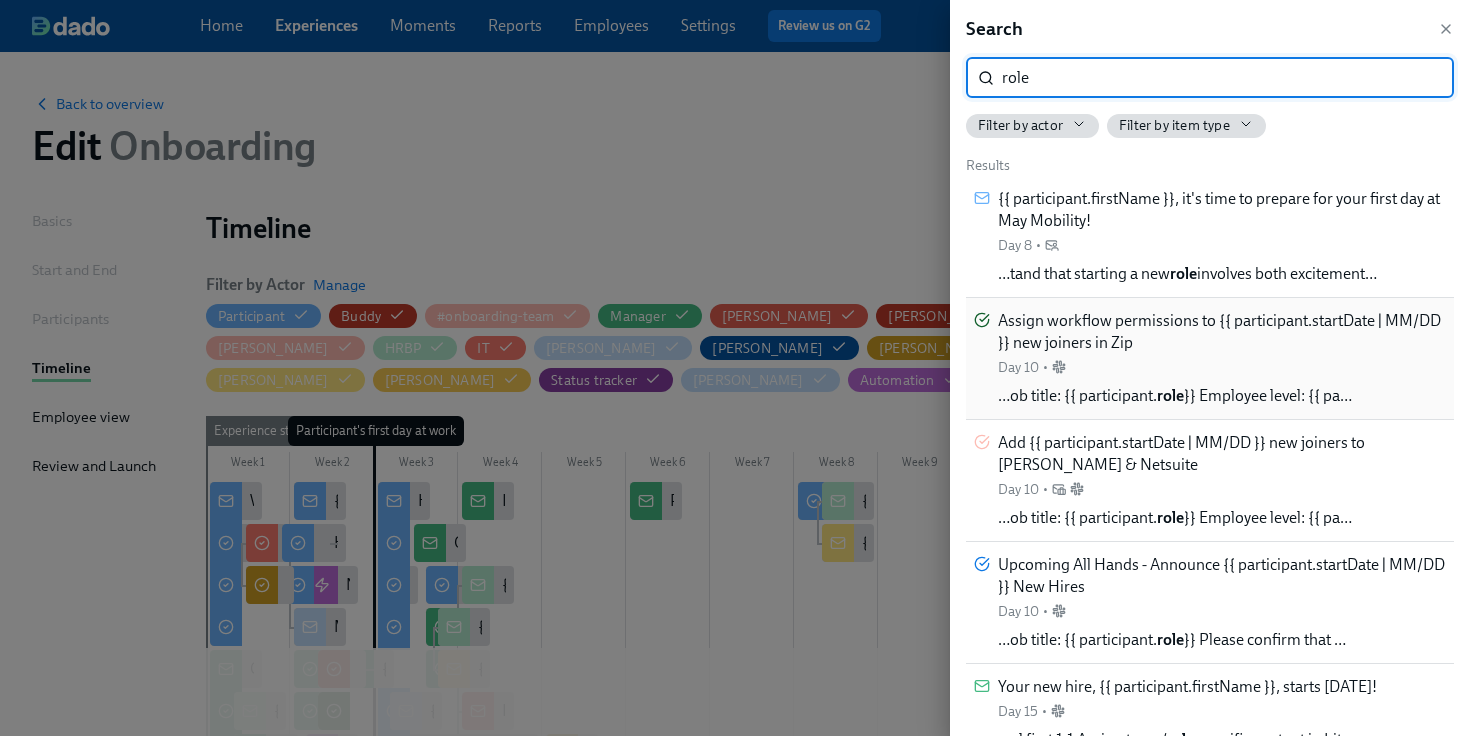 type on "role" 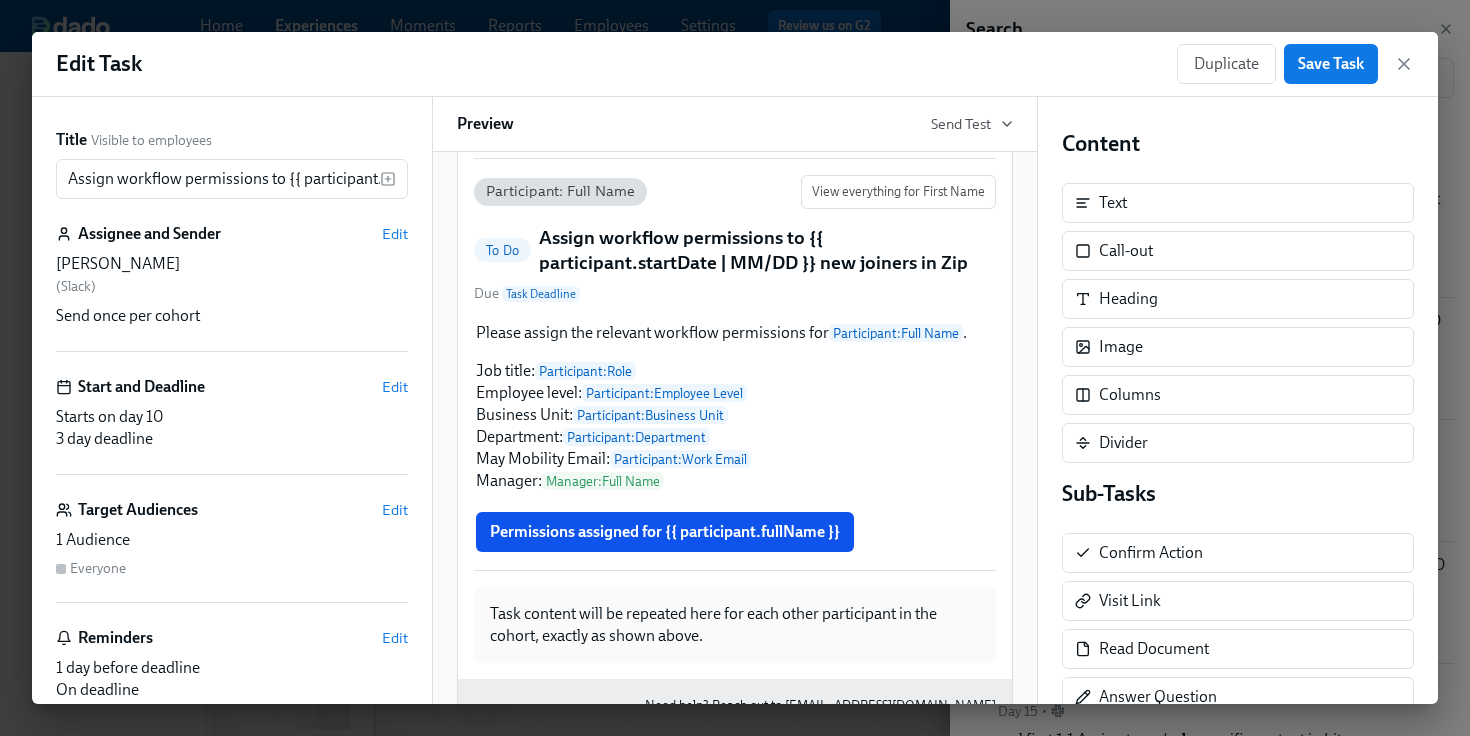 scroll, scrollTop: 137, scrollLeft: 0, axis: vertical 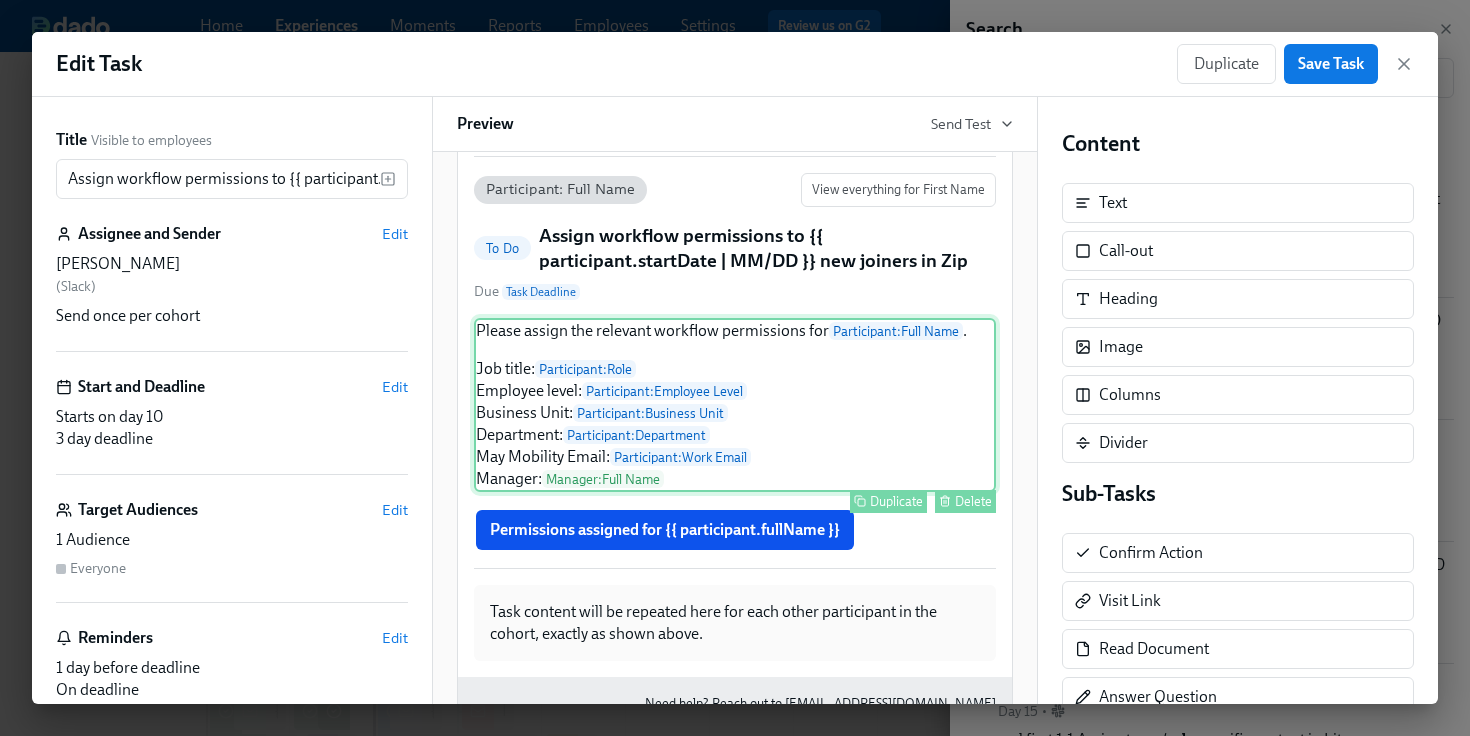 click on "Please assign the relevant workflow permissions for  Participant :  Full Name .
Job title:  Participant :  Role
Employee level:  Participant :  Employee Level
Business Unit:  Participant :  Business Unit
Department:  Participant :  Department
May Mobility Email:  Participant :  Work Email
Manager:  Manager :  Full Name   Duplicate   Delete" at bounding box center (735, 405) 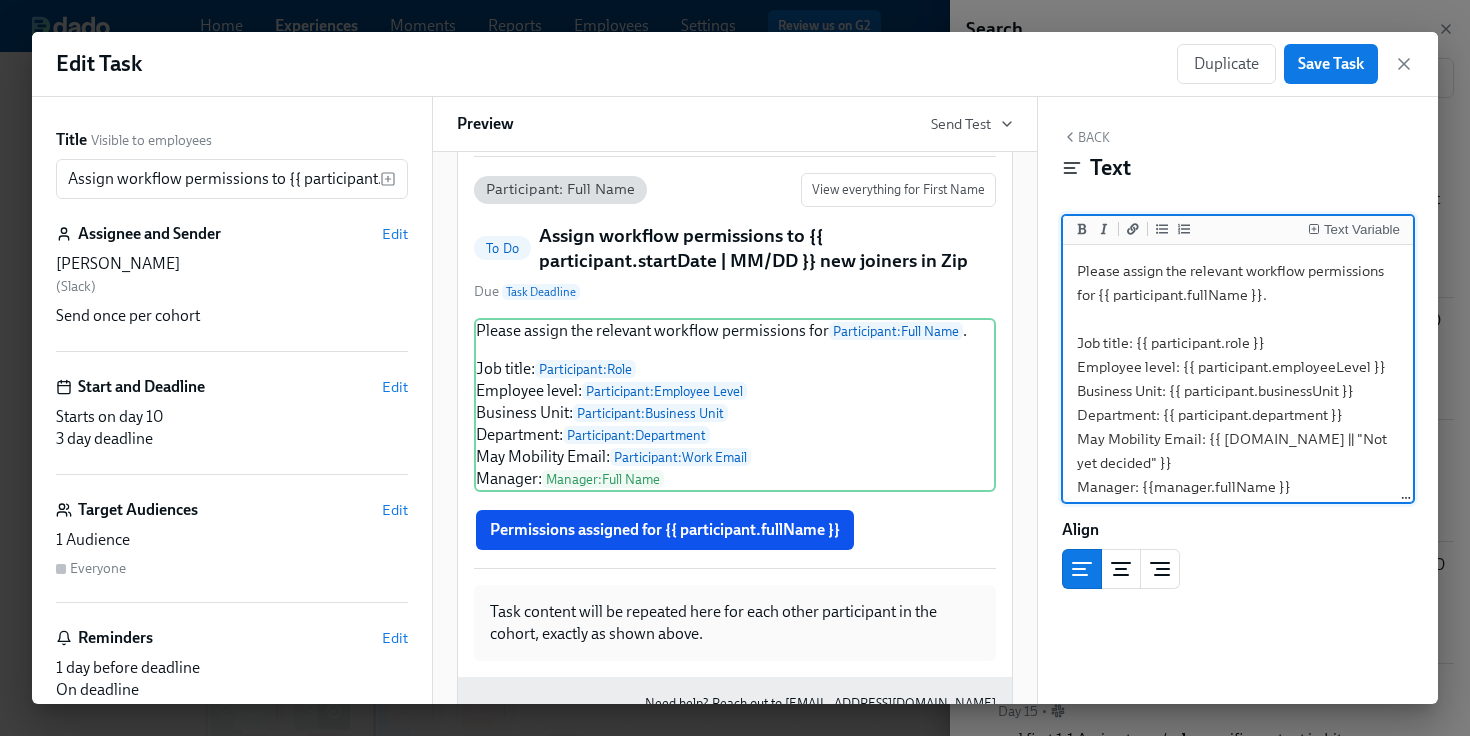 drag, startPoint x: 1267, startPoint y: 344, endPoint x: 1137, endPoint y: 344, distance: 130 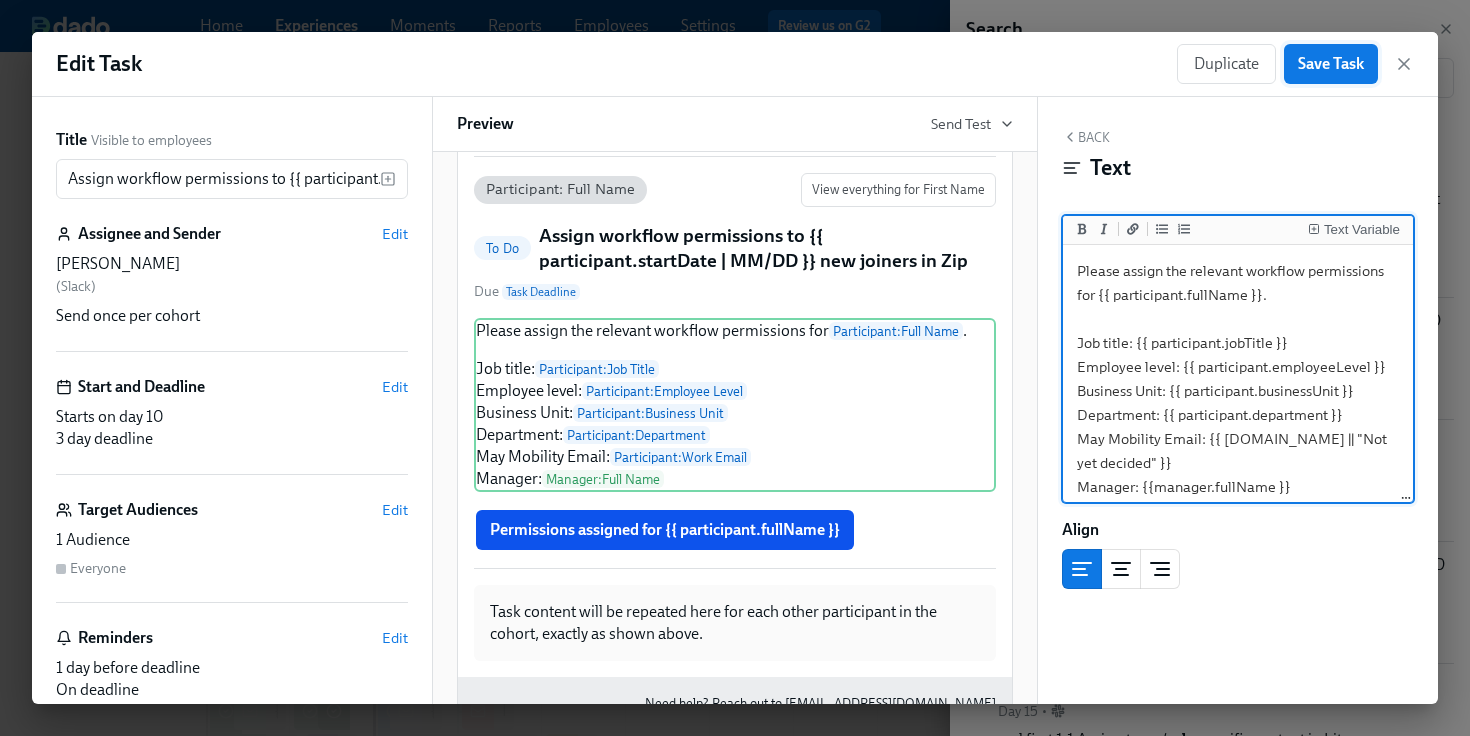 type on "Please assign the relevant workflow permissions for {{ participant.fullName }}.
Job title: {{ participant.jobTitle }}
Employee level: {{ participant.employeeLevel }}
Business Unit: {{ participant.businessUnit }}
Department: {{ participant.department }}
May Mobility Email: {{ [DOMAIN_NAME] || "Not yet decided" }}
Manager: {{manager.fullName }}" 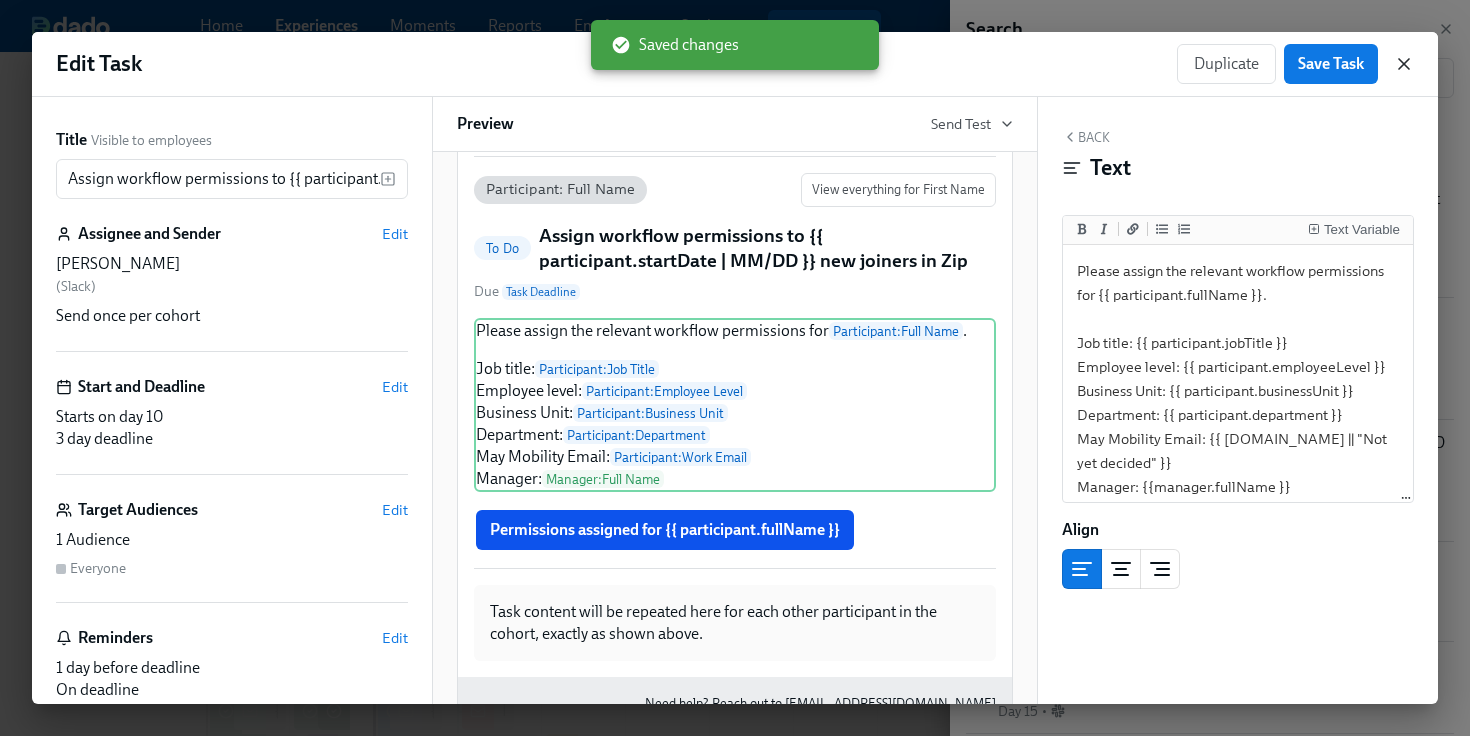 click 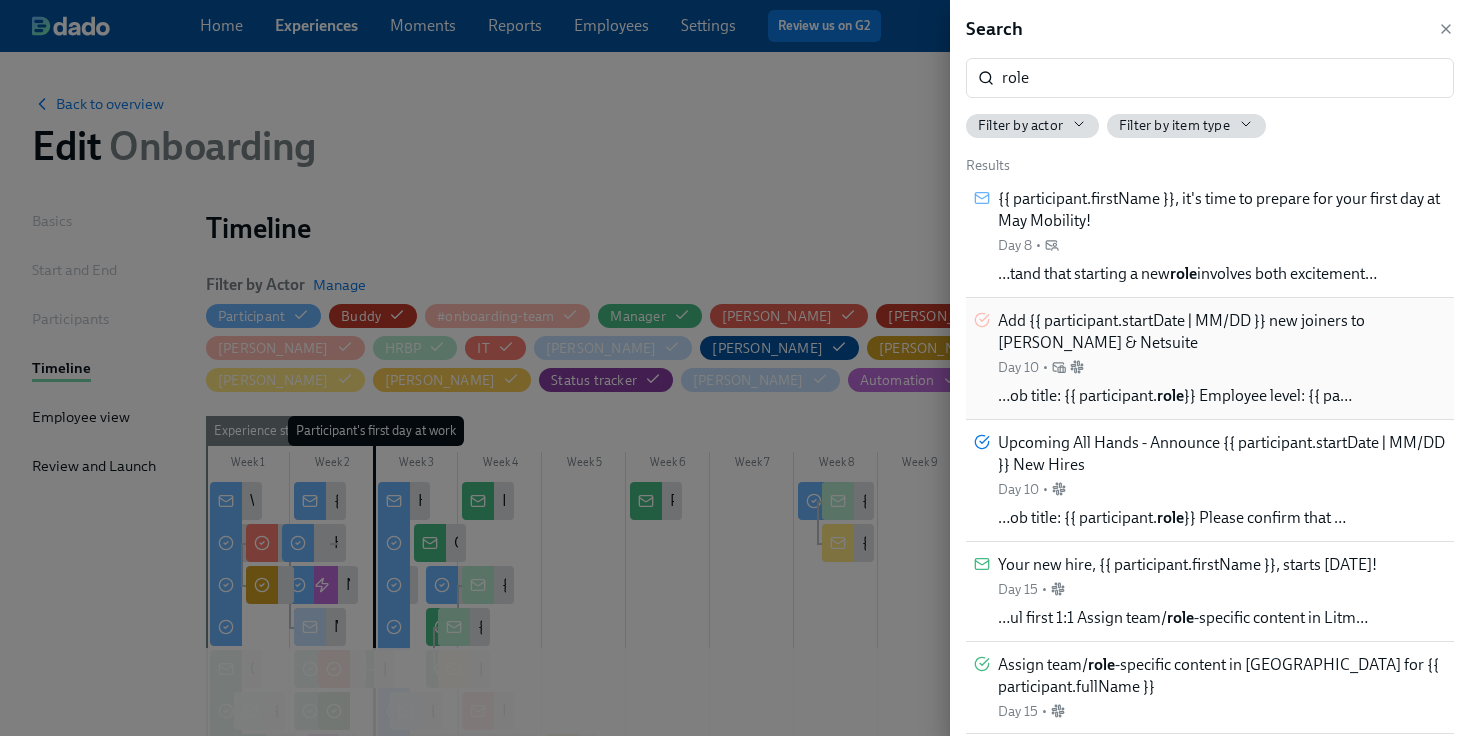 click on "Add {{ participant.startDate | MM/DD }} new joiners to Fyle & Netsuite Day 10 •" at bounding box center [1222, 343] 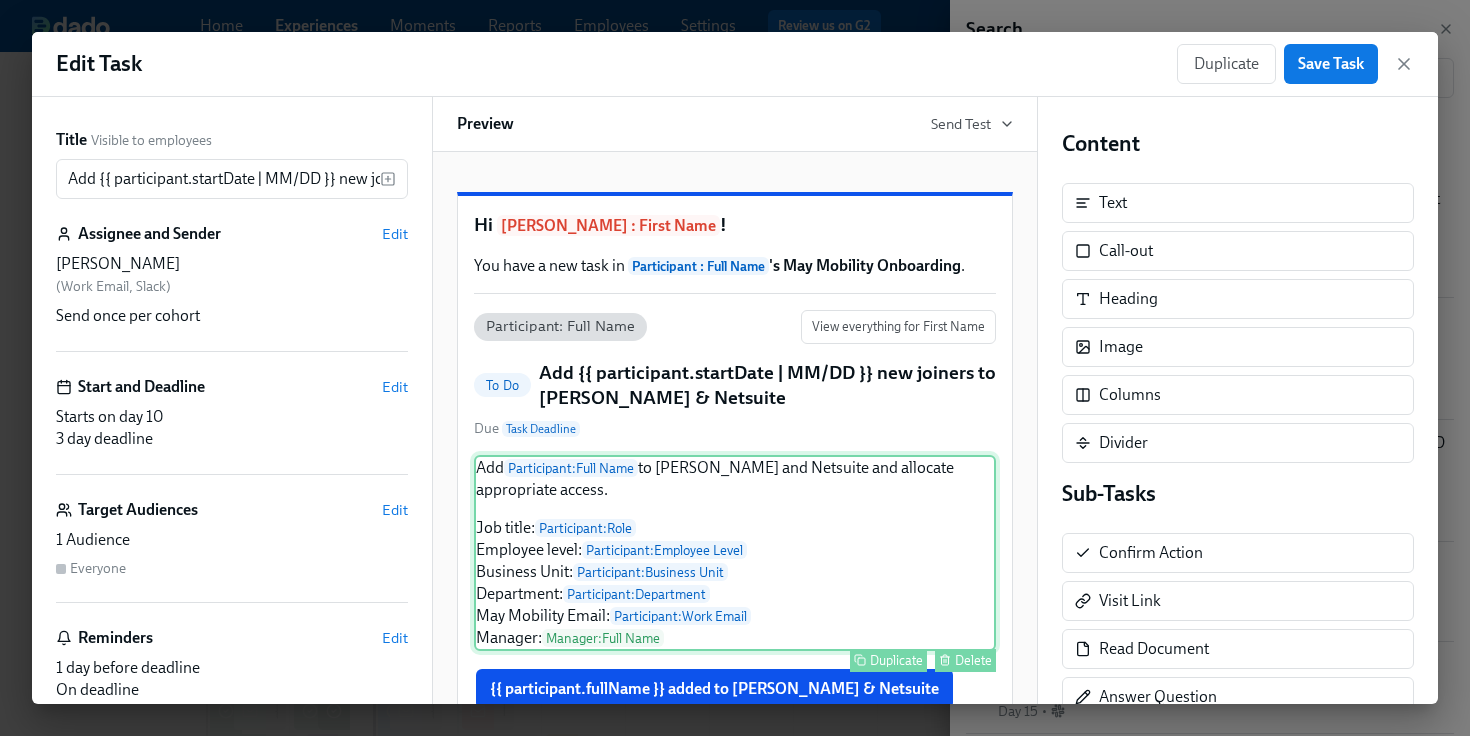click on "Add  Participant :  Full Name  to [PERSON_NAME] and Netsuite and allocate appropriate access.
Job title:  Participant :  Role
Employee level:  Participant :  Employee Level
Business Unit:  Participant :  Business Unit
Department:  Participant :  Department
May Mobility Email:  Participant :  Work Email
Manager:  Manager :  Full Name   Duplicate   Delete" at bounding box center (735, 553) 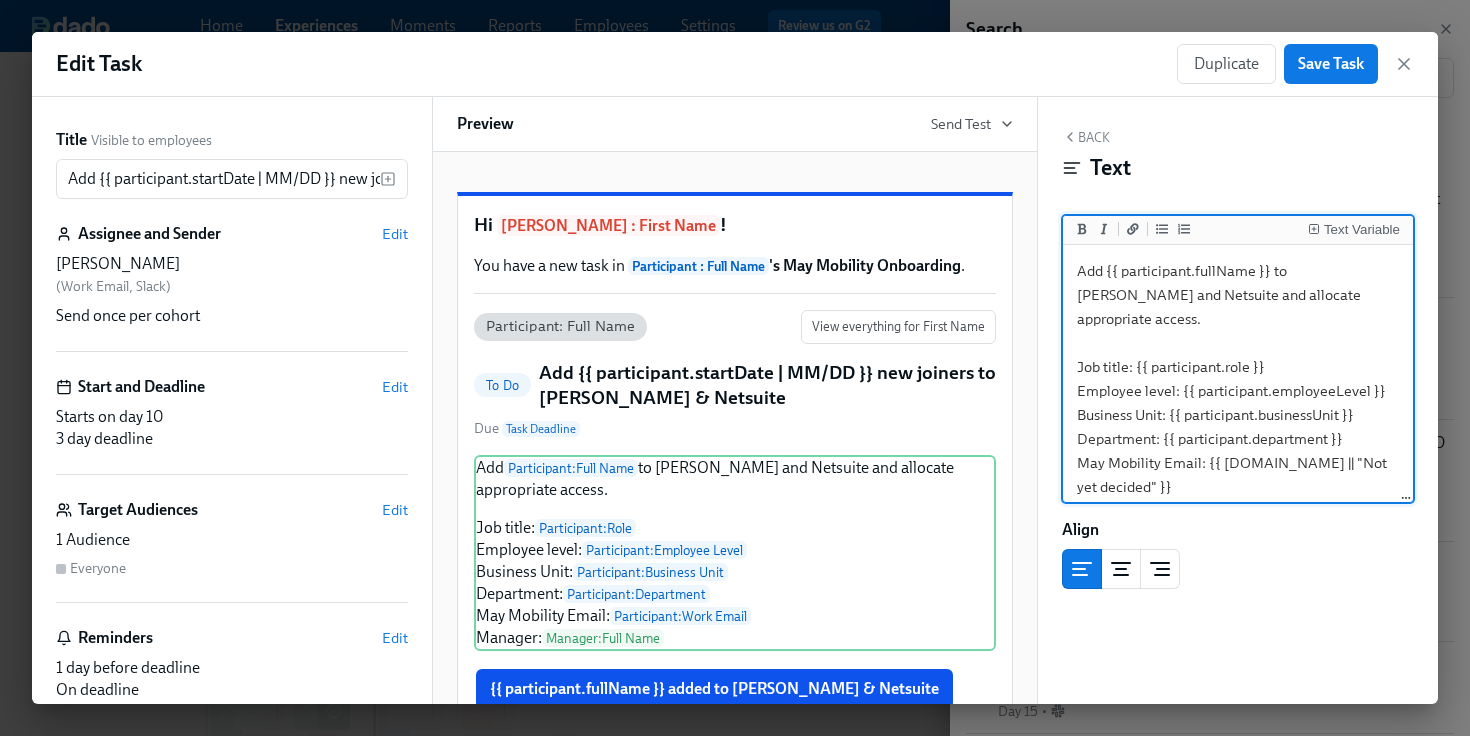 drag, startPoint x: 1270, startPoint y: 341, endPoint x: 1137, endPoint y: 345, distance: 133.06013 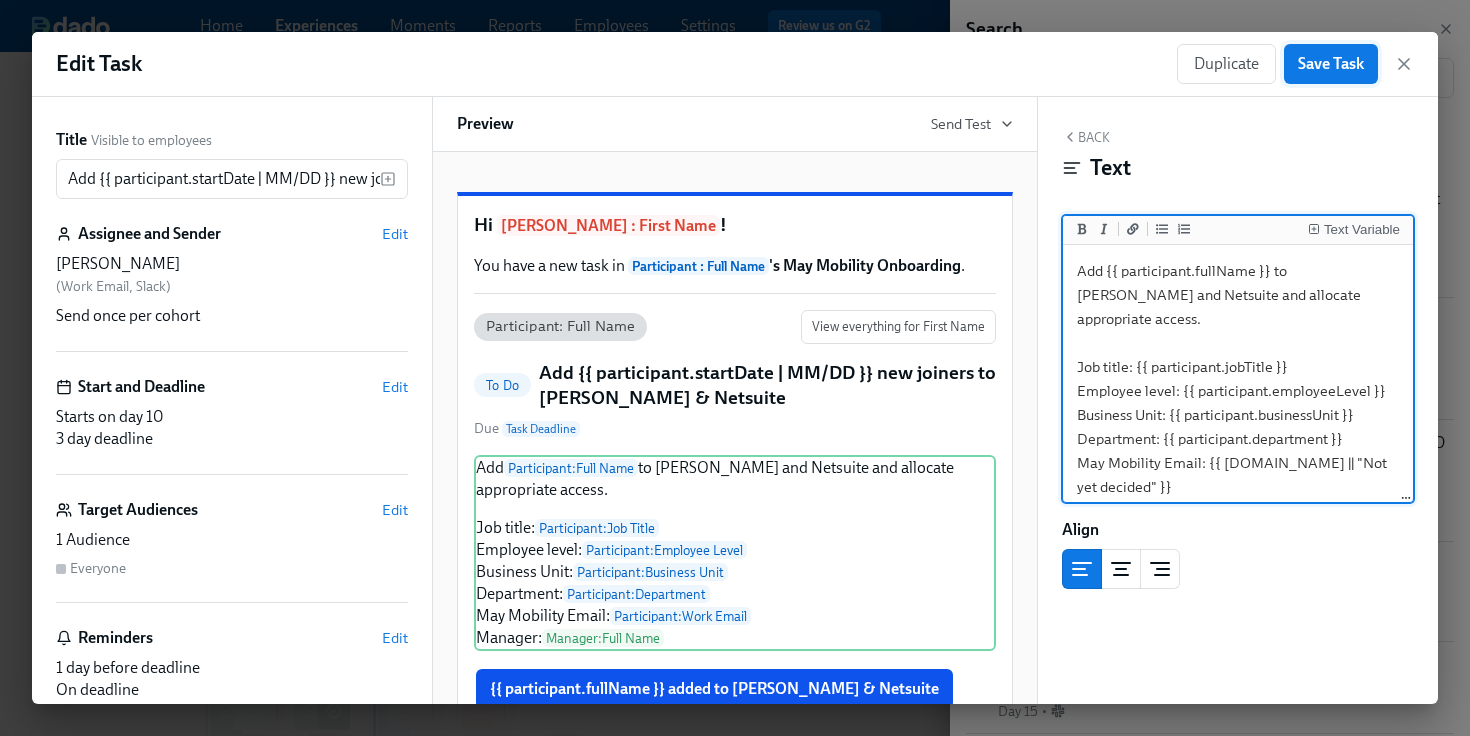 type on "Add {{ participant.fullName }} to [PERSON_NAME] and Netsuite and allocate appropriate access.
Job title: {{ participant.jobTitle }}
Employee level: {{ participant.employeeLevel }}
Business Unit: {{ participant.businessUnit }}
Department: {{ participant.department }}
May Mobility Email: {{ [DOMAIN_NAME] || "Not yet decided" }}
Manager: {{manager.fullName }}" 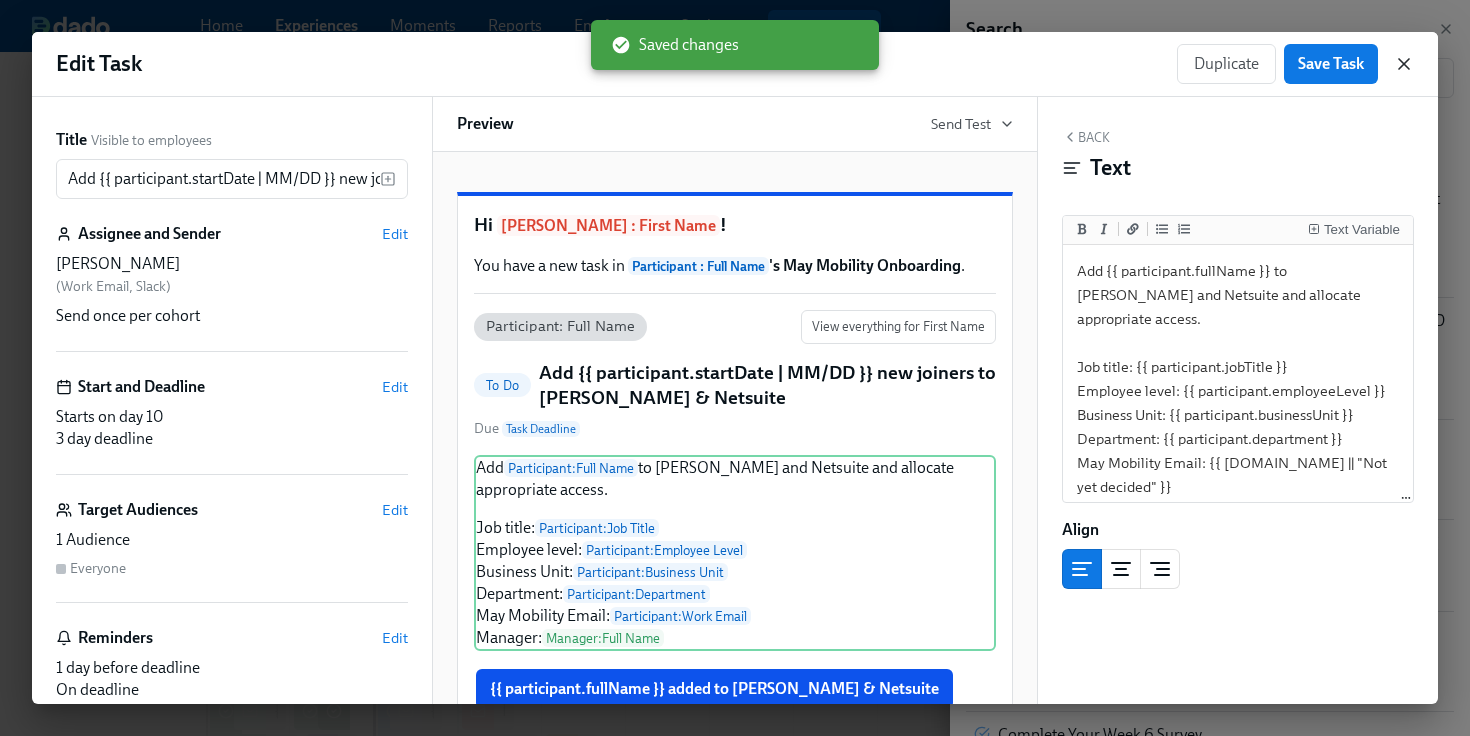 click 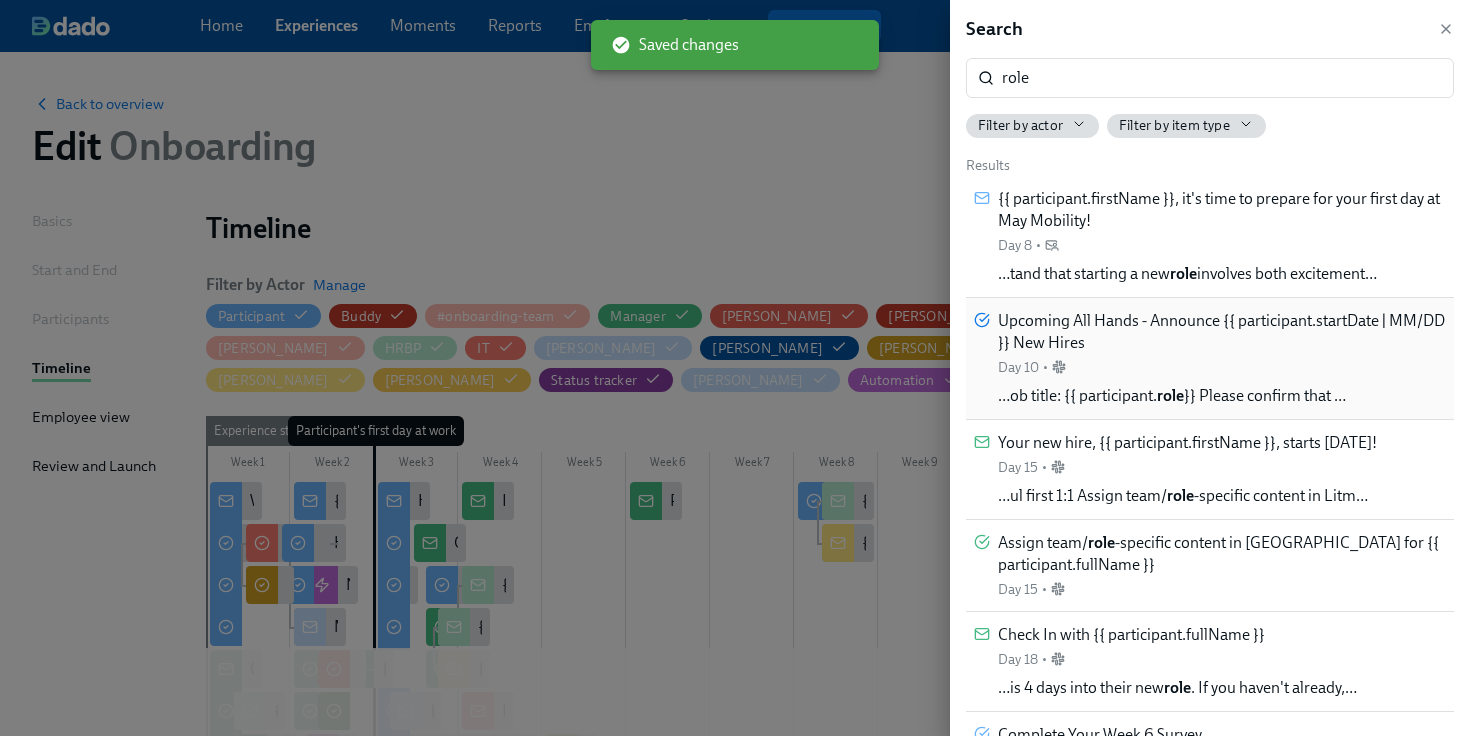 click on "Upcoming All Hands - Announce {{ participant.startDate | MM/DD }} New Hires  Day 10 •" at bounding box center [1222, 343] 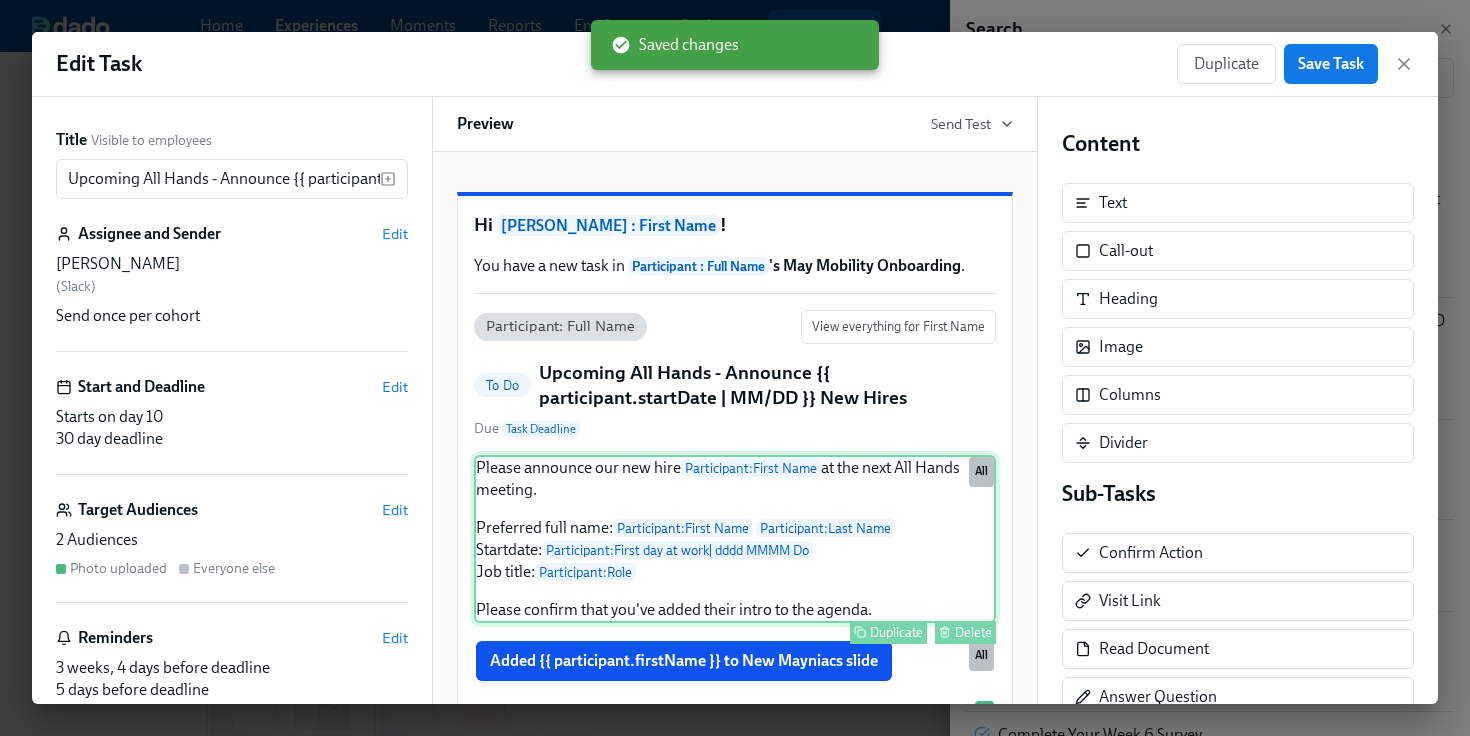 click on "Please announce our new hire  Participant :  First Name  at the next All Hands meeting.
Preferred full name:  Participant :  First Name   Participant :  Last Name
Startdate:  Participant :  First day at work  | dddd MMMM Do
Job title:  Participant :  Role
Please confirm that you've added their intro to the agenda.   Duplicate   Delete All" at bounding box center (735, 539) 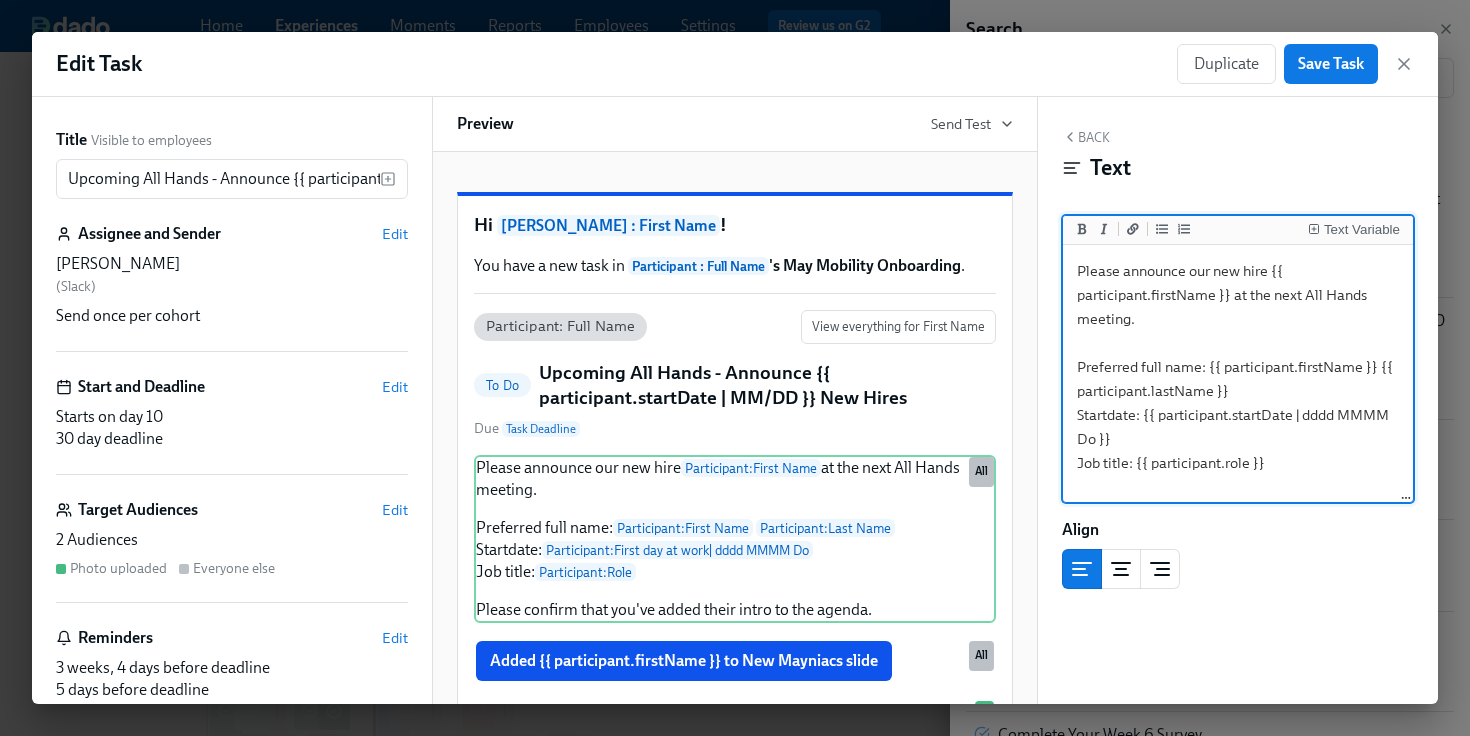 drag, startPoint x: 1268, startPoint y: 458, endPoint x: 1136, endPoint y: 459, distance: 132.00378 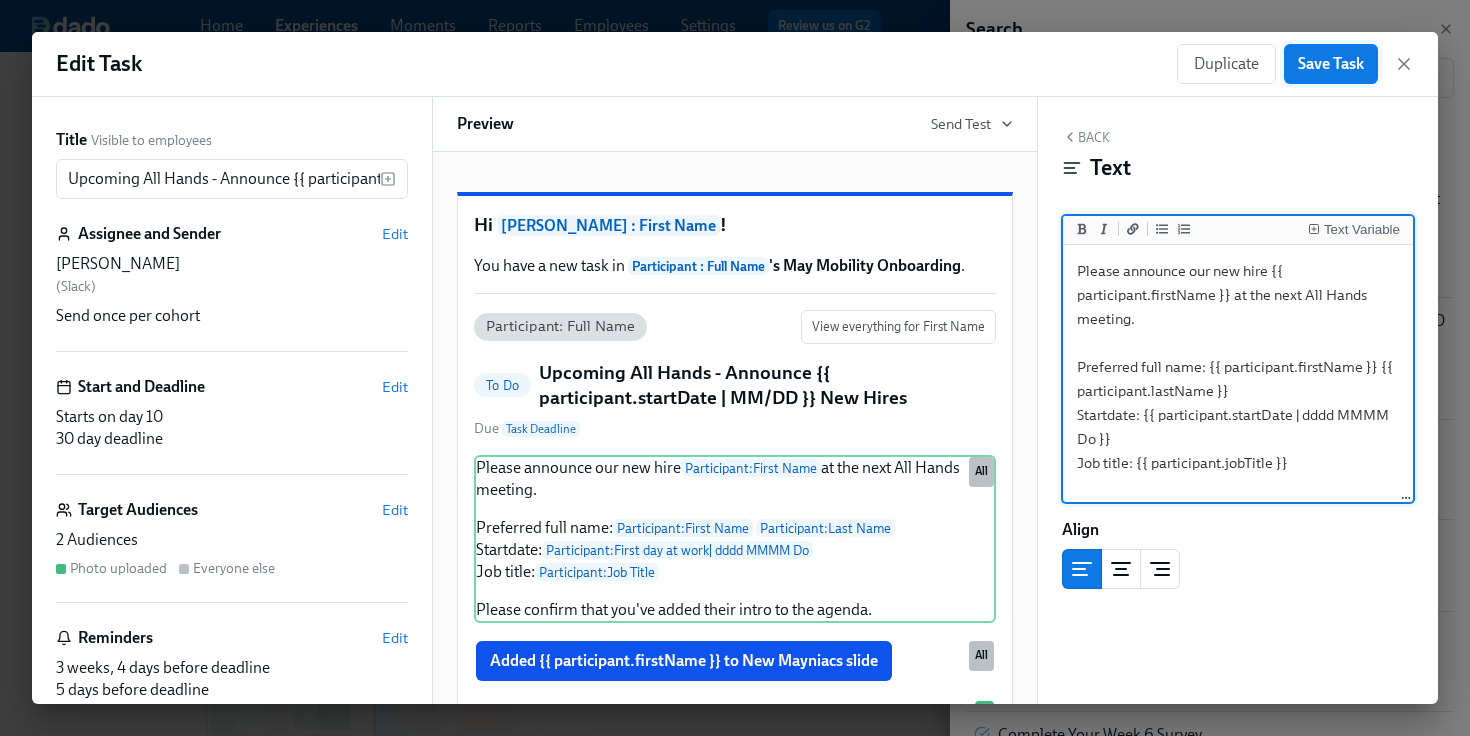 type on "Please announce our new hire {{ participant.firstName }} at the next All Hands meeting.
Preferred full name: {{ participant.firstName }} {{ participant.lastName }}
Startdate: {{ participant.startDate | dddd MMMM Do }}
Job title: {{ participant.jobTitle }}
Please confirm that you've added their intro to the agenda." 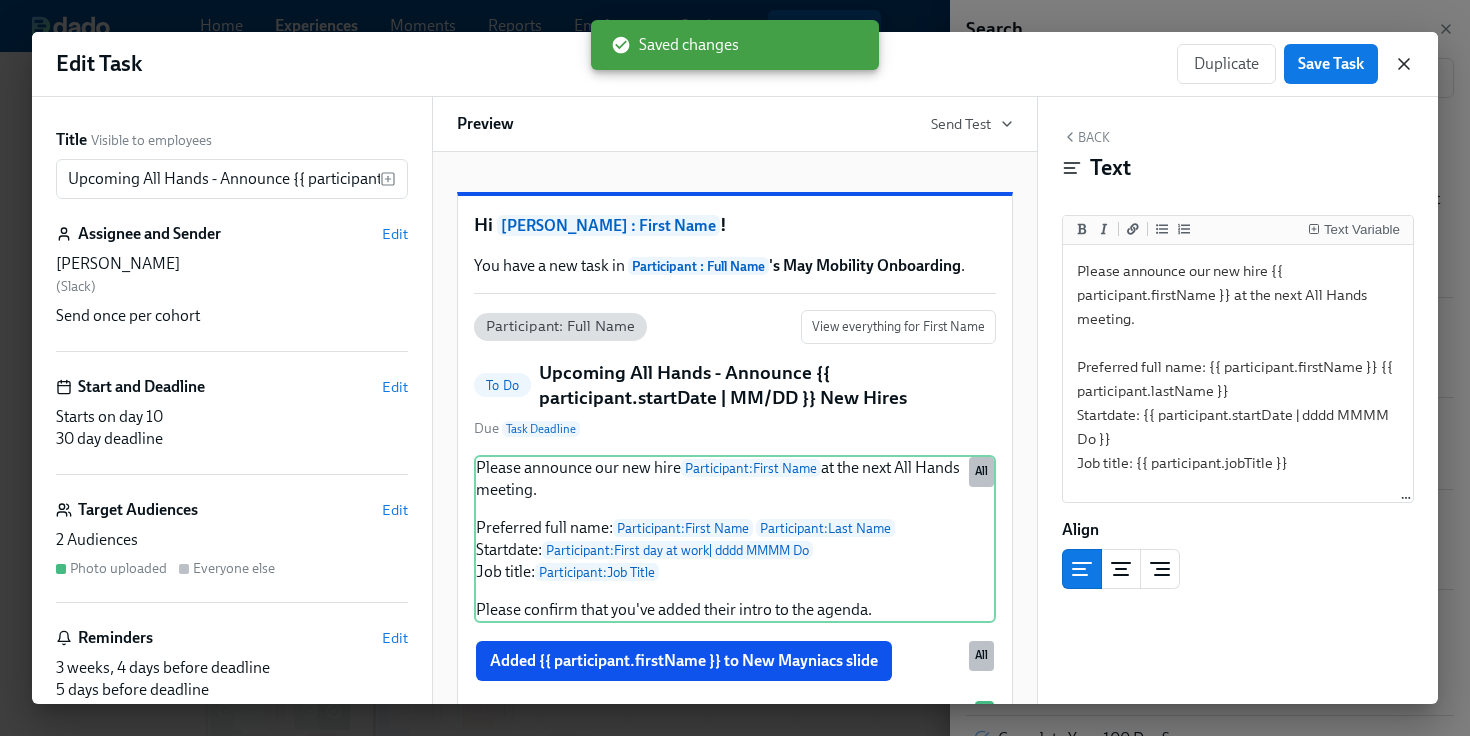 click 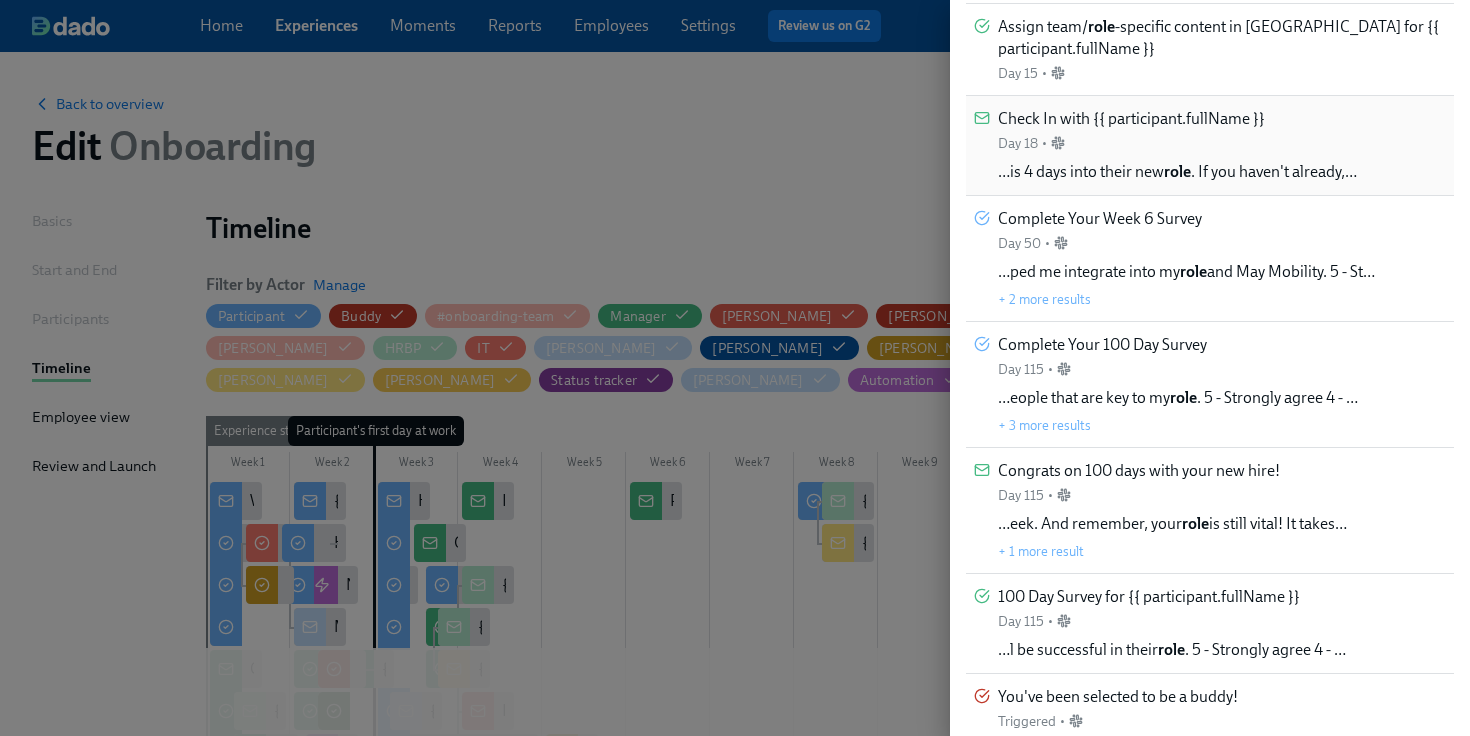 scroll, scrollTop: 532, scrollLeft: 0, axis: vertical 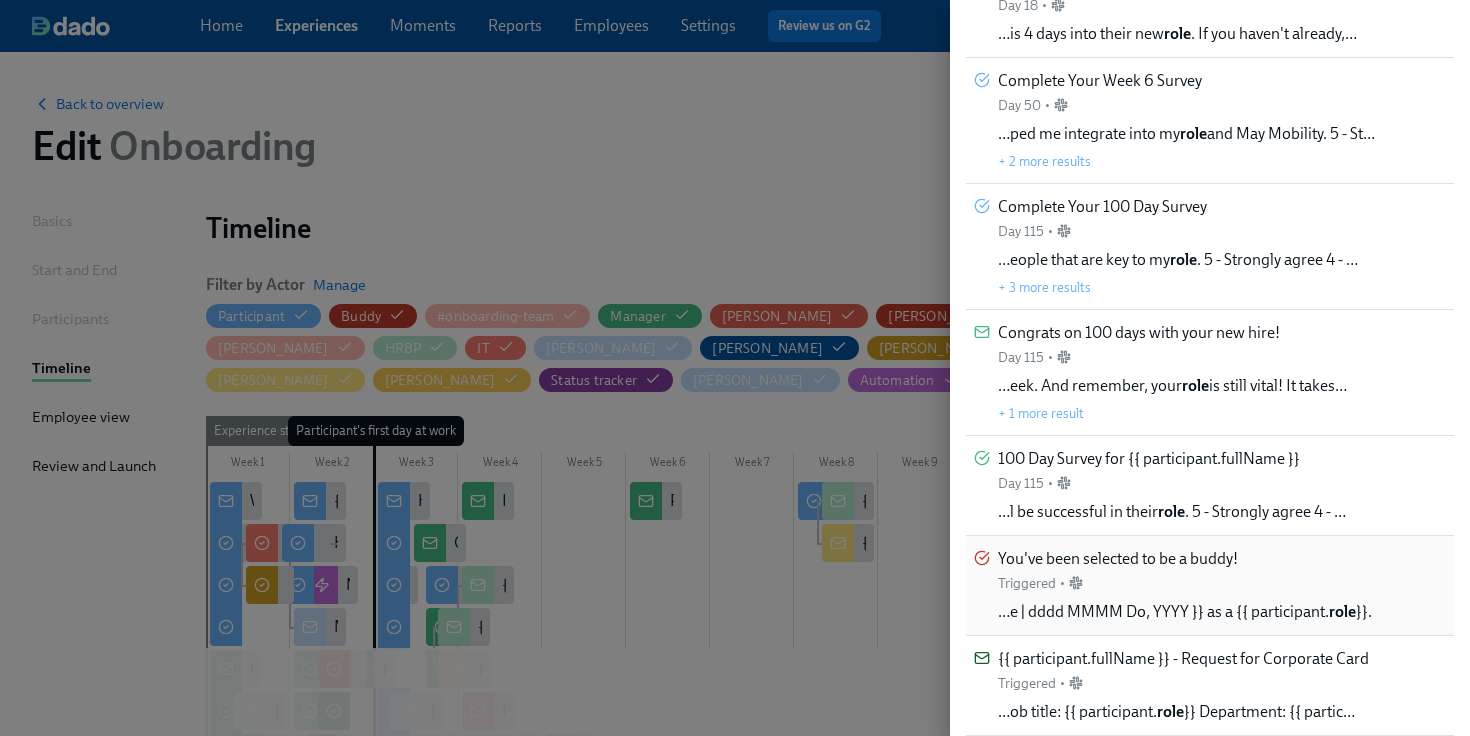 click on "You've been selected to be a buddy!" at bounding box center (1118, 559) 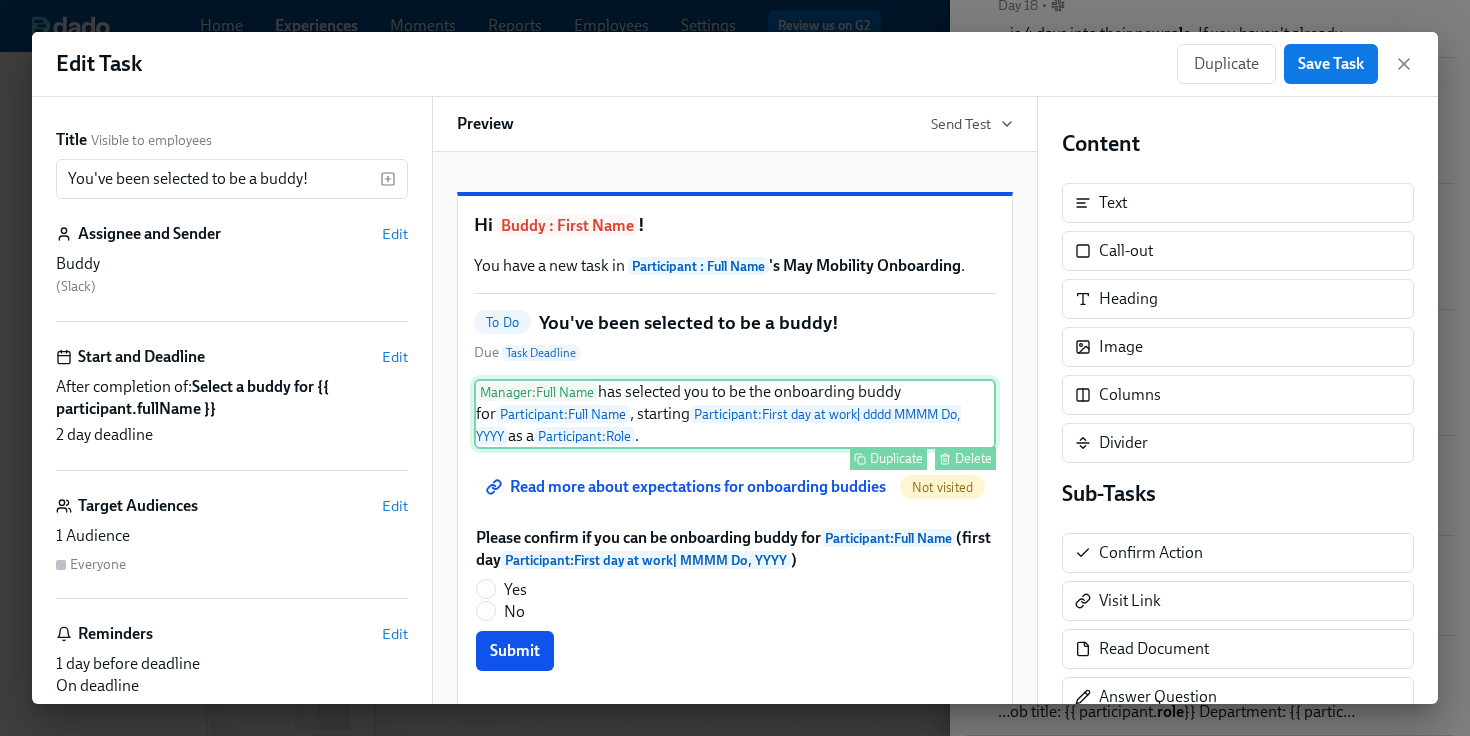 click on "Manager :  Full Name  has selected you to be the onboarding buddy for  Participant :  Full Name , starting  Participant :  First day at work  | dddd MMMM Do, YYYY  as a  Participant :  Role .   Duplicate   Delete" at bounding box center [735, 414] 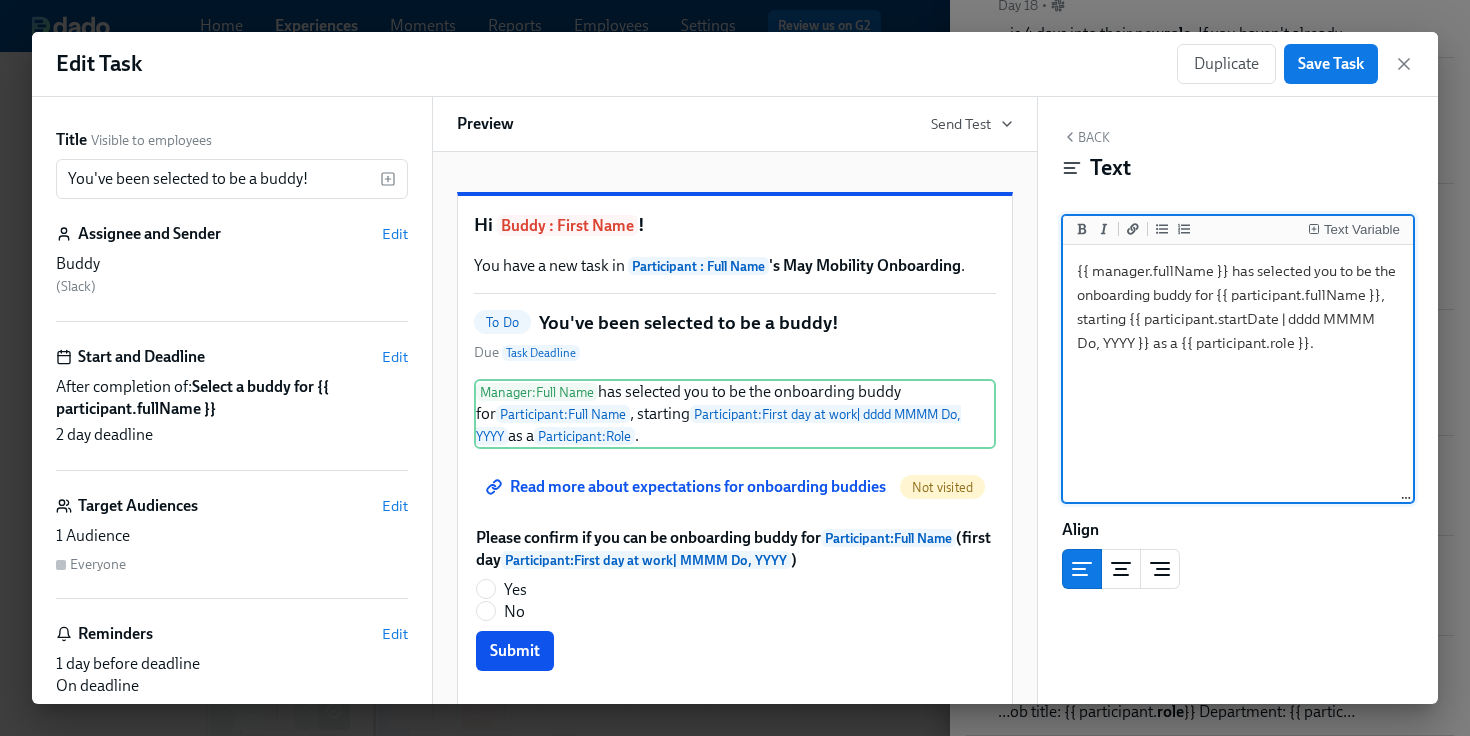 drag, startPoint x: 1307, startPoint y: 341, endPoint x: 1180, endPoint y: 339, distance: 127.01575 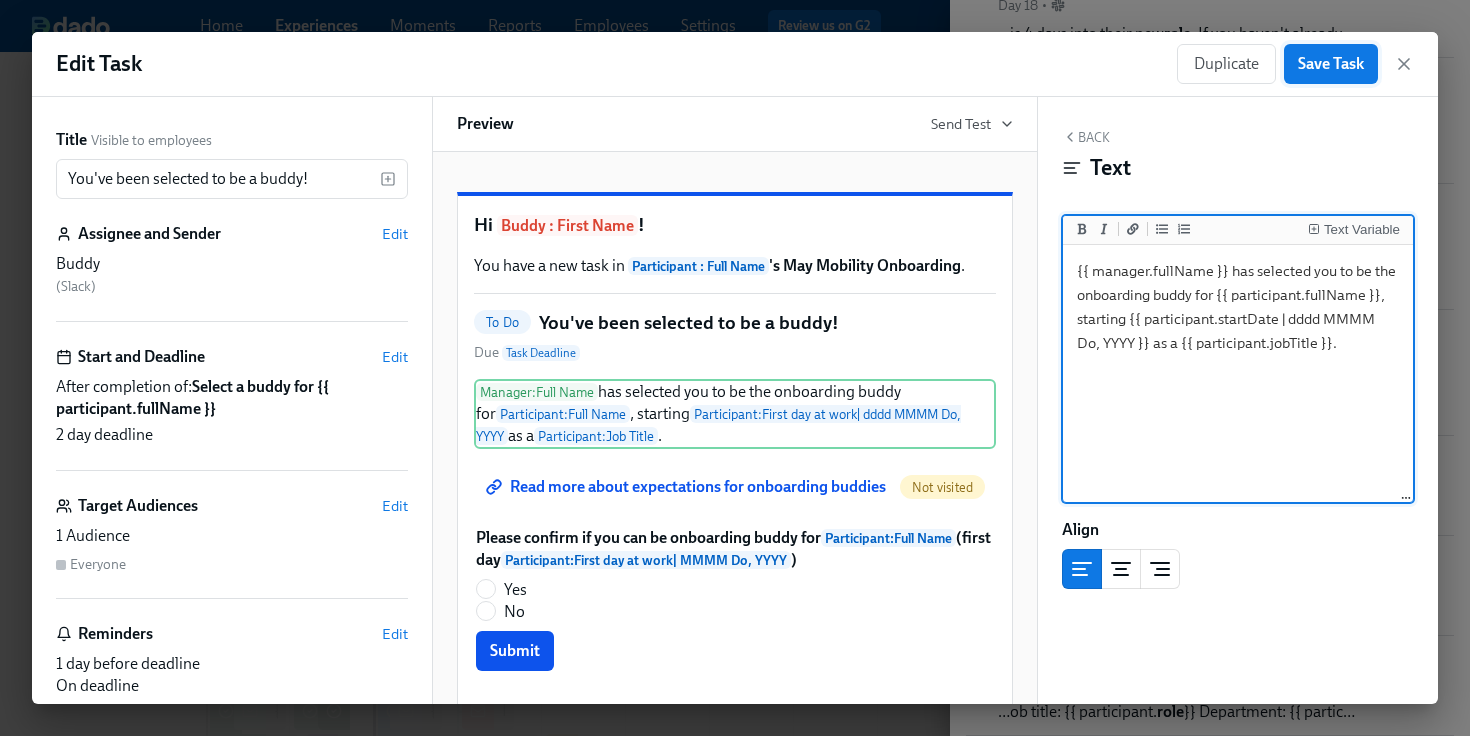 type on "{{ manager.fullName }} has selected you to be the onboarding buddy for {{ participant.fullName }}, starting {{ participant.startDate | dddd MMMM Do, YYYY }} as a {{ participant.jobTitle }}." 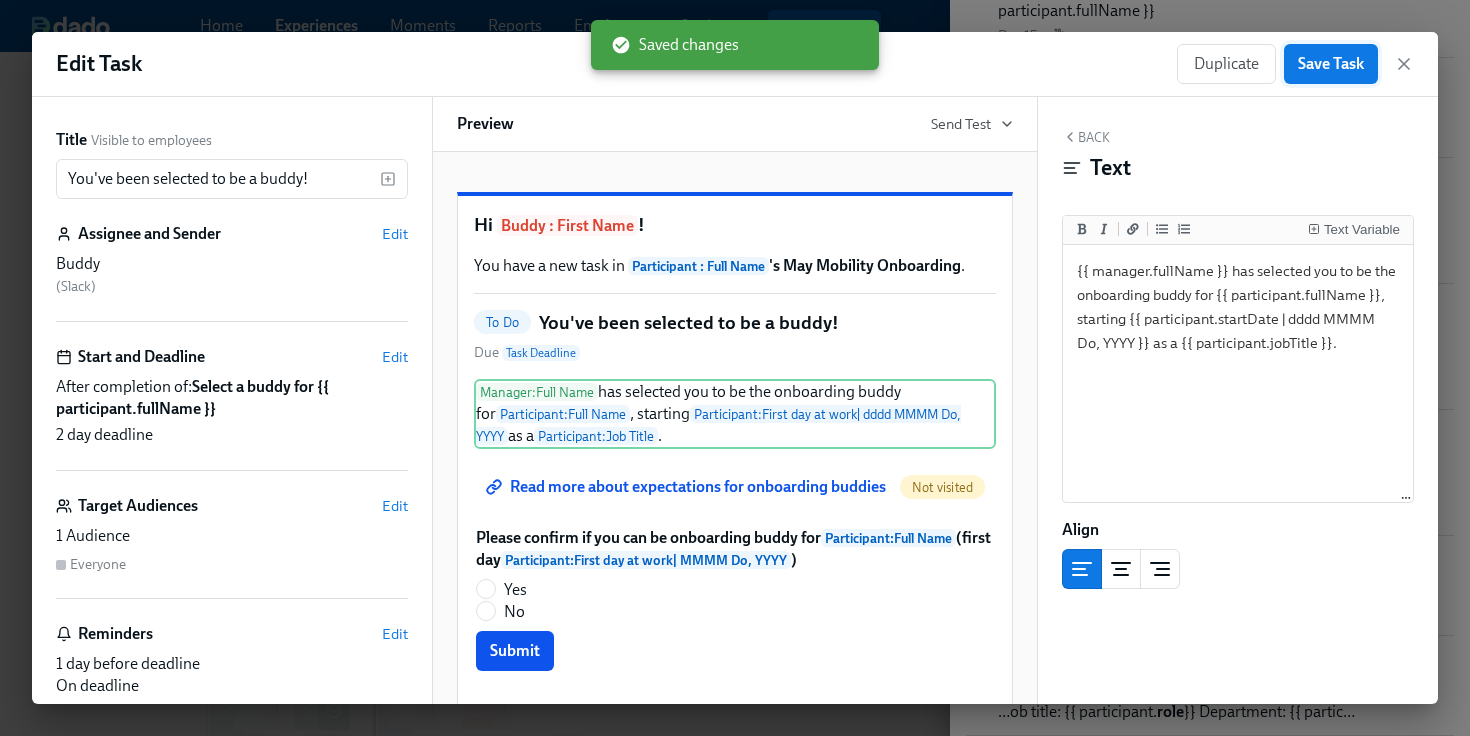 scroll, scrollTop: 432, scrollLeft: 0, axis: vertical 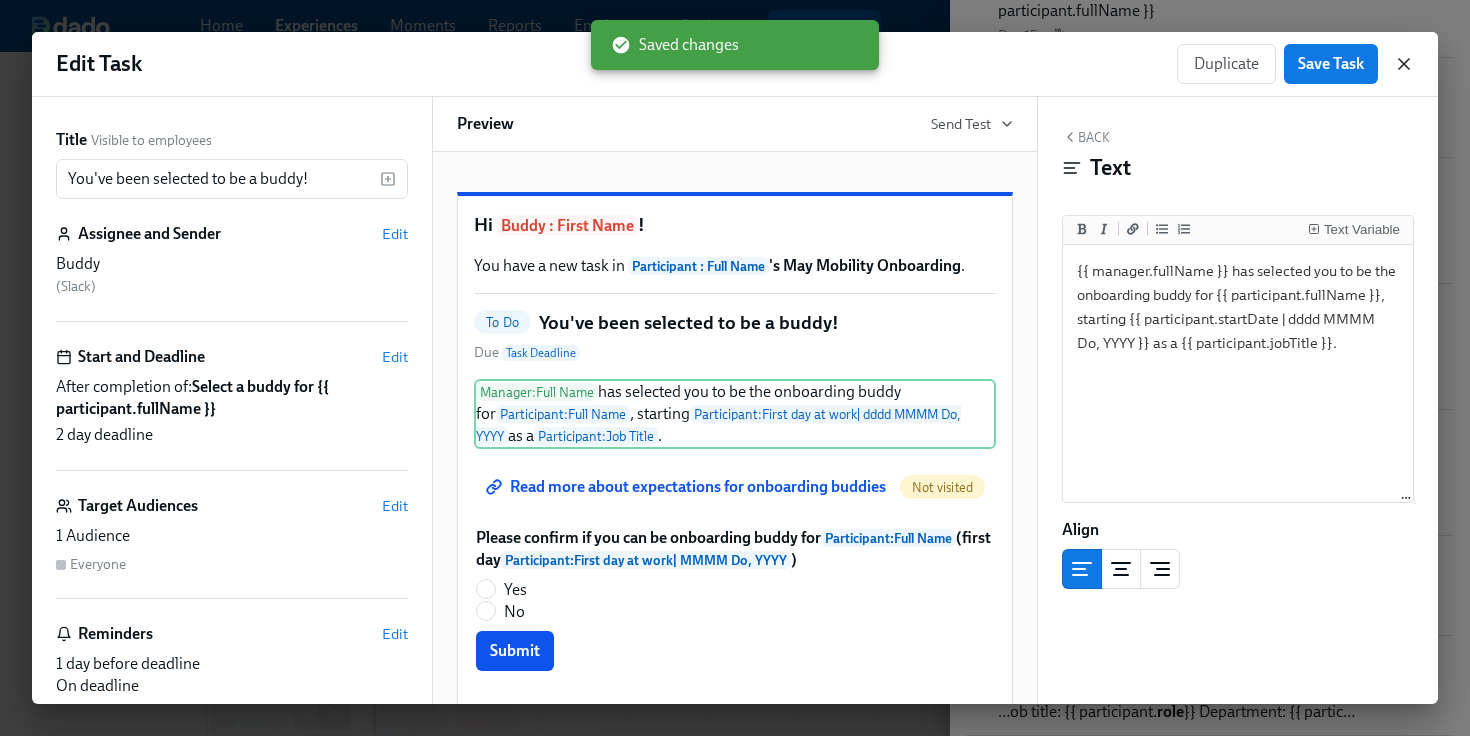 click 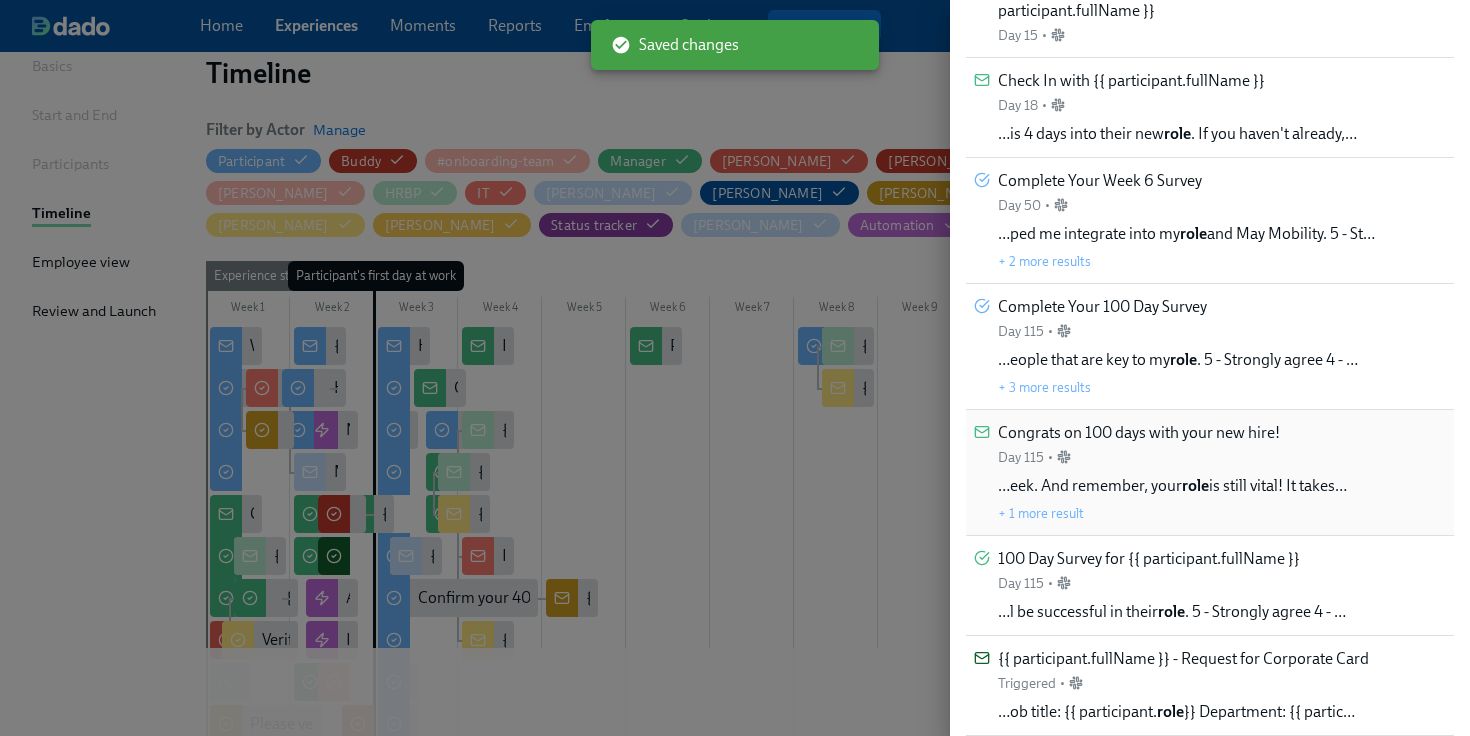 scroll, scrollTop: 162, scrollLeft: 0, axis: vertical 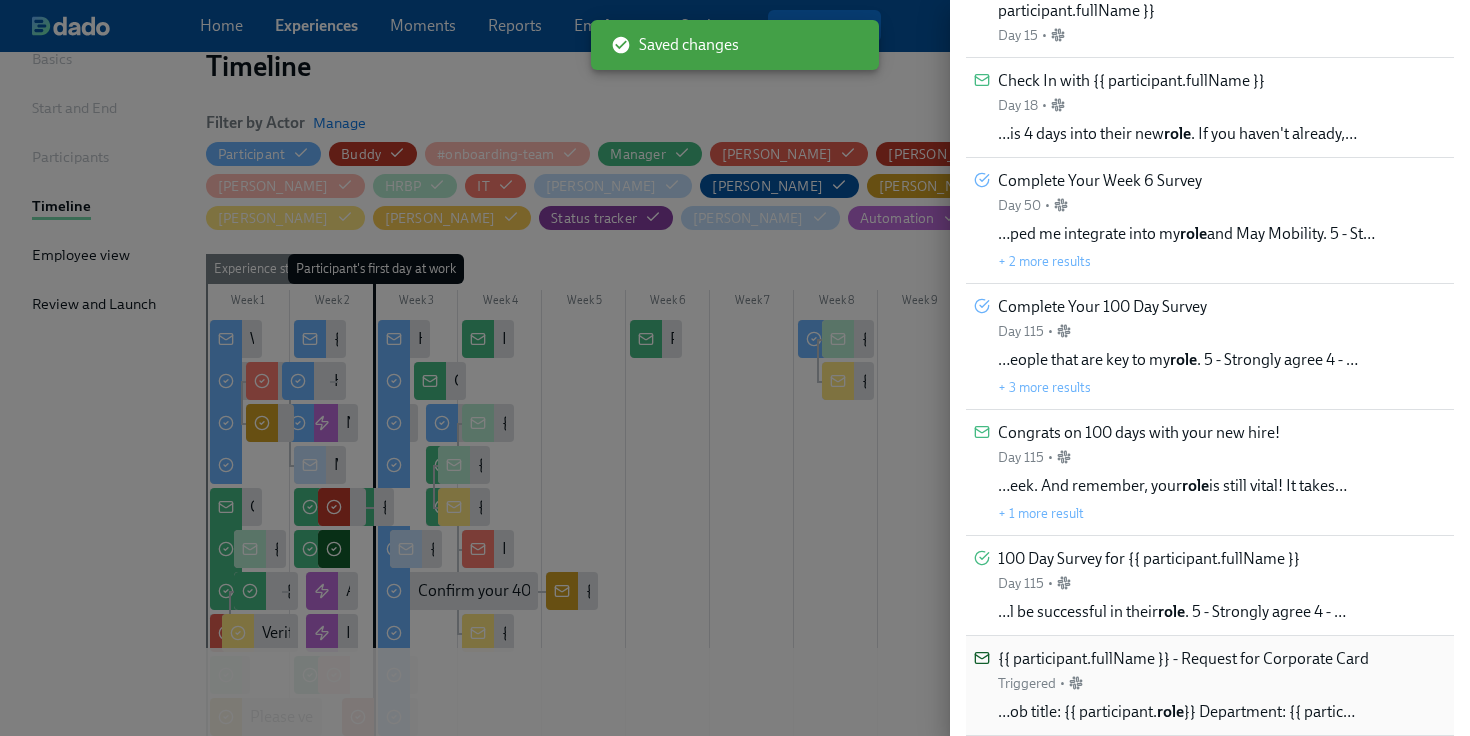 click on "{{ participant.fullName }} - Request for Corporate Card Triggered •" at bounding box center (1183, 670) 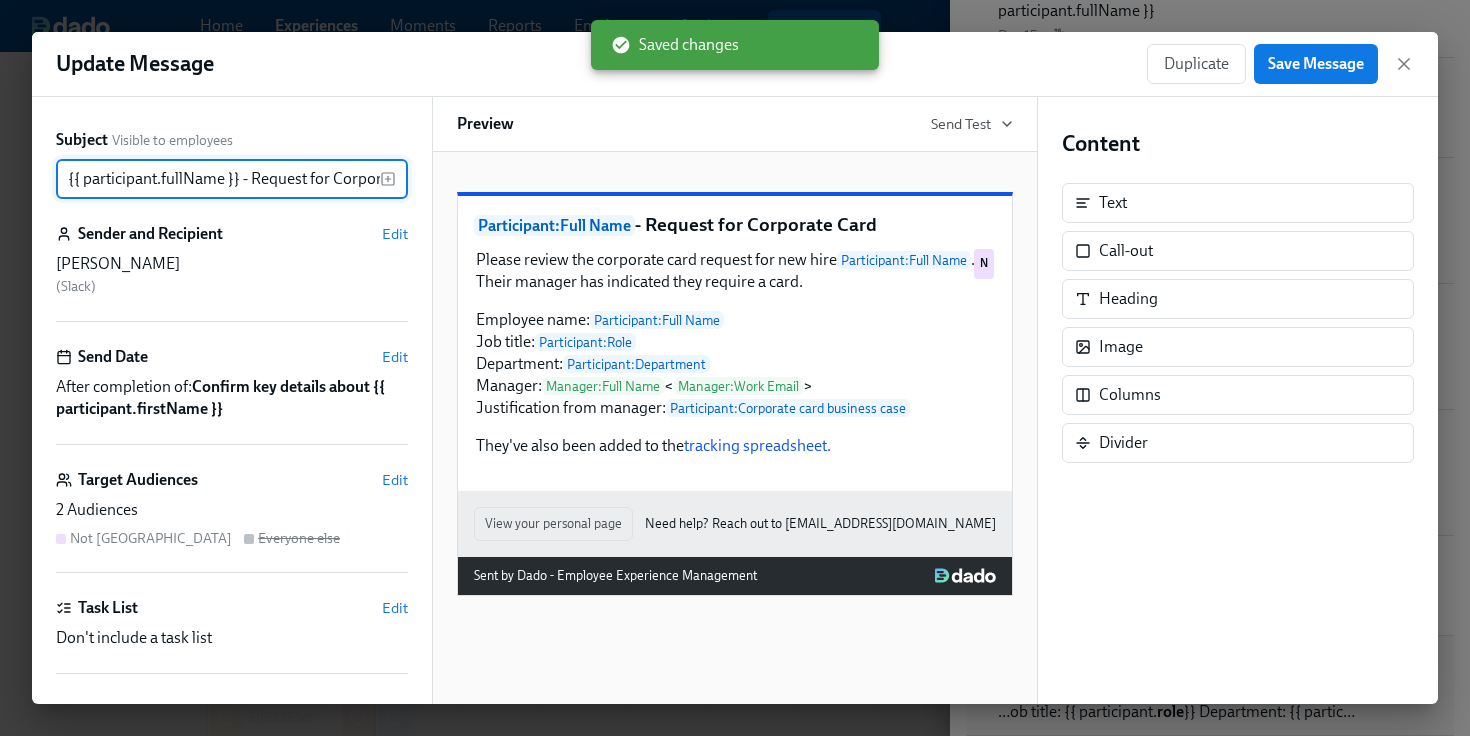 scroll, scrollTop: 0, scrollLeft: 58, axis: horizontal 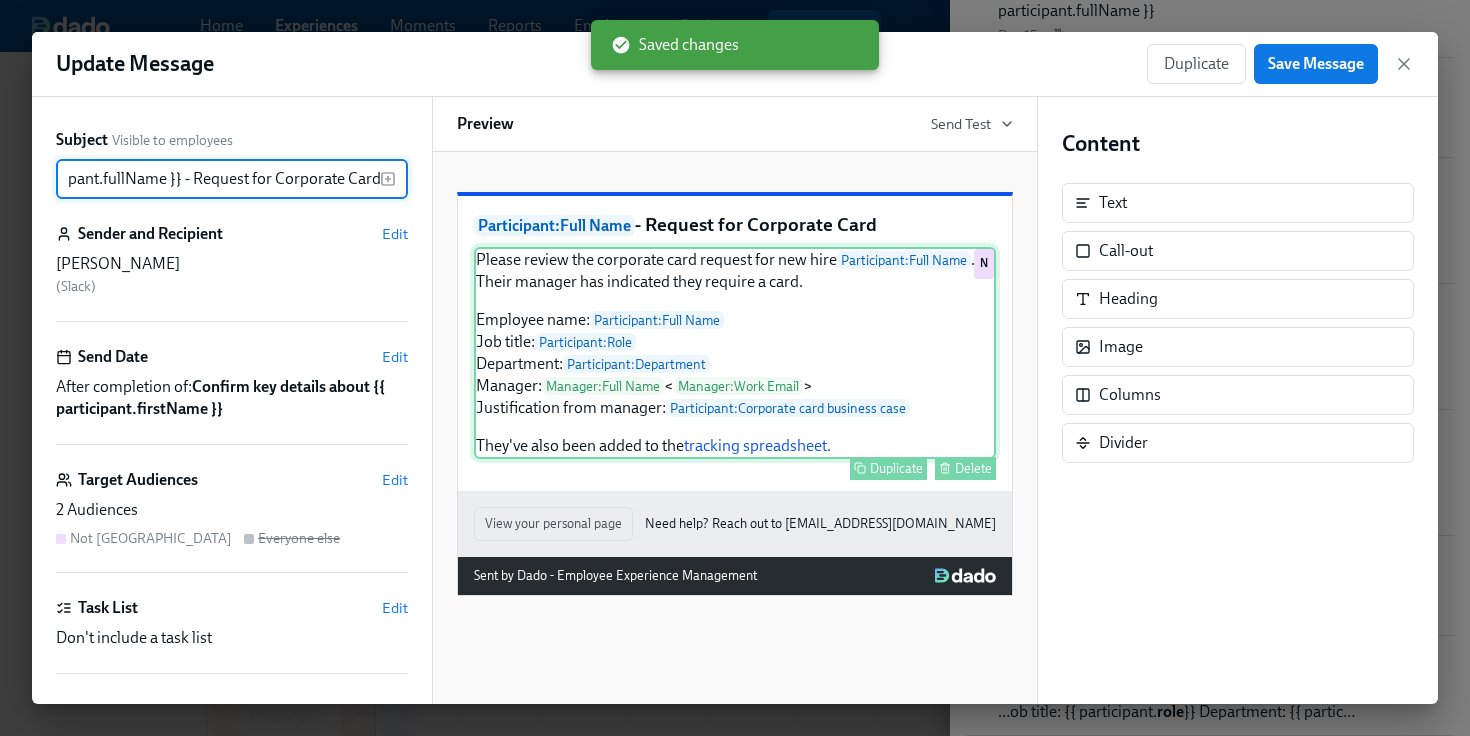 click on "Please review the corporate card request for new hire  Participant :  Full Name . Their manager has indicated they require a card.
Employee name:  Participant :  Full Name
Job title:  Participant :  Role
Department:  Participant :  Department
Manager:  Manager :  Full Name  < Manager :  Work Email >
Justification from manager:  Participant :  Corporate card business case
They've also been added to the  tracking spreadsheet.   Duplicate   Delete N" at bounding box center (735, 353) 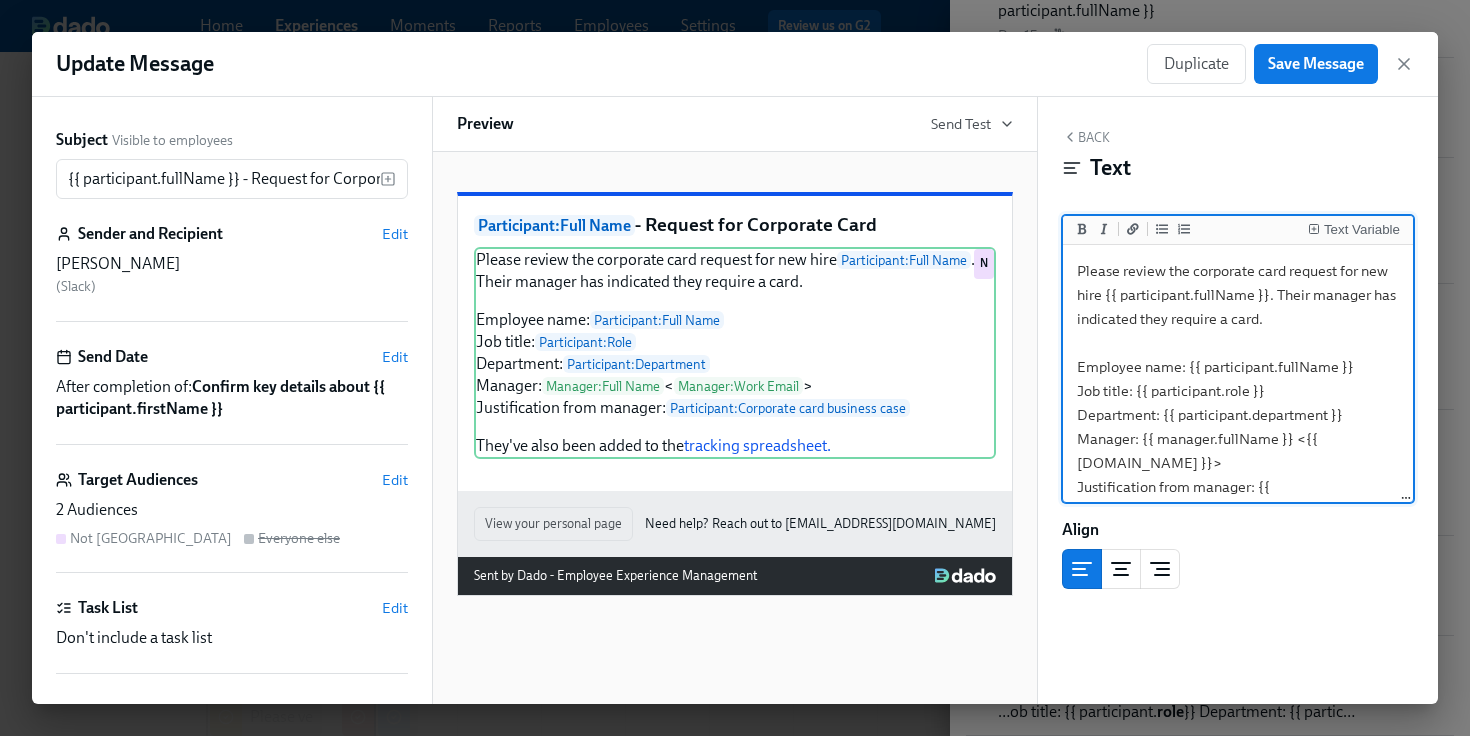 drag, startPoint x: 1273, startPoint y: 386, endPoint x: 1136, endPoint y: 391, distance: 137.09122 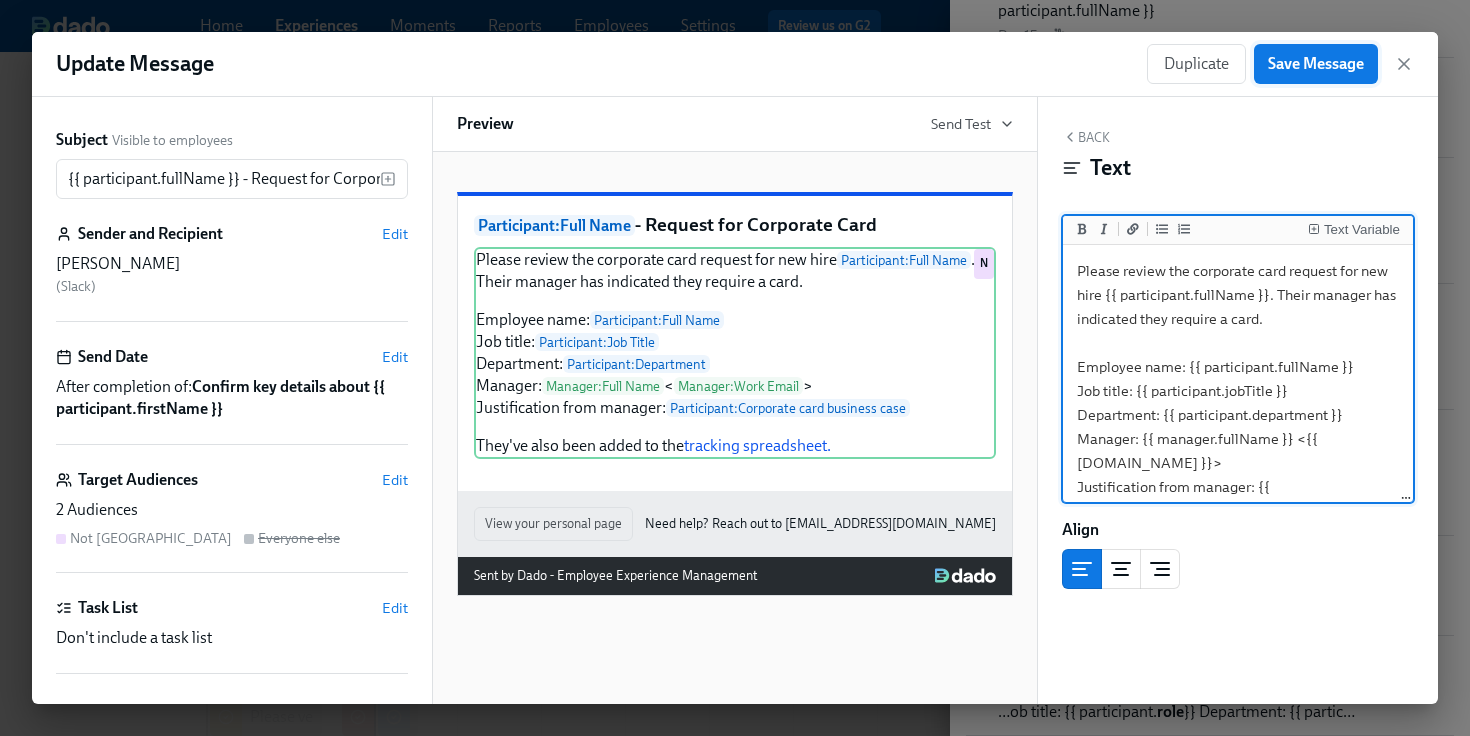 type on "Please review the corporate card request for new hire {{ participant.fullName }}. Their manager has indicated they require a card.
Employee name: {{ participant.fullName }}
Job title: {{ participant.jobTitle }}
Department: {{ participant.department }}
Manager: {{ manager.fullName }} <{{ [DOMAIN_NAME] }}>
Justification from manager: {{ participant.corporateCardBusinessCase || "(None provided)" }}
They've also been added to the [tracking spreadsheet.]([URL][DOMAIN_NAME])" 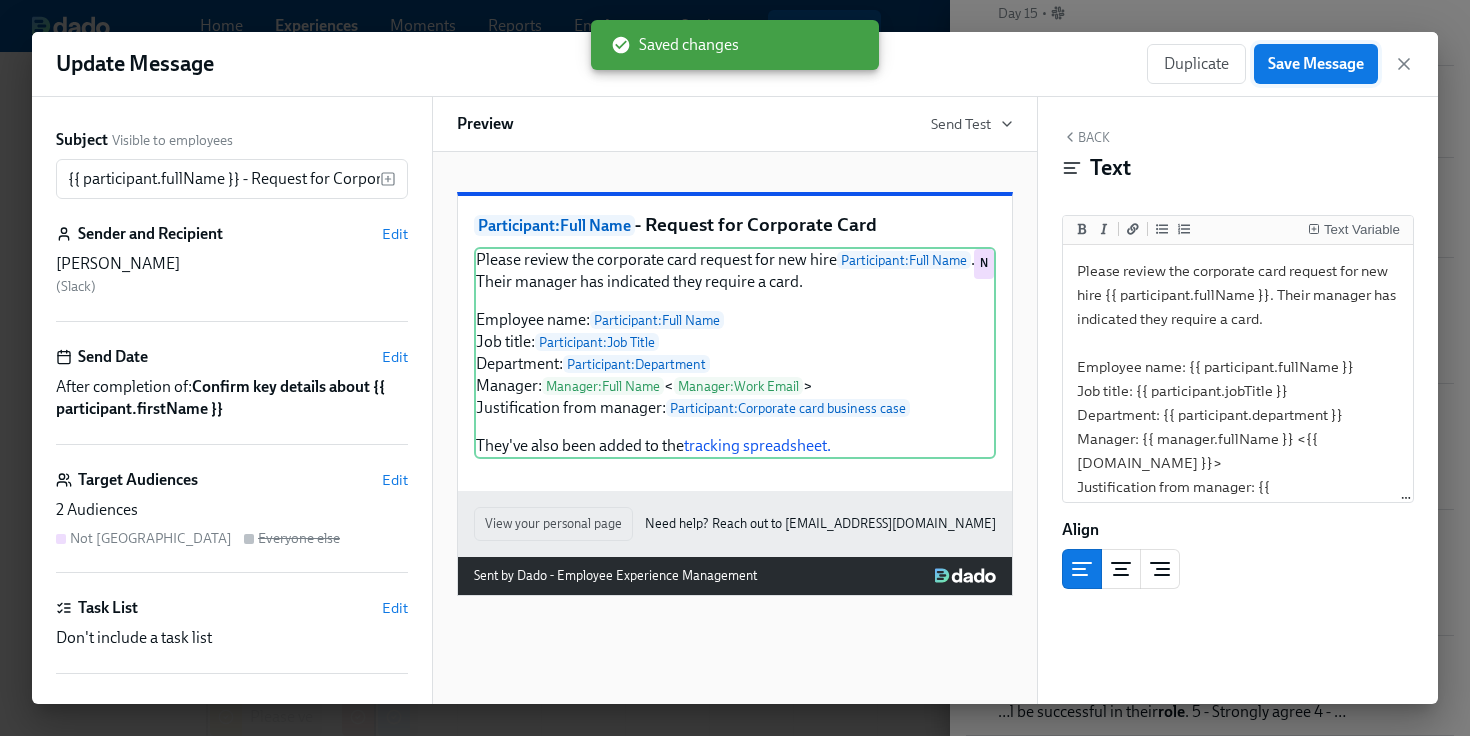 scroll, scrollTop: 332, scrollLeft: 0, axis: vertical 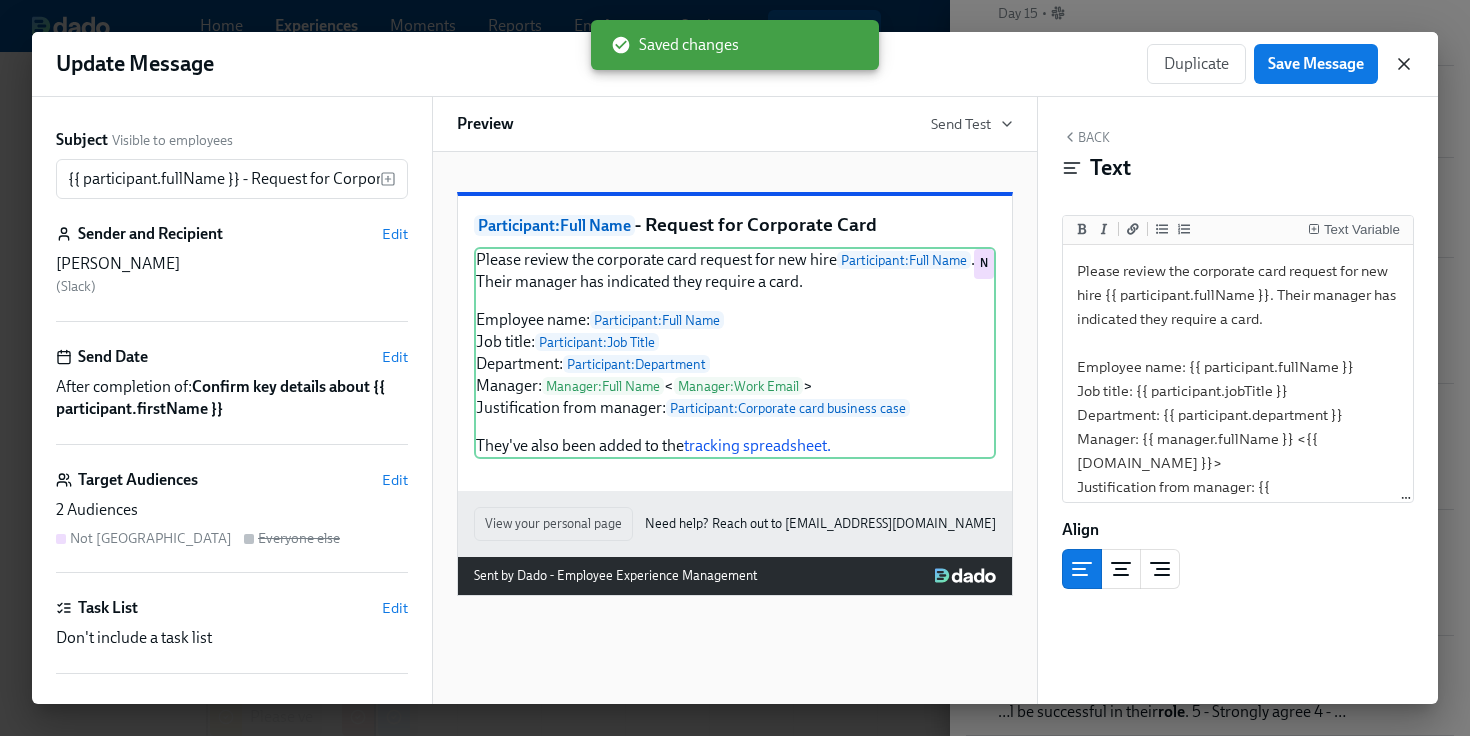 click 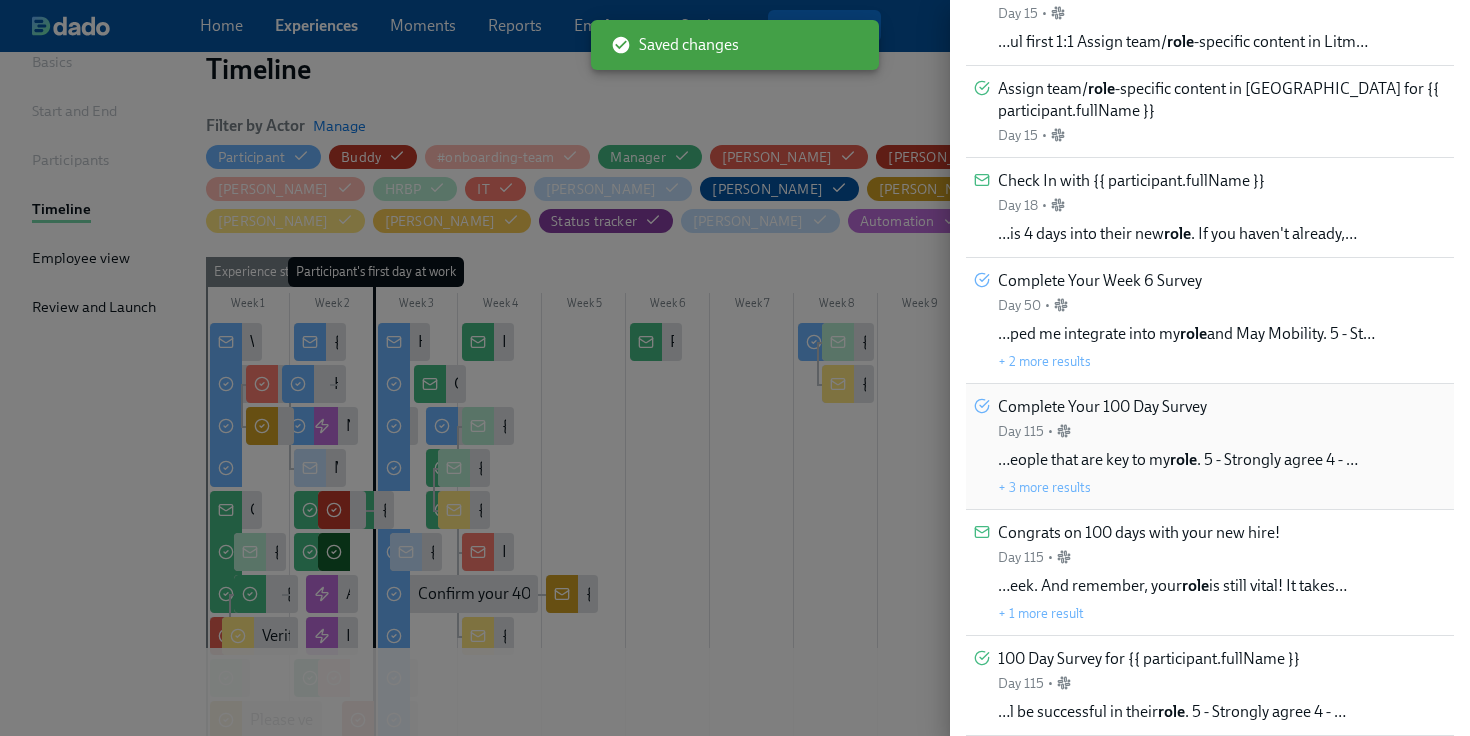 scroll, scrollTop: 124, scrollLeft: 0, axis: vertical 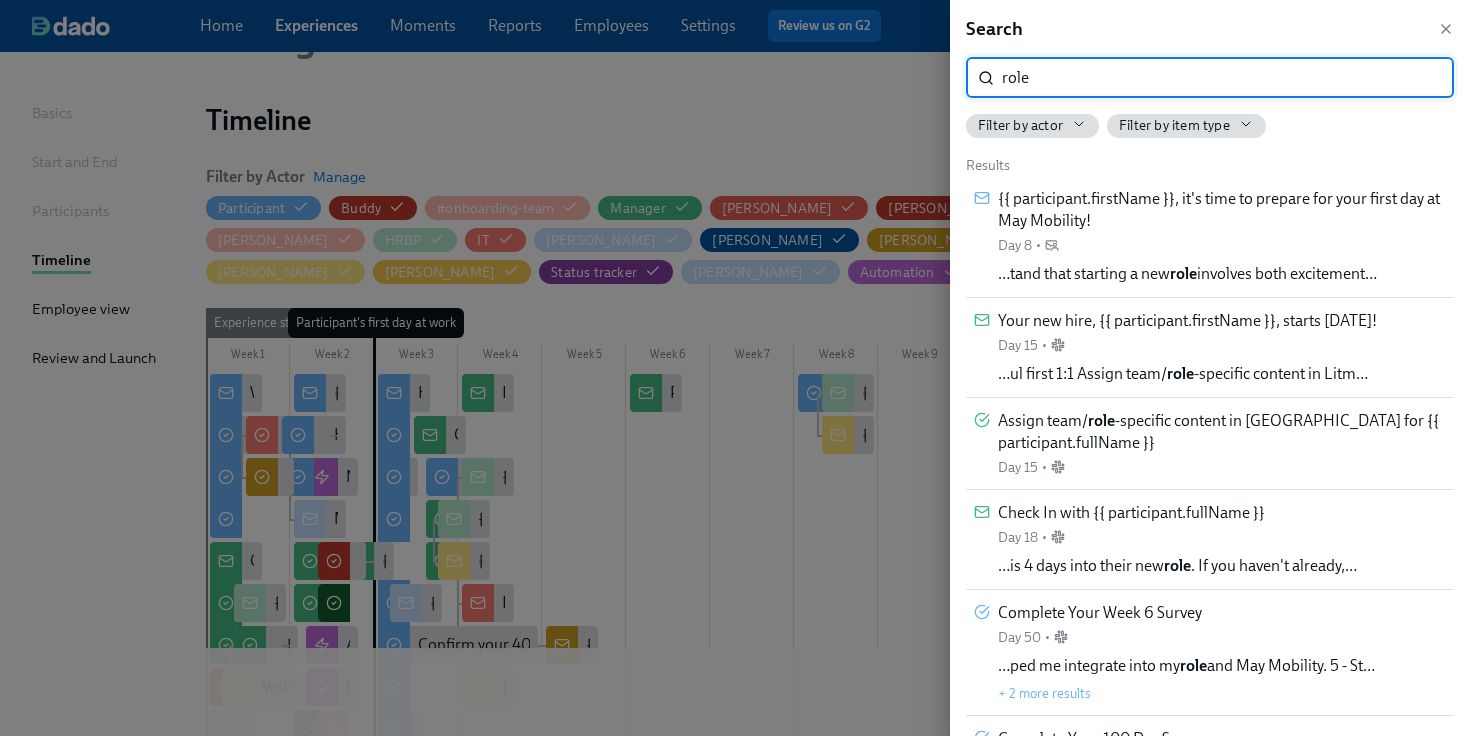 click on "role" at bounding box center [1228, 78] 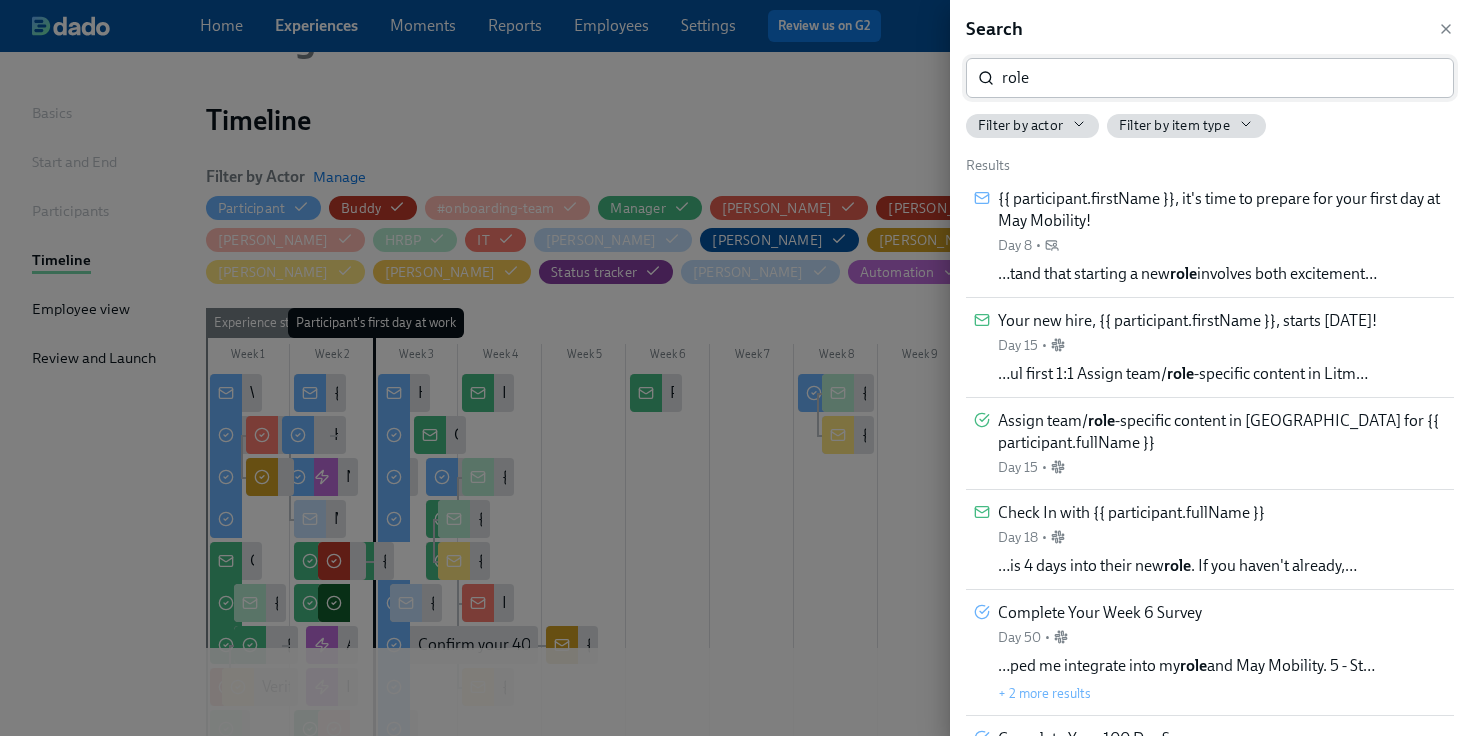 click on "role ​" at bounding box center [1210, 78] 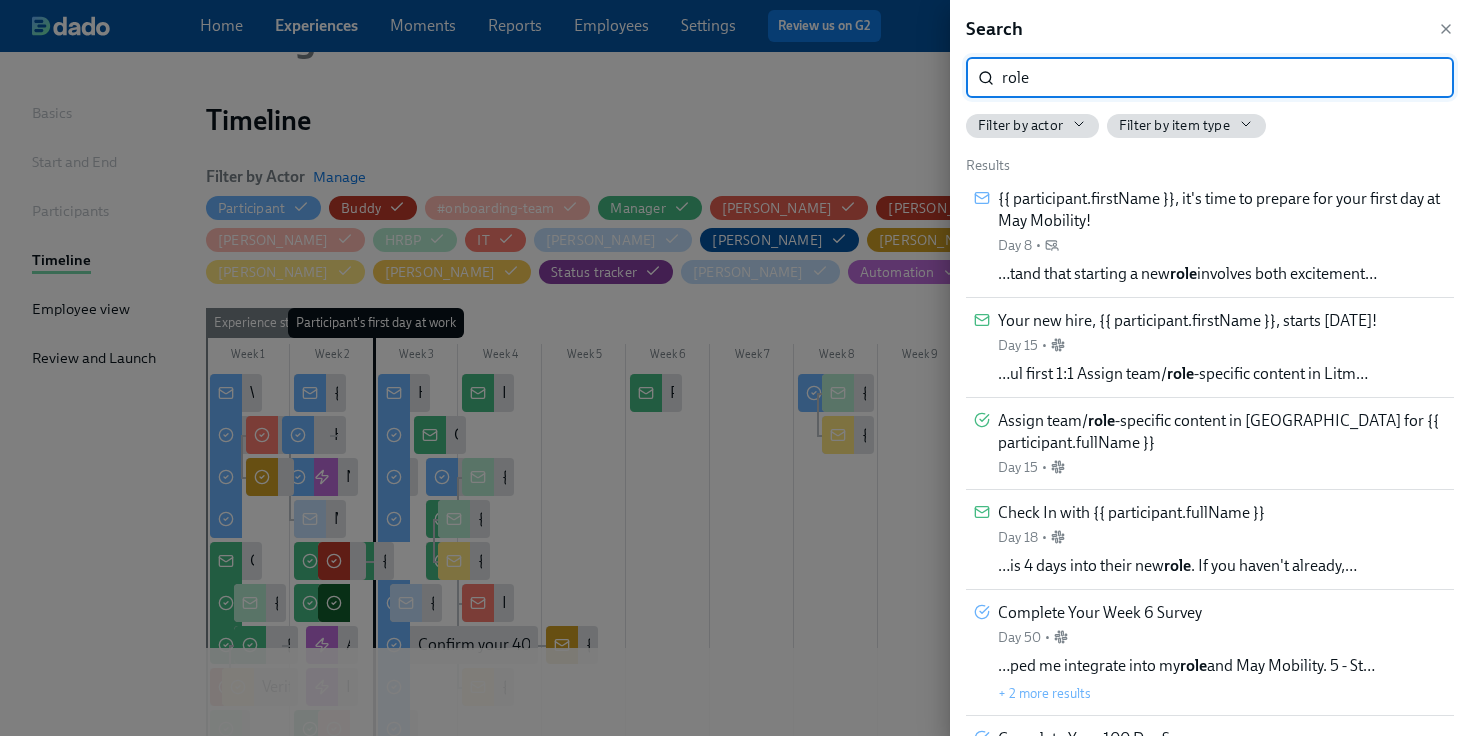 drag, startPoint x: 999, startPoint y: 82, endPoint x: 1082, endPoint y: 83, distance: 83.00603 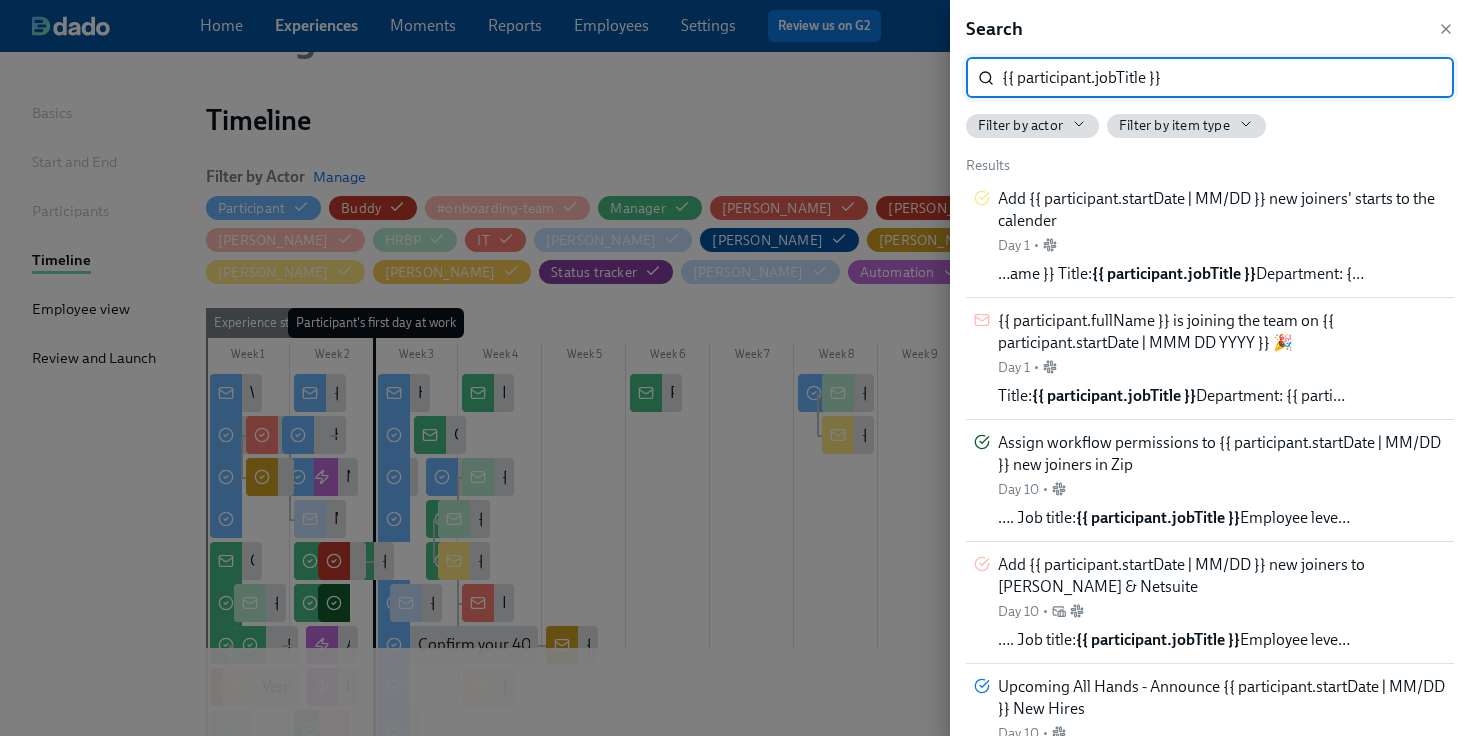 drag, startPoint x: 1144, startPoint y: 76, endPoint x: 1095, endPoint y: 76, distance: 49 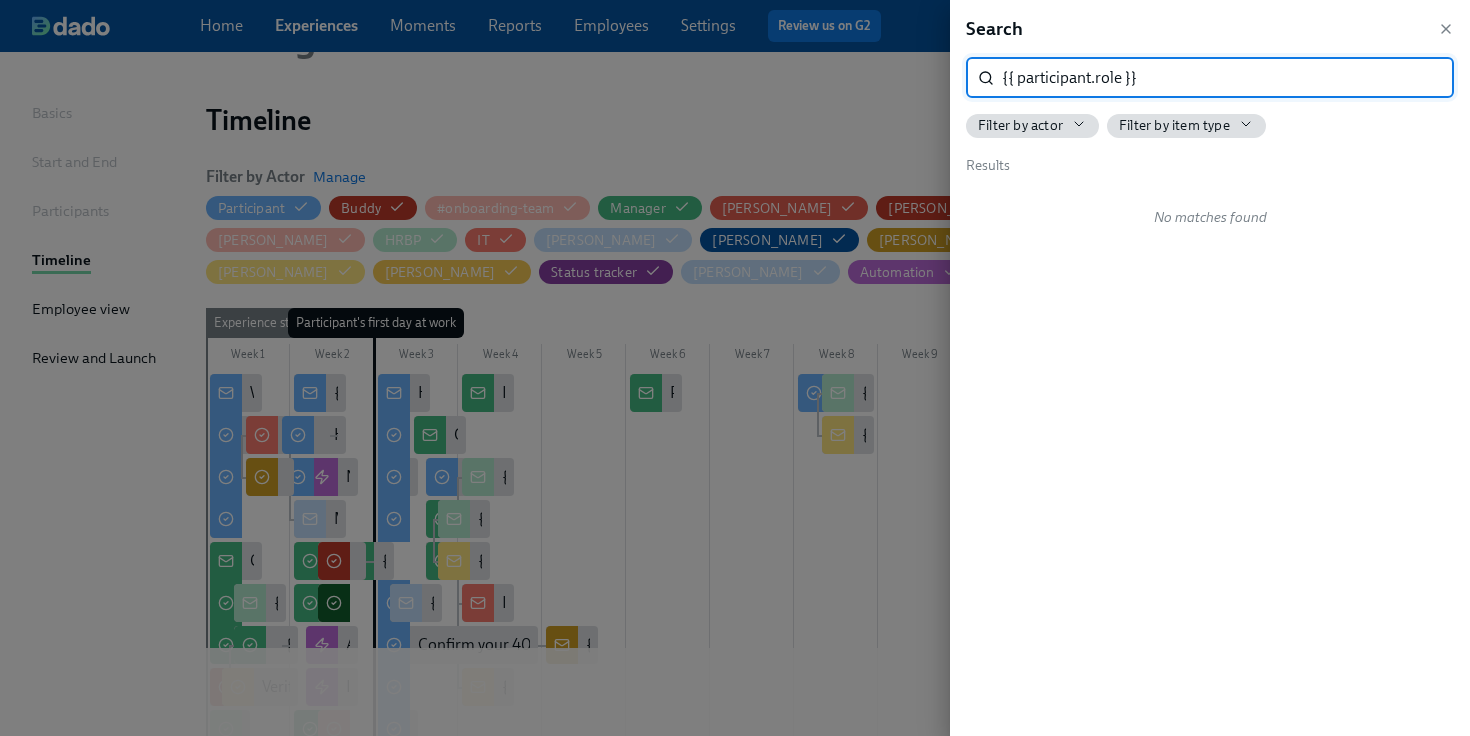 paste on "jobTit" 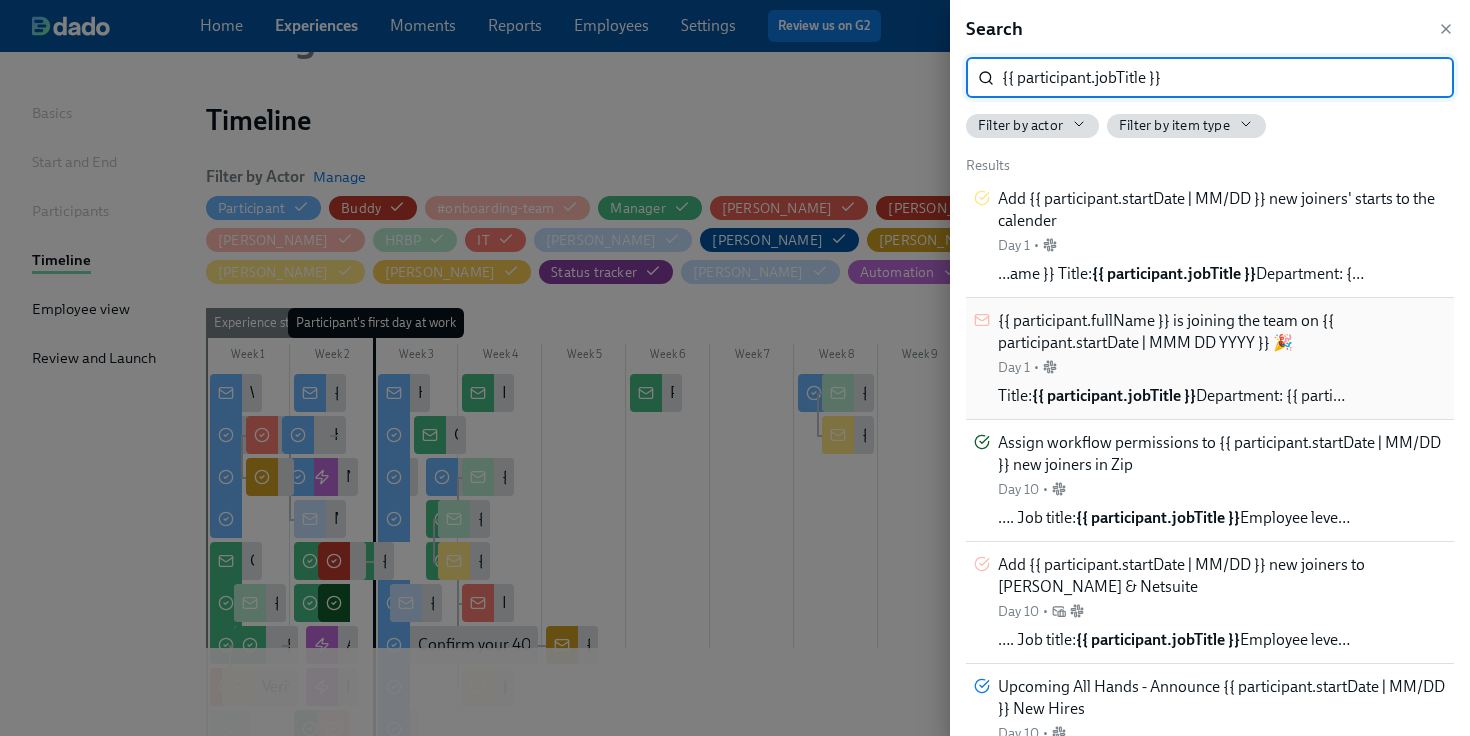 type on "{{ participant.jobTitle }}" 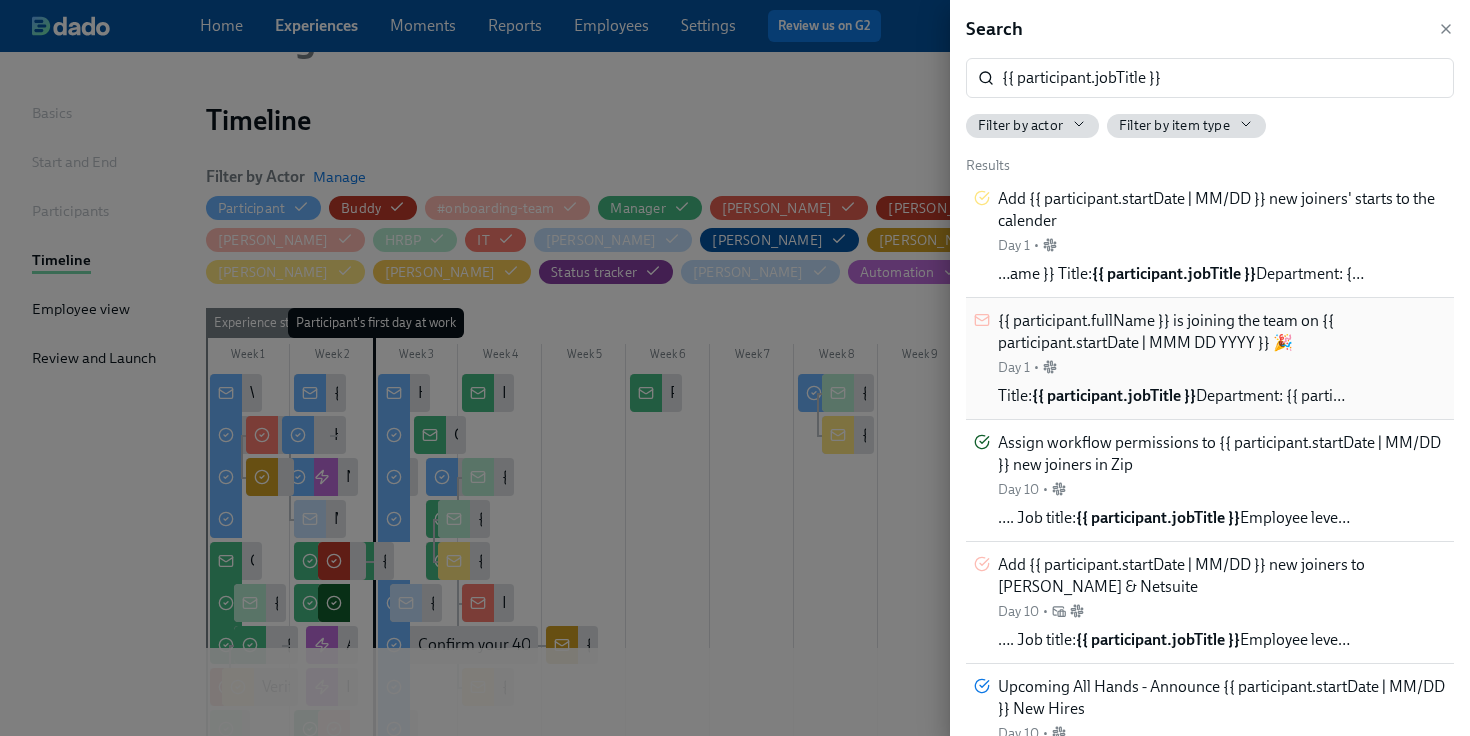 click on "{{ participant.fullName }} is joining the team on {{ participant.startDate | MMM DD YYYY }} 🎉" at bounding box center [1222, 332] 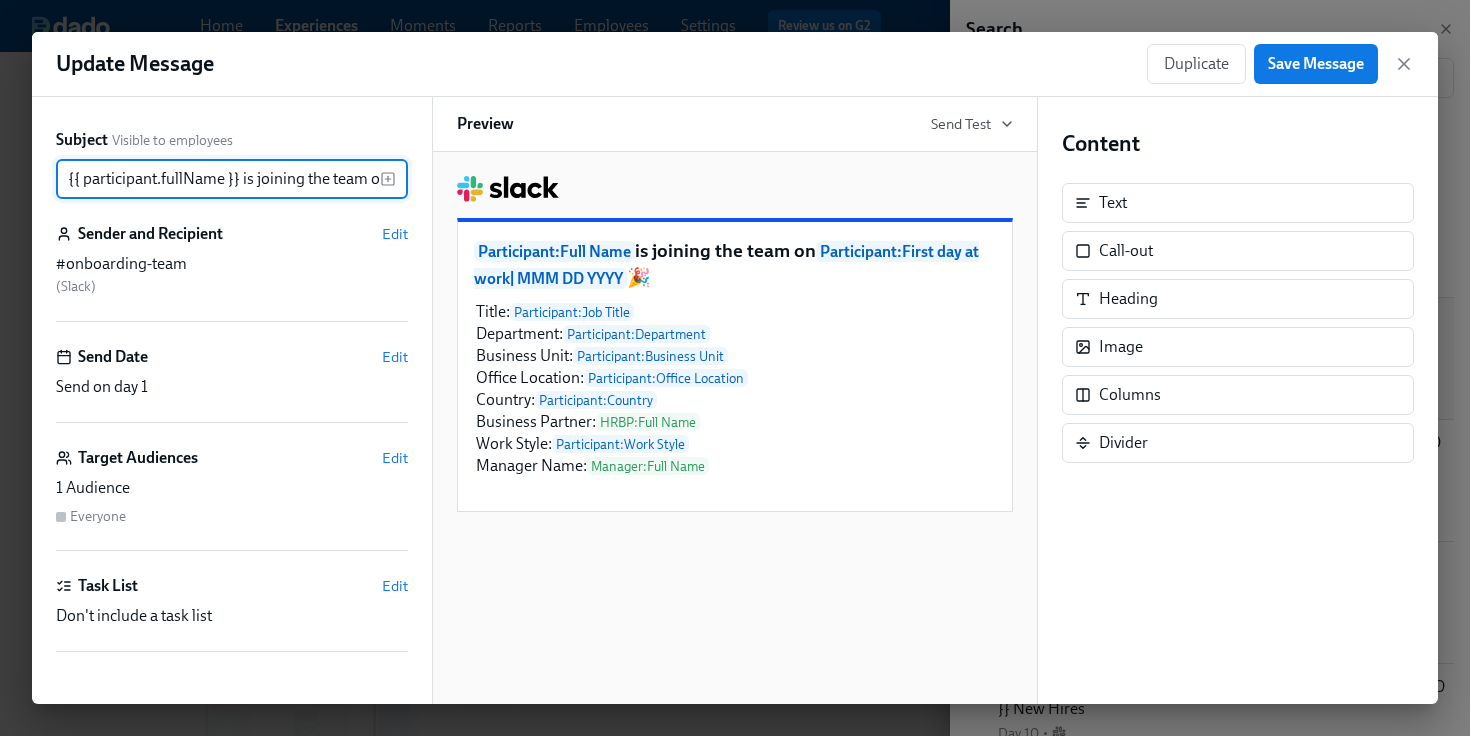 scroll, scrollTop: 0, scrollLeft: 320, axis: horizontal 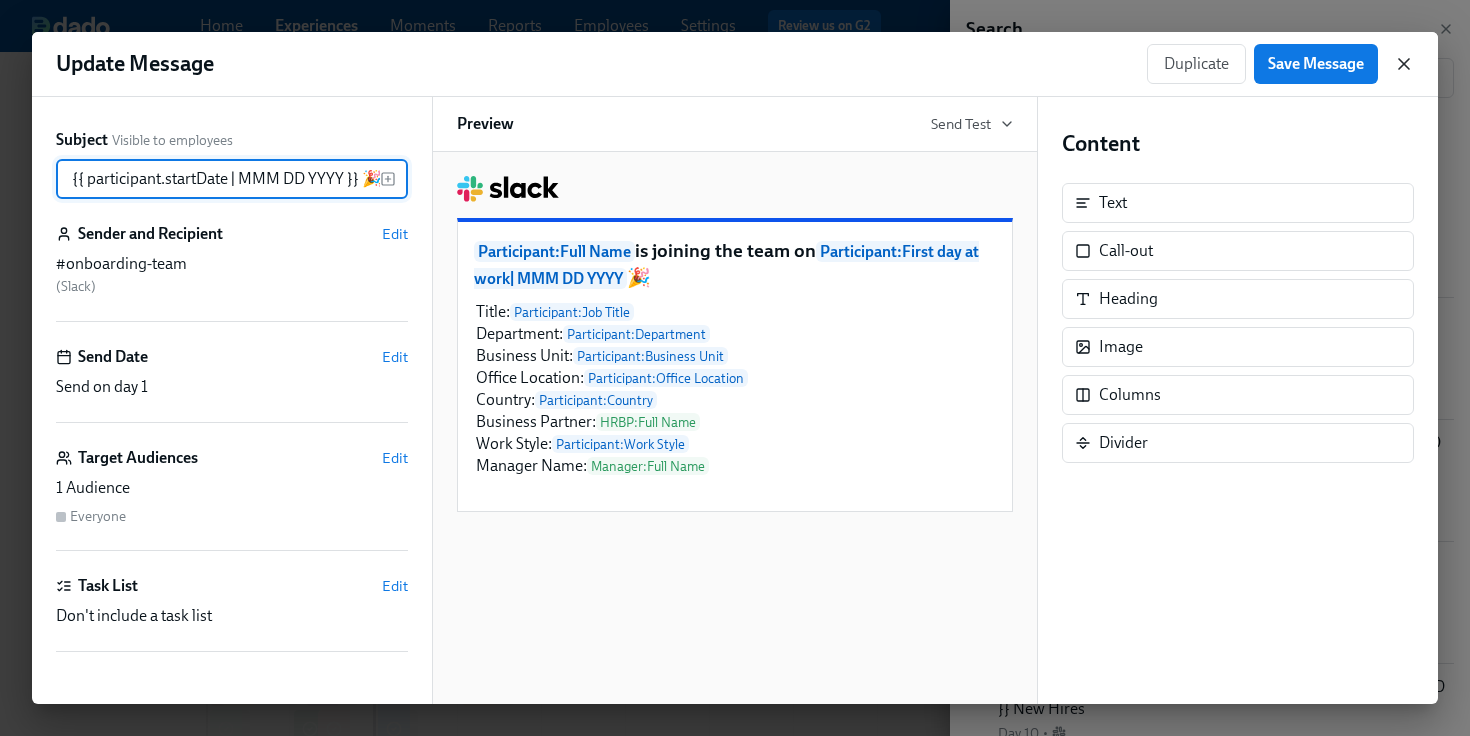 click 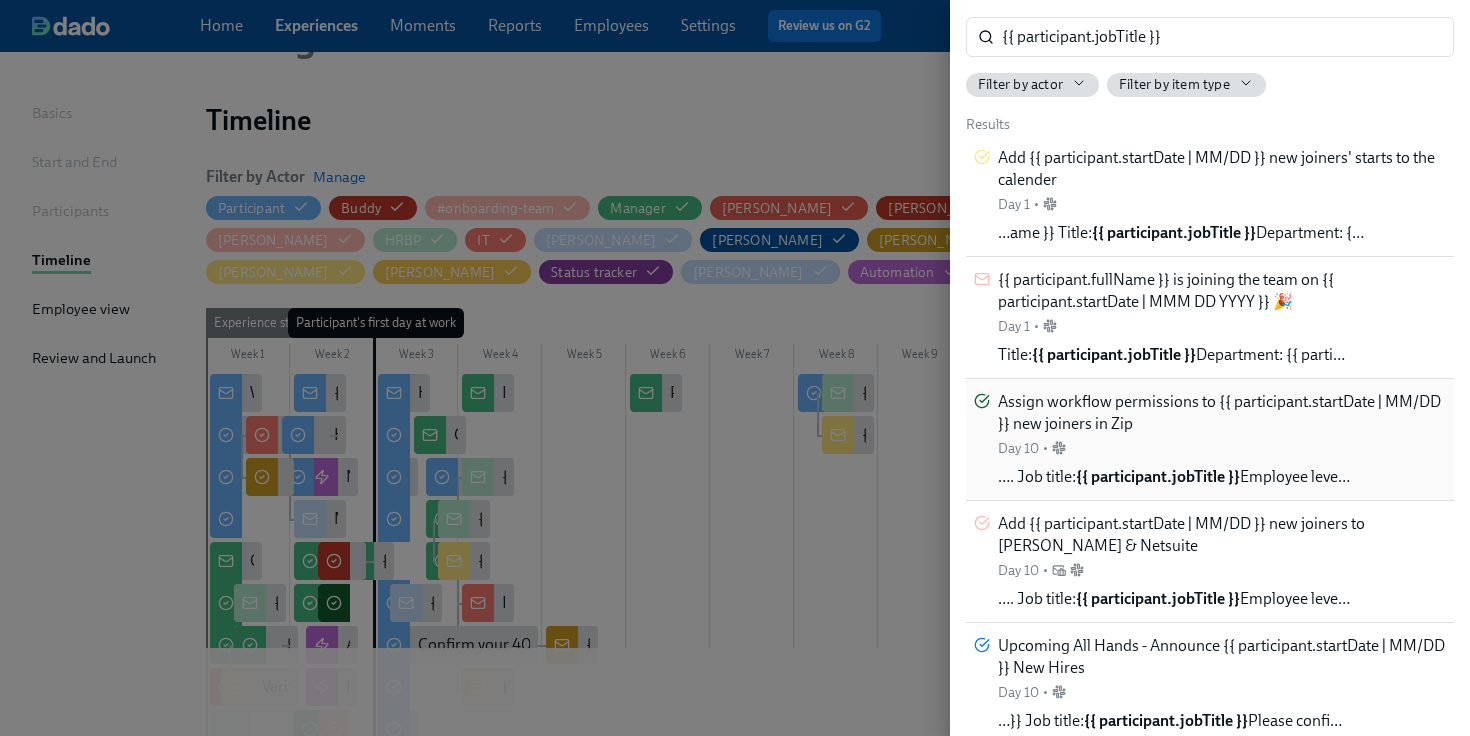 scroll, scrollTop: 44, scrollLeft: 0, axis: vertical 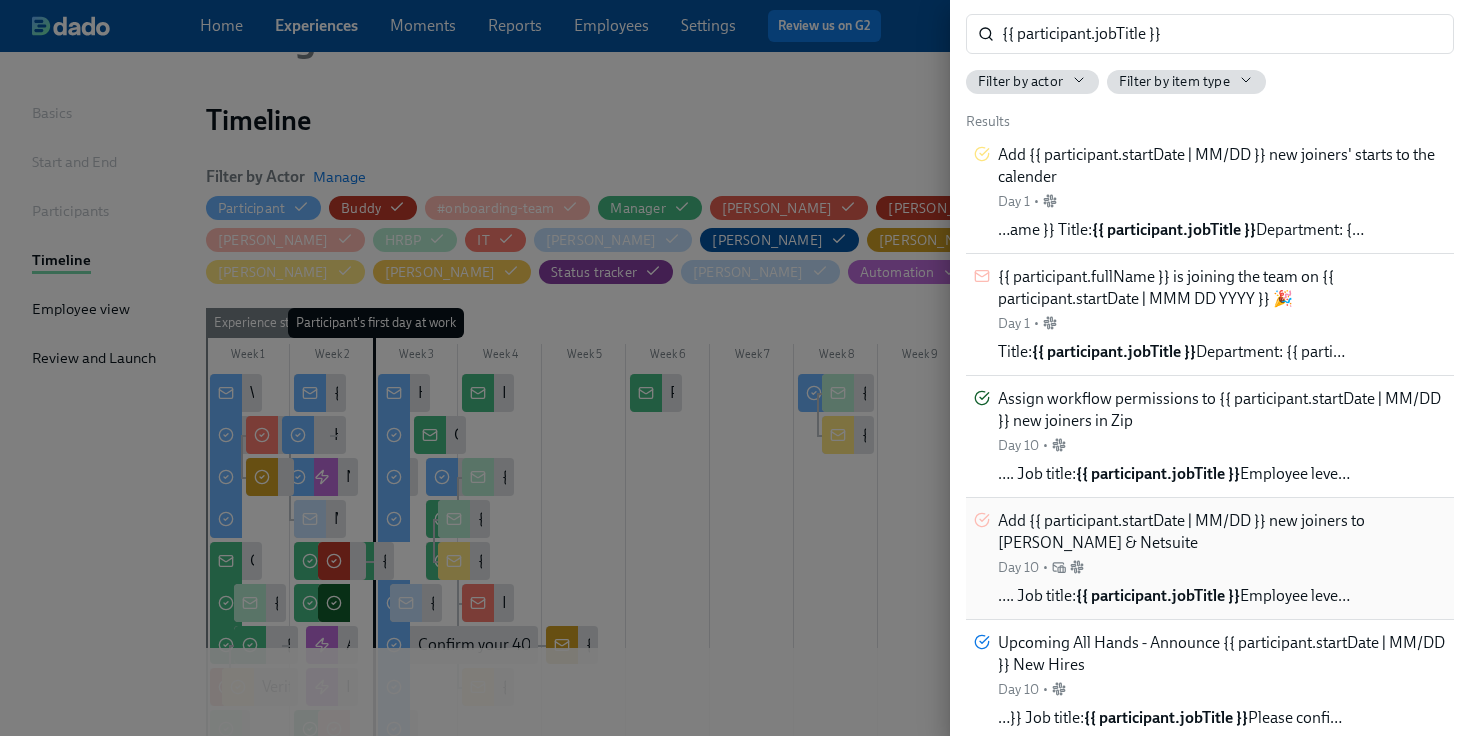click on "Add {{ participant.startDate | MM/DD }} new joiners to Fyle & Netsuite Day 10 •" at bounding box center (1222, 543) 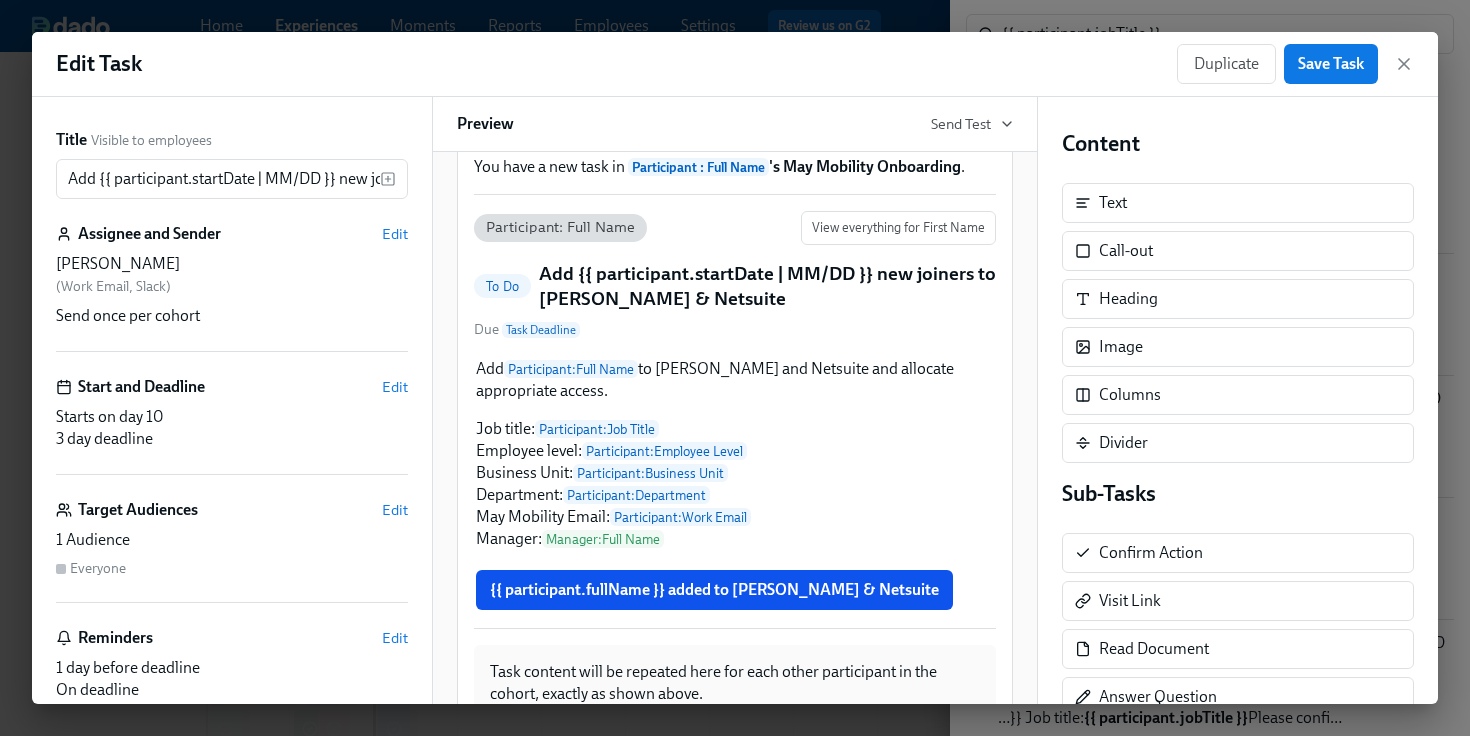 scroll, scrollTop: 101, scrollLeft: 0, axis: vertical 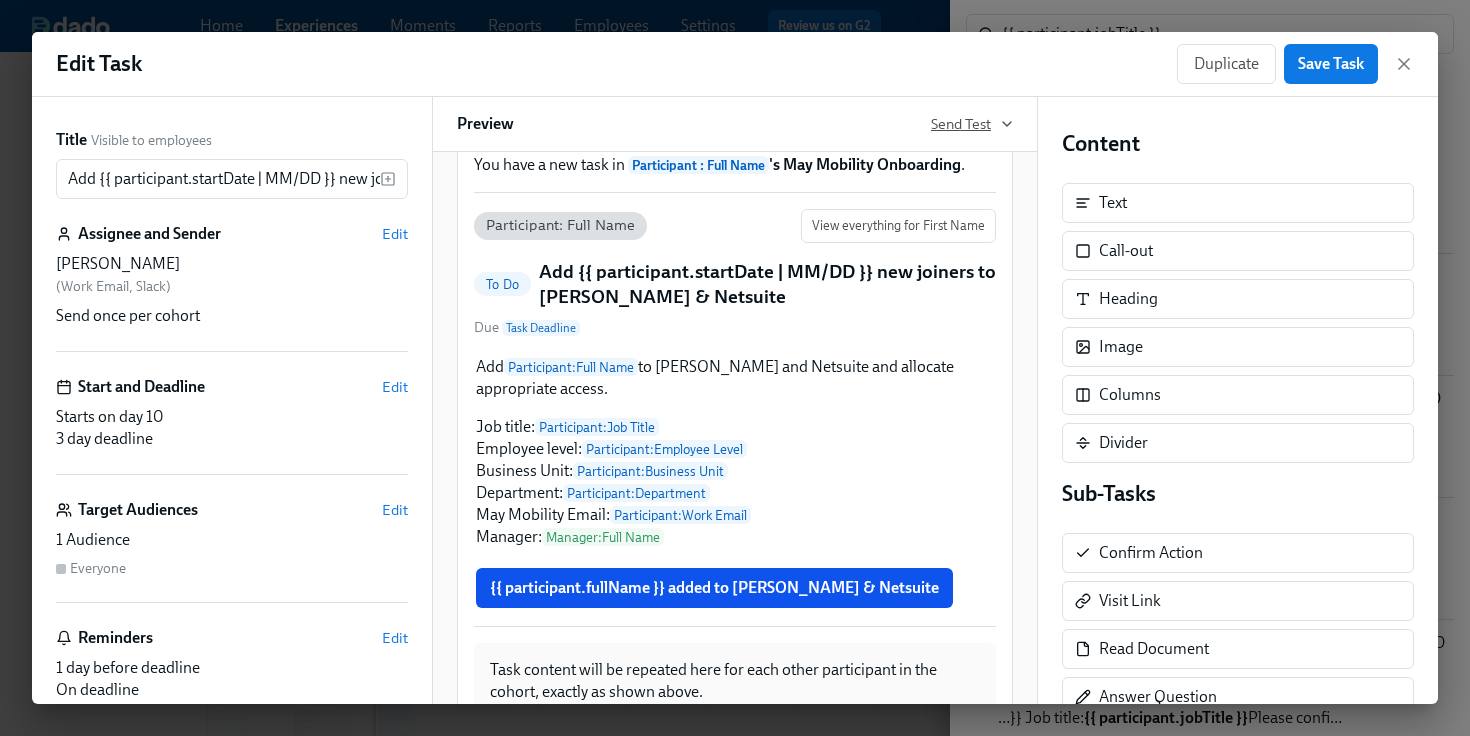 click on "Send Test" at bounding box center [972, 124] 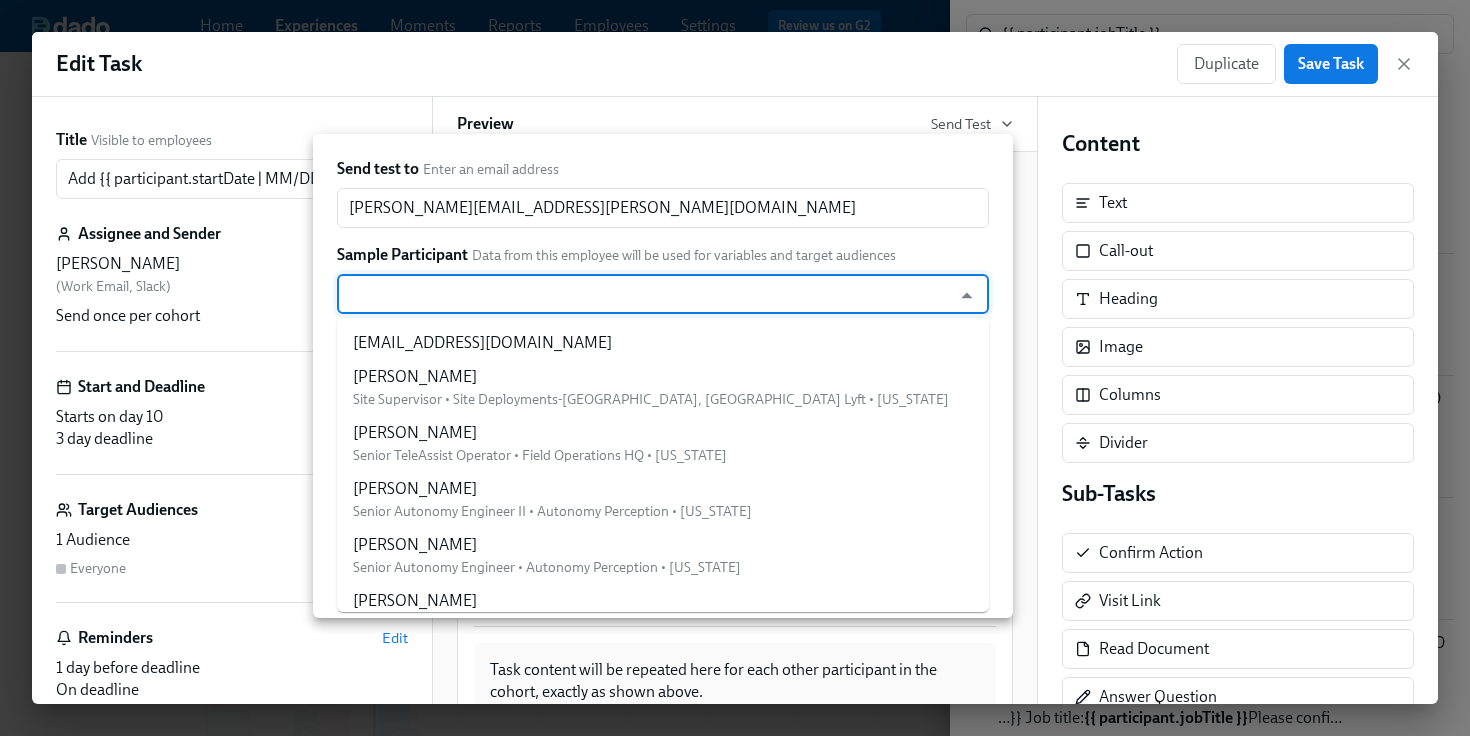click at bounding box center [644, 294] 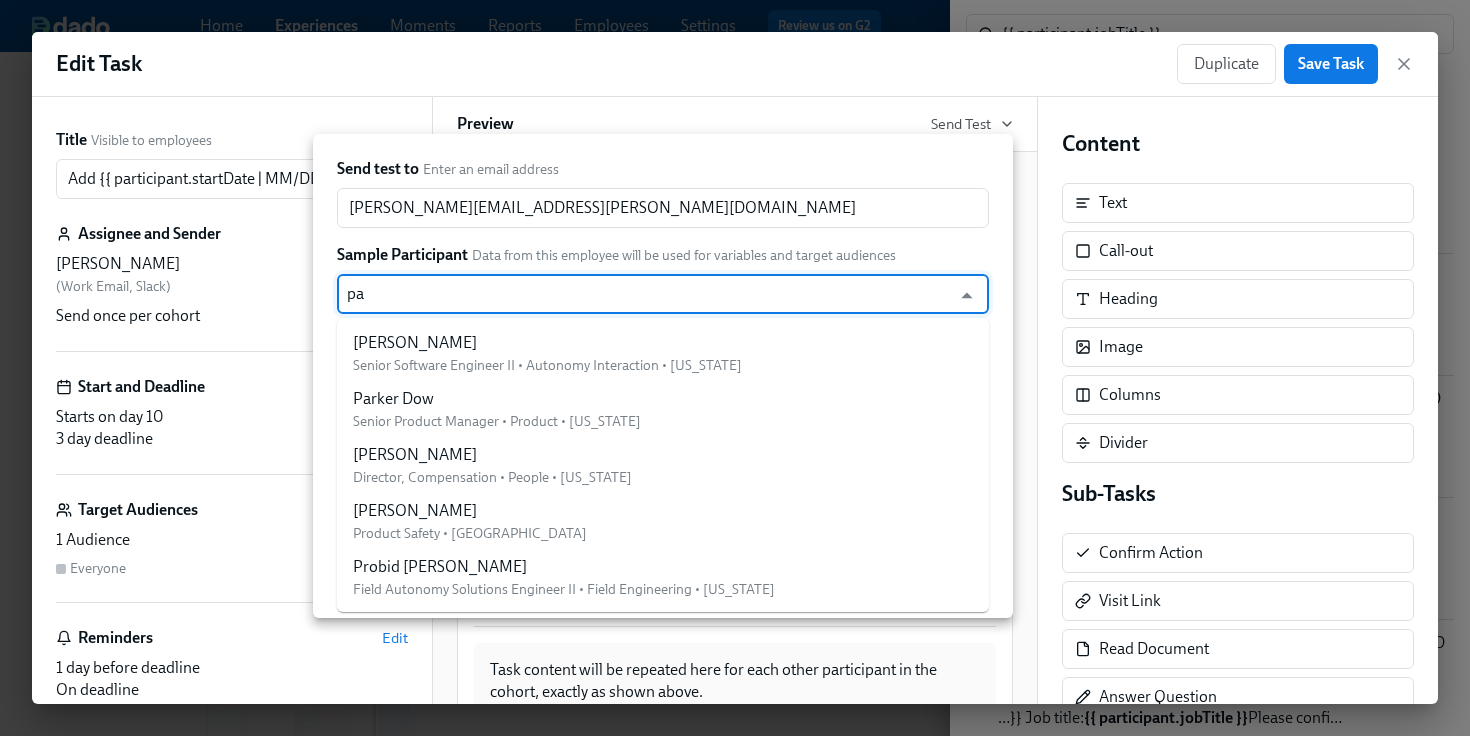 type on "pav" 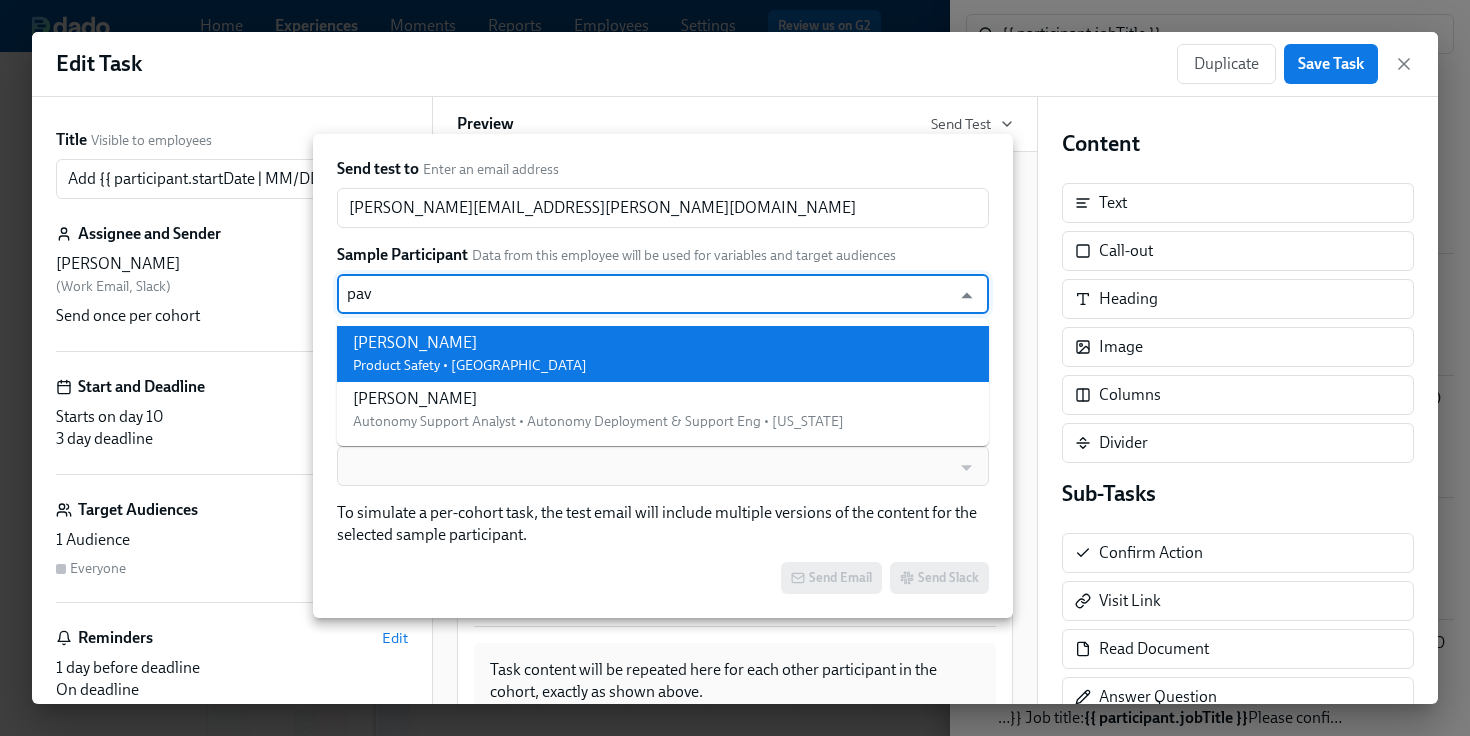 click on "Pavan Gangadhar Product Safety • United States" at bounding box center [663, 354] 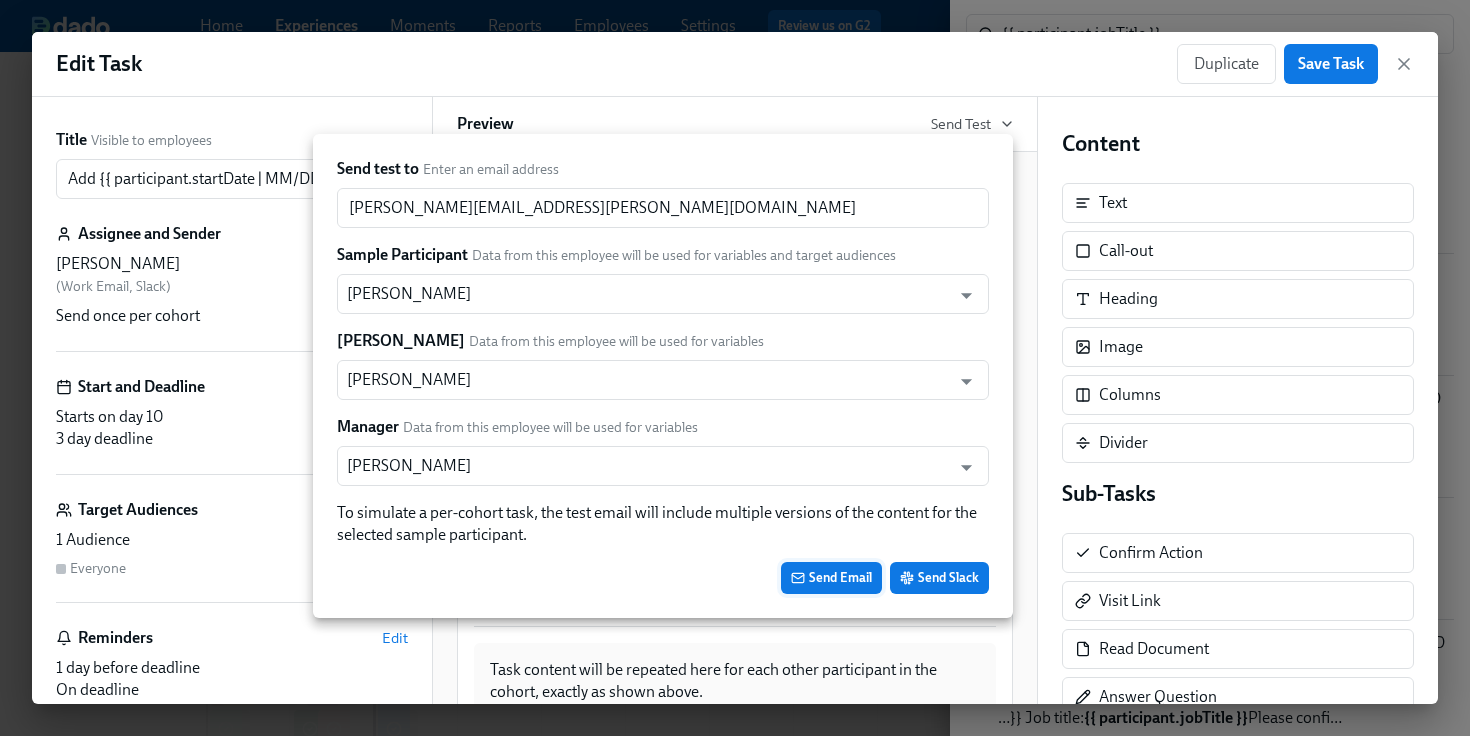 click on "Send Email" at bounding box center [831, 578] 